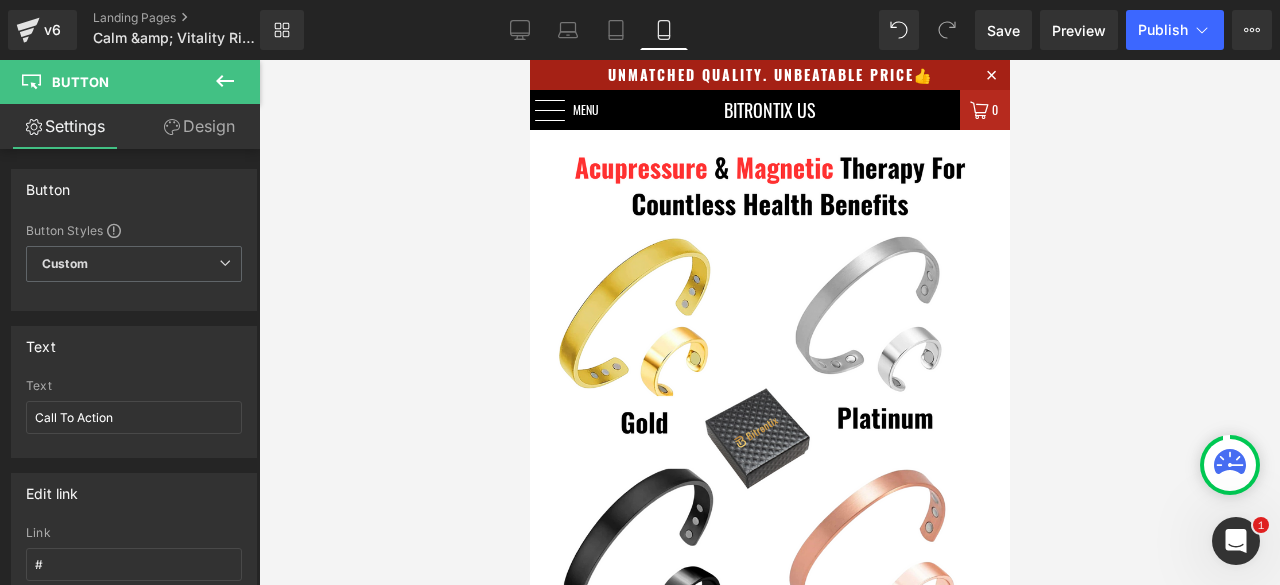 scroll, scrollTop: 1600, scrollLeft: 0, axis: vertical 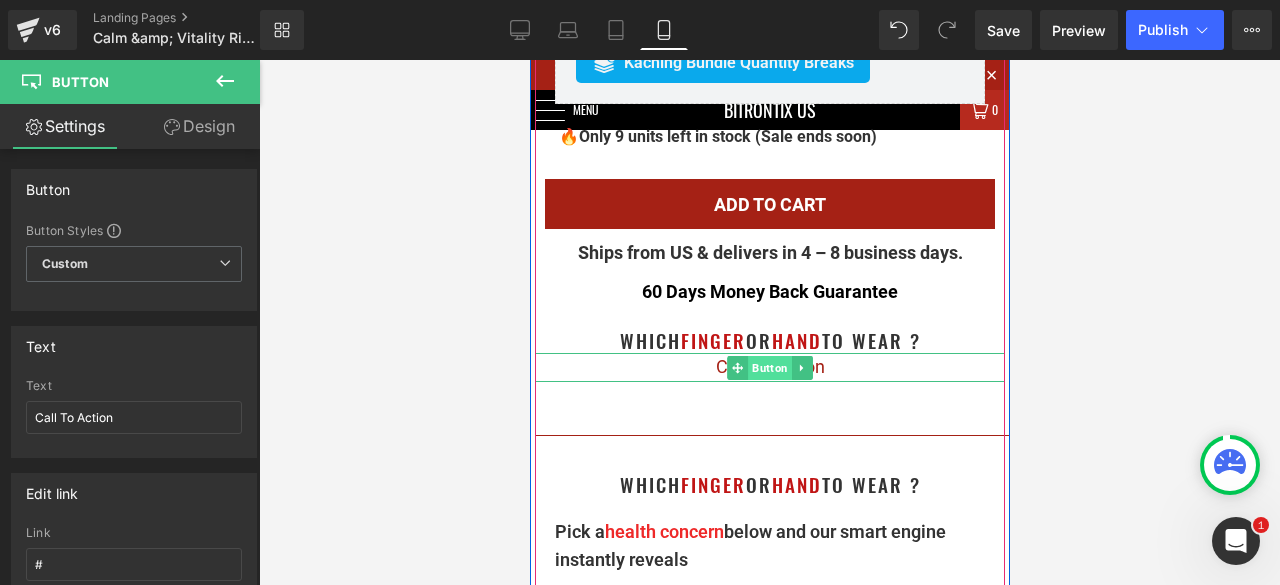 click on "Button" at bounding box center [769, 368] 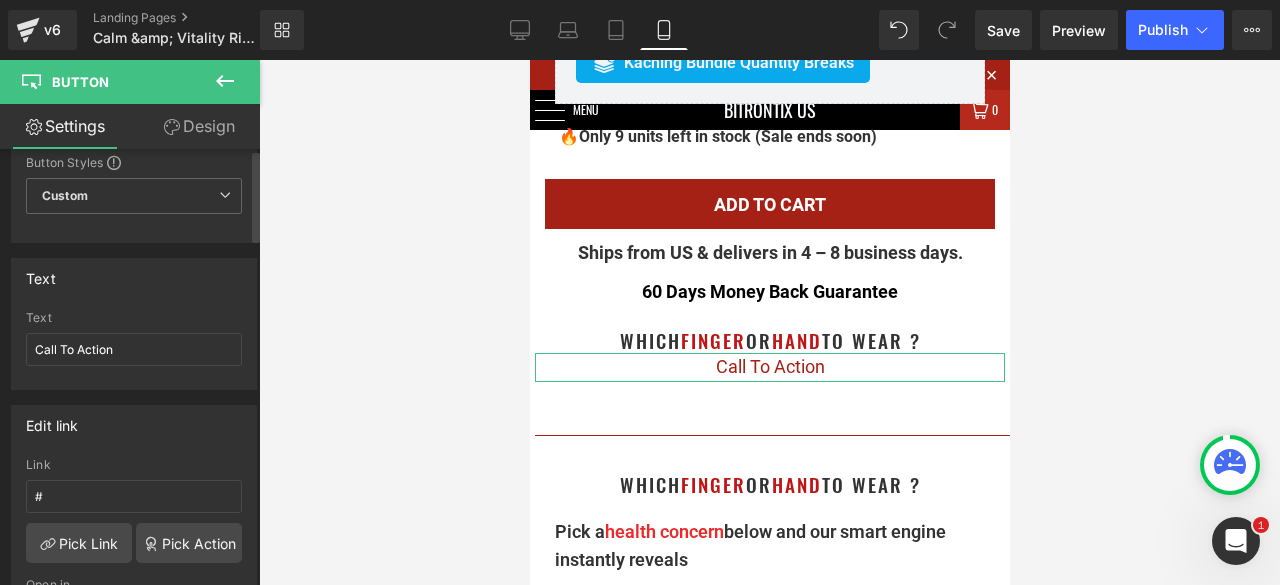 scroll, scrollTop: 100, scrollLeft: 0, axis: vertical 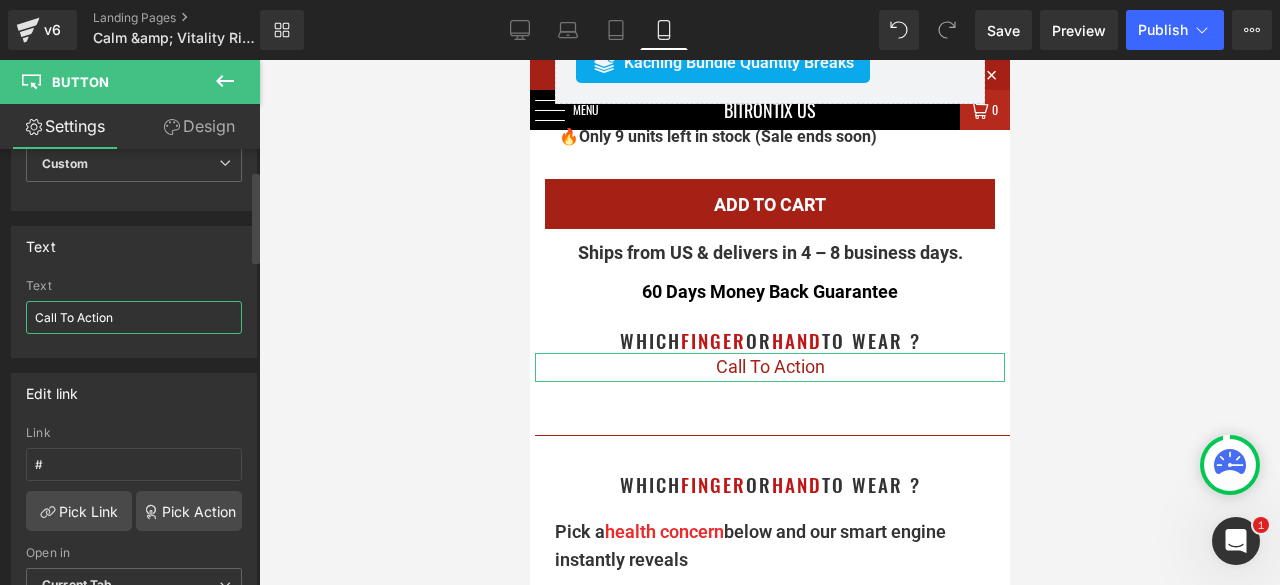 drag, startPoint x: 152, startPoint y: 311, endPoint x: 15, endPoint y: 317, distance: 137.13132 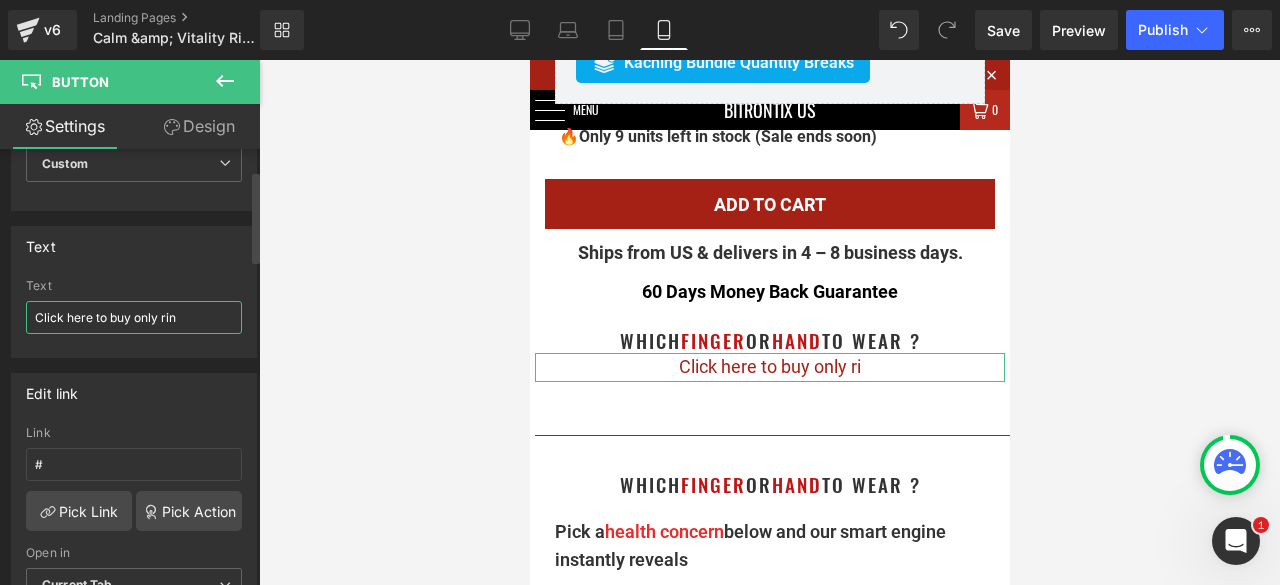 type on "Click here to buy only ring" 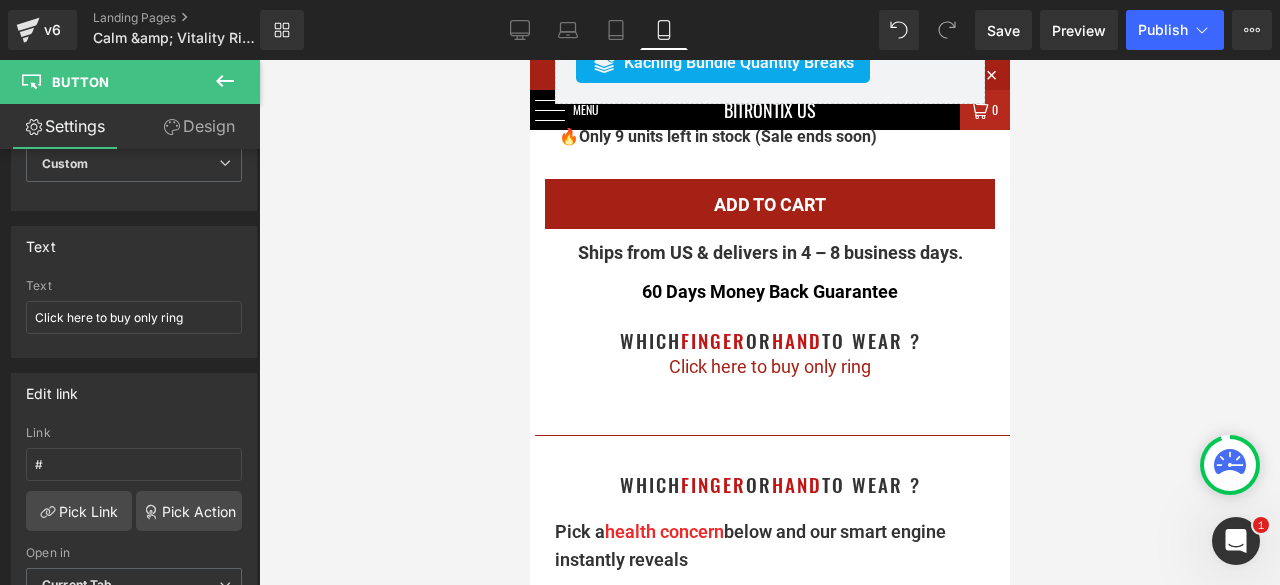 click at bounding box center (769, 322) 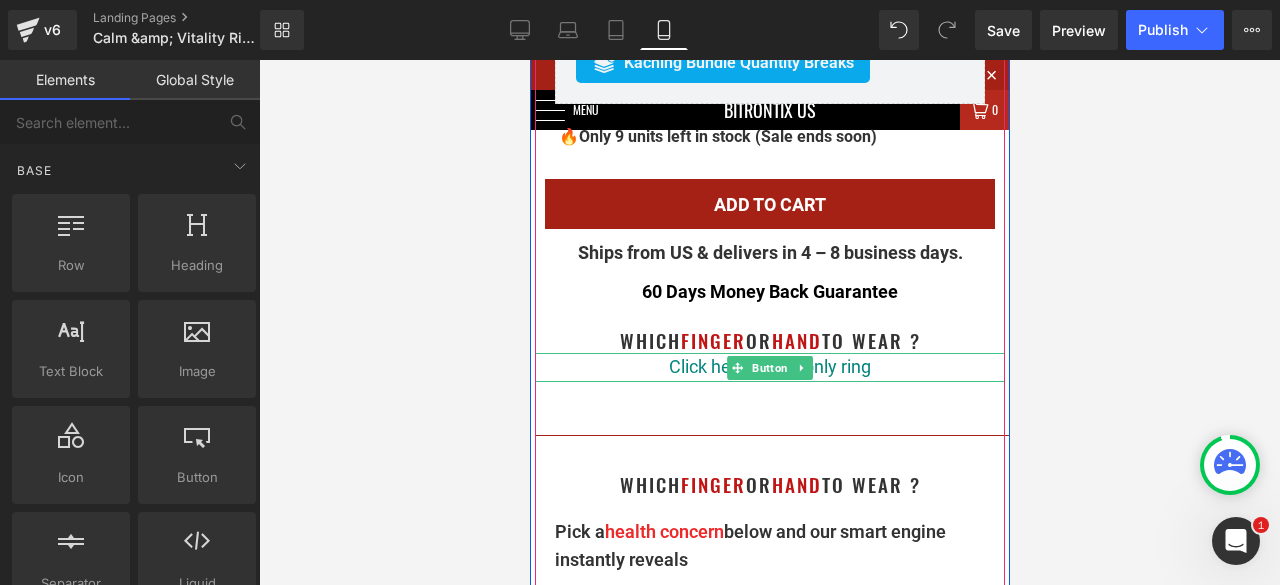 click on "Button" at bounding box center (769, 368) 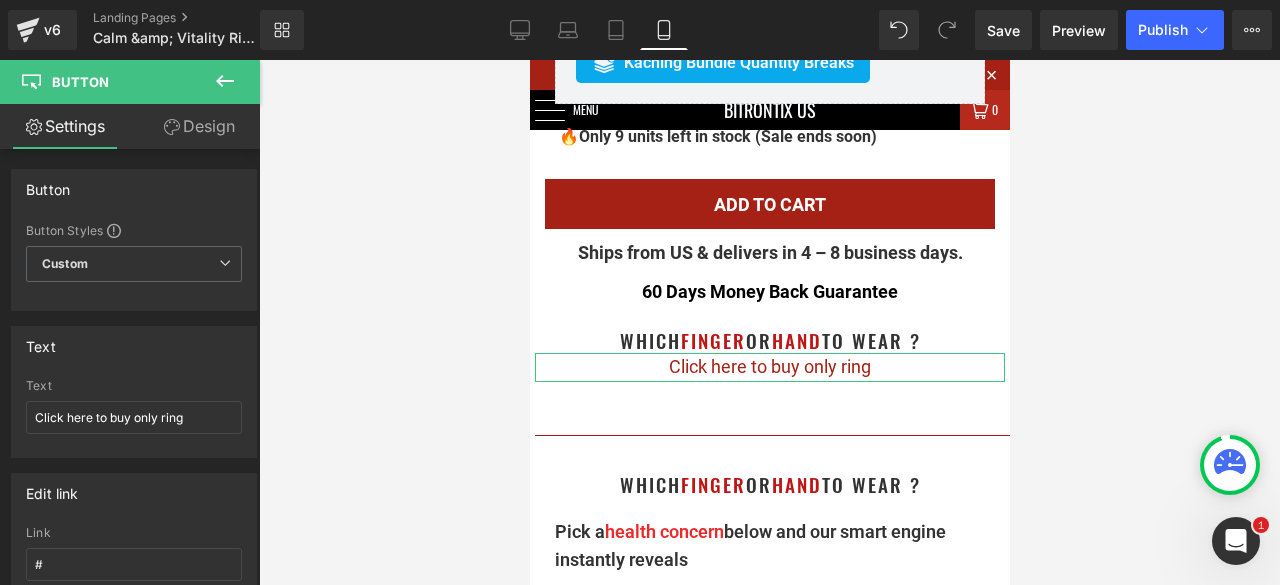 click on "Design" at bounding box center (199, 126) 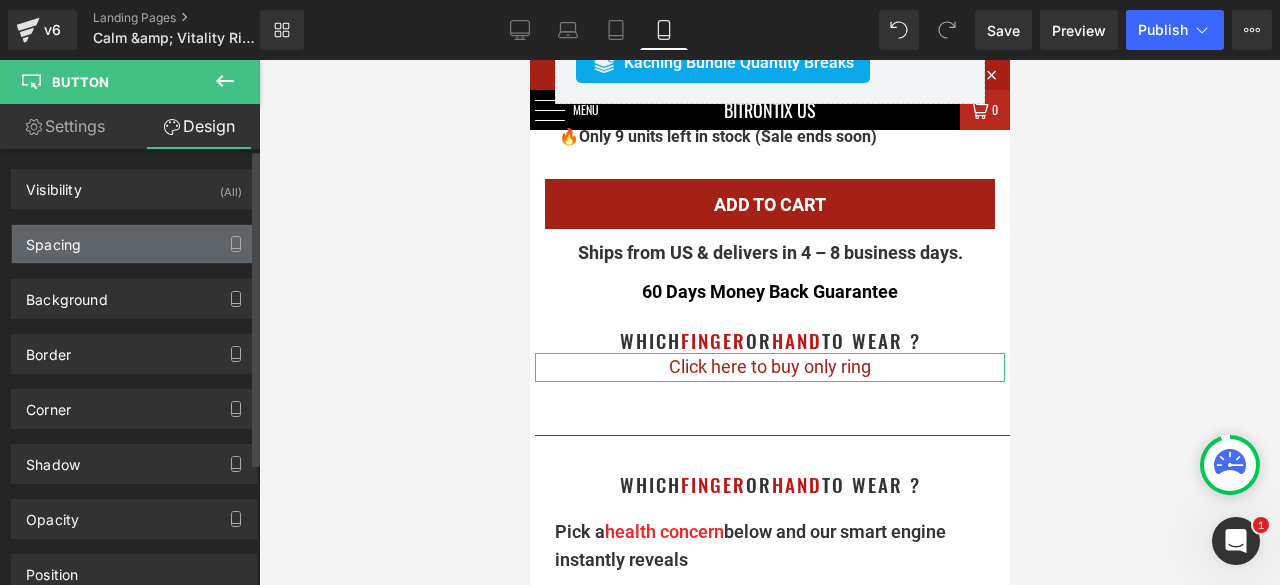 click on "Spacing" at bounding box center (134, 244) 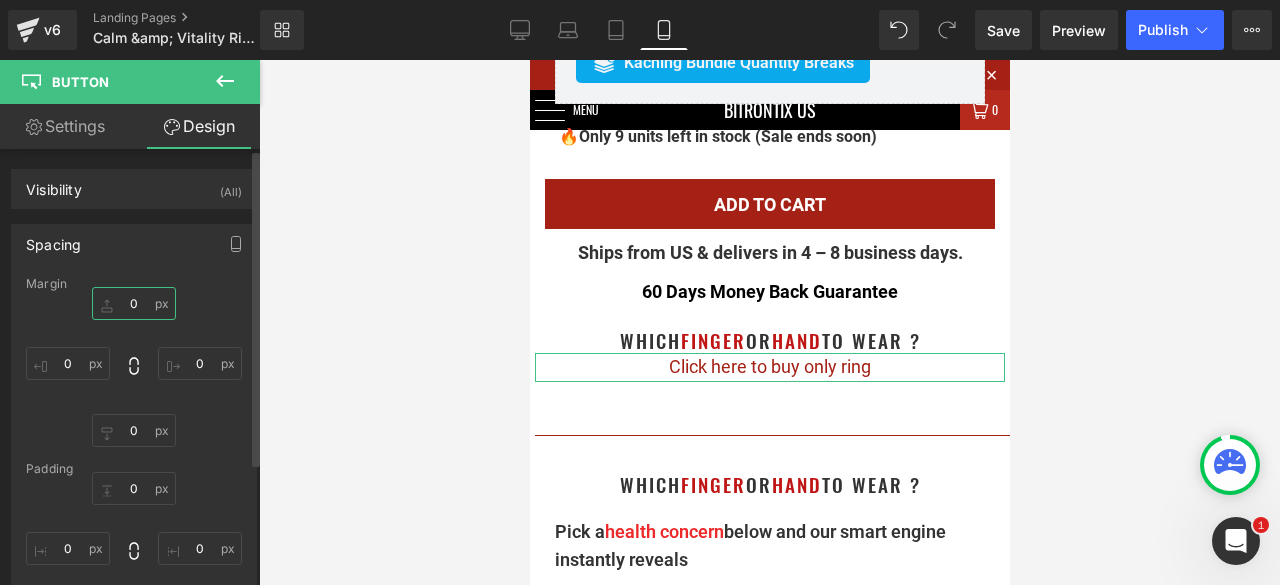 click on "0" at bounding box center [134, 303] 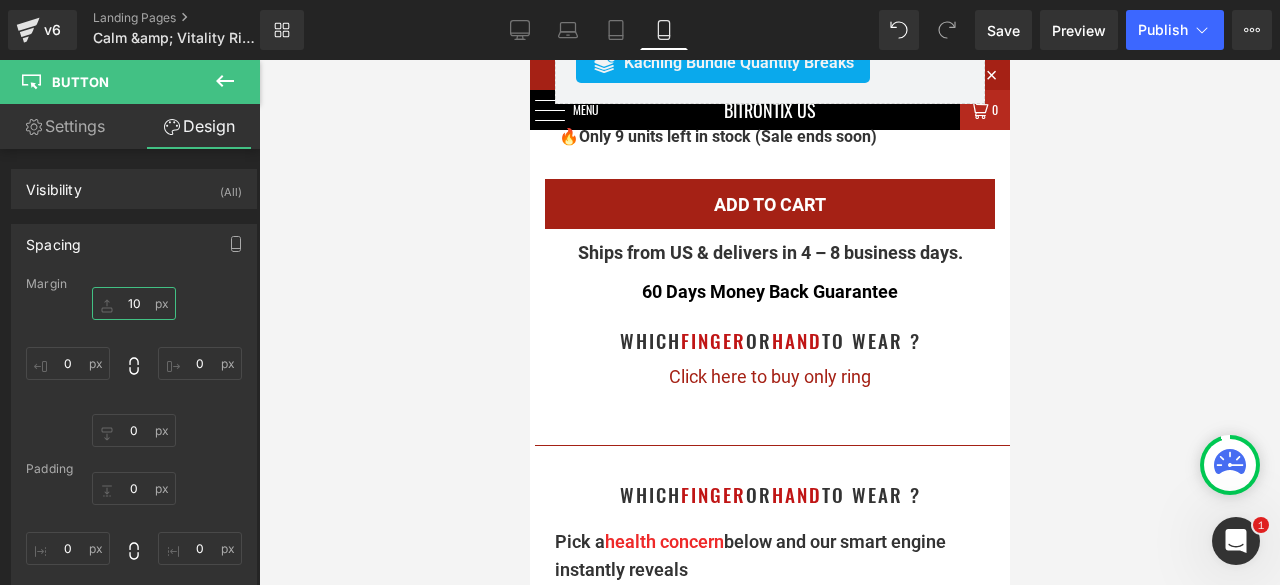 type on "1" 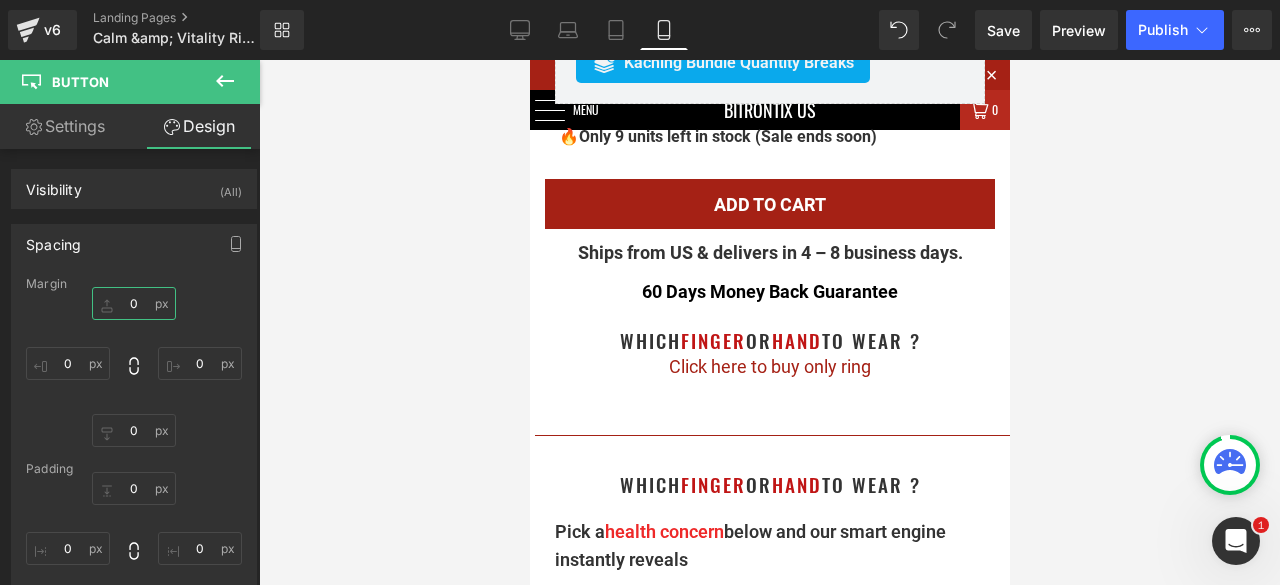 type on "5" 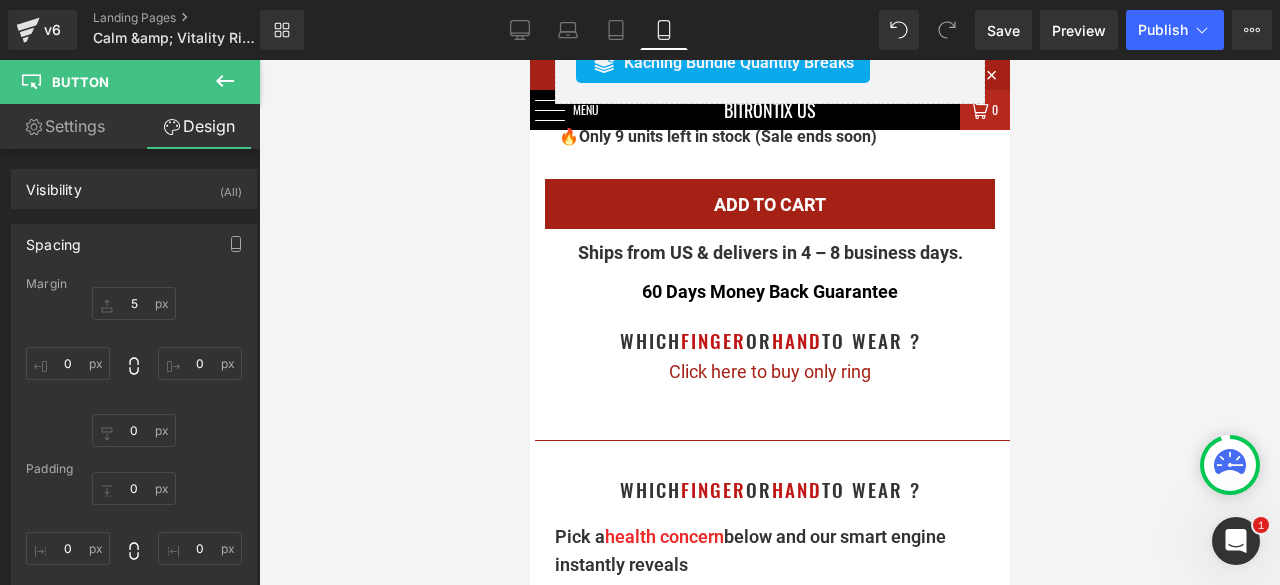 click at bounding box center [769, 322] 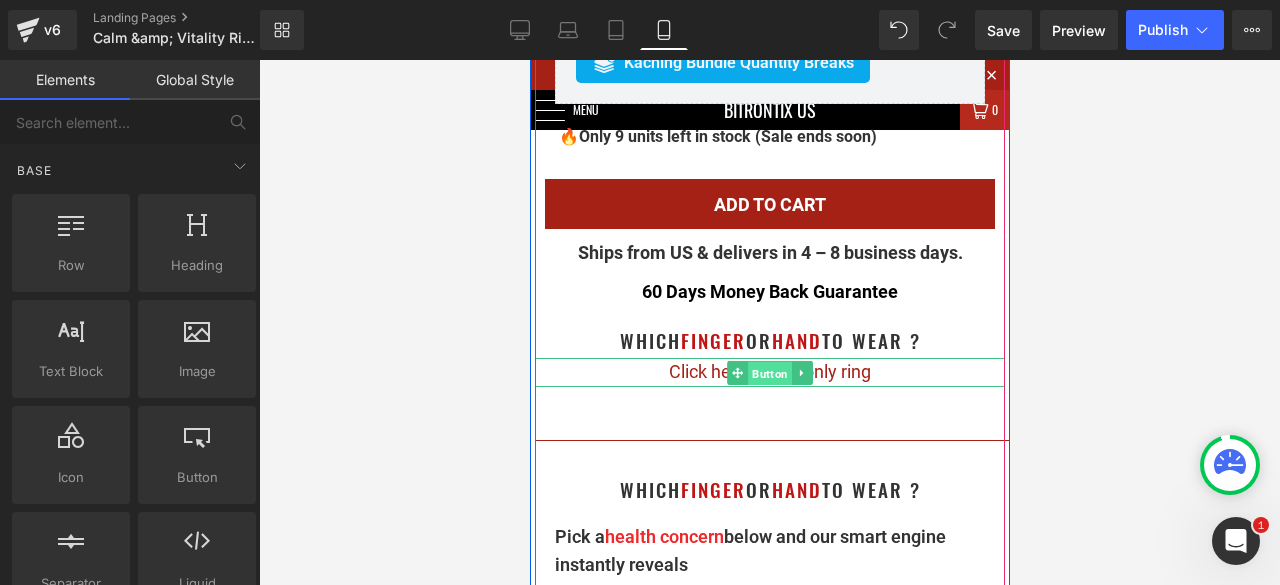 click on "Button" at bounding box center (769, 374) 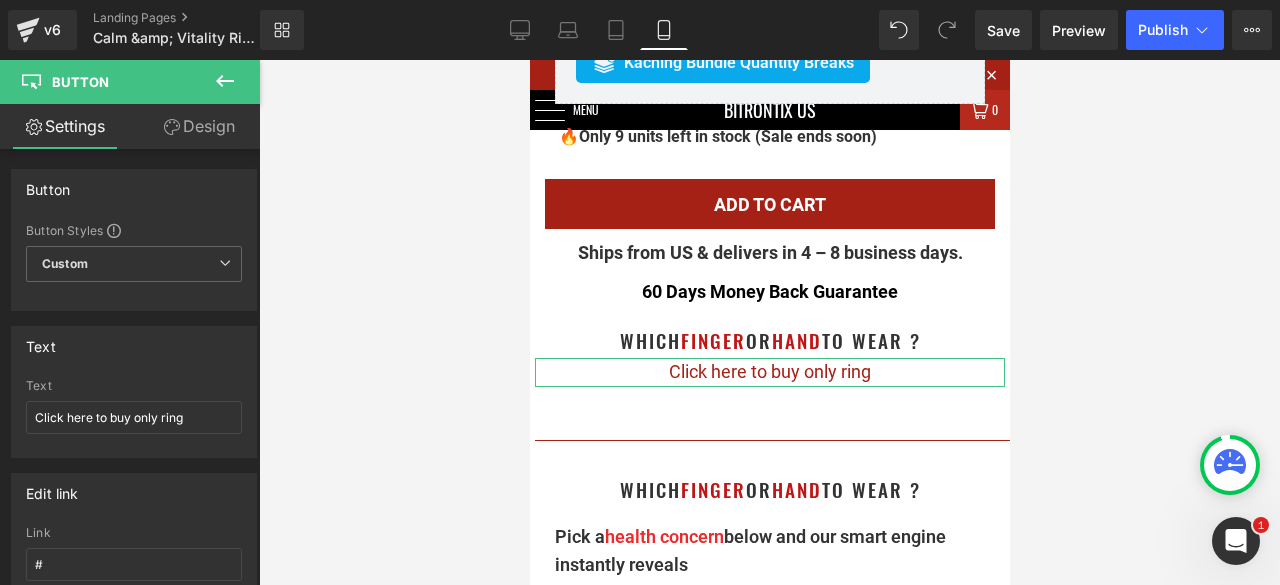 click on "Design" at bounding box center [199, 126] 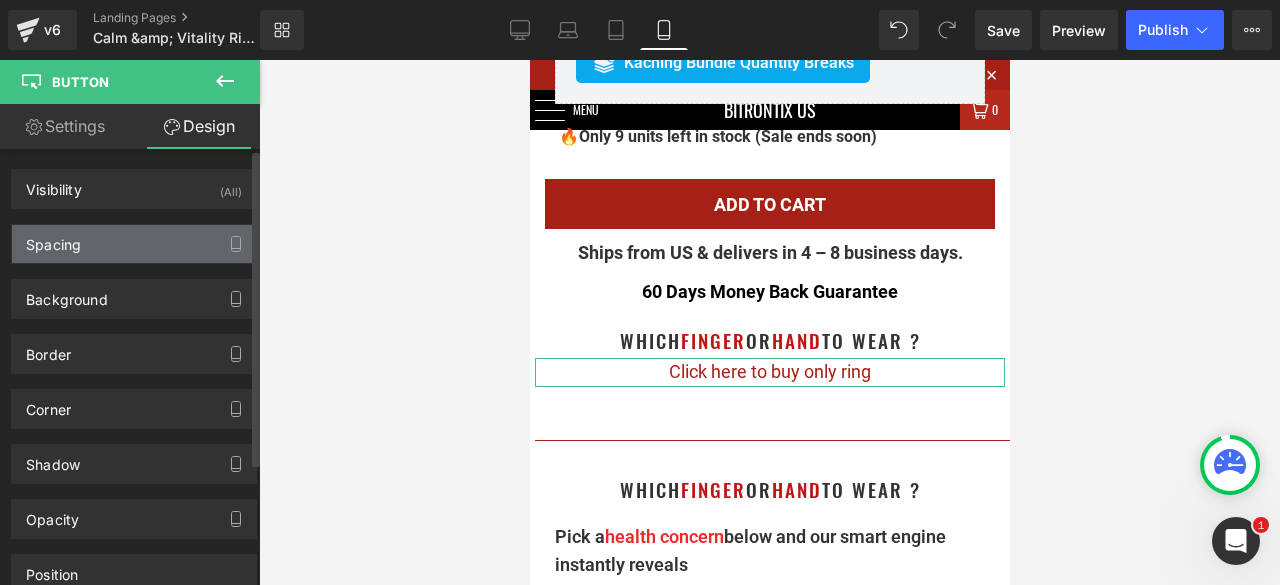 click on "Spacing" at bounding box center [134, 244] 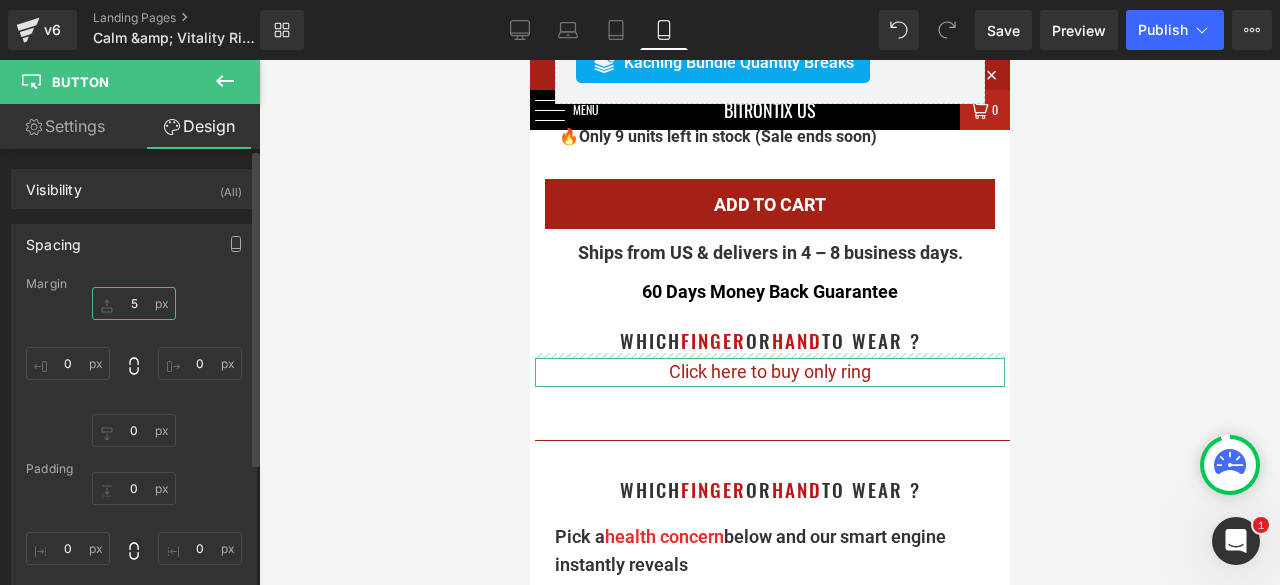 click on "5" at bounding box center (134, 303) 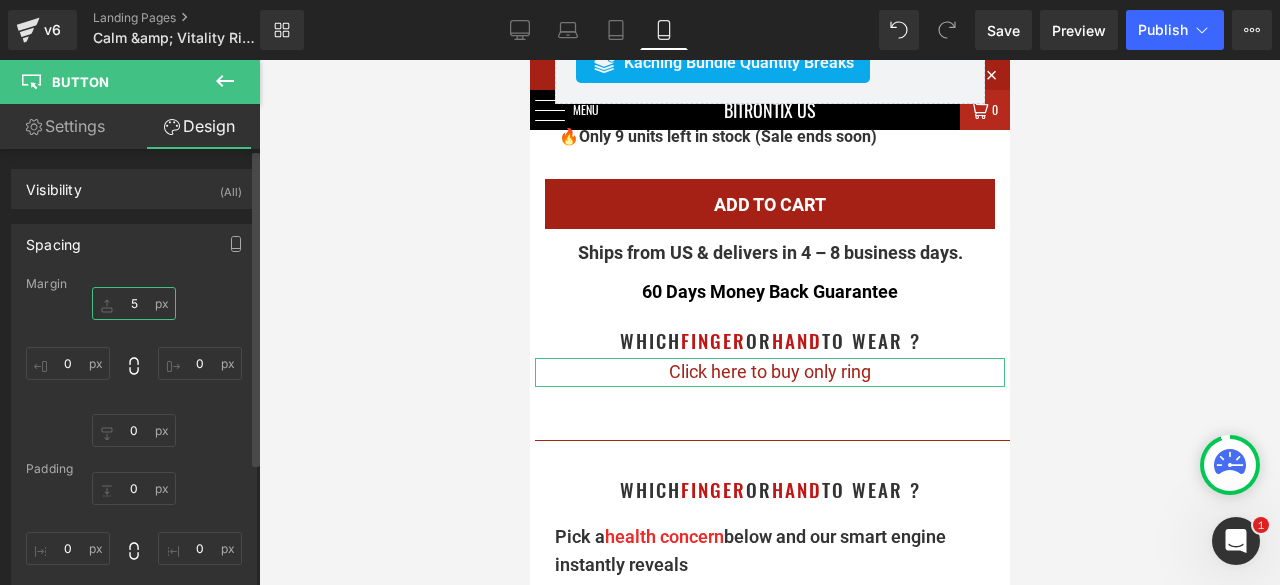 type 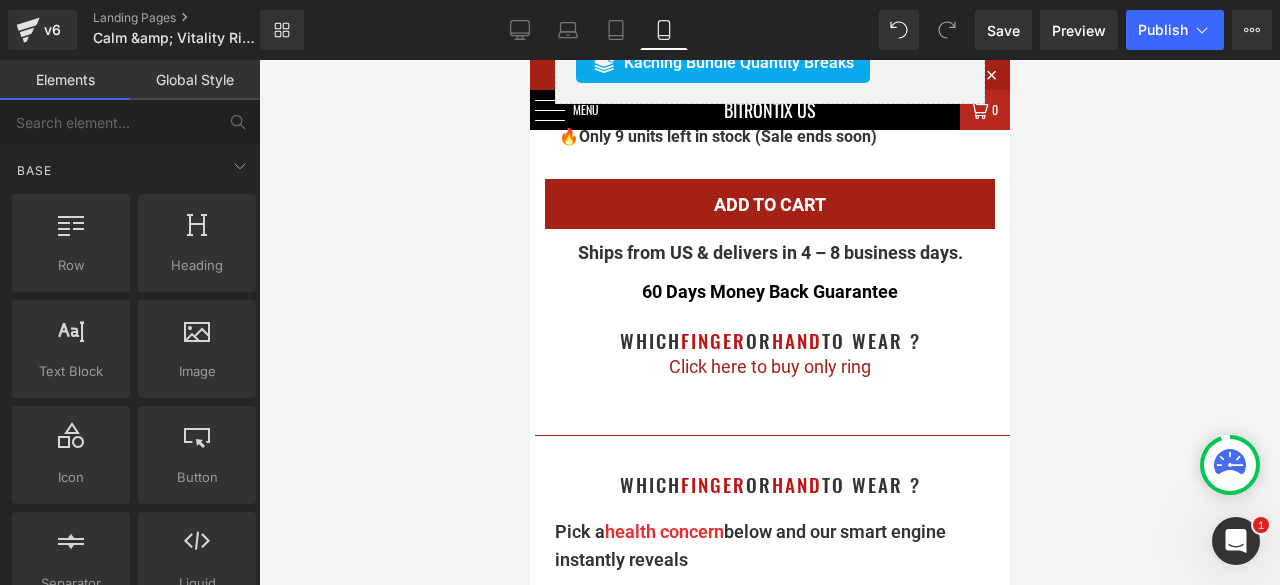 click at bounding box center (769, 322) 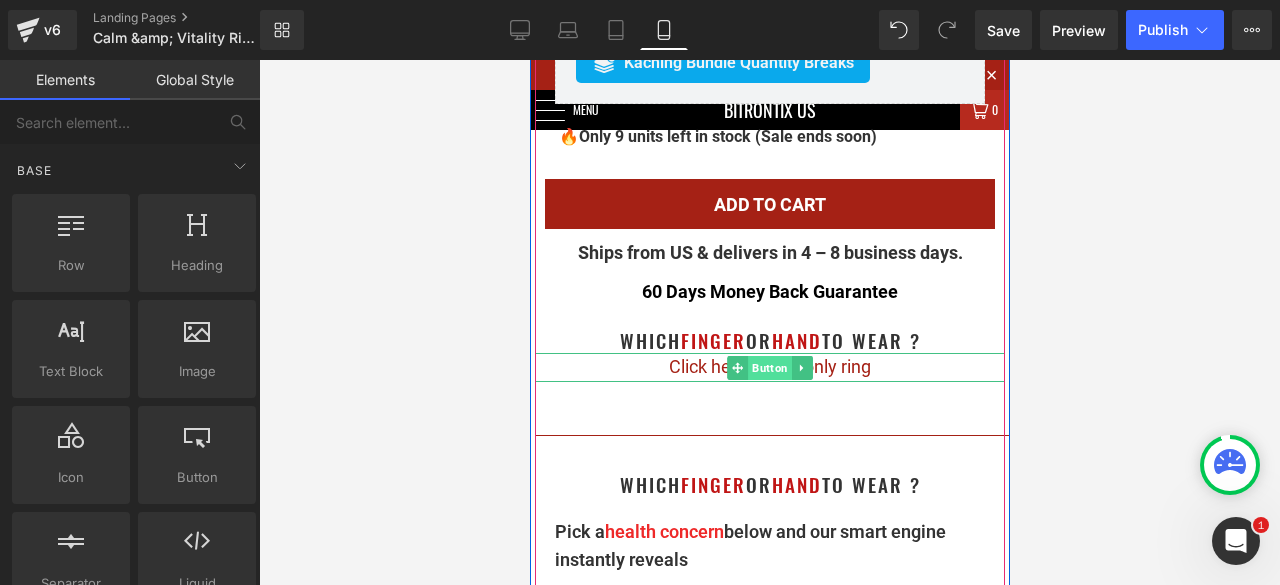 click on "Button" at bounding box center (769, 368) 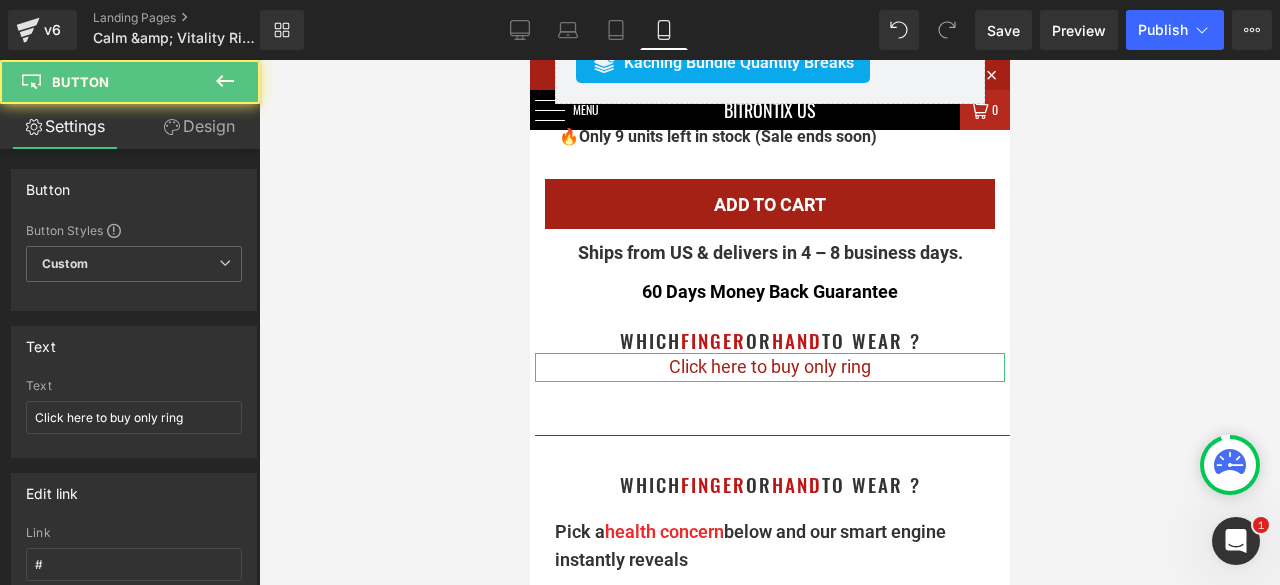 click on "Design" at bounding box center (199, 126) 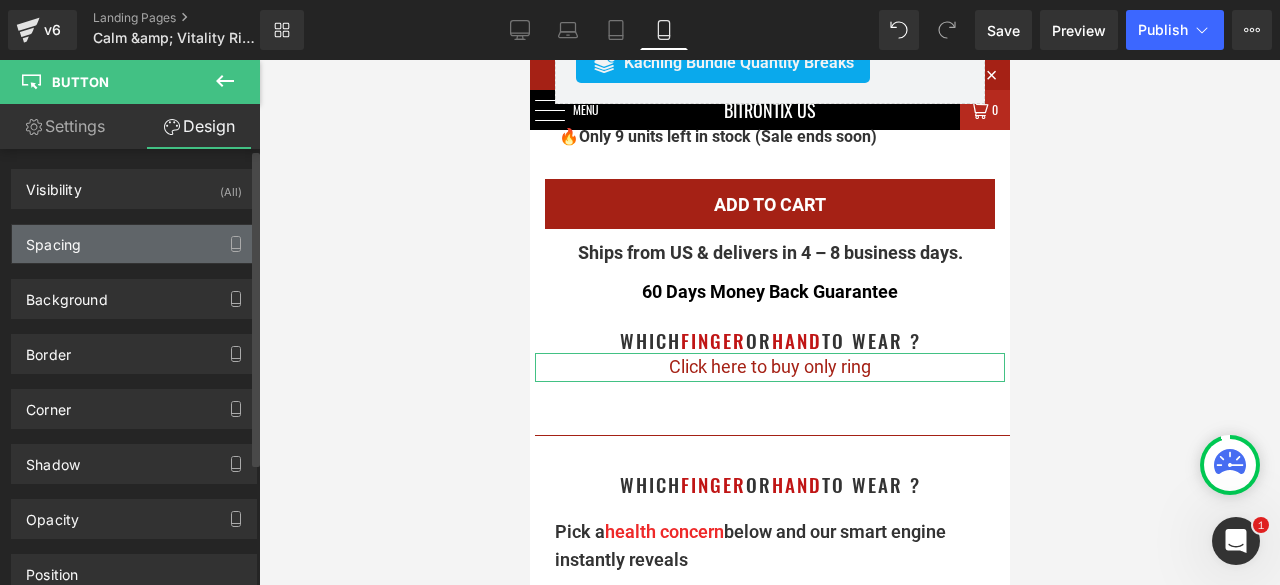 type on "0" 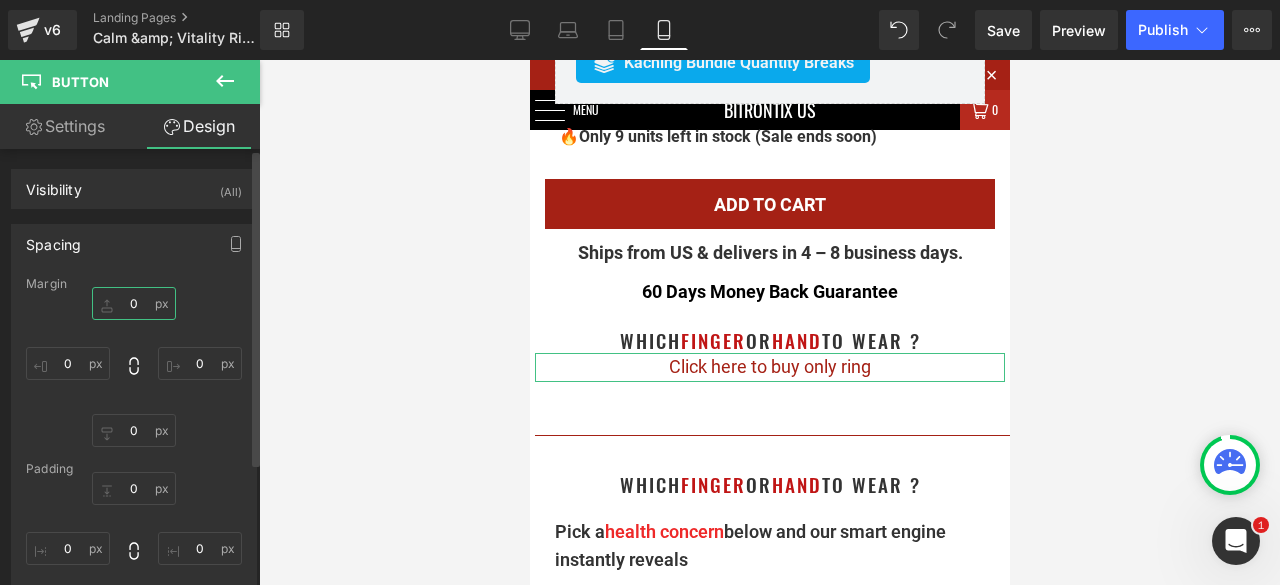 click on "0" at bounding box center (134, 303) 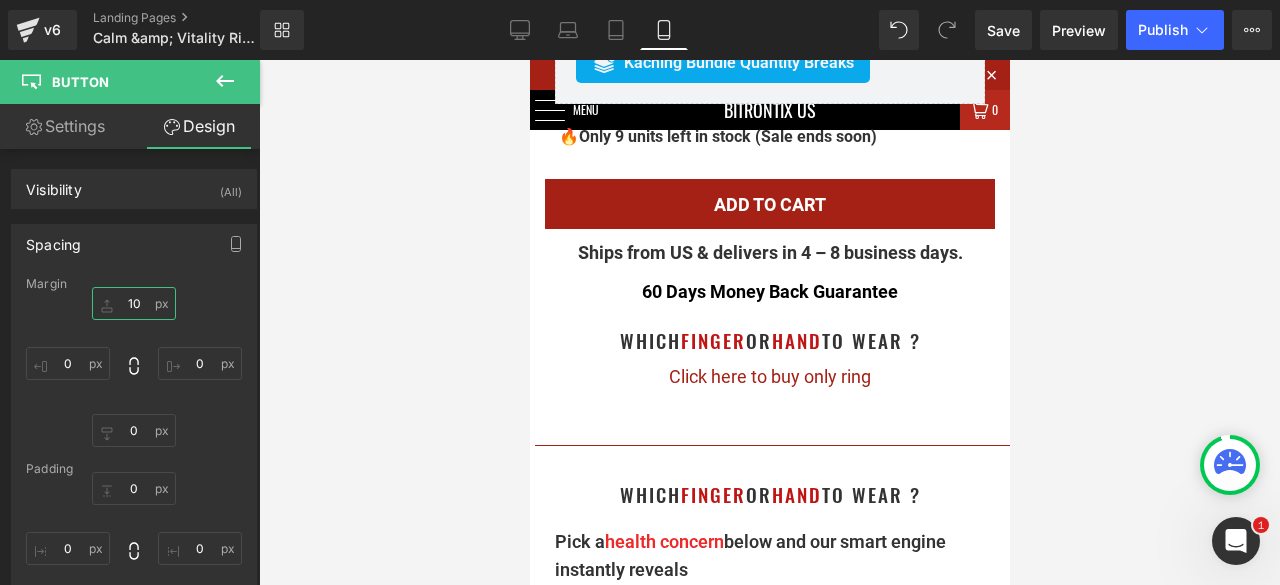 type on "1" 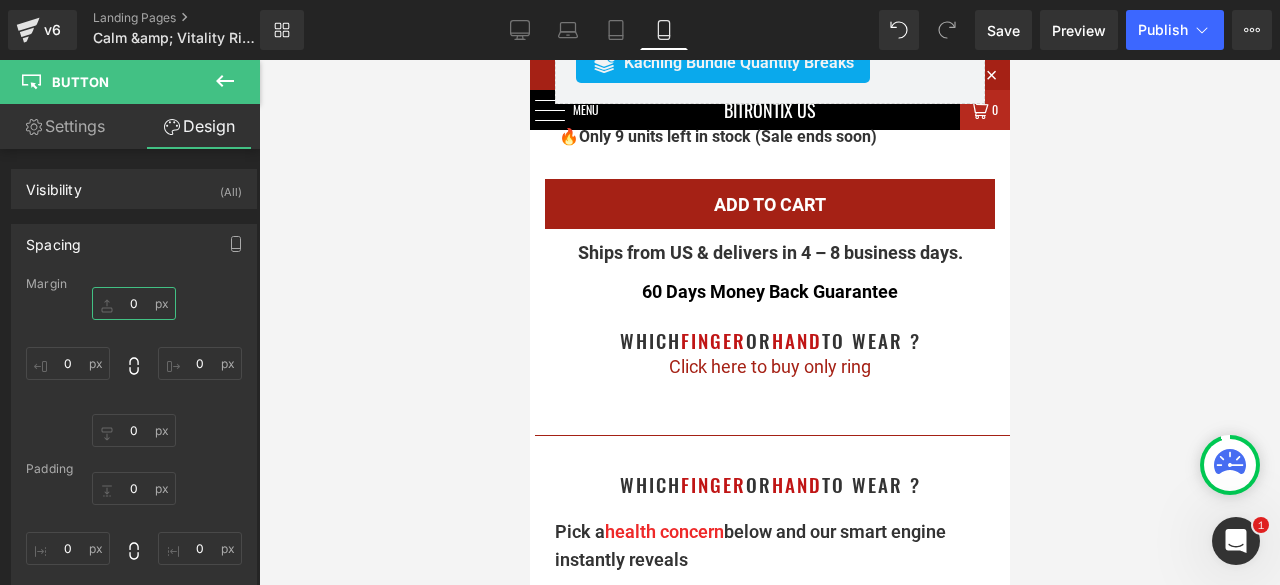 type on "5" 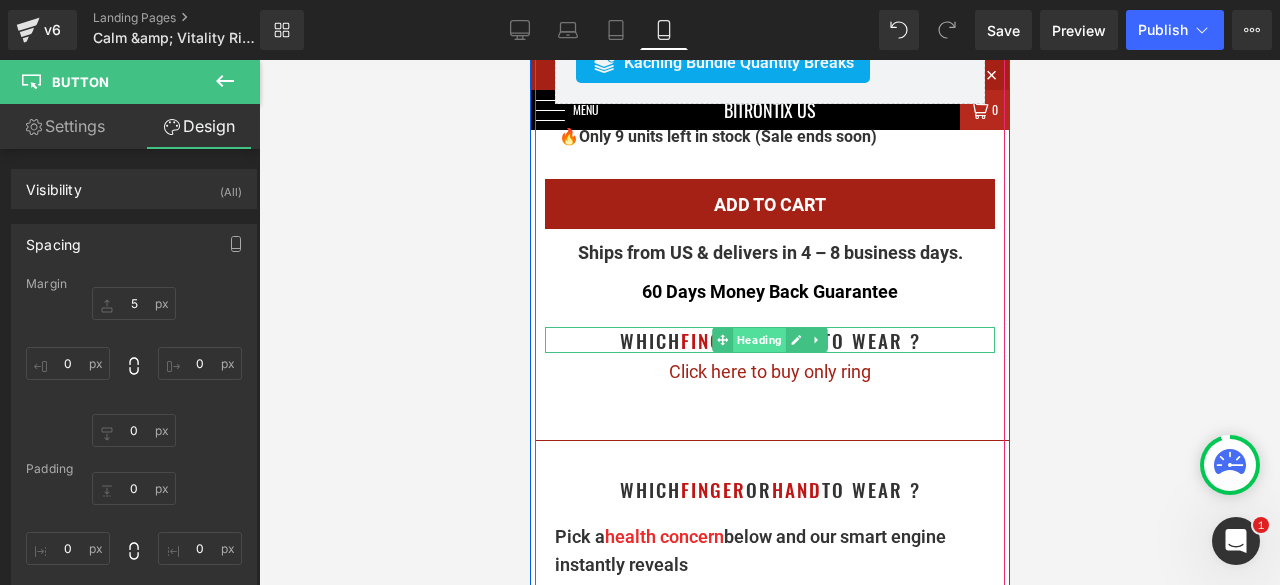 click on "Heading" at bounding box center [758, 340] 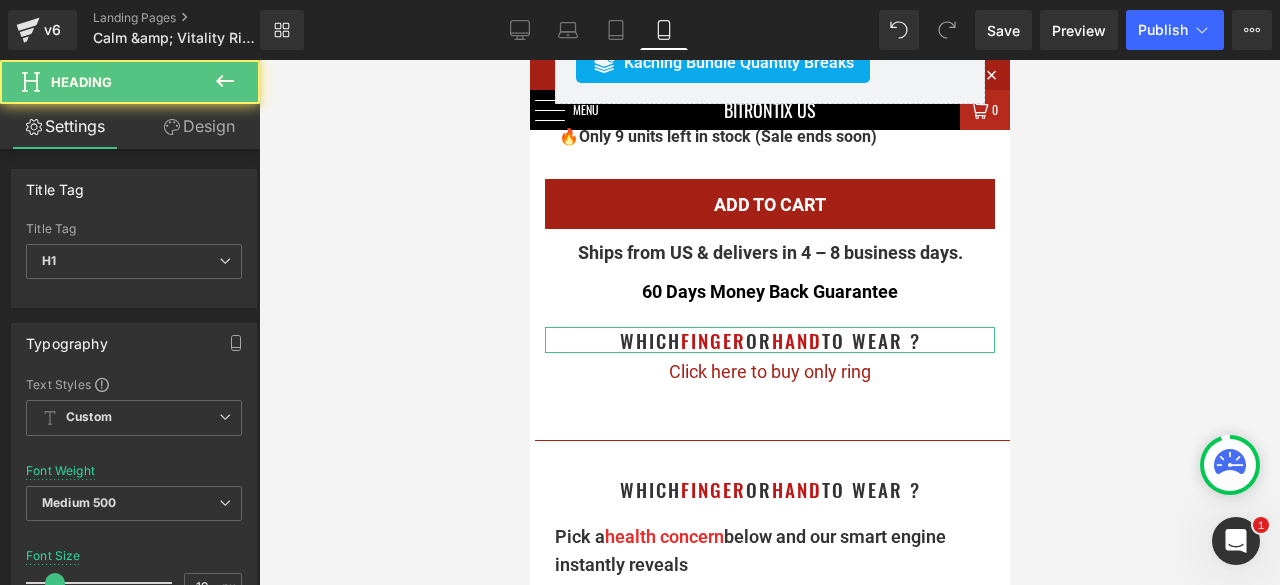 click on "Design" at bounding box center (199, 126) 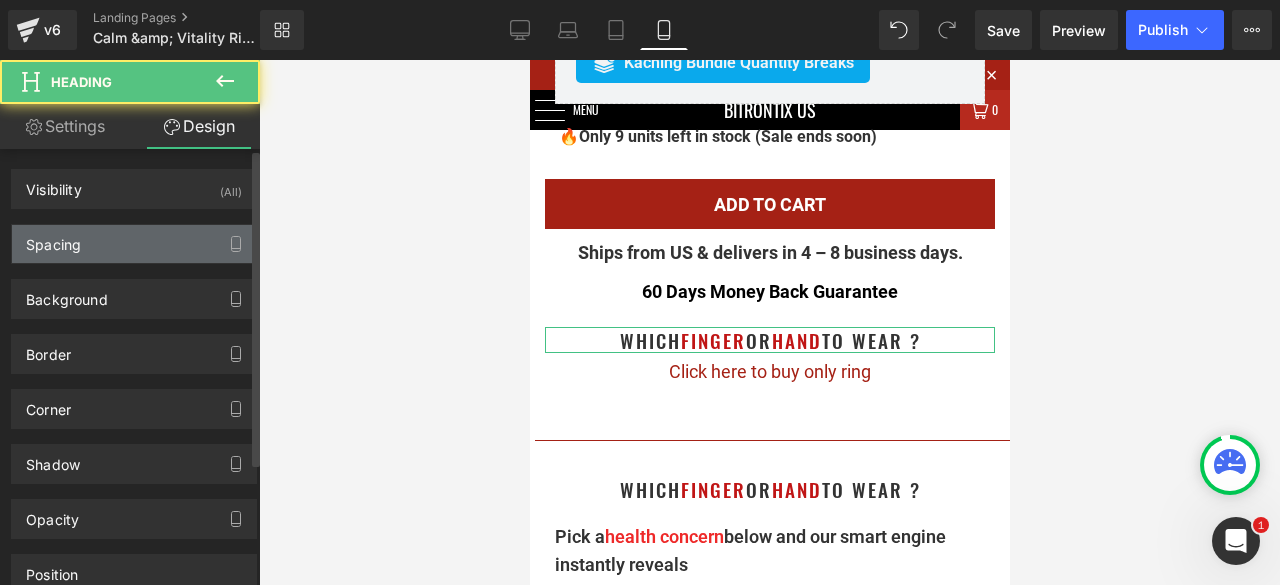 type on "20" 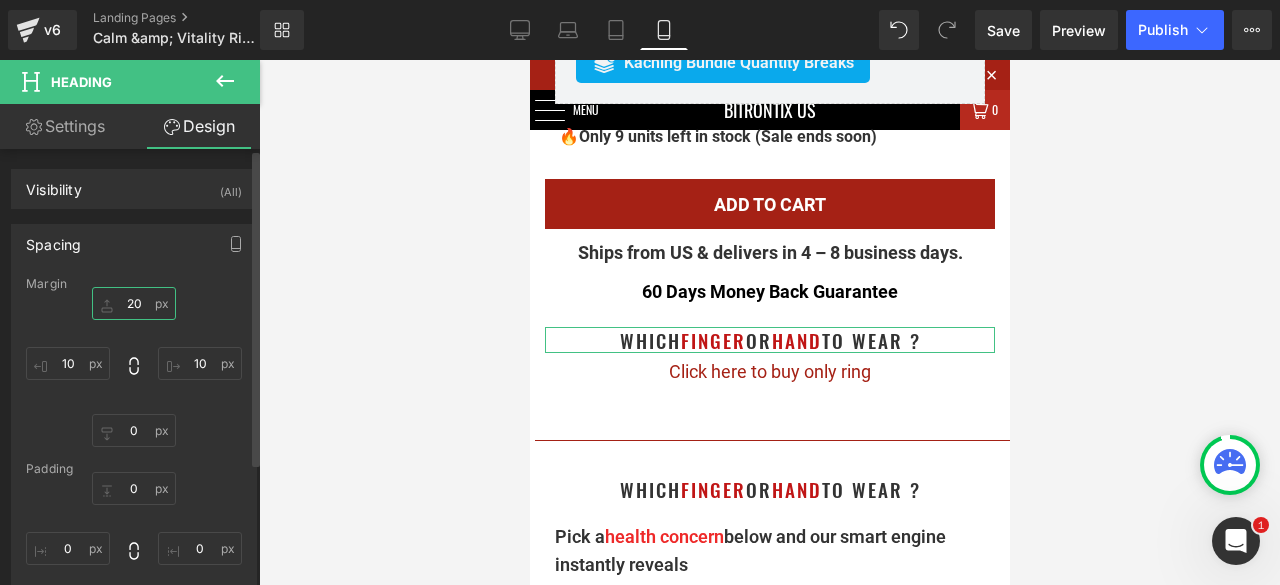 click on "20" at bounding box center [134, 303] 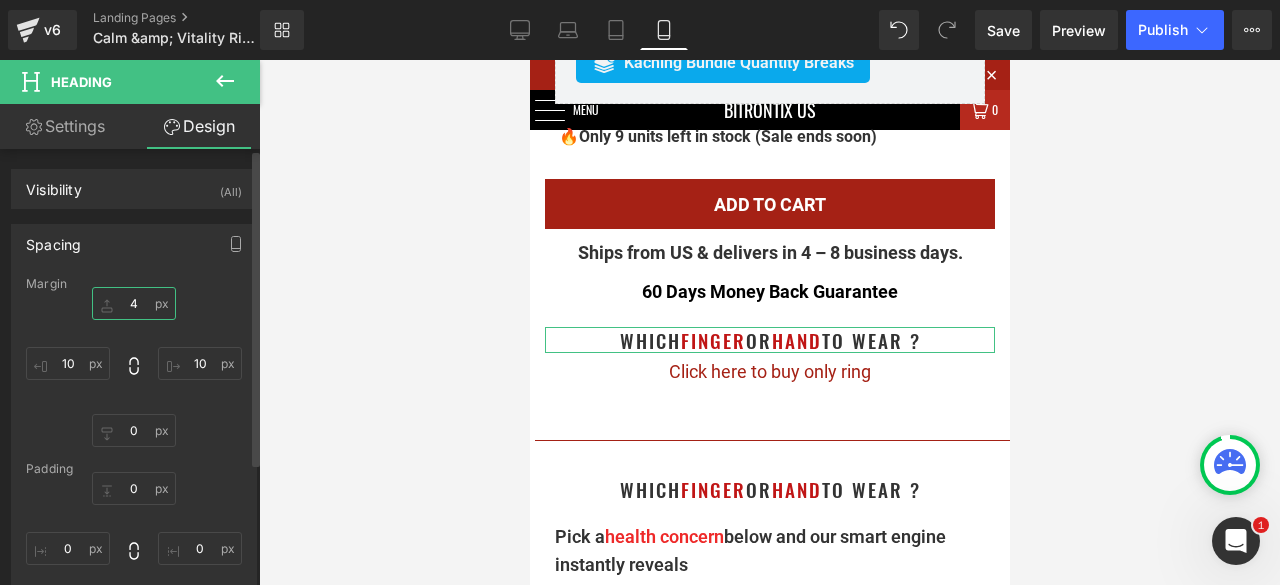 type on "40" 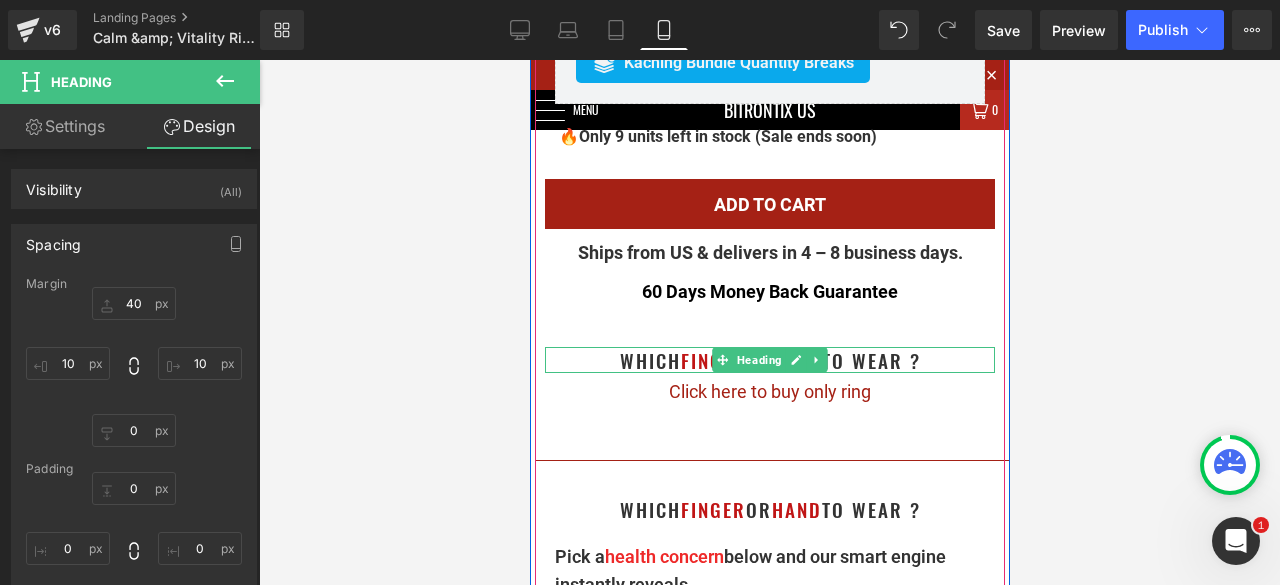 click on "Which  Finger  or  Hand  to wear ?" at bounding box center (769, 360) 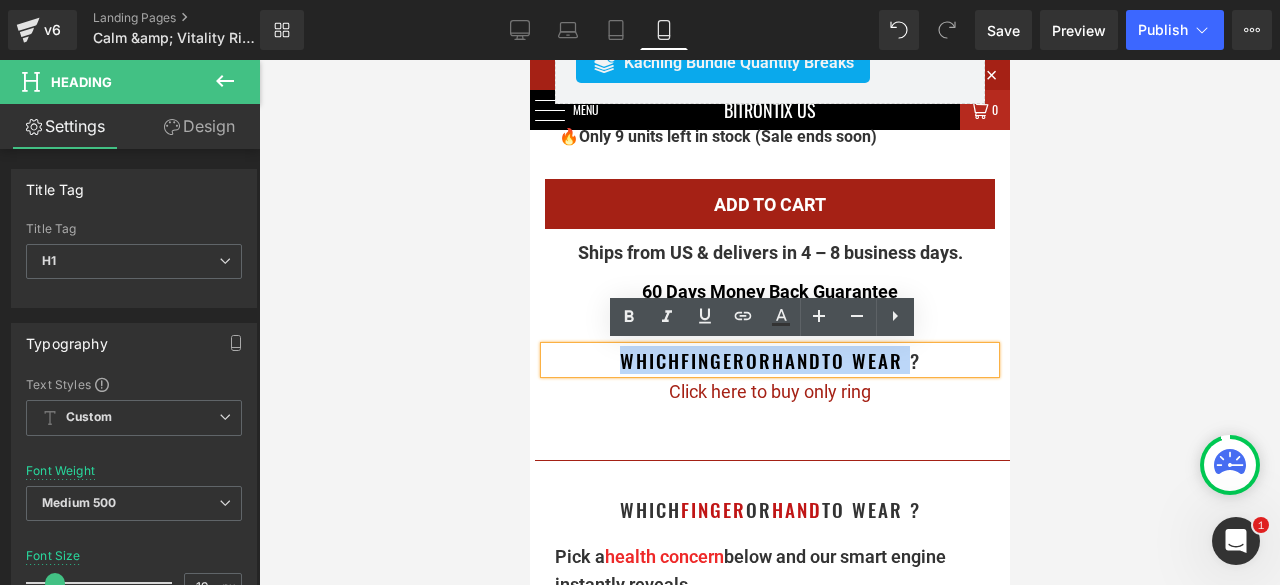 drag, startPoint x: 904, startPoint y: 362, endPoint x: 588, endPoint y: 351, distance: 316.1914 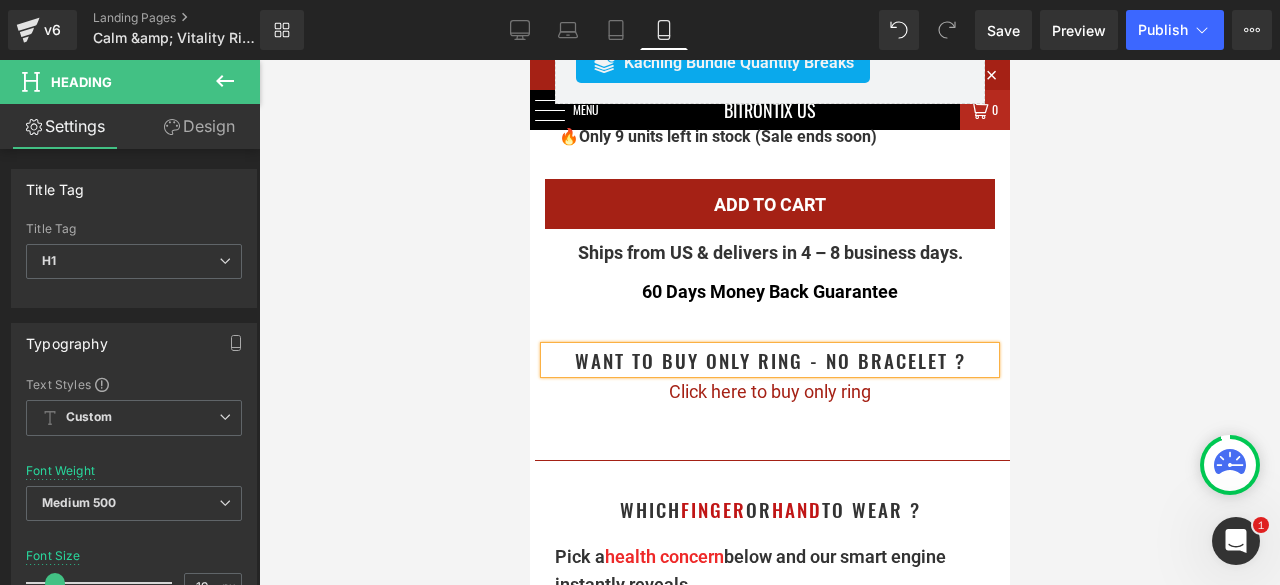 click at bounding box center [769, 322] 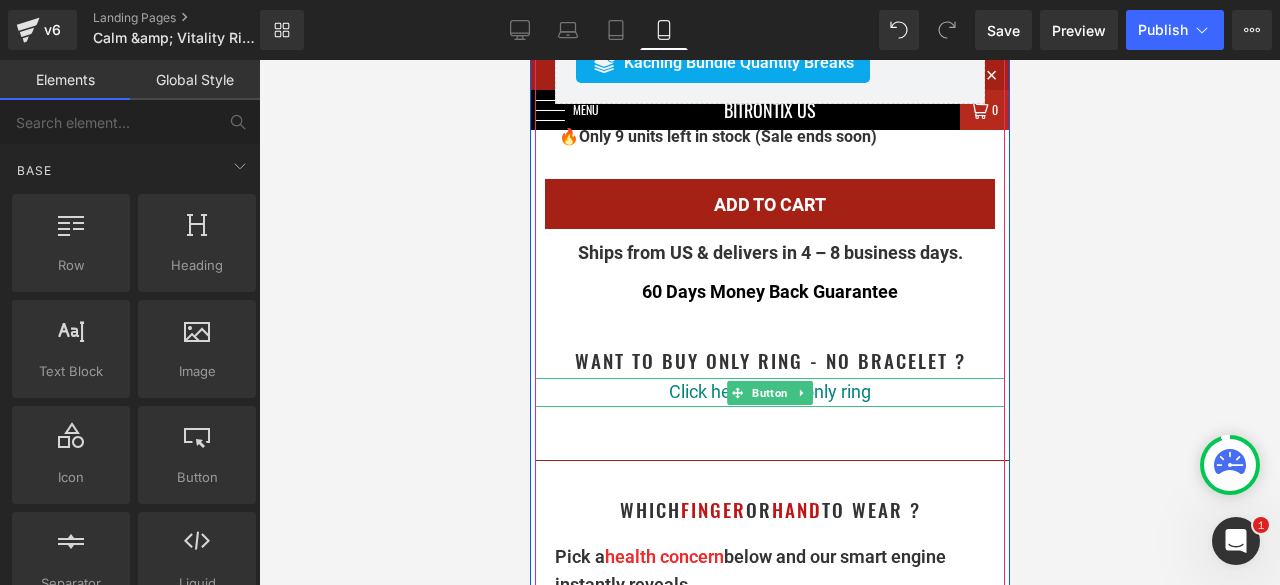 click on "Click here to buy only ring" at bounding box center [769, 392] 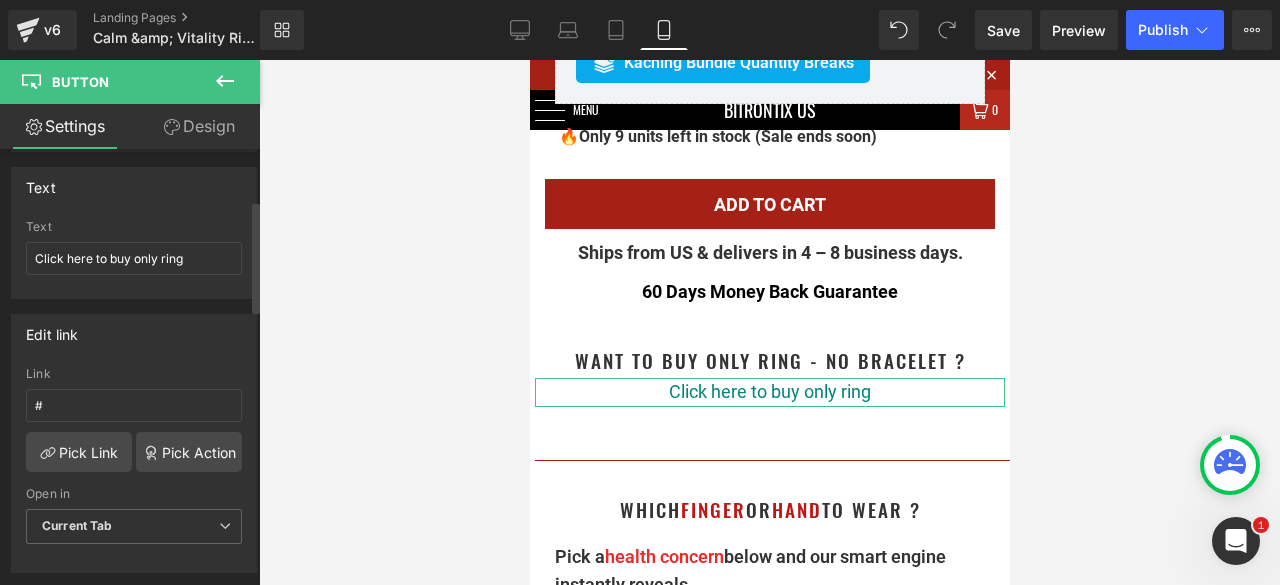 scroll, scrollTop: 200, scrollLeft: 0, axis: vertical 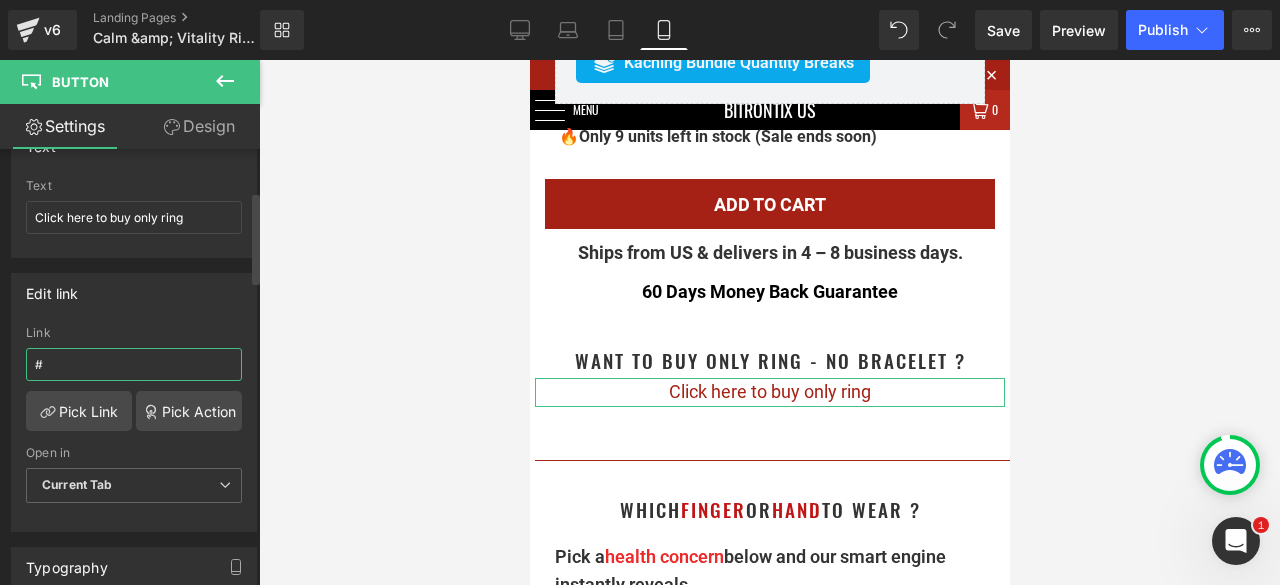 drag, startPoint x: 76, startPoint y: 353, endPoint x: 0, endPoint y: 353, distance: 76 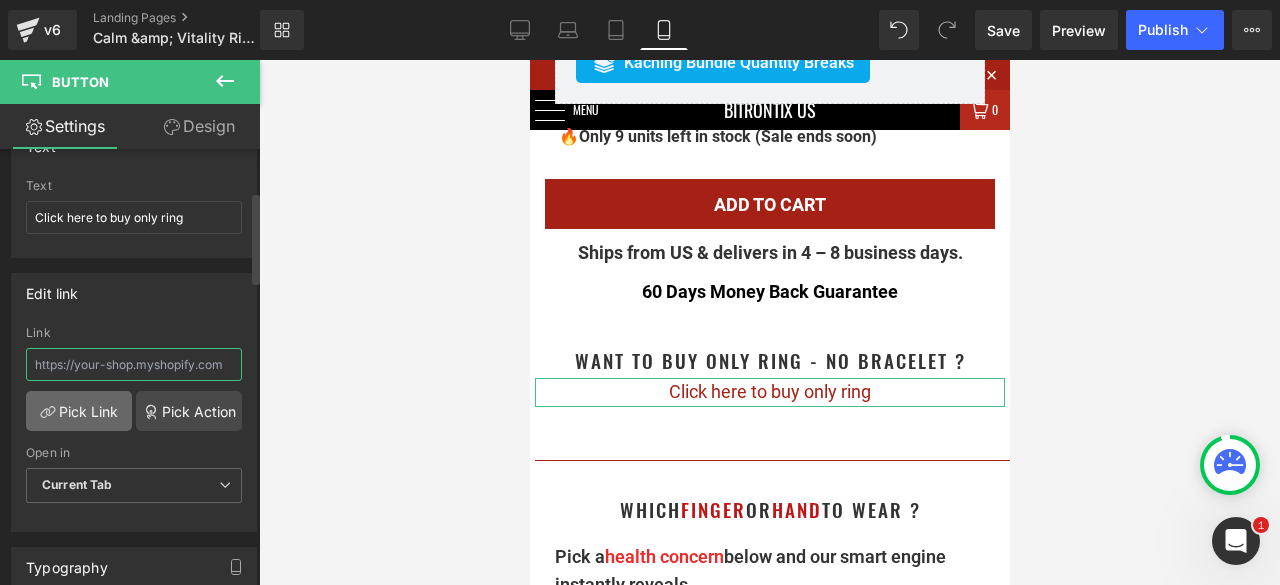 type 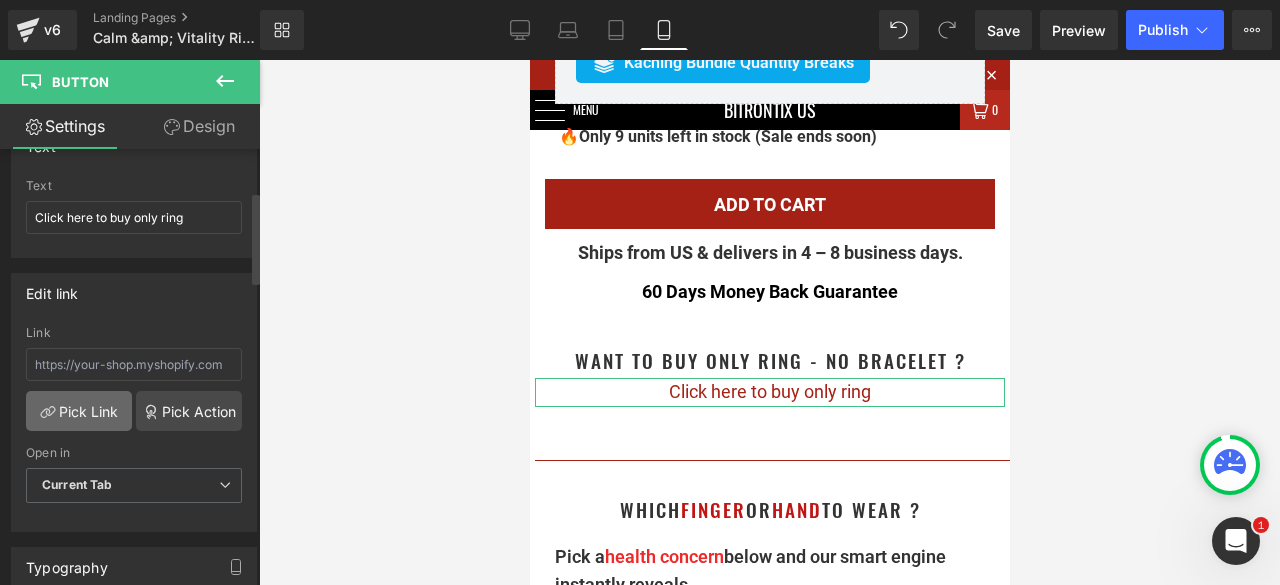 click on "Pick Link" at bounding box center [79, 411] 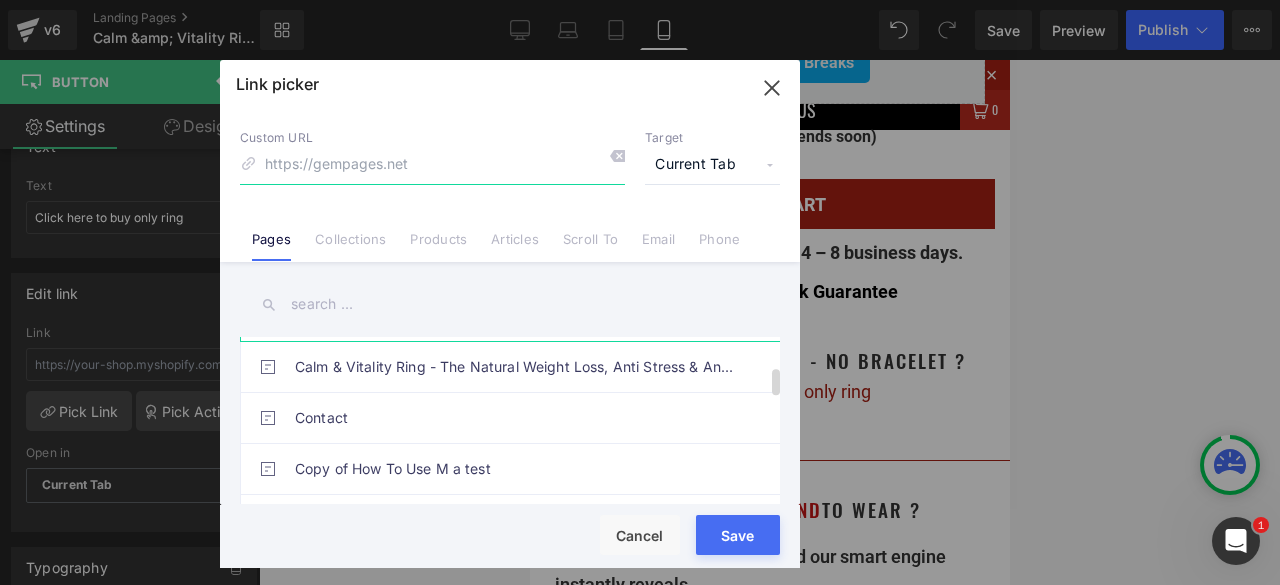 scroll, scrollTop: 100, scrollLeft: 0, axis: vertical 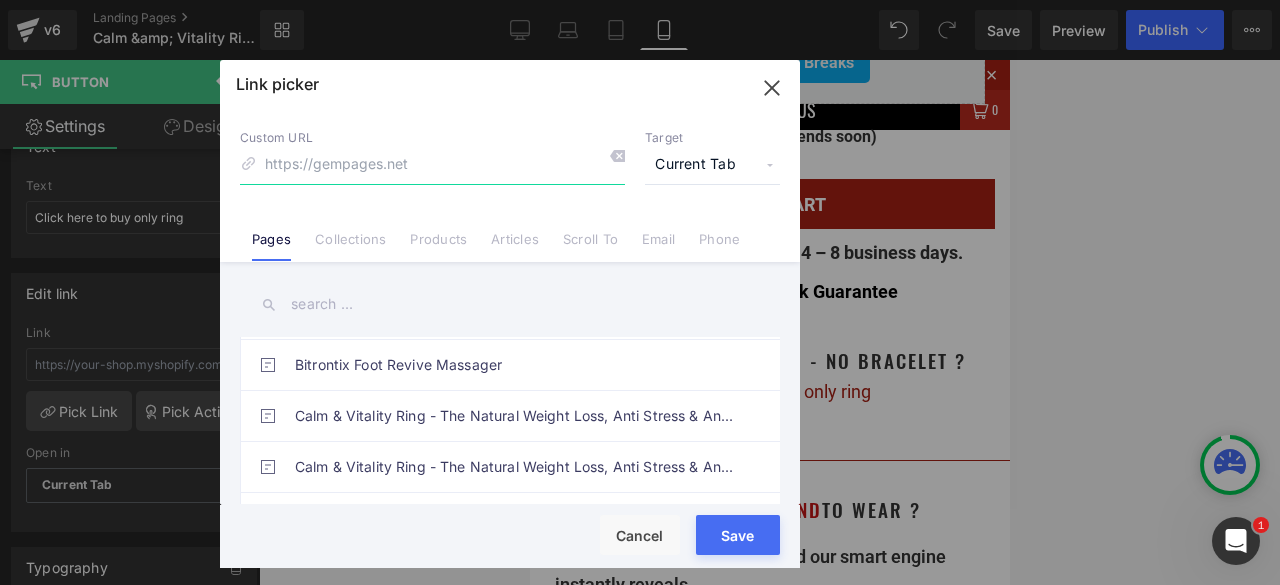 click at bounding box center (432, 165) 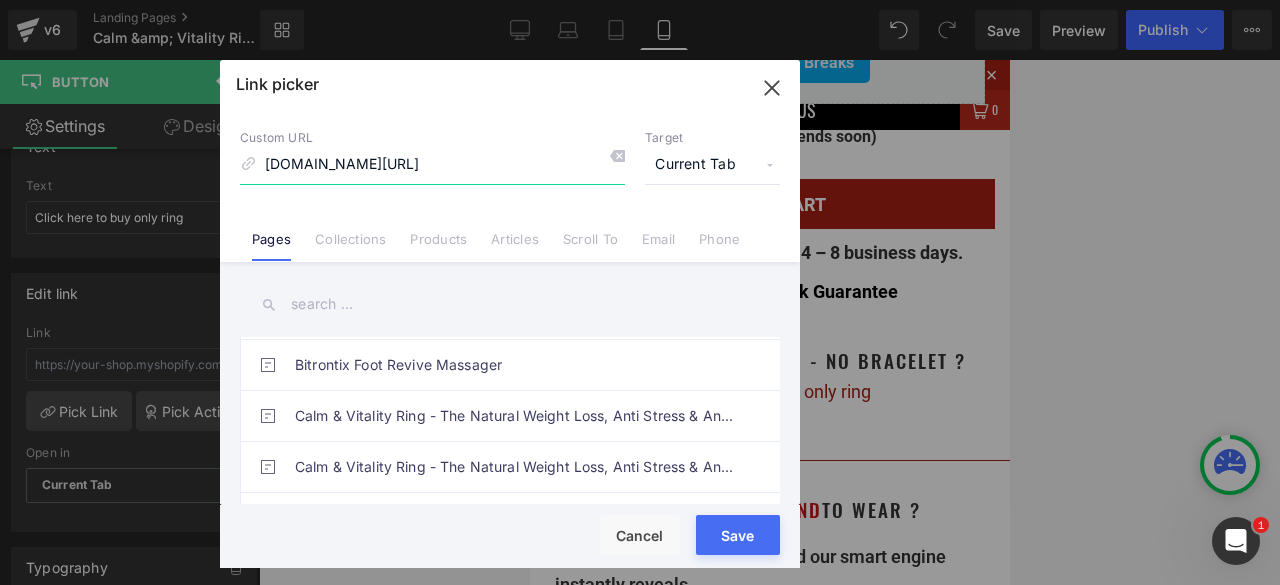 type on "www.bitrontix.com/pages/only" 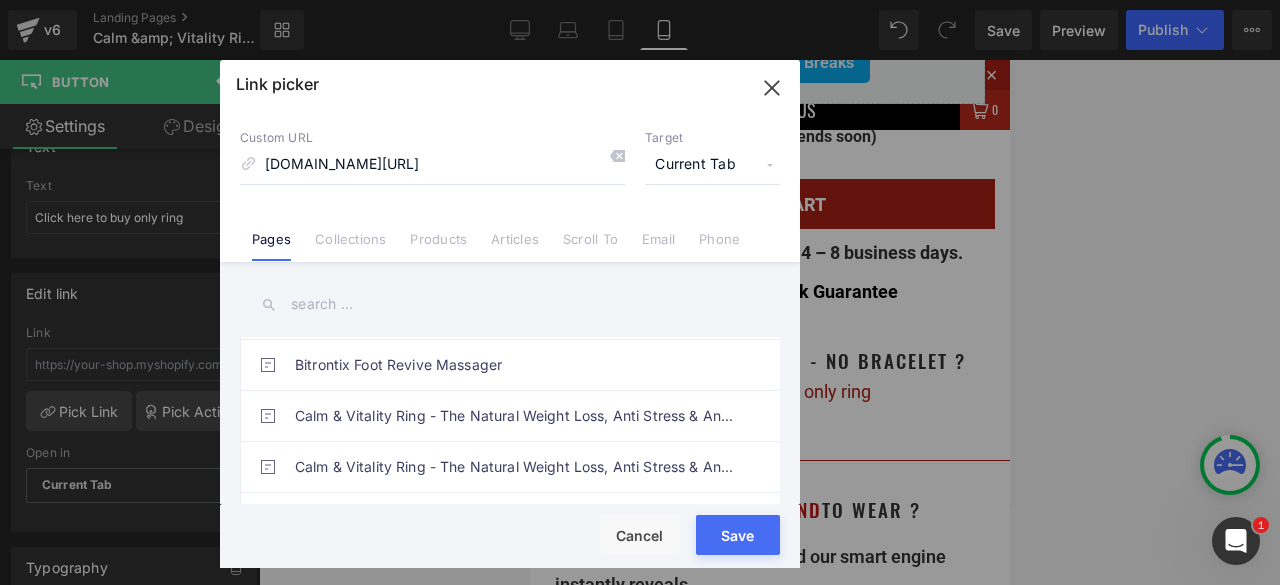 click on "Save" at bounding box center (738, 535) 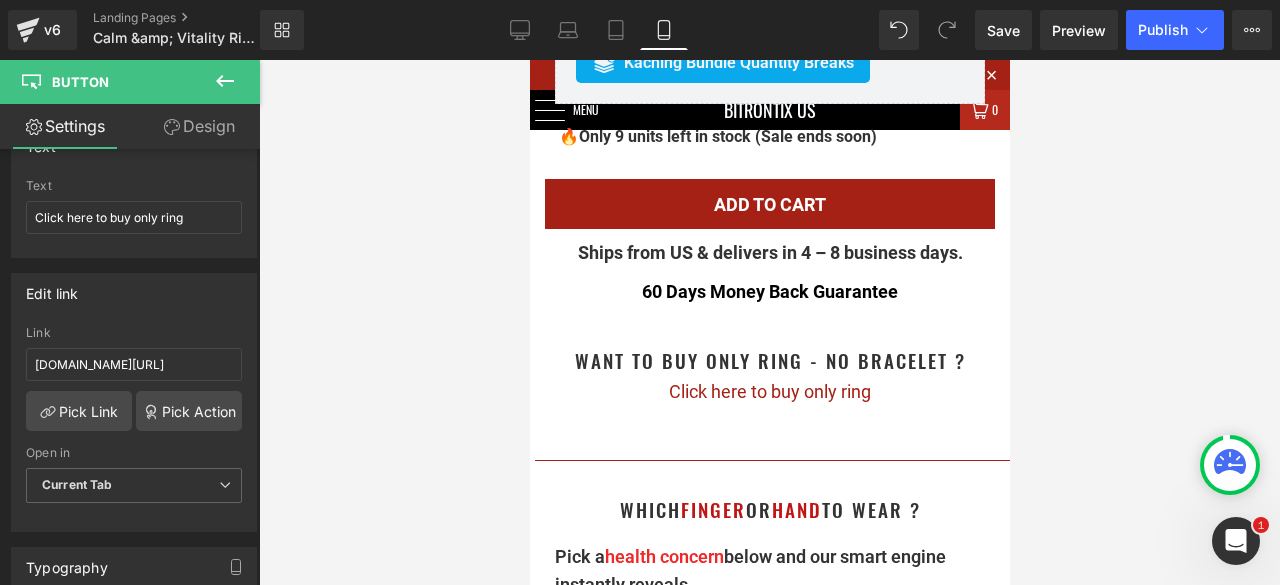 click 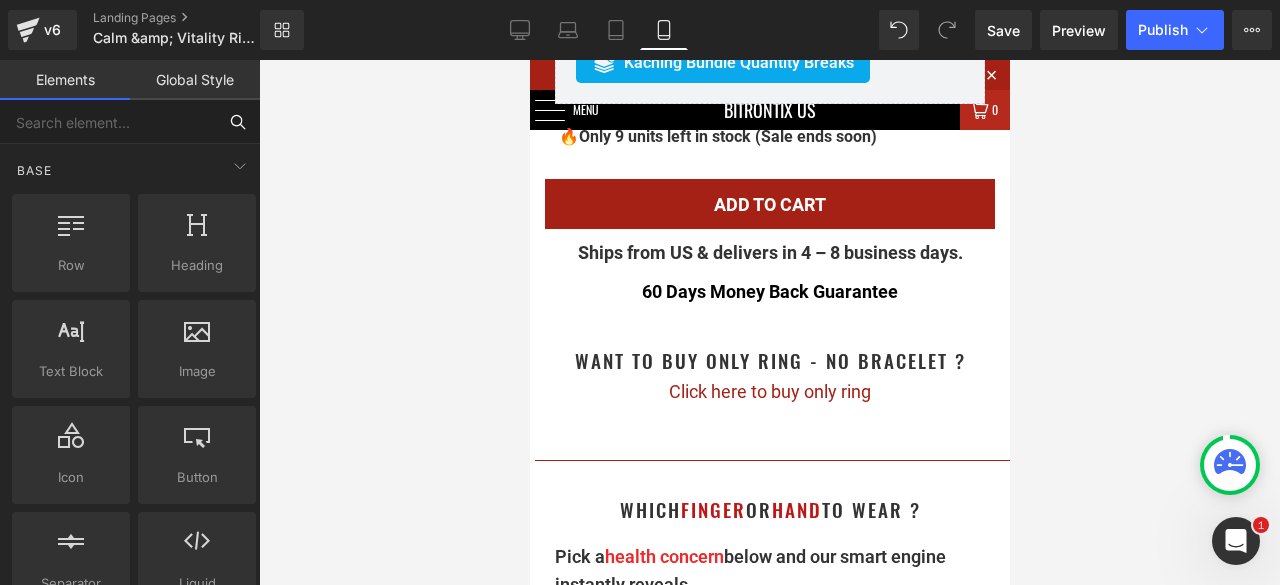 click at bounding box center (108, 122) 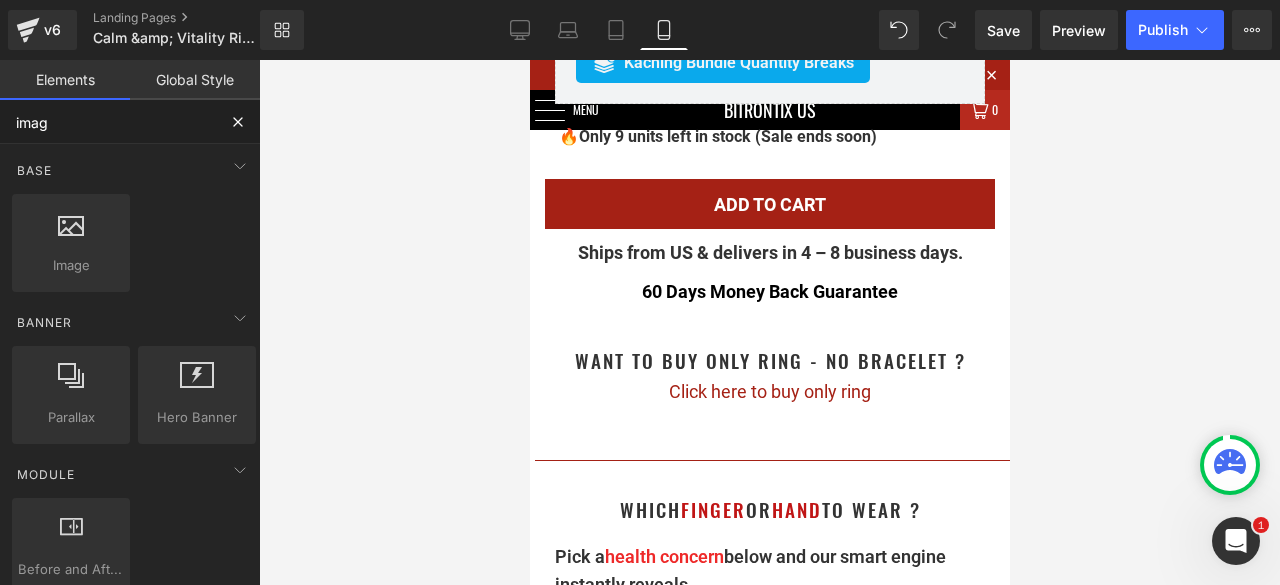type on "image" 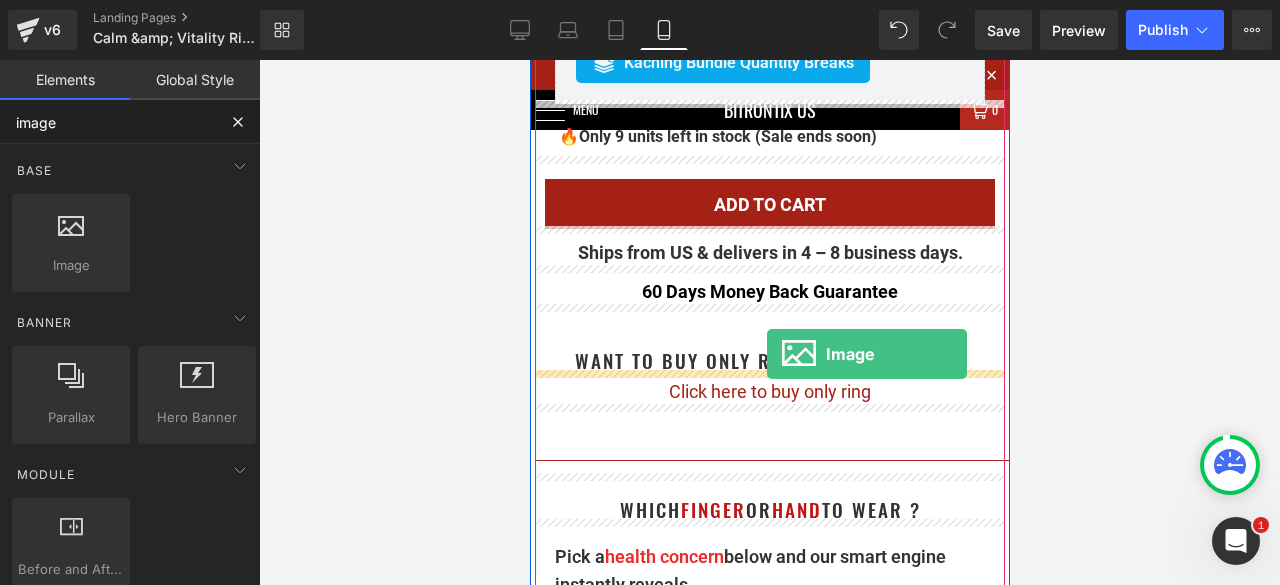 drag, startPoint x: 602, startPoint y: 311, endPoint x: 766, endPoint y: 355, distance: 169.79988 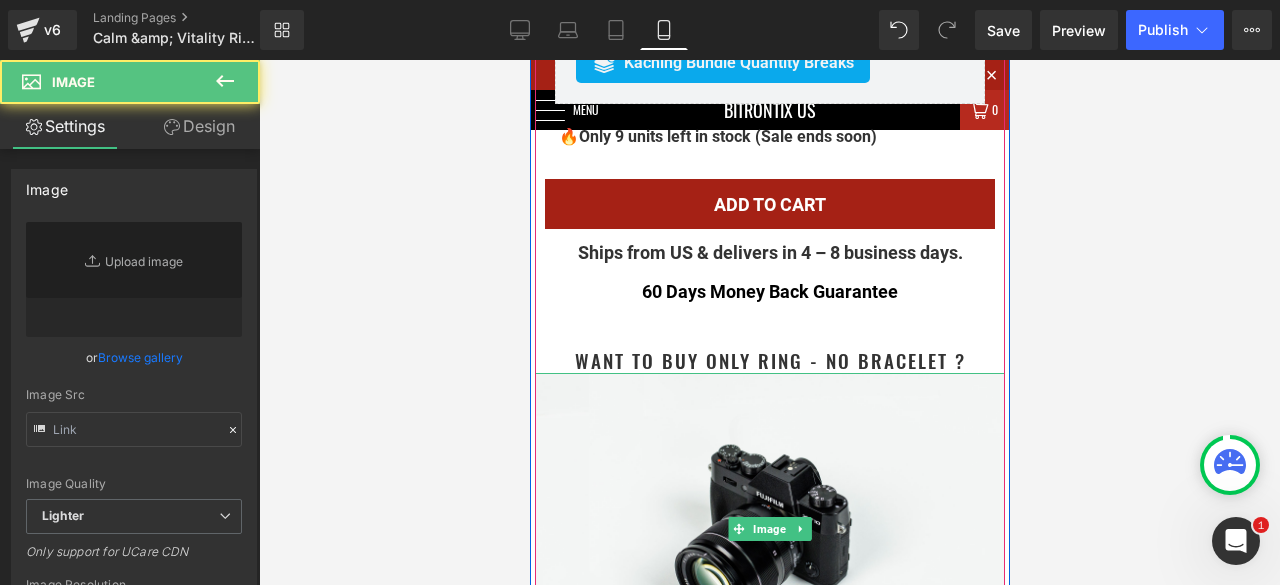 type on "//d1um8515vdn9kb.cloudfront.net/images/parallax.jpg" 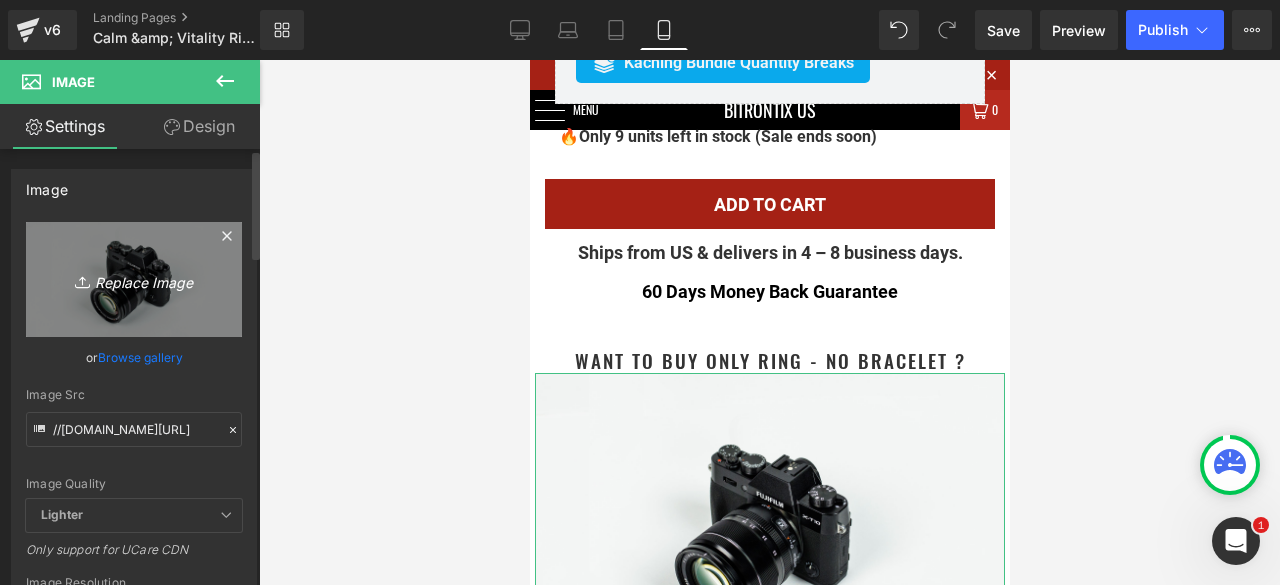 click on "Replace Image" at bounding box center [134, 279] 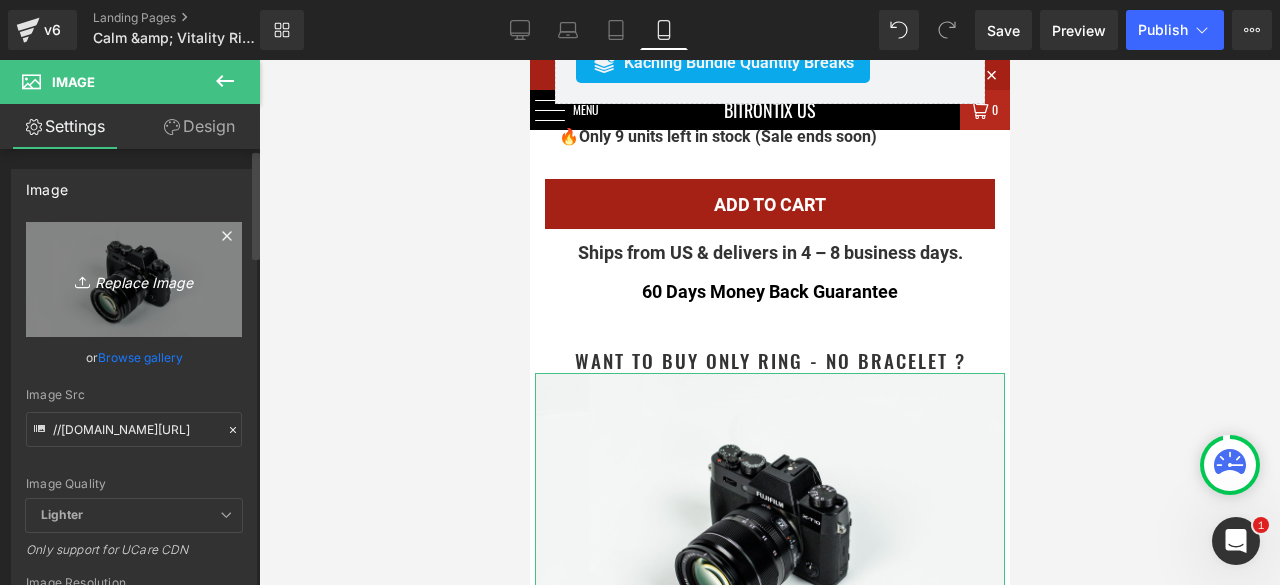 type on "C:\fakepath\Untitled design - 2025-07-16T163549.789.png" 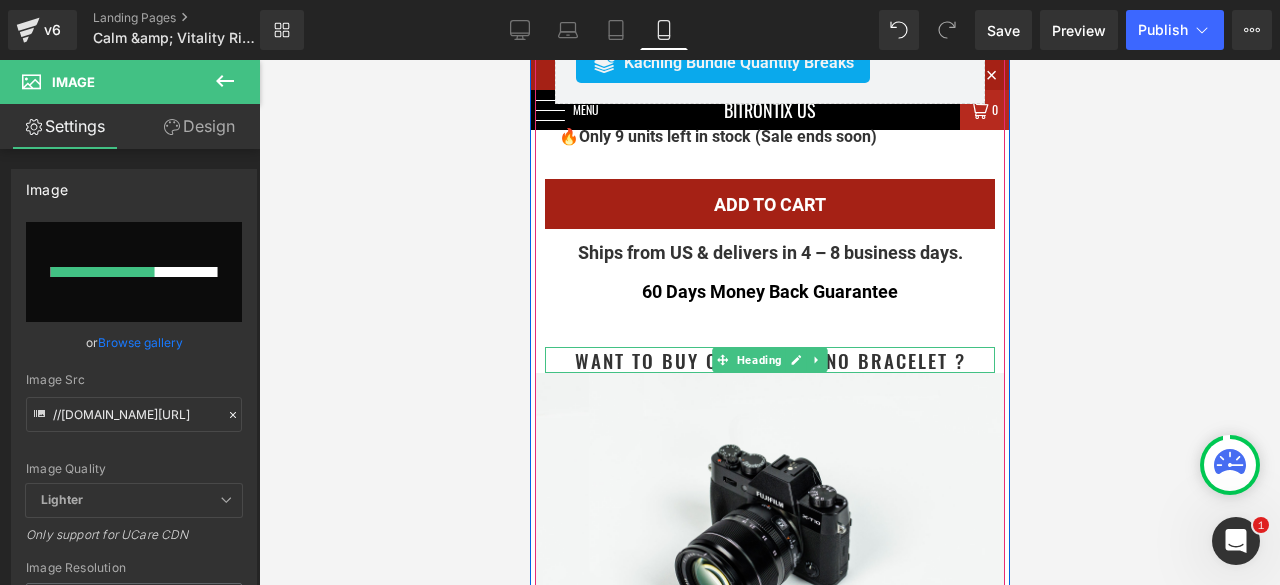 type 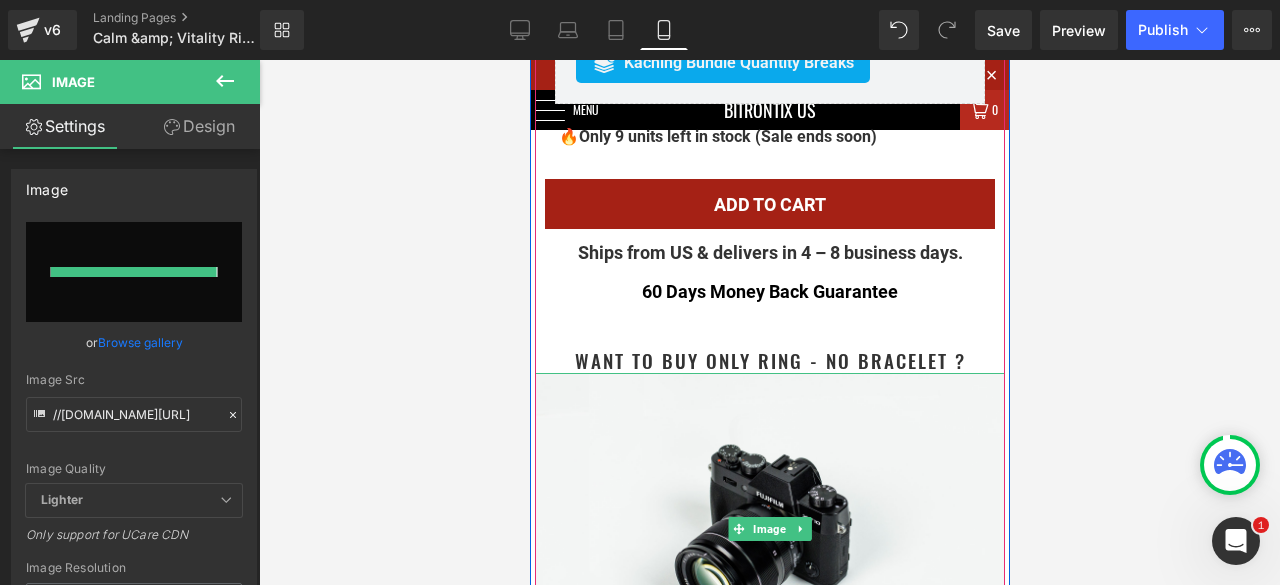 type on "https://ucarecdn.com/9cb41eb9-f9bf-41ee-a9b6-34211ea00bd5/-/format/auto/-/preview/3000x3000/-/quality/lighter/Untitled%20design%20-%202025-07-16T163549.789.png" 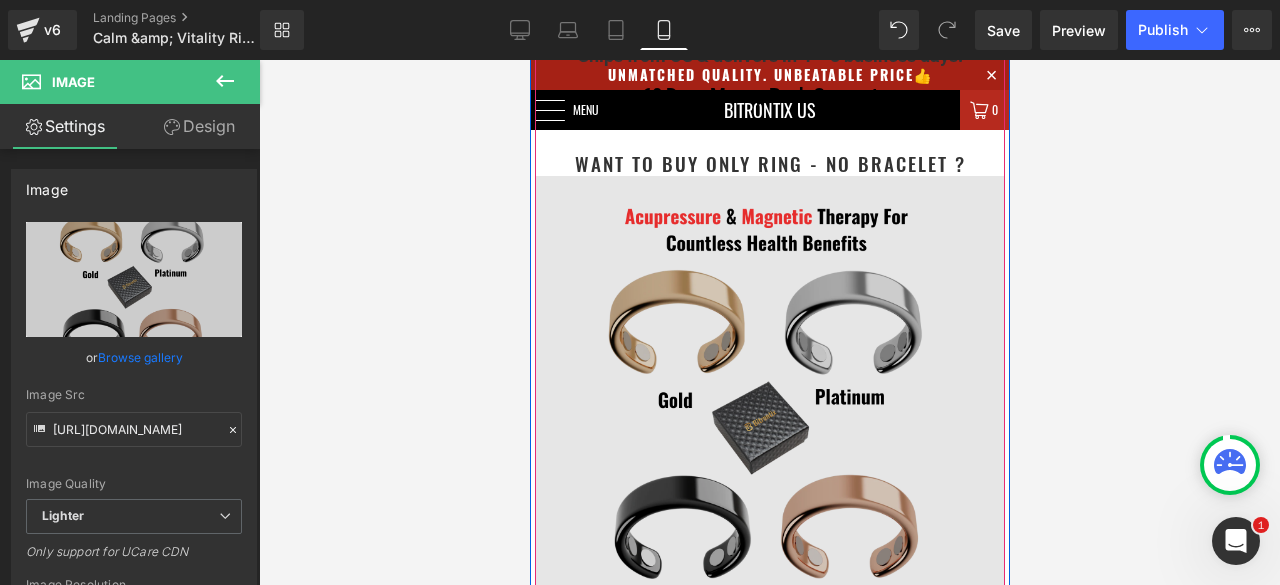 scroll, scrollTop: 1700, scrollLeft: 0, axis: vertical 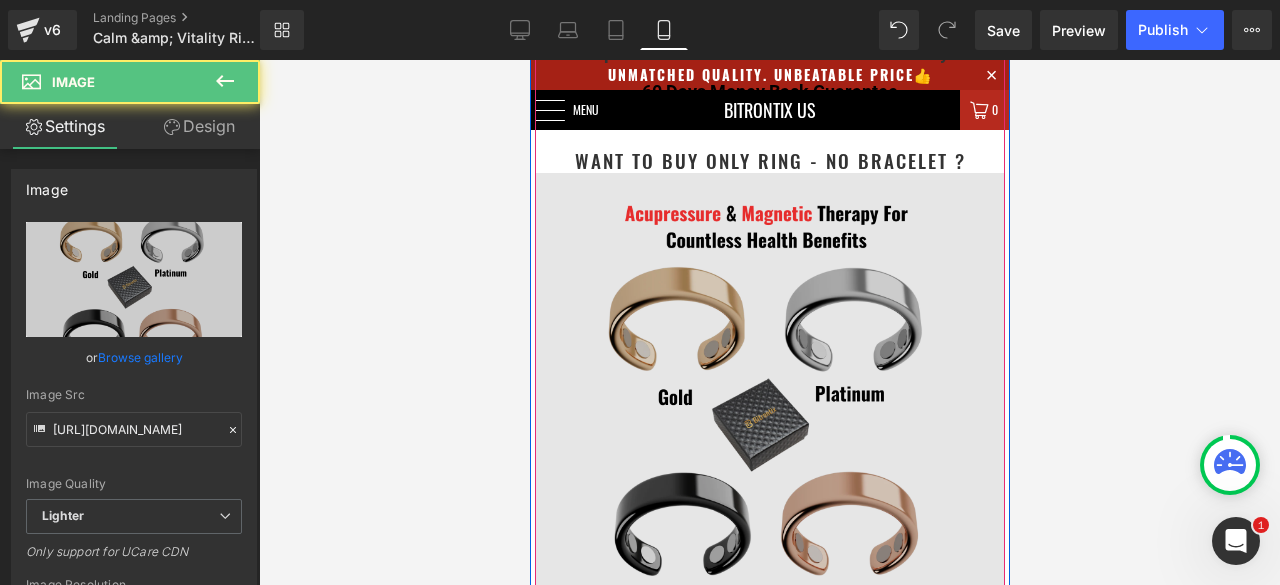 click at bounding box center (769, 408) 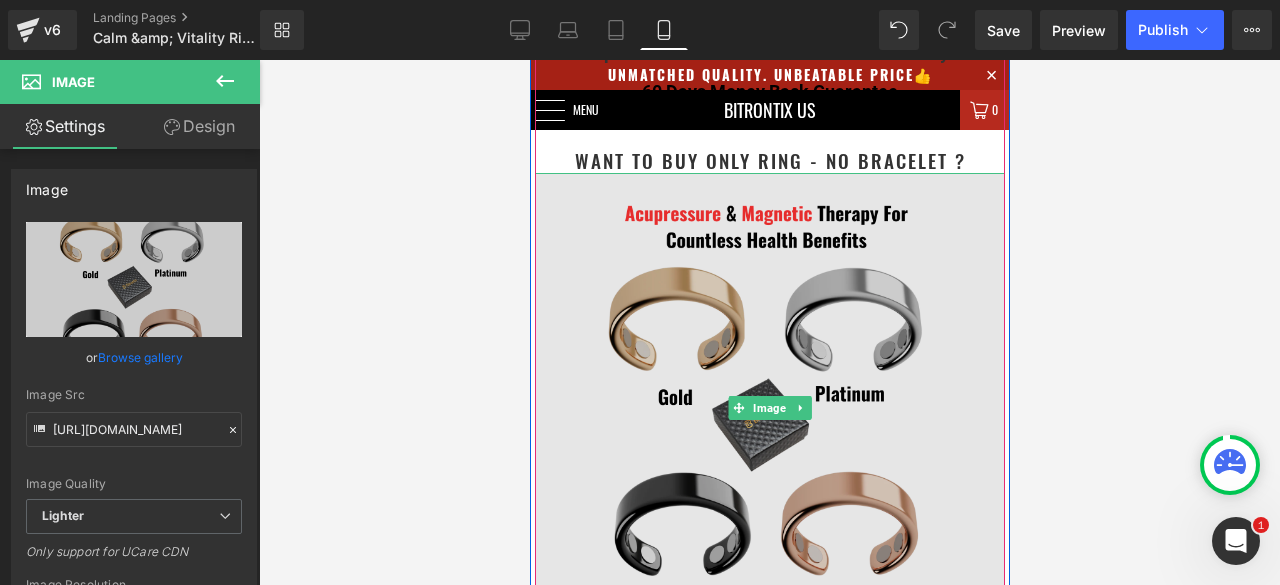 click at bounding box center [769, 408] 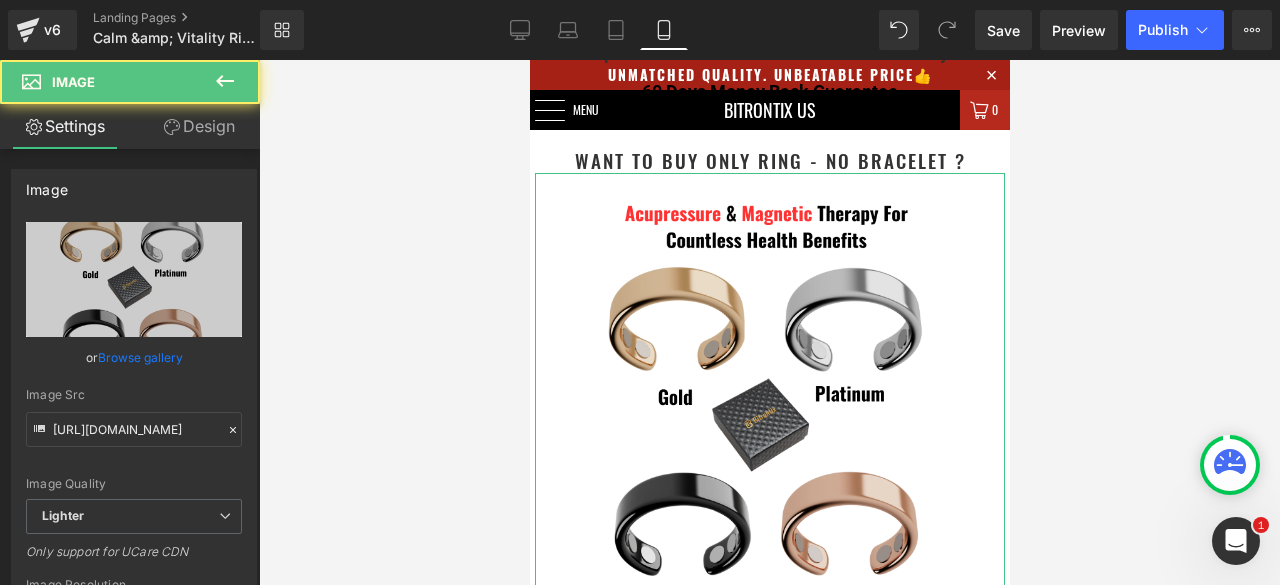 click on "Design" at bounding box center [199, 126] 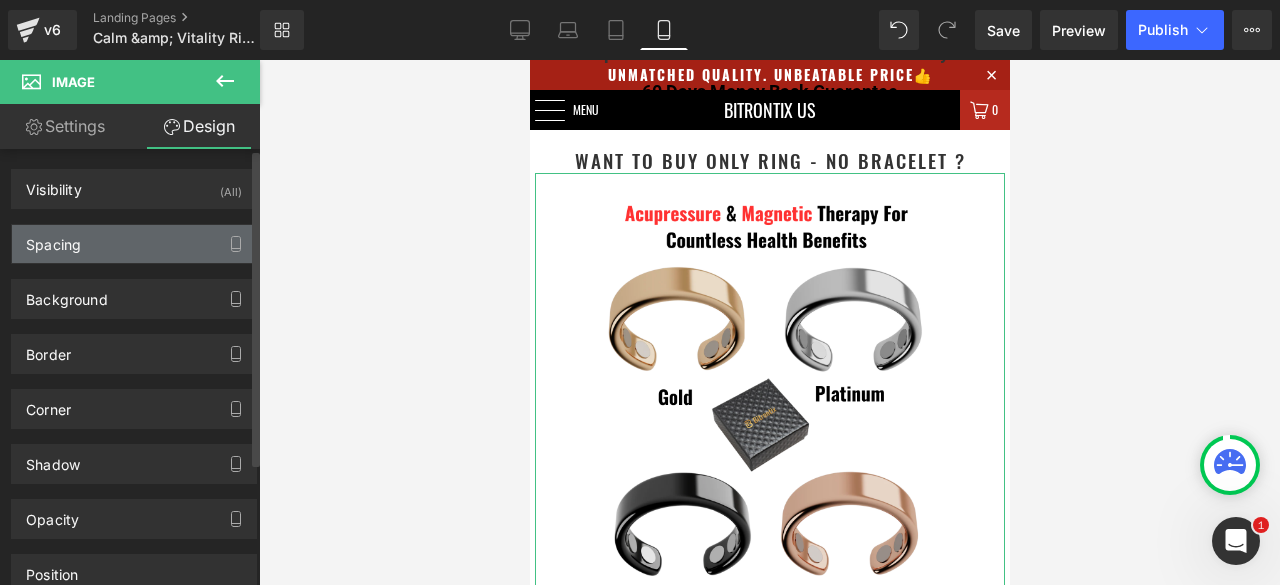 click on "Spacing" at bounding box center (134, 244) 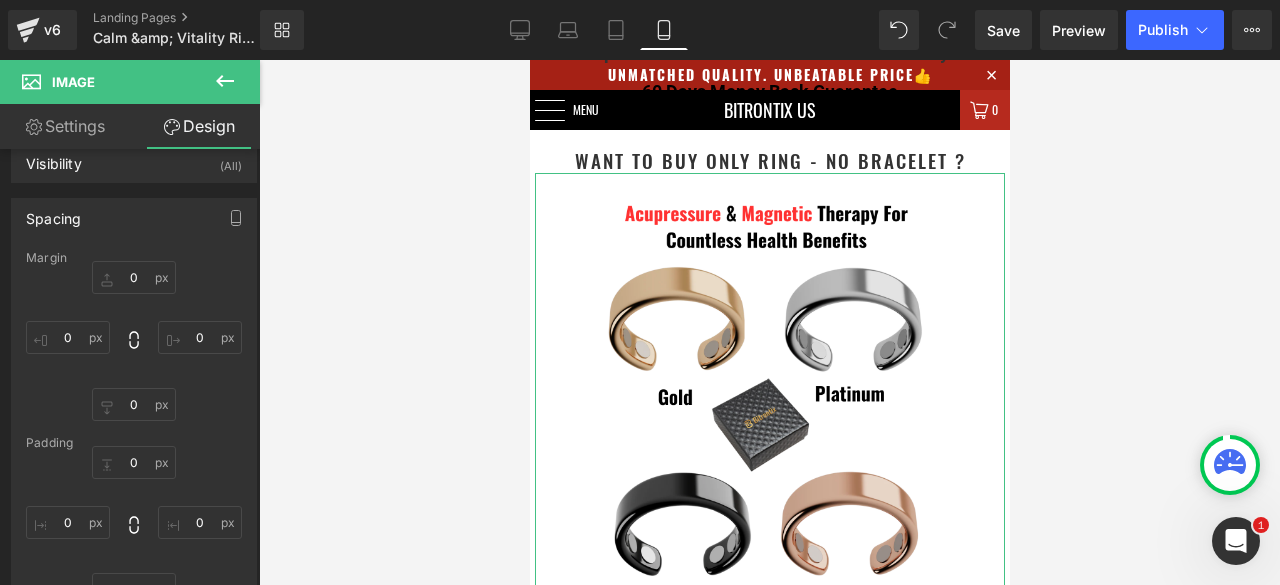 scroll, scrollTop: 0, scrollLeft: 0, axis: both 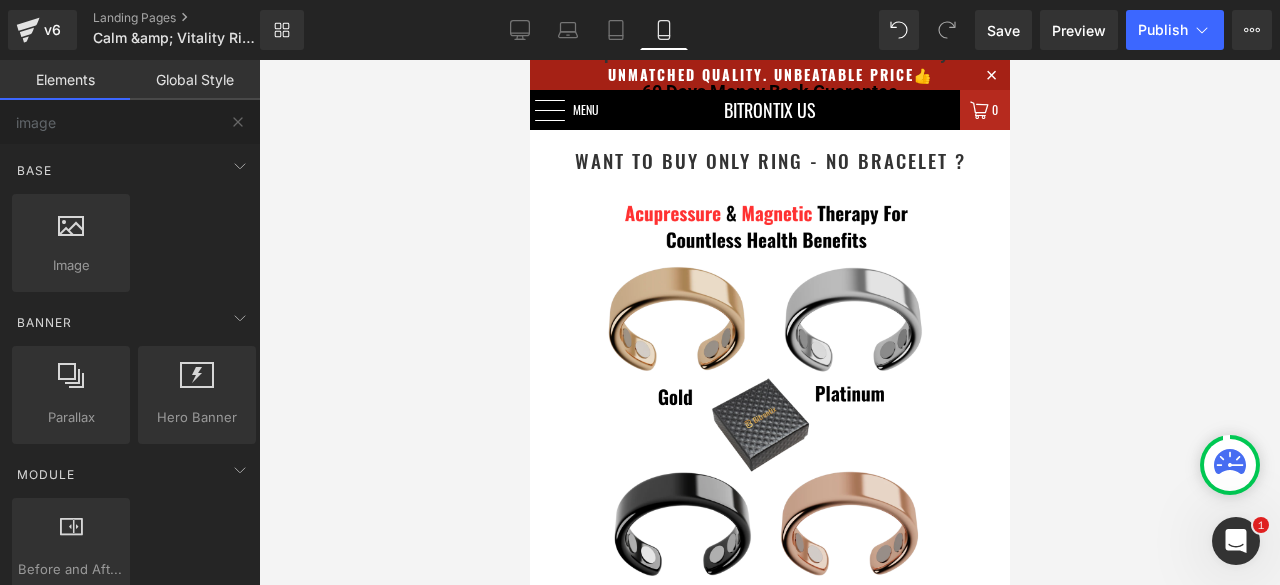 click at bounding box center [769, 322] 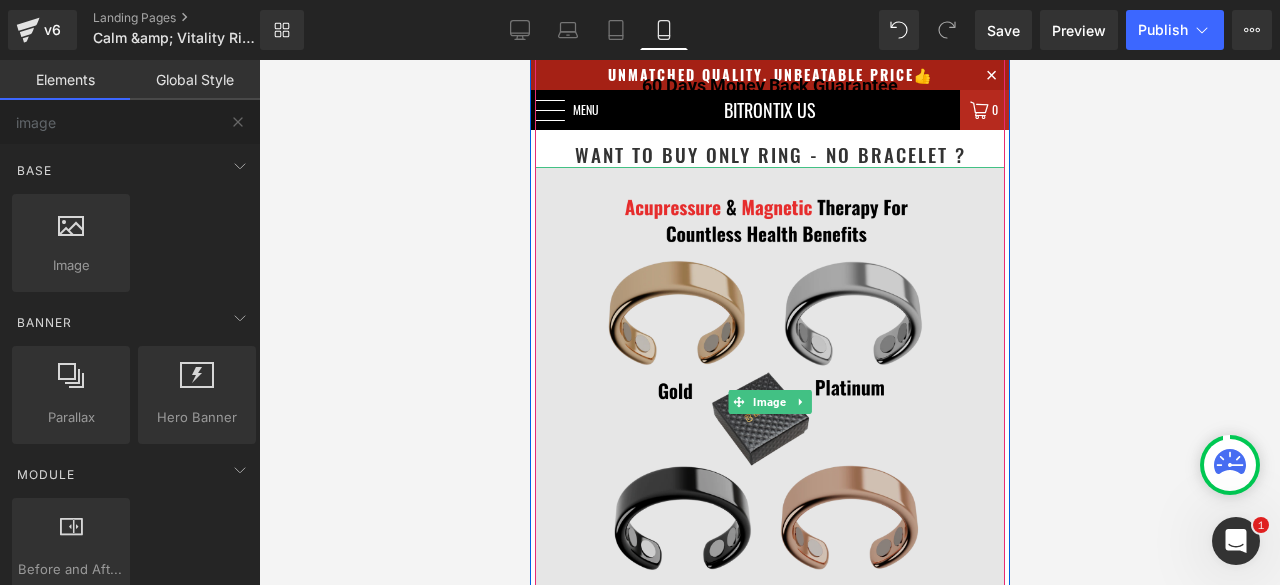 scroll, scrollTop: 1600, scrollLeft: 0, axis: vertical 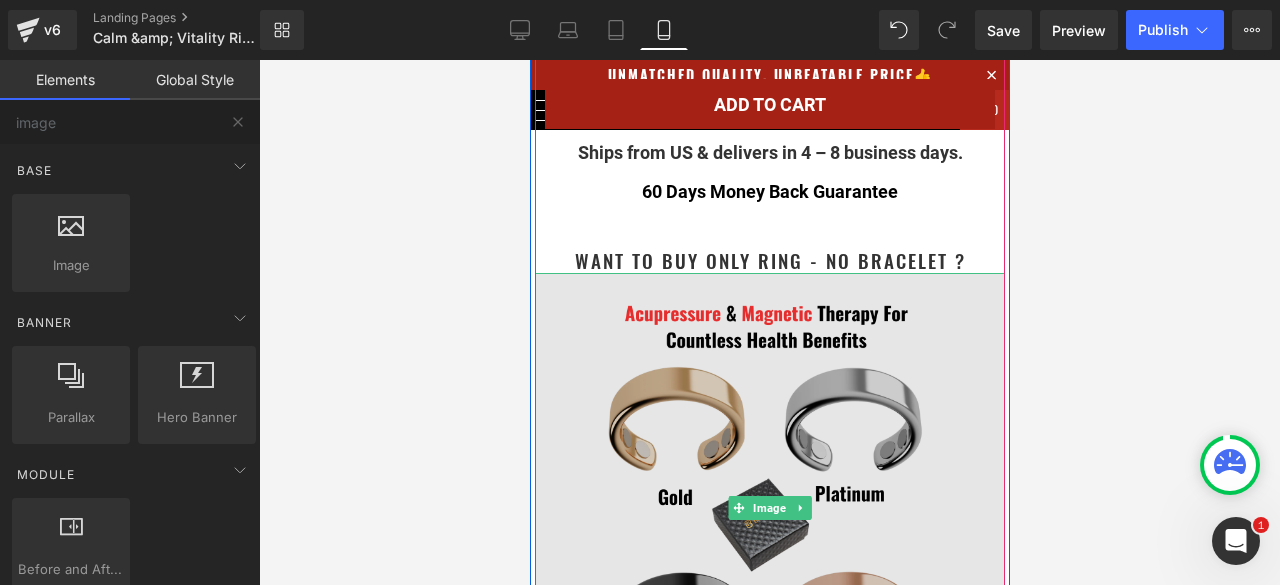 click at bounding box center [769, 508] 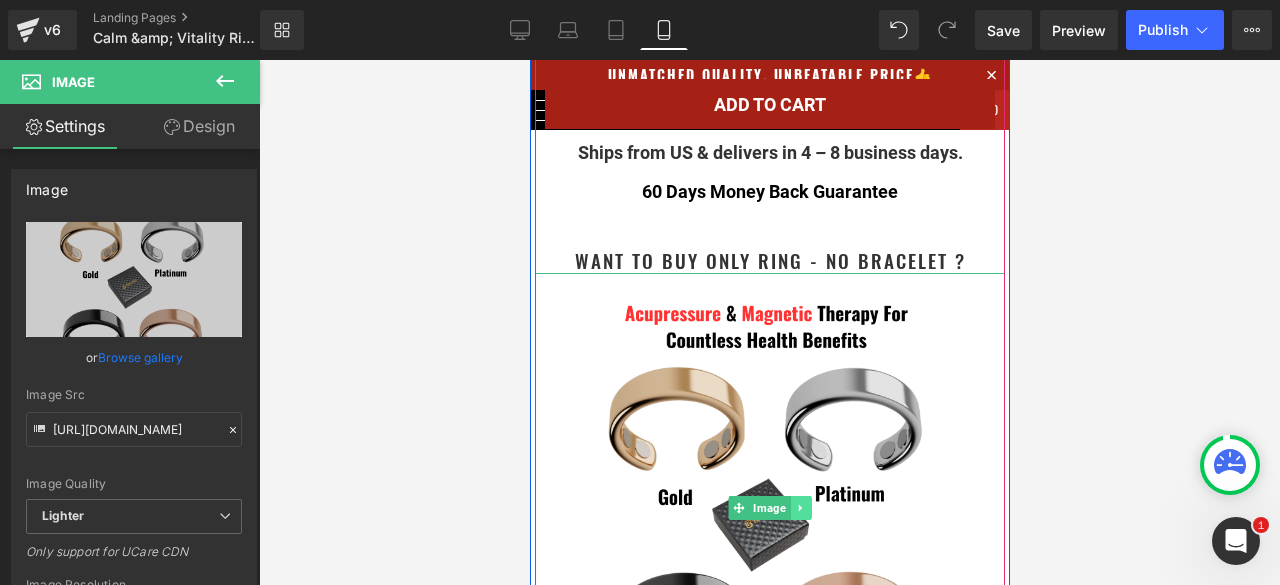 click at bounding box center [800, 508] 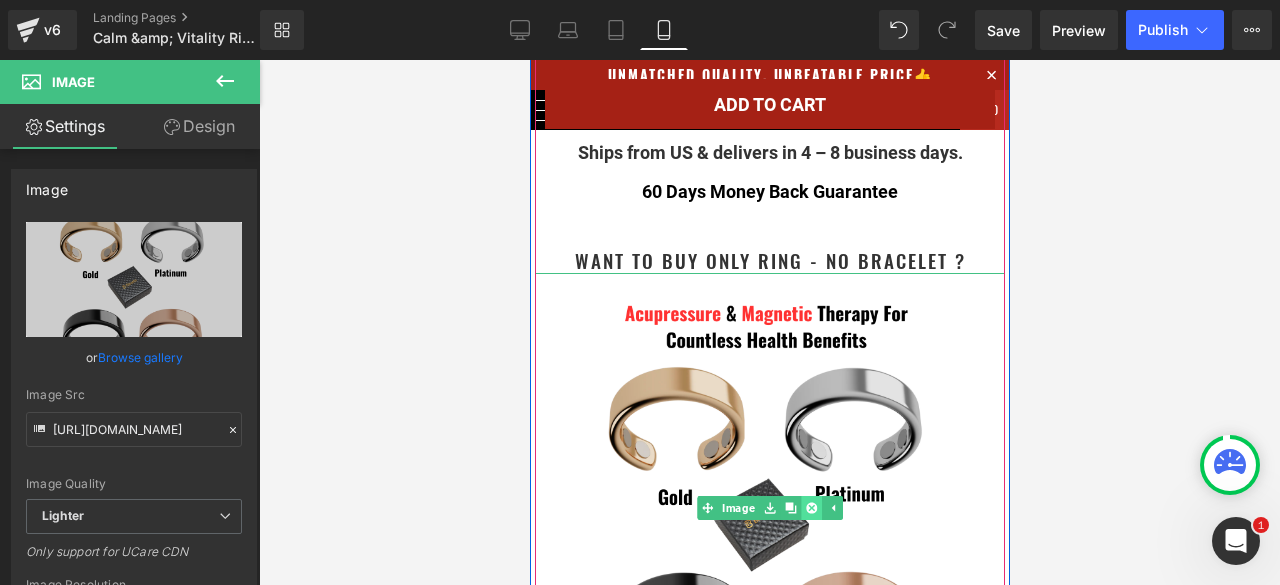 click 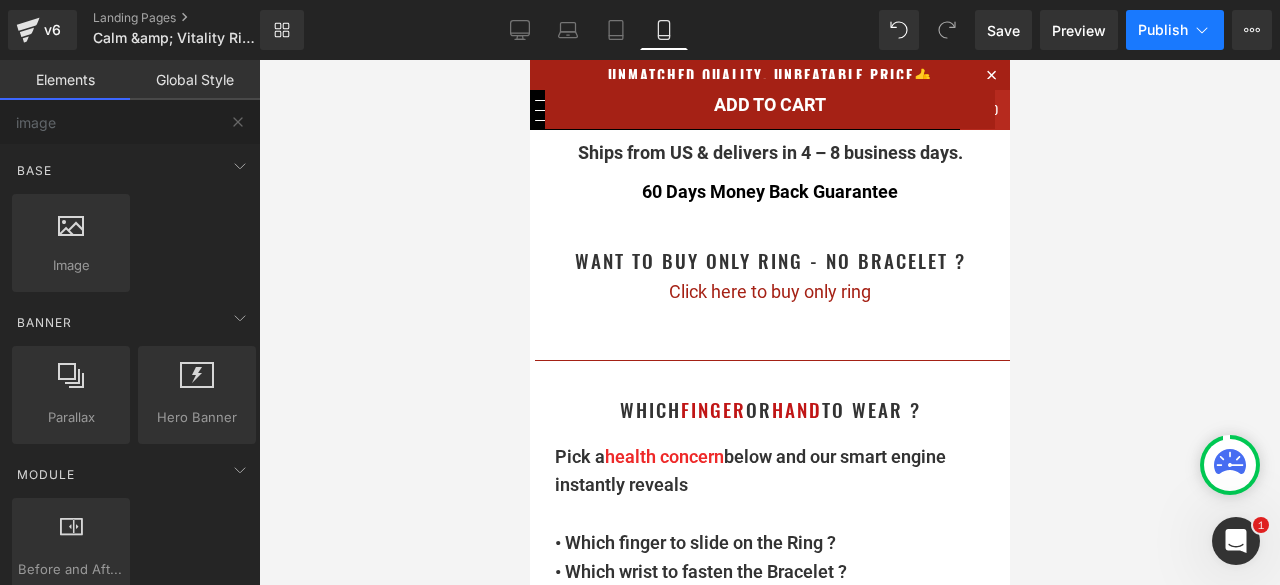 click on "Publish" at bounding box center [1175, 30] 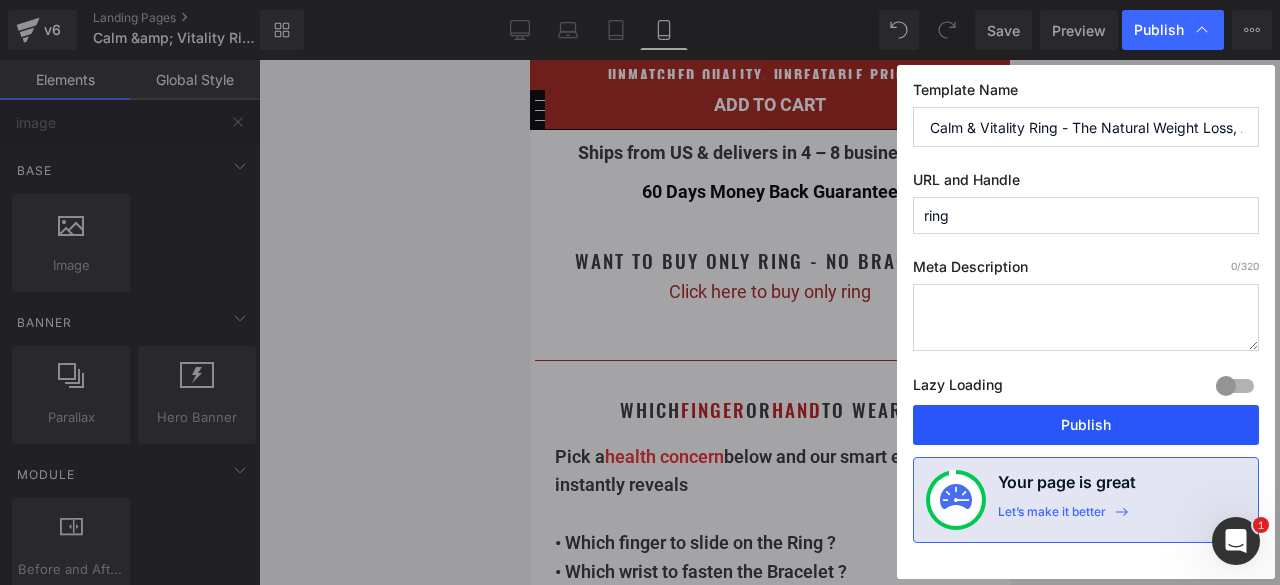 click on "Publish" at bounding box center (1086, 425) 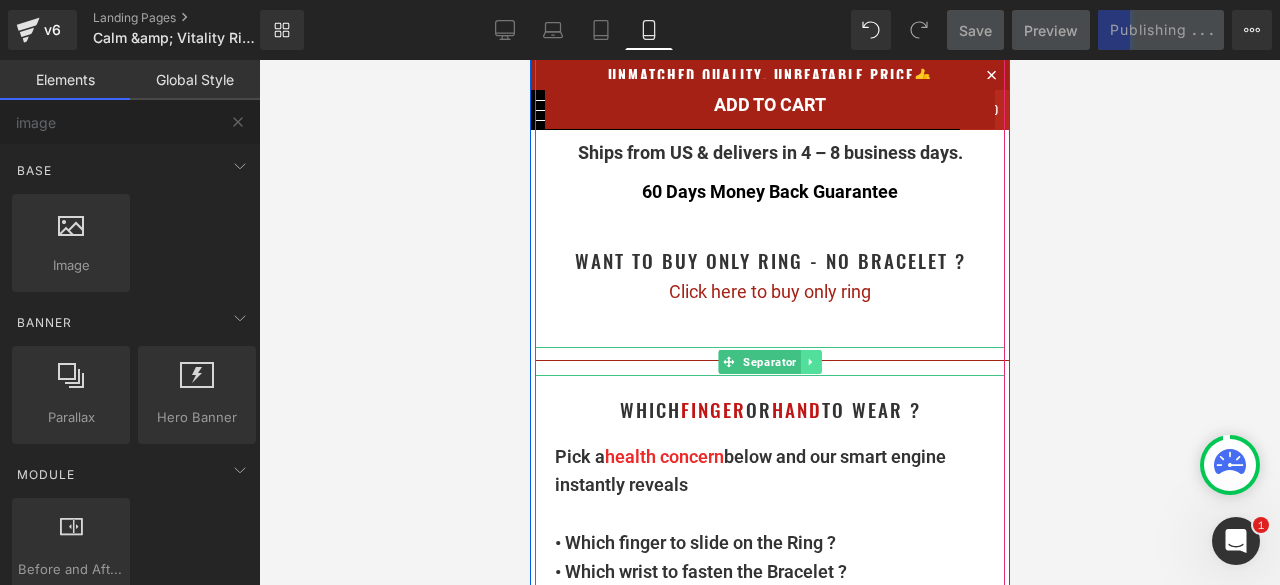 click 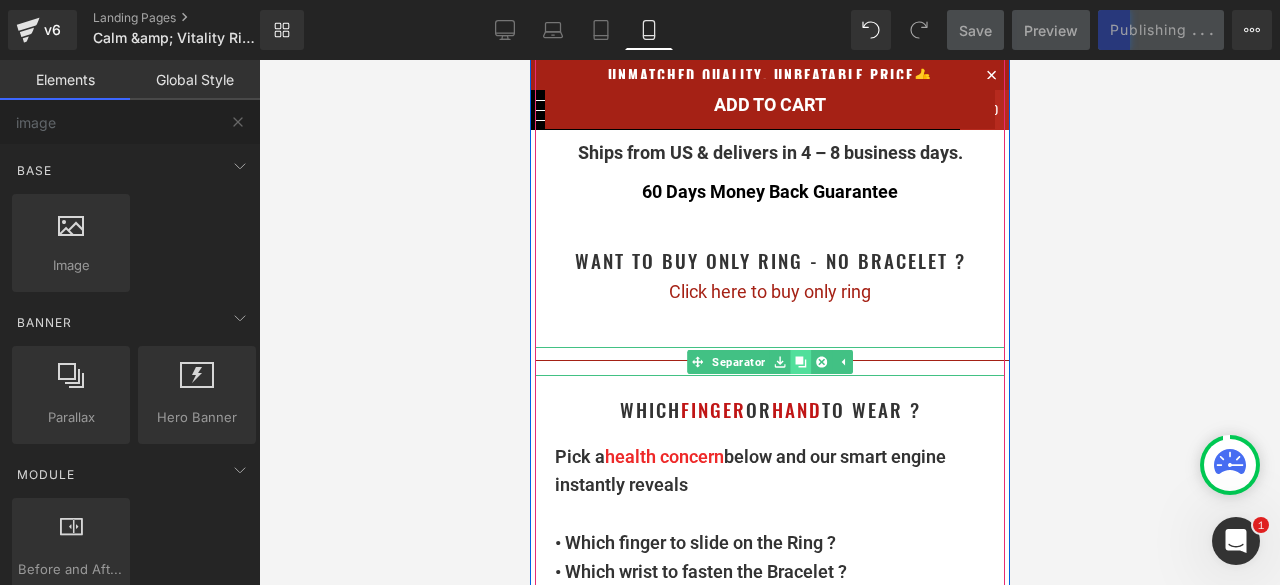 click 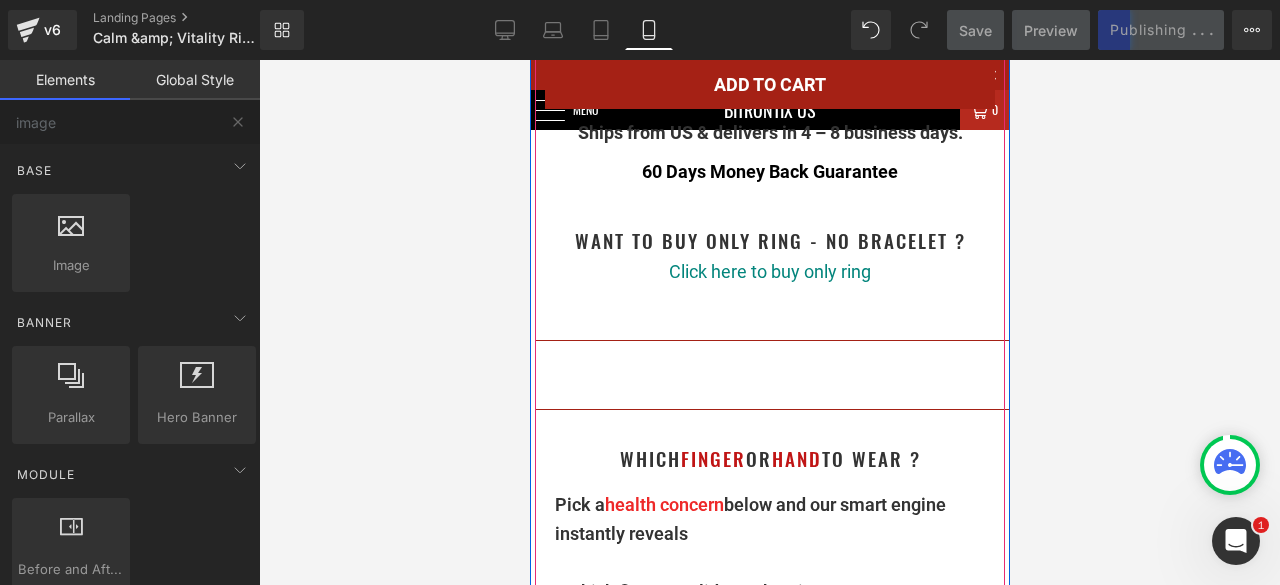 scroll, scrollTop: 1574, scrollLeft: 0, axis: vertical 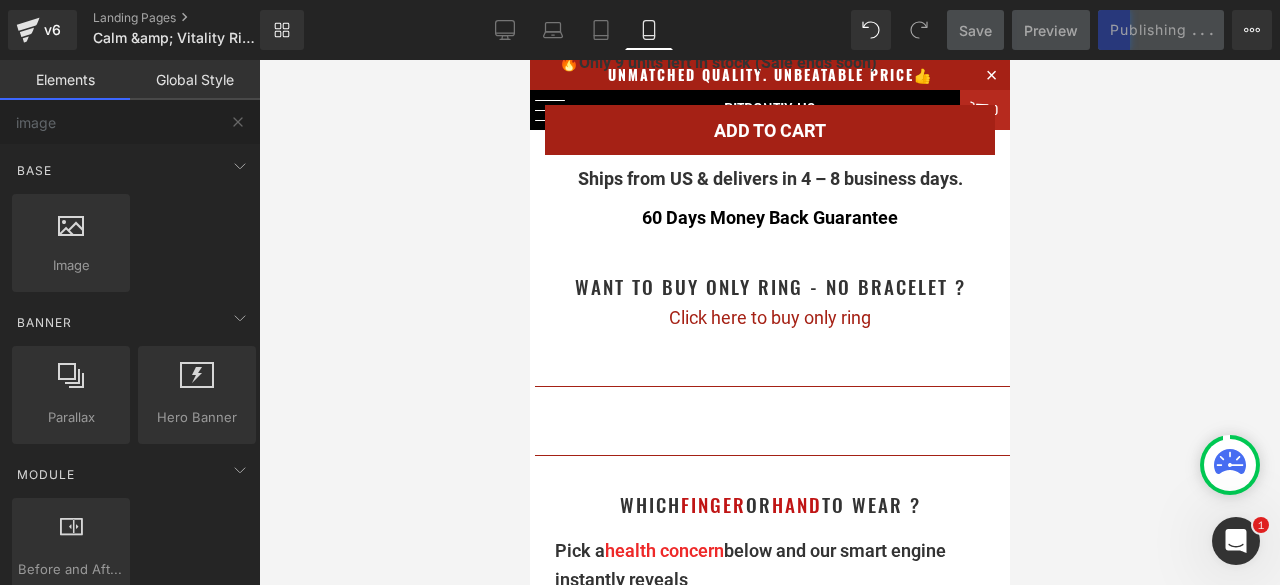 click at bounding box center [769, 322] 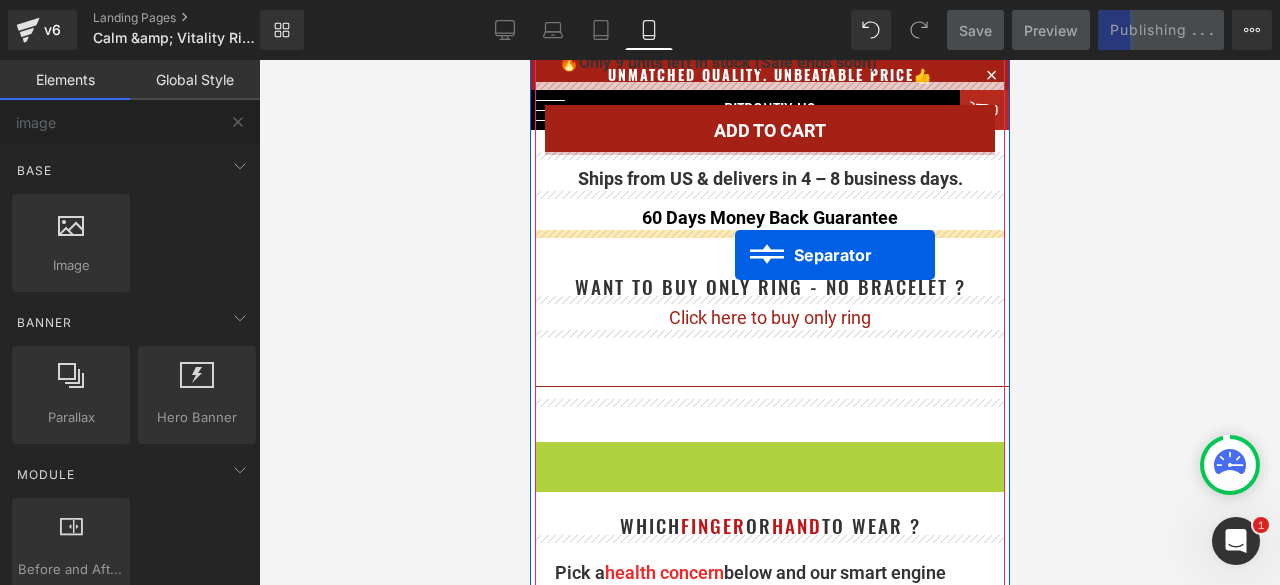 drag, startPoint x: 758, startPoint y: 451, endPoint x: 734, endPoint y: 256, distance: 196.47137 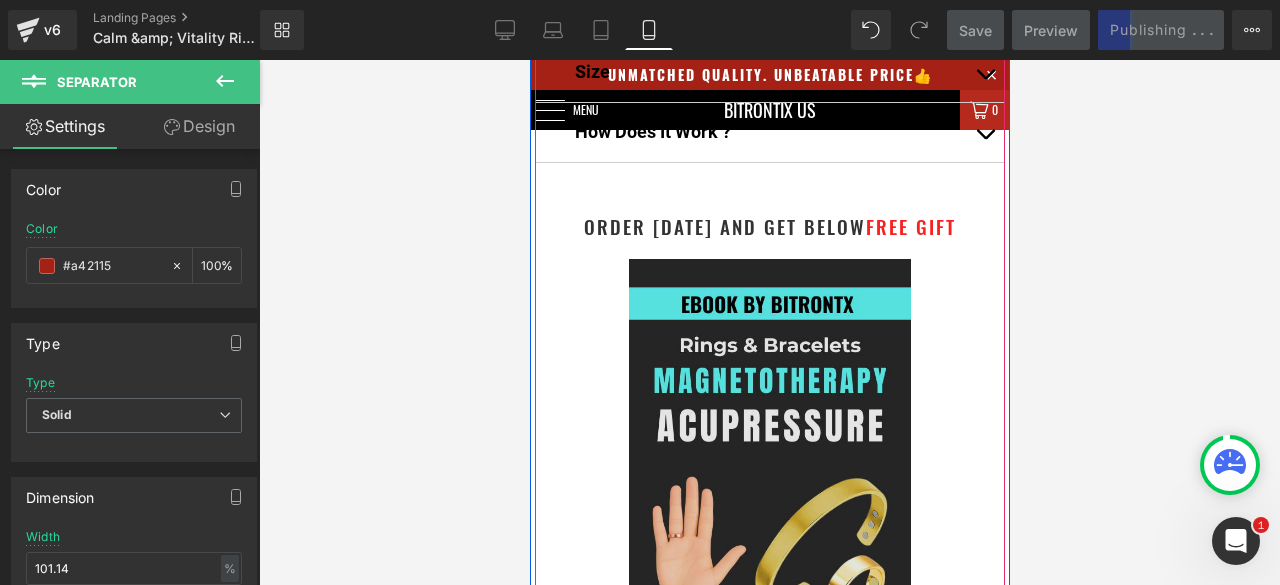 scroll, scrollTop: 2374, scrollLeft: 0, axis: vertical 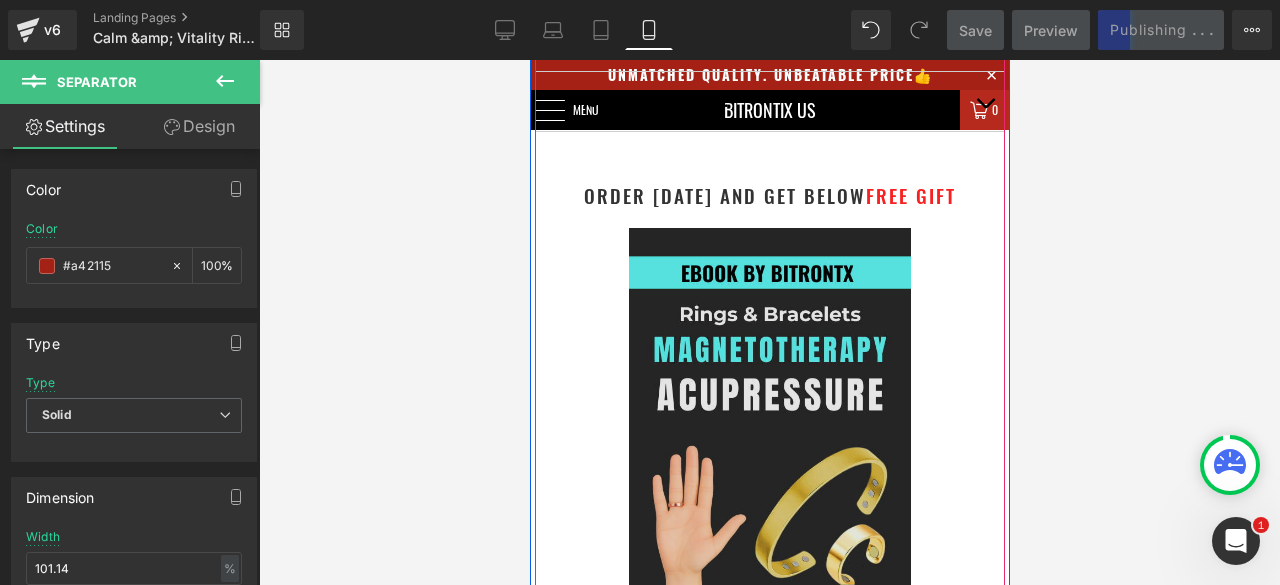 click at bounding box center (769, 448) 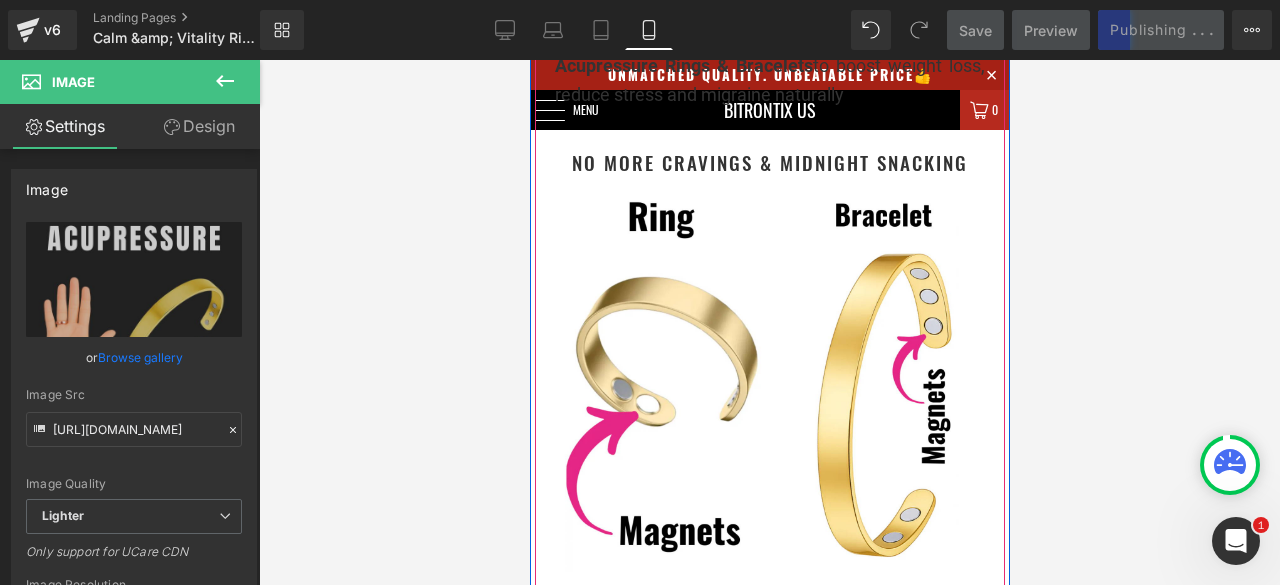 scroll, scrollTop: 2974, scrollLeft: 0, axis: vertical 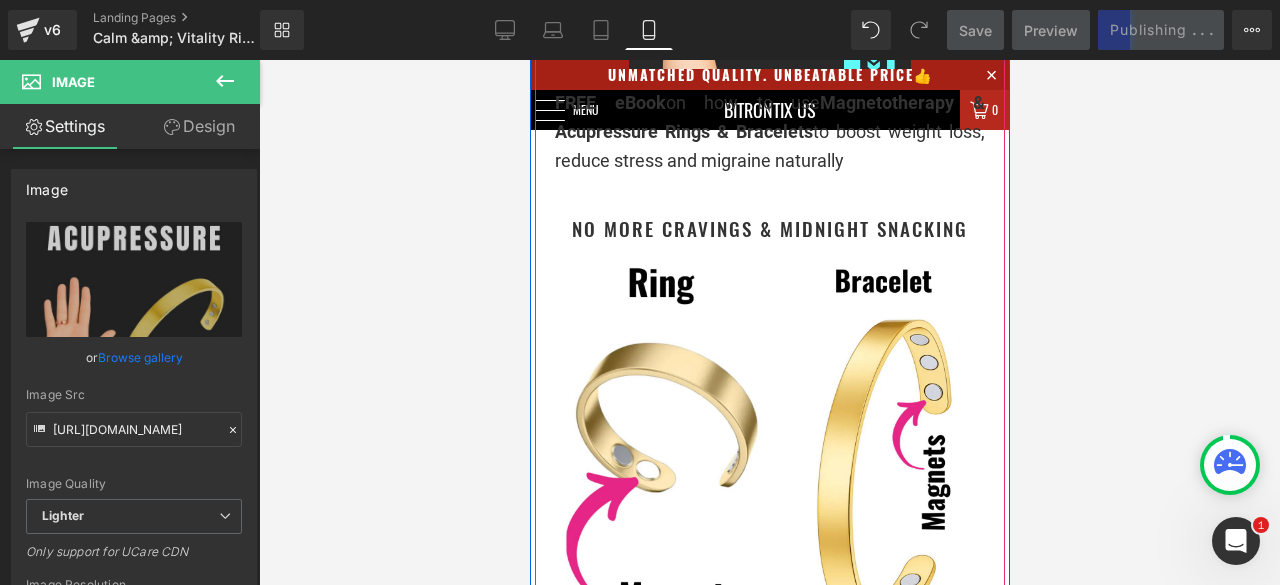 click at bounding box center (769, 450) 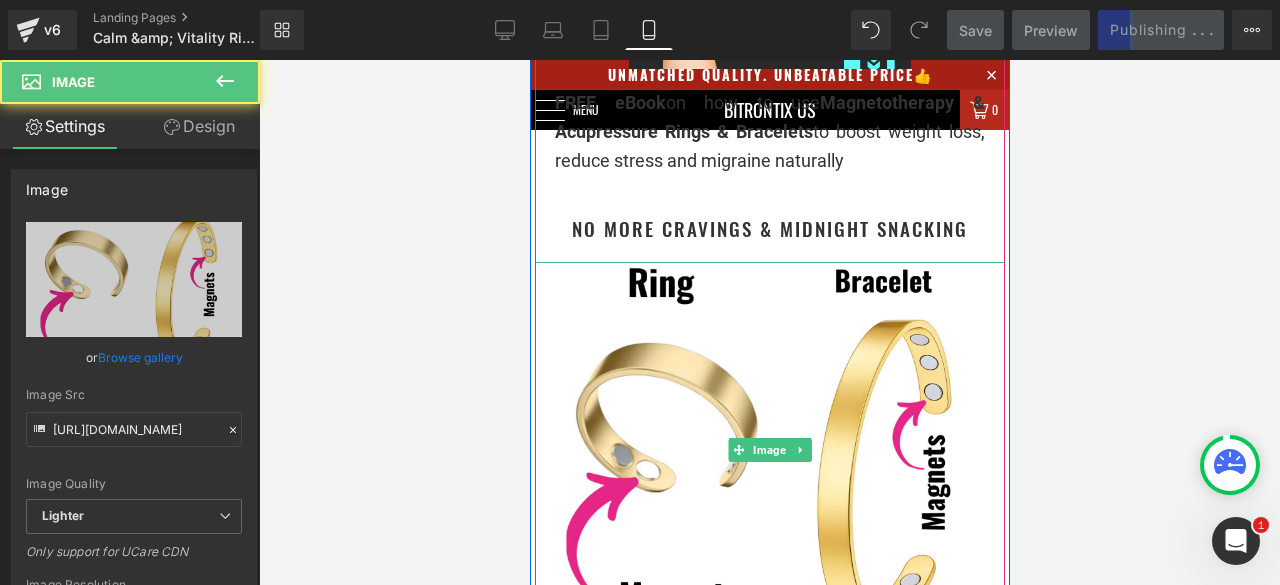 click at bounding box center [800, 450] 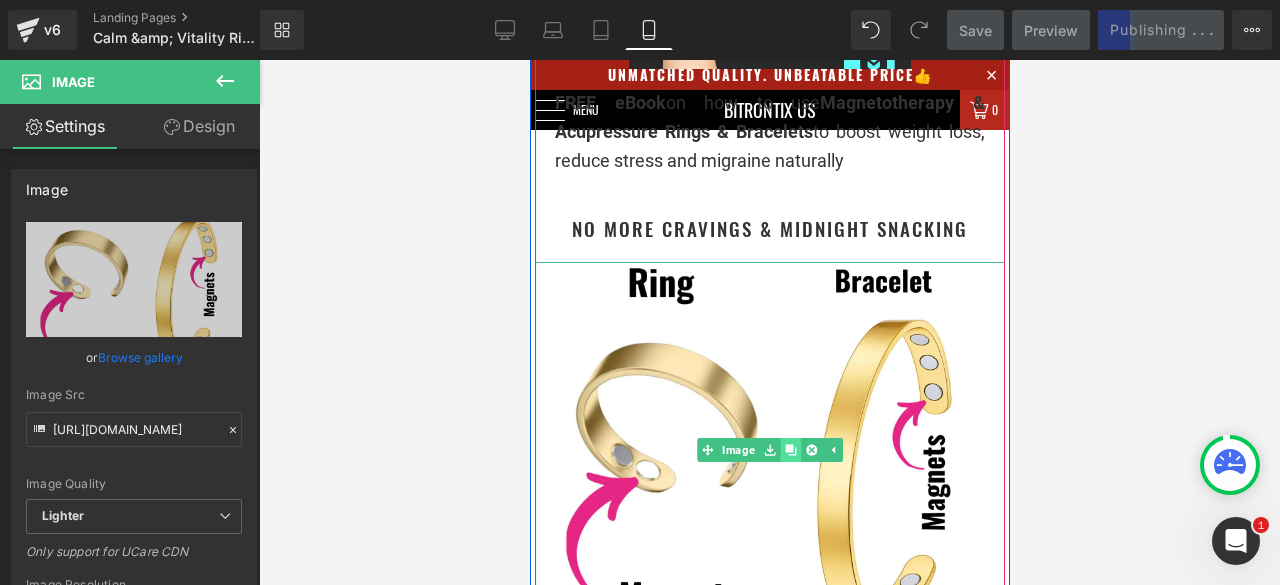 click at bounding box center [789, 450] 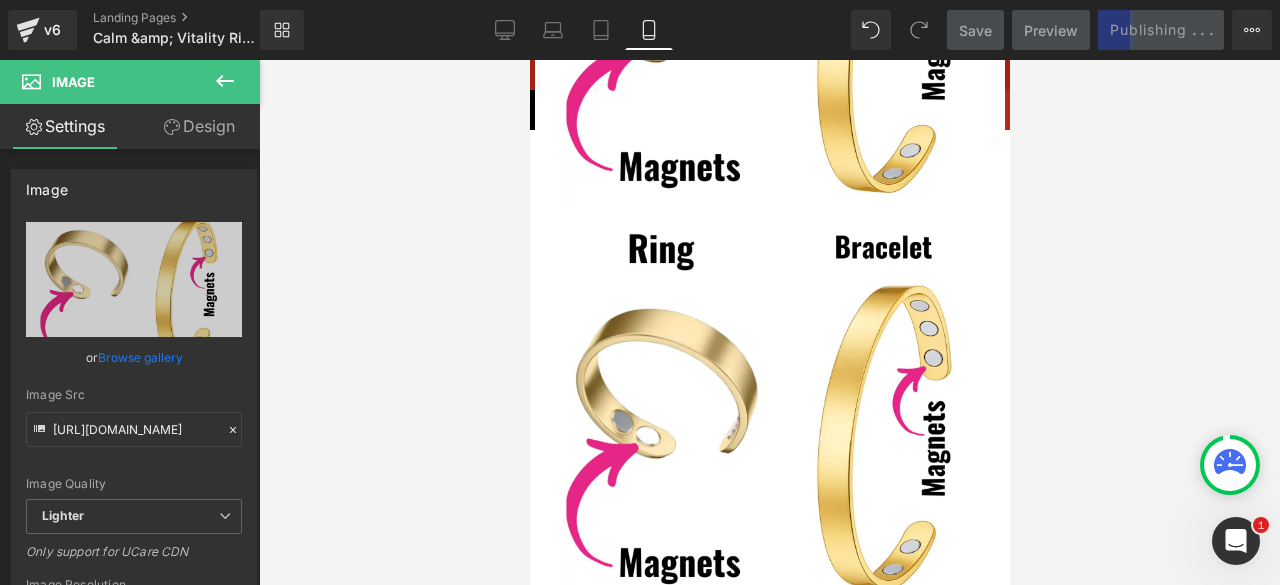 click at bounding box center [769, 322] 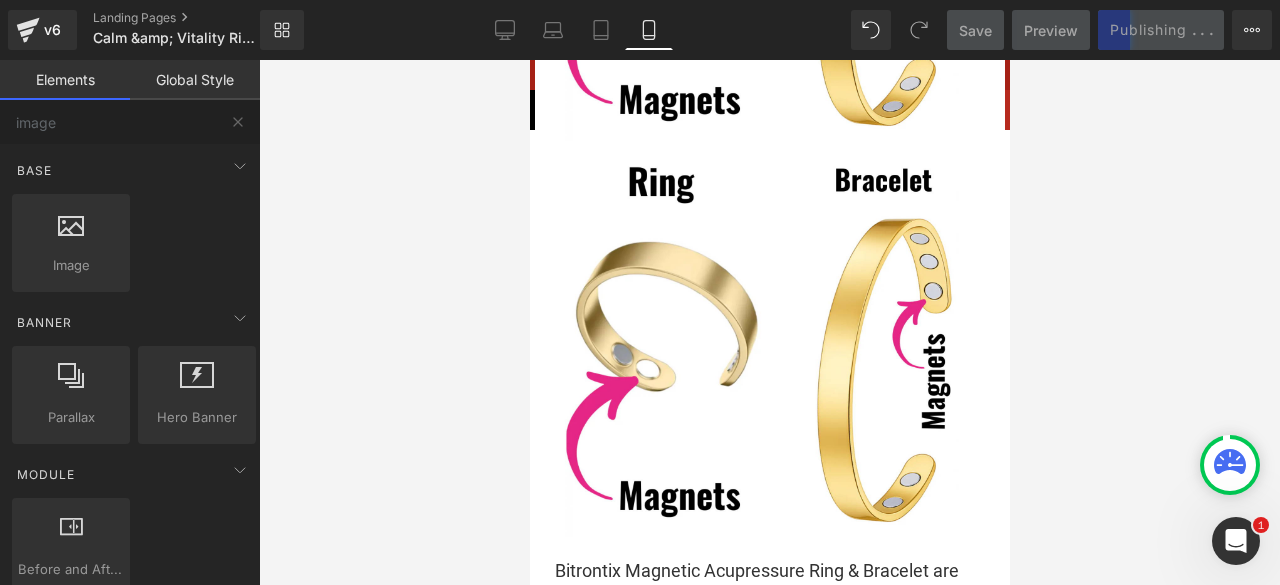 scroll, scrollTop: 3490, scrollLeft: 0, axis: vertical 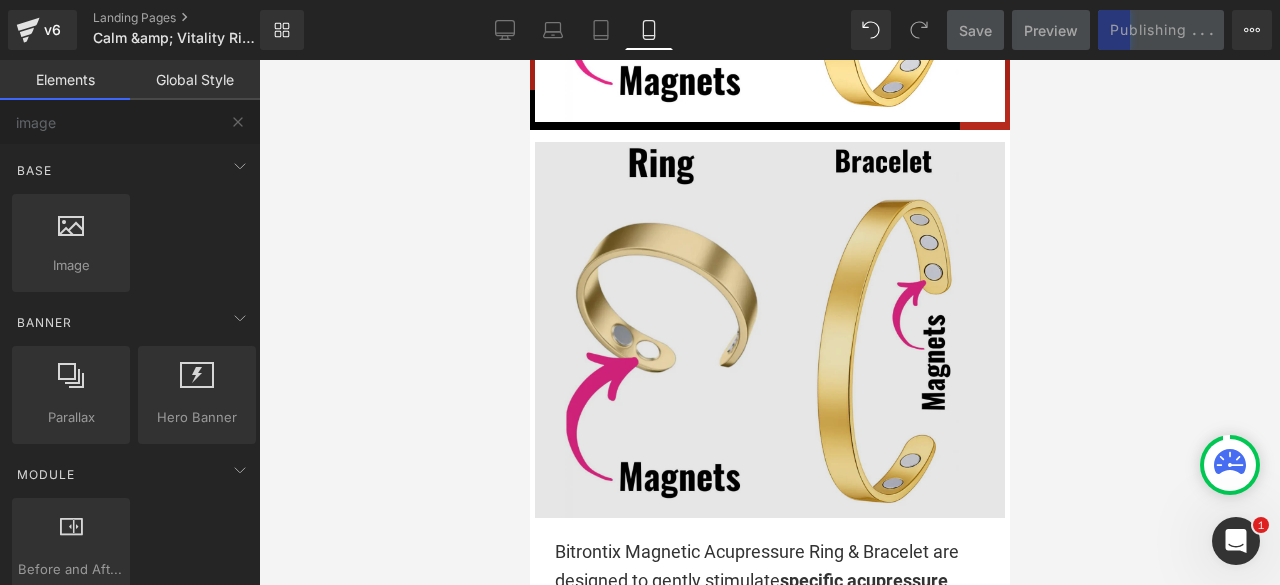 click at bounding box center (769, 330) 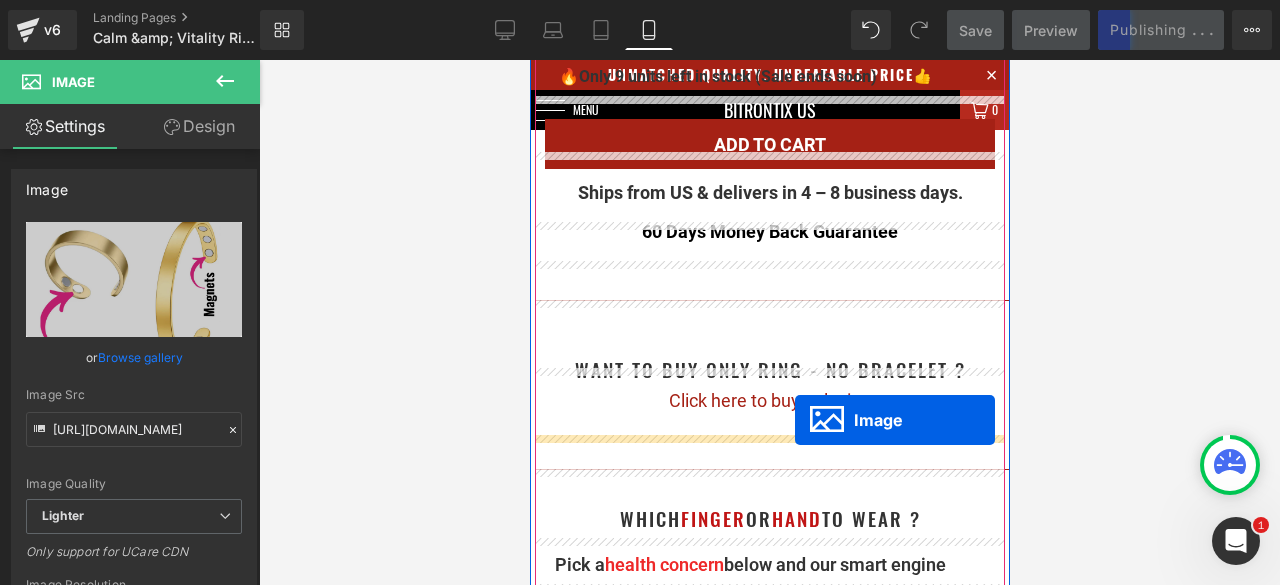 scroll, scrollTop: 1590, scrollLeft: 0, axis: vertical 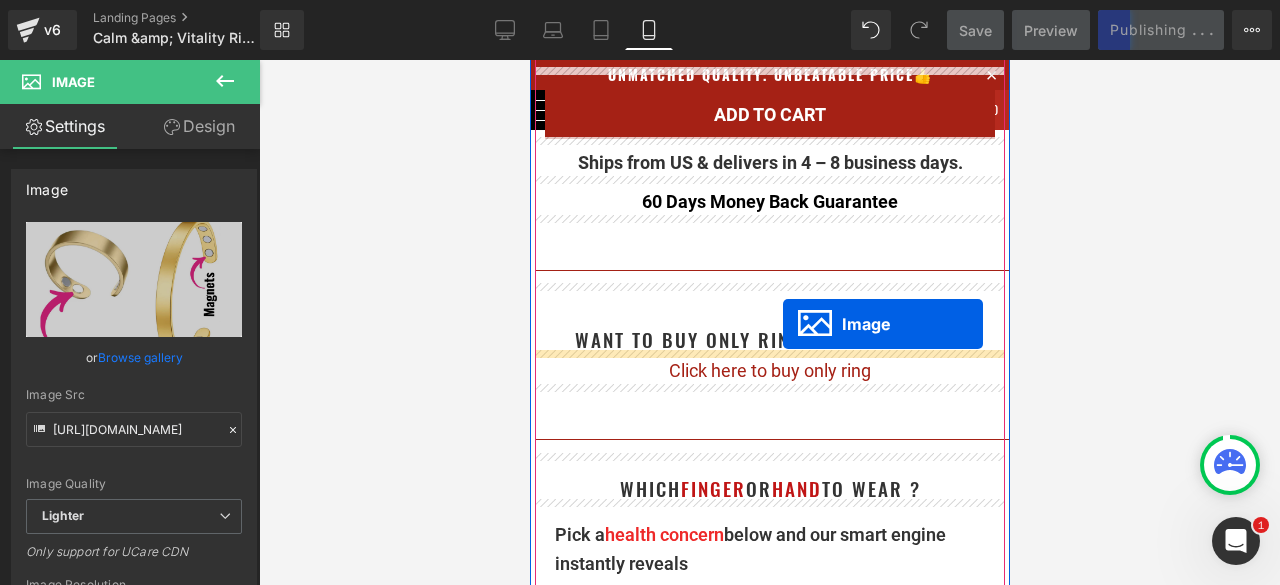drag, startPoint x: 764, startPoint y: 330, endPoint x: 782, endPoint y: 324, distance: 18.973665 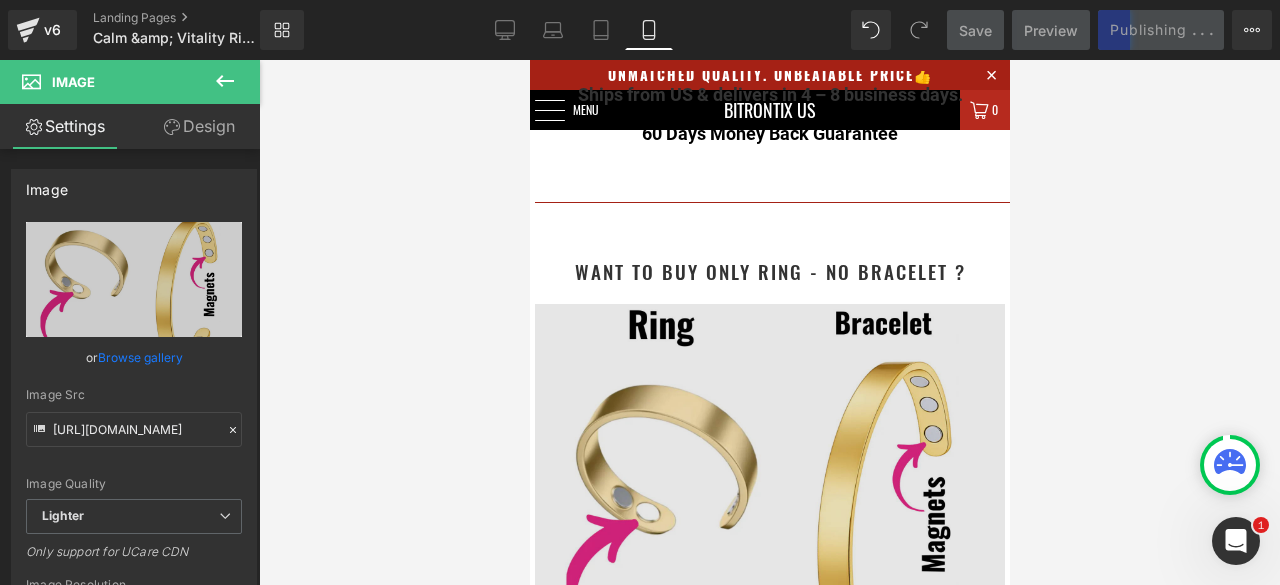 scroll, scrollTop: 1690, scrollLeft: 0, axis: vertical 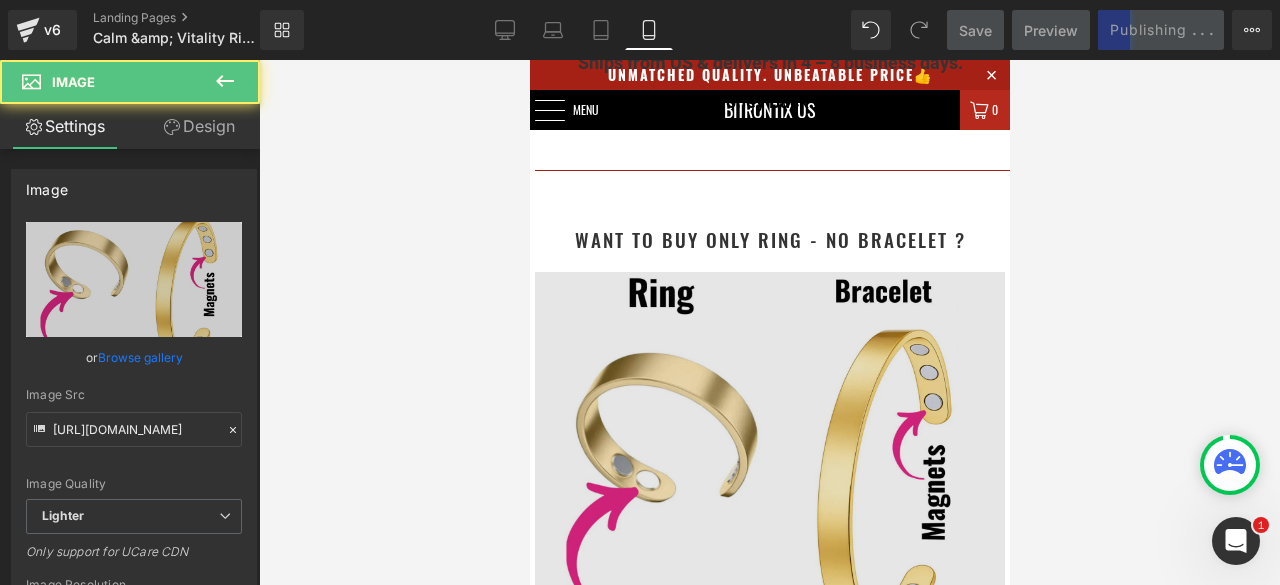 click at bounding box center (769, 460) 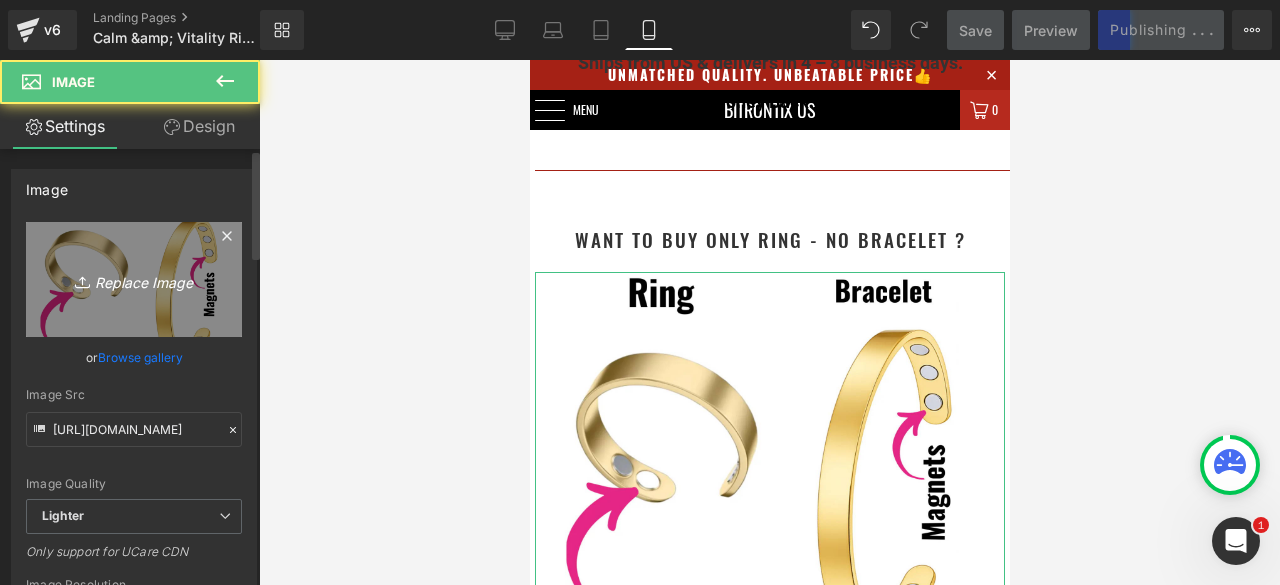 click on "Replace Image" at bounding box center (134, 279) 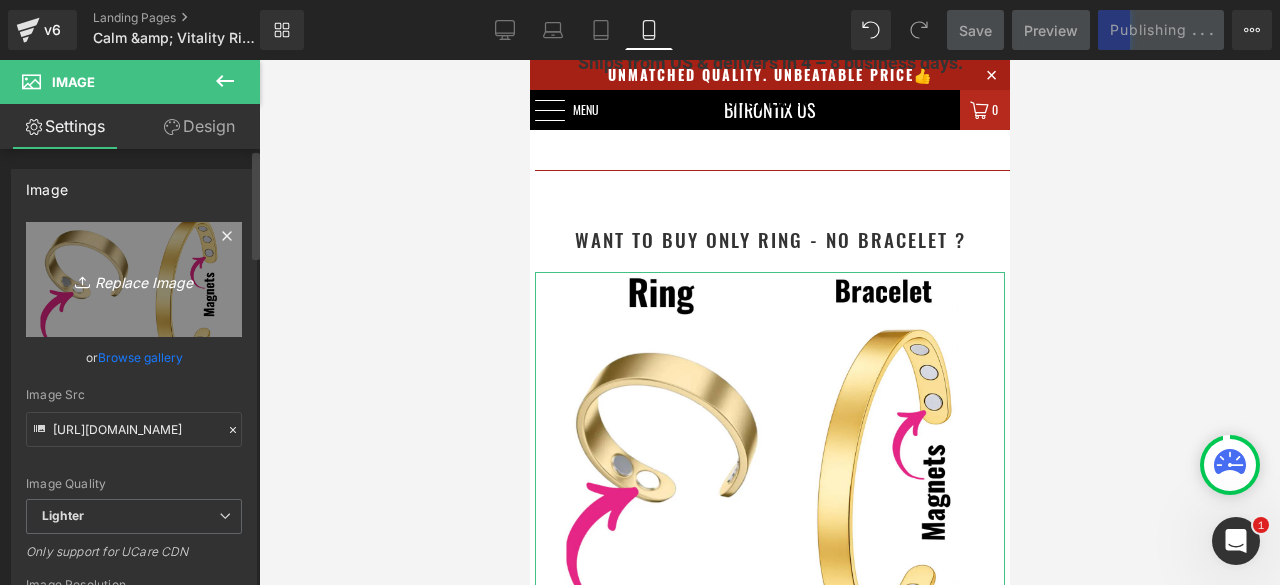 type on "C:\fakepath\Copy of Copy of Black Friday HAs.png" 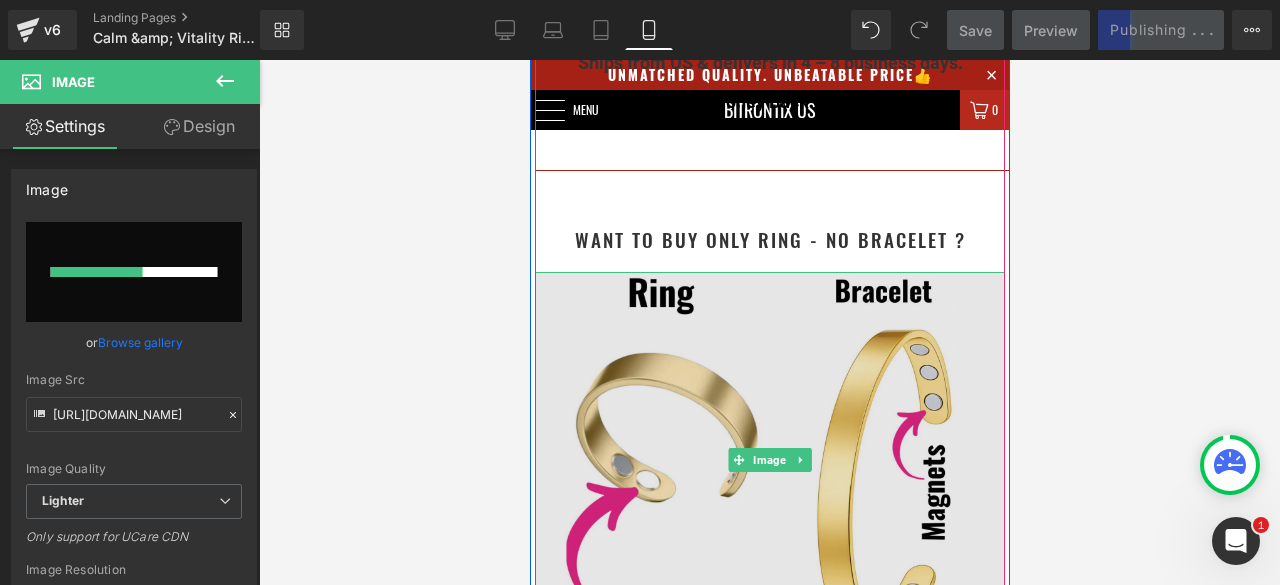 type 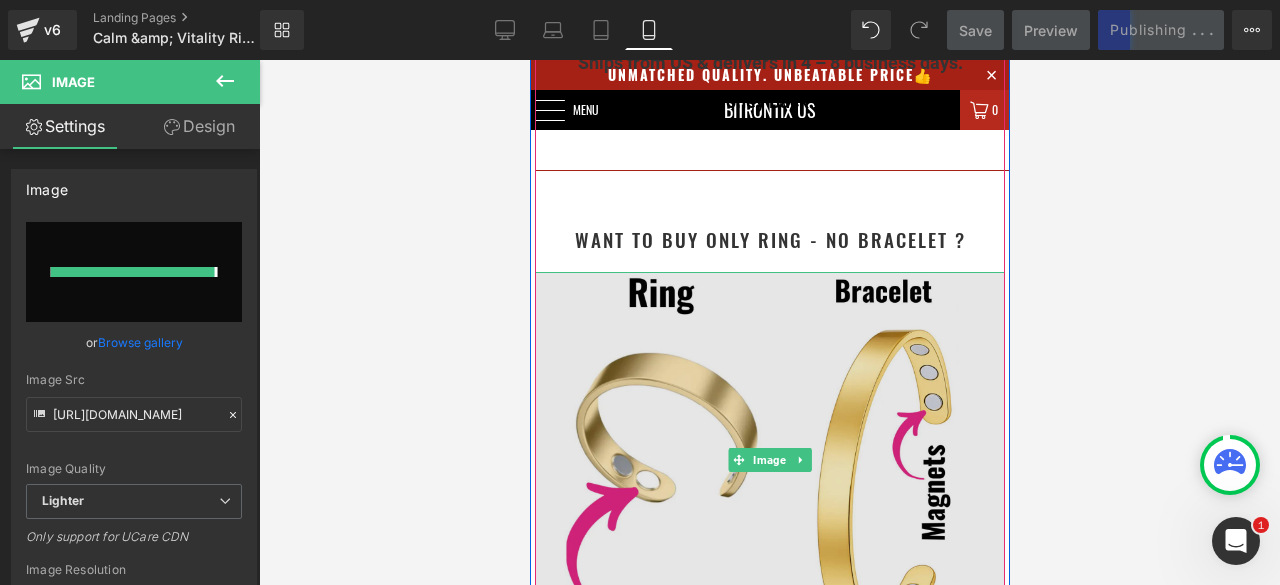 type on "https://ucarecdn.com/095af2ec-3a8c-454b-a8a5-516b33b9ce82/-/format/auto/-/preview/3000x3000/-/quality/lighter/Copy%20of%20Copy%20of%20Black%20Friday%20HAs.png" 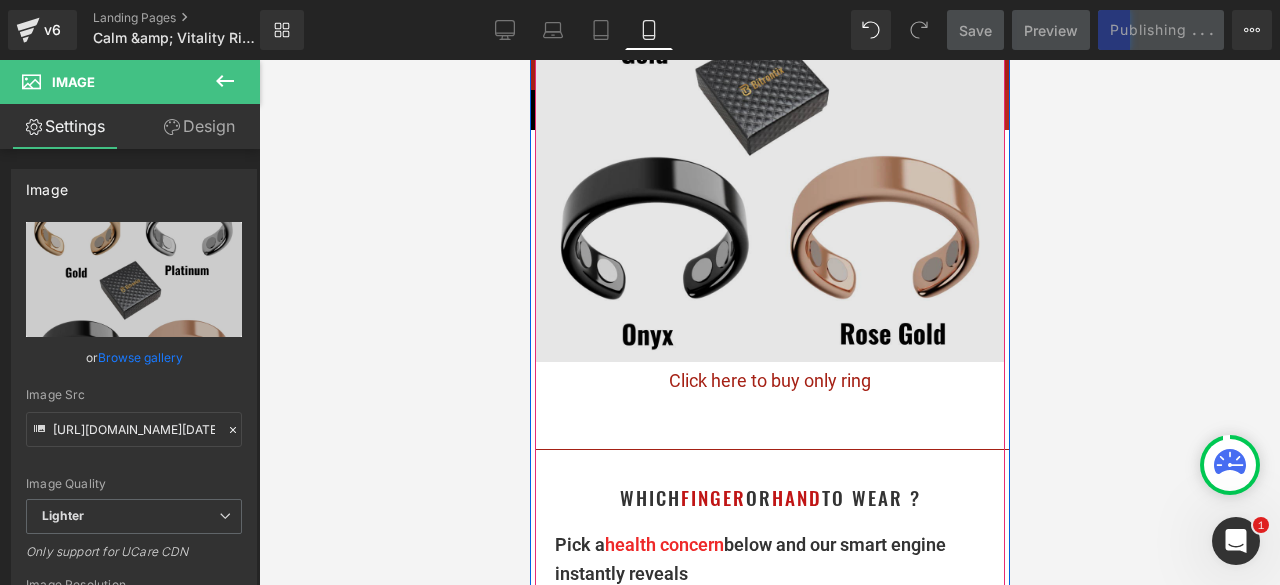 scroll, scrollTop: 2190, scrollLeft: 0, axis: vertical 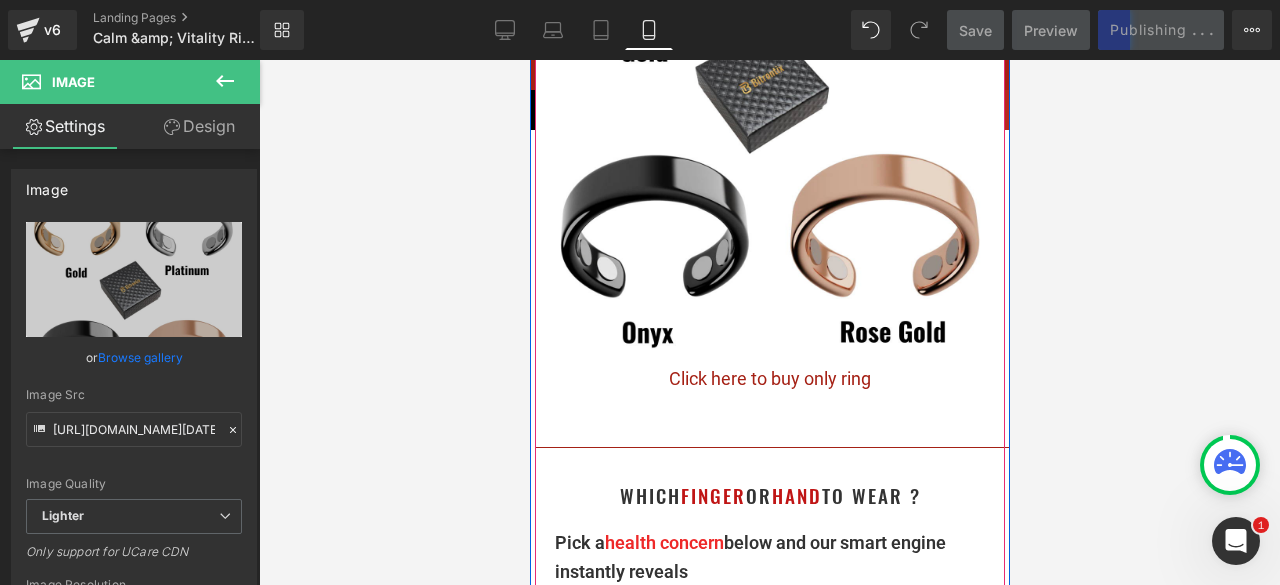 click on "Sale Off
(P) Image
Row" at bounding box center [769, 4930] 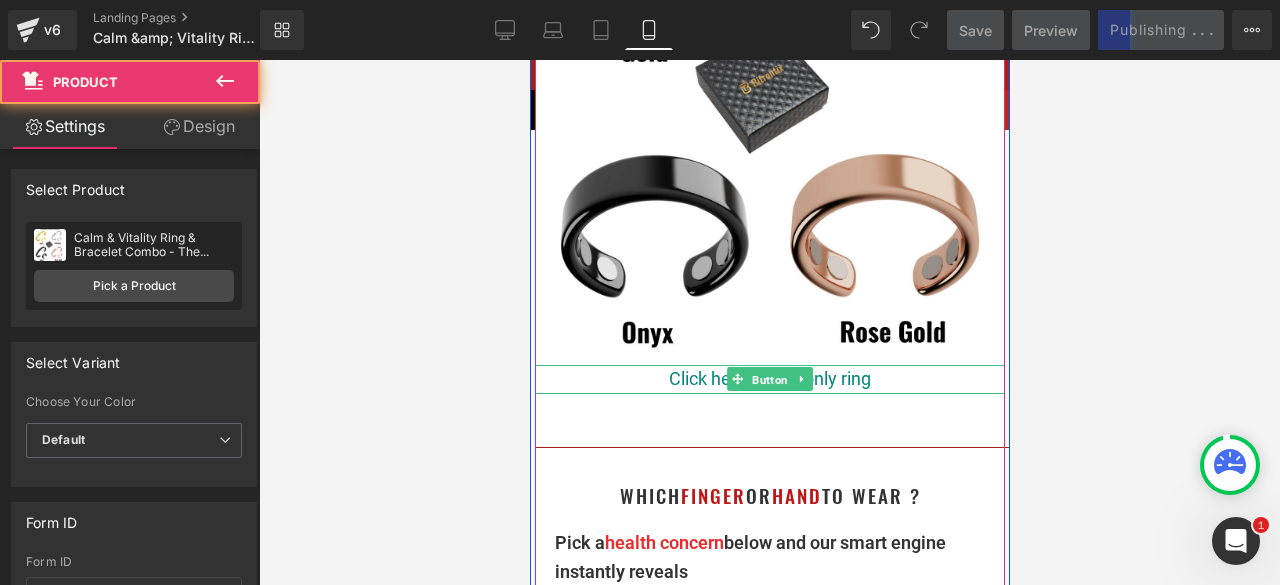click on "Button" at bounding box center (769, 380) 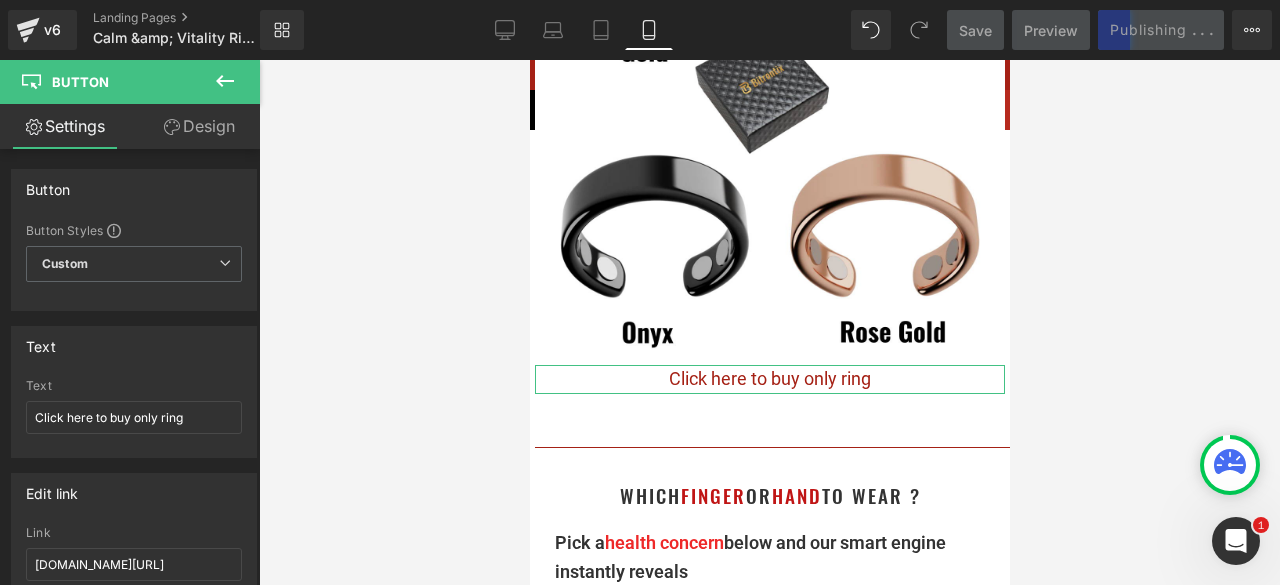 click on "Design" at bounding box center (199, 126) 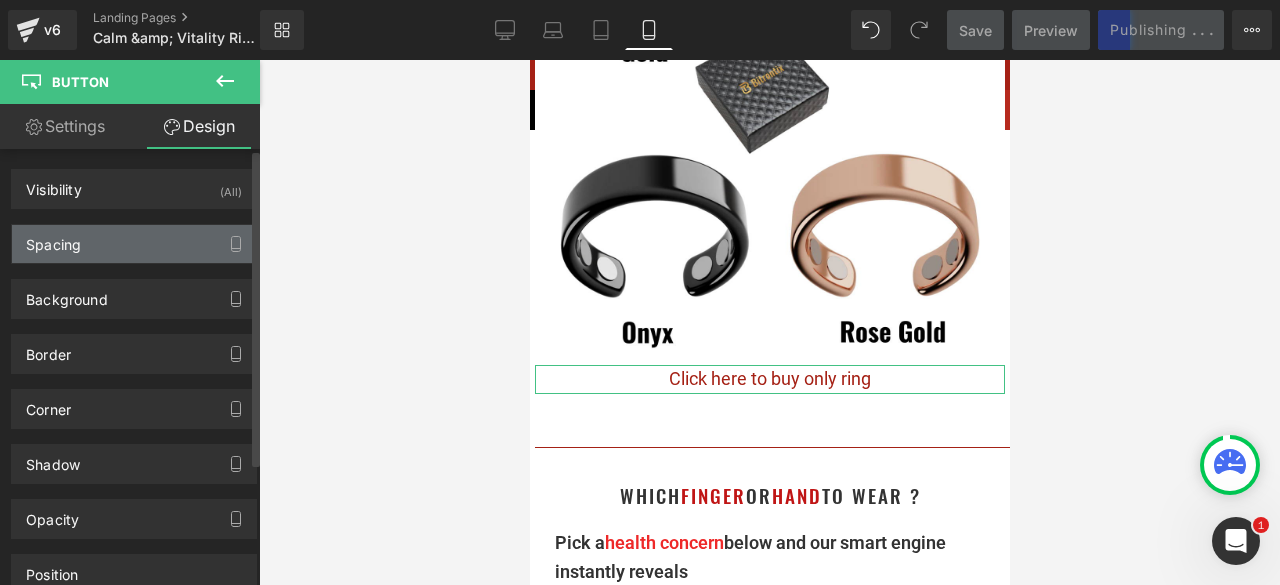 type on "5" 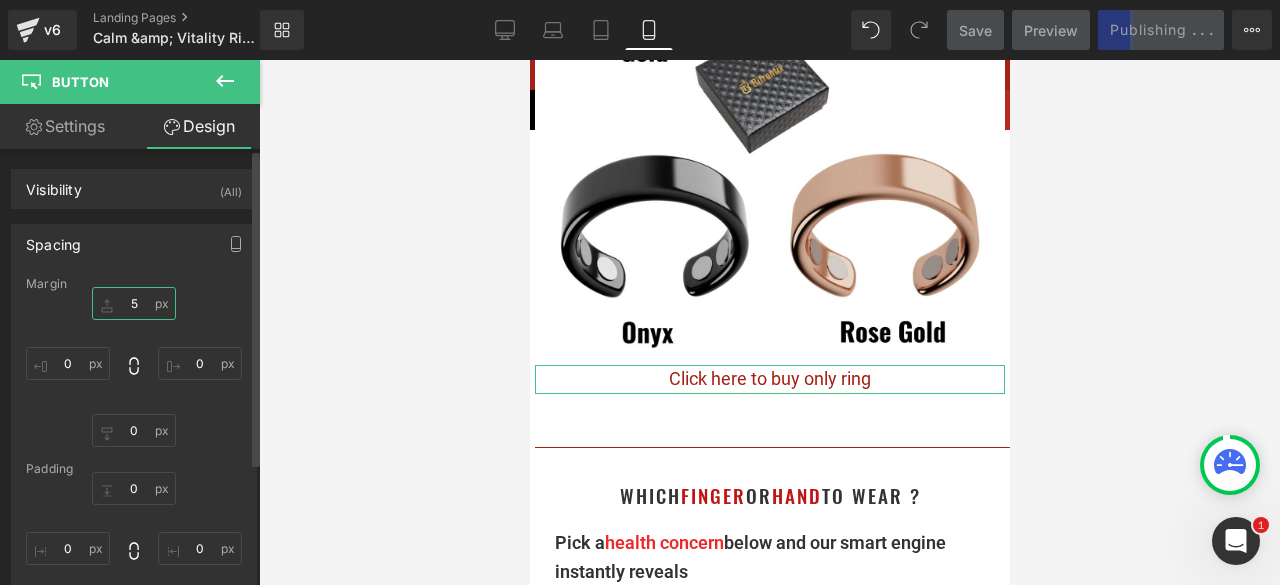 click on "5" at bounding box center (134, 303) 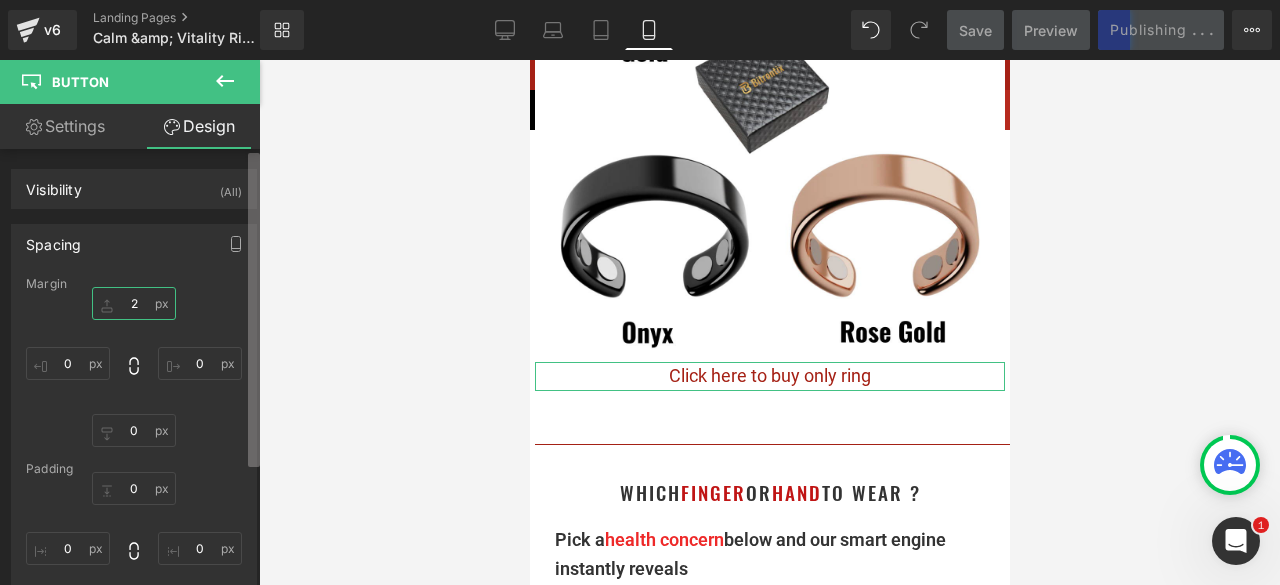 type on "20" 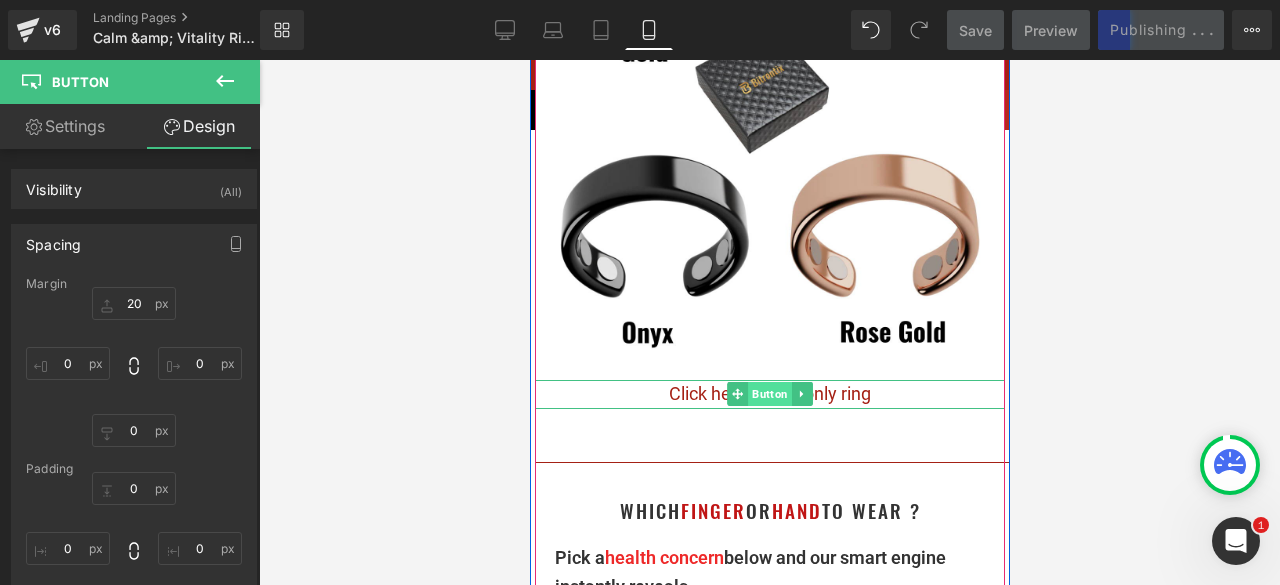 click on "Button" at bounding box center (769, 394) 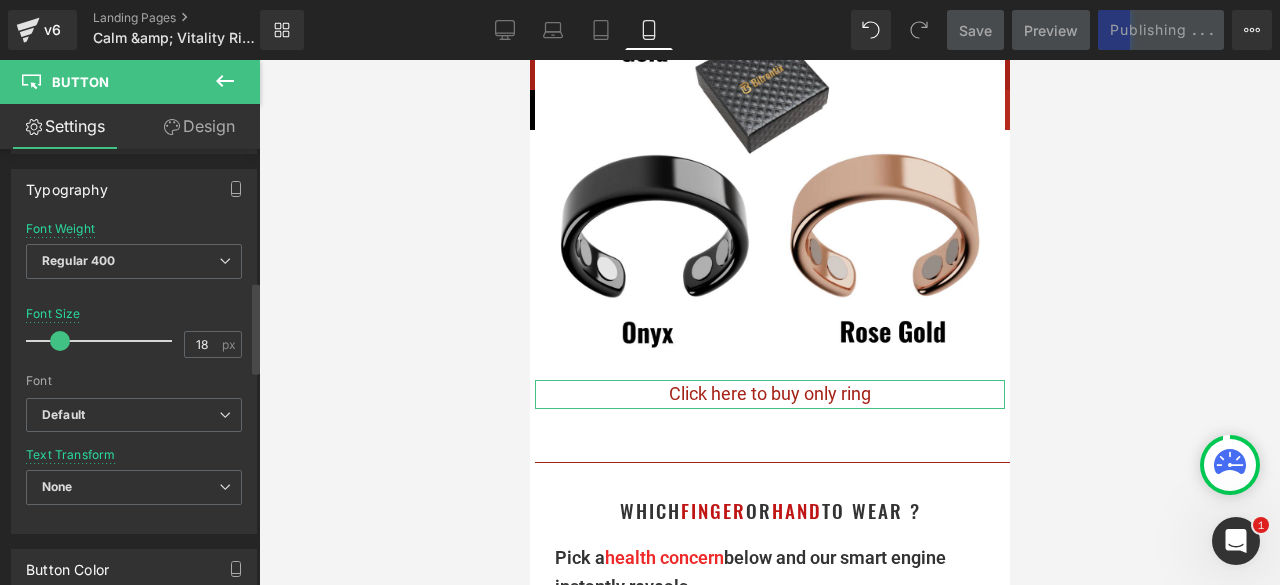 scroll, scrollTop: 500, scrollLeft: 0, axis: vertical 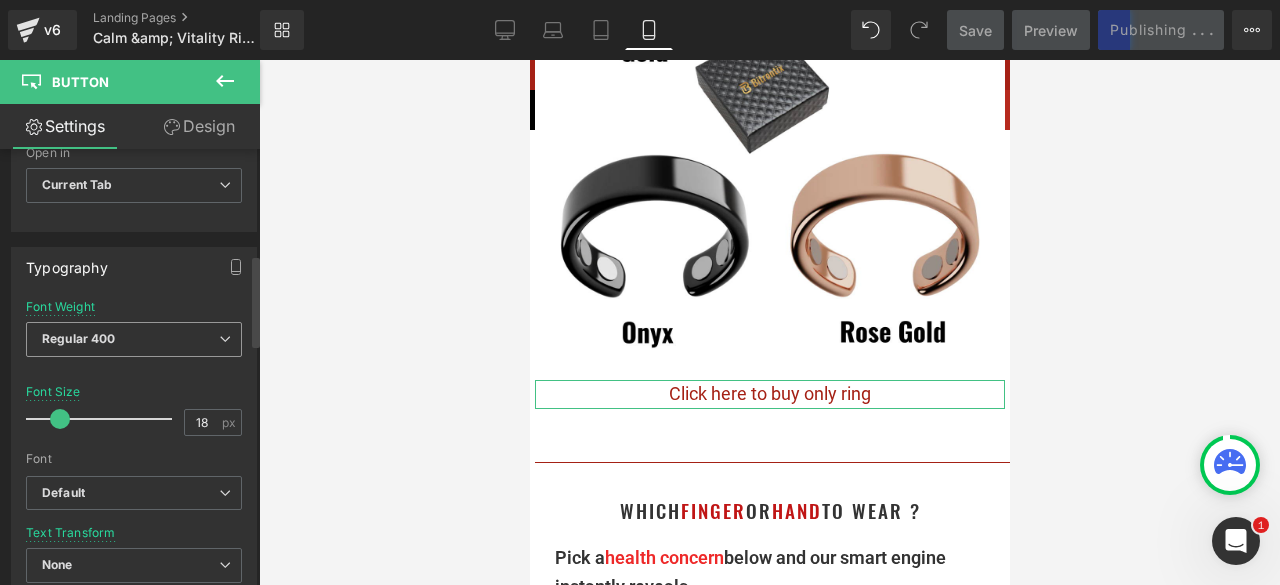 click on "Regular 400" at bounding box center [134, 339] 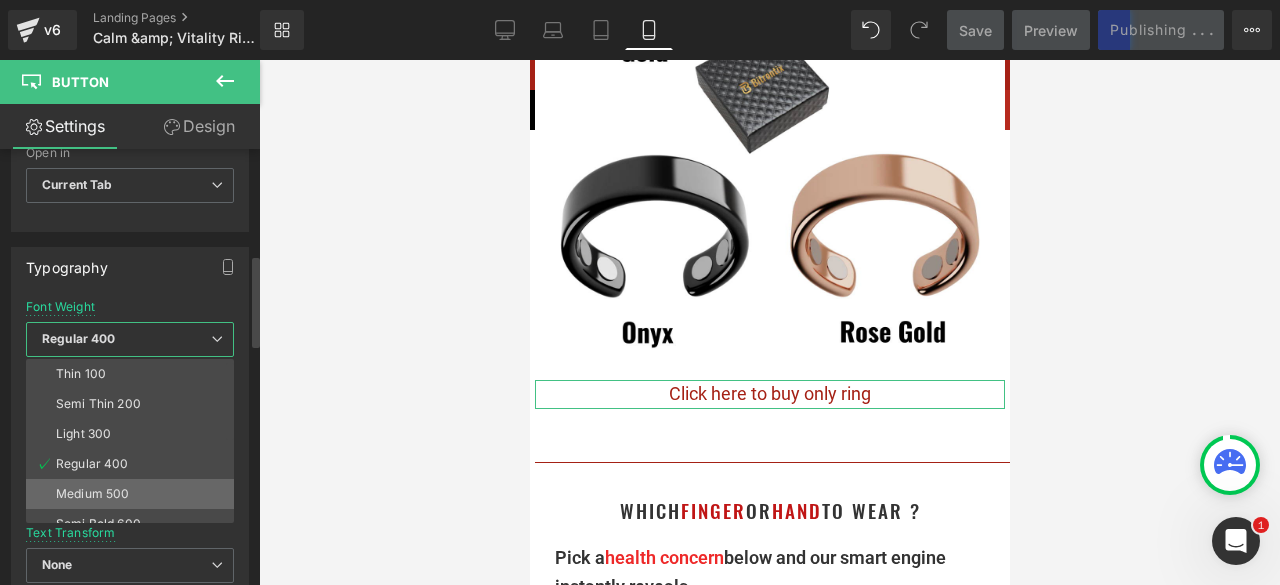 click on "Medium 500" at bounding box center [92, 494] 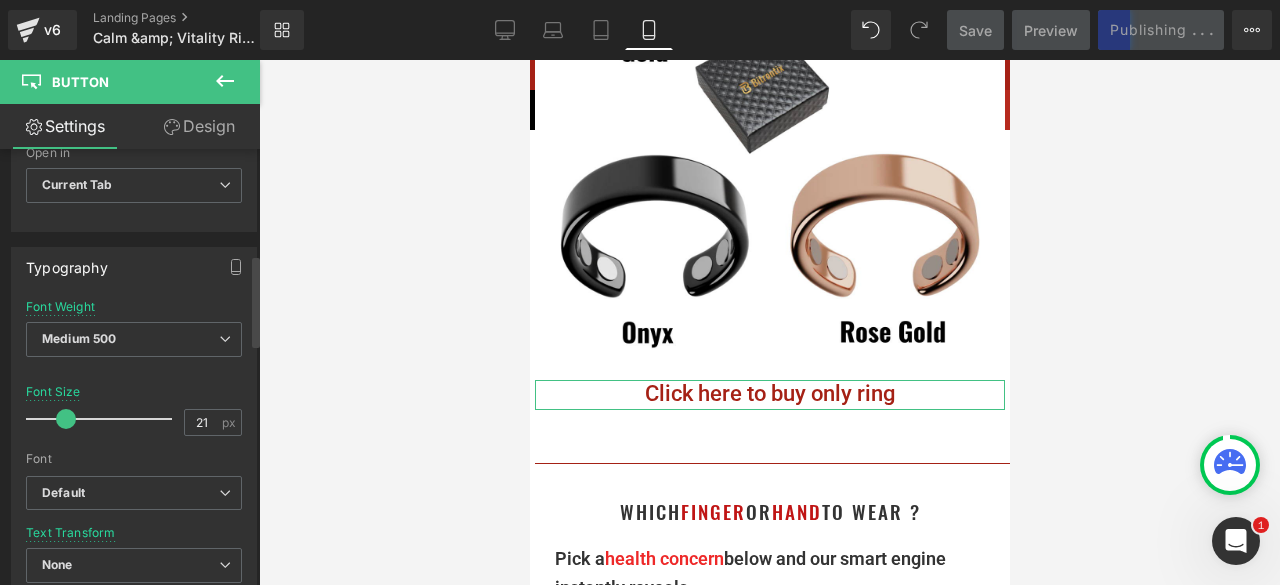 type on "20" 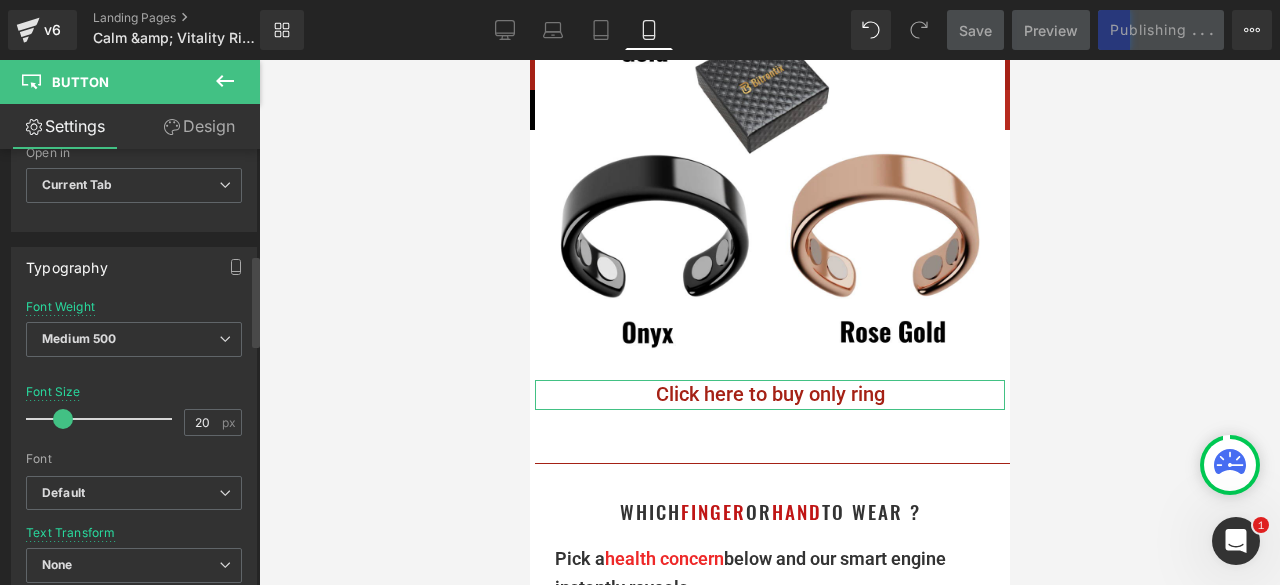 click at bounding box center [63, 419] 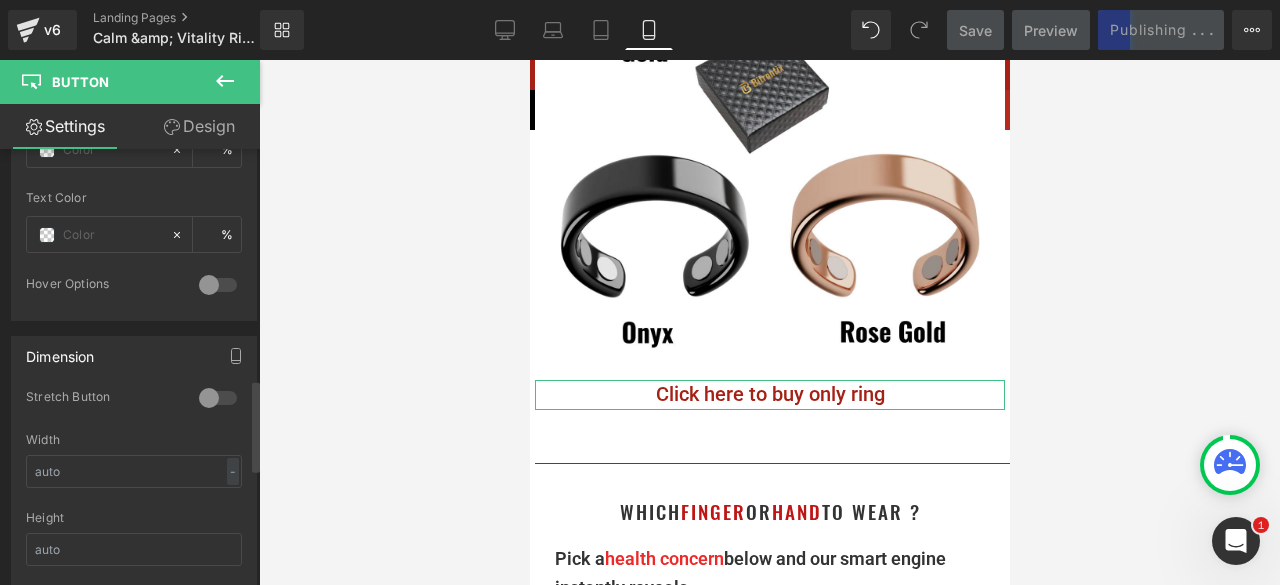 scroll, scrollTop: 1100, scrollLeft: 0, axis: vertical 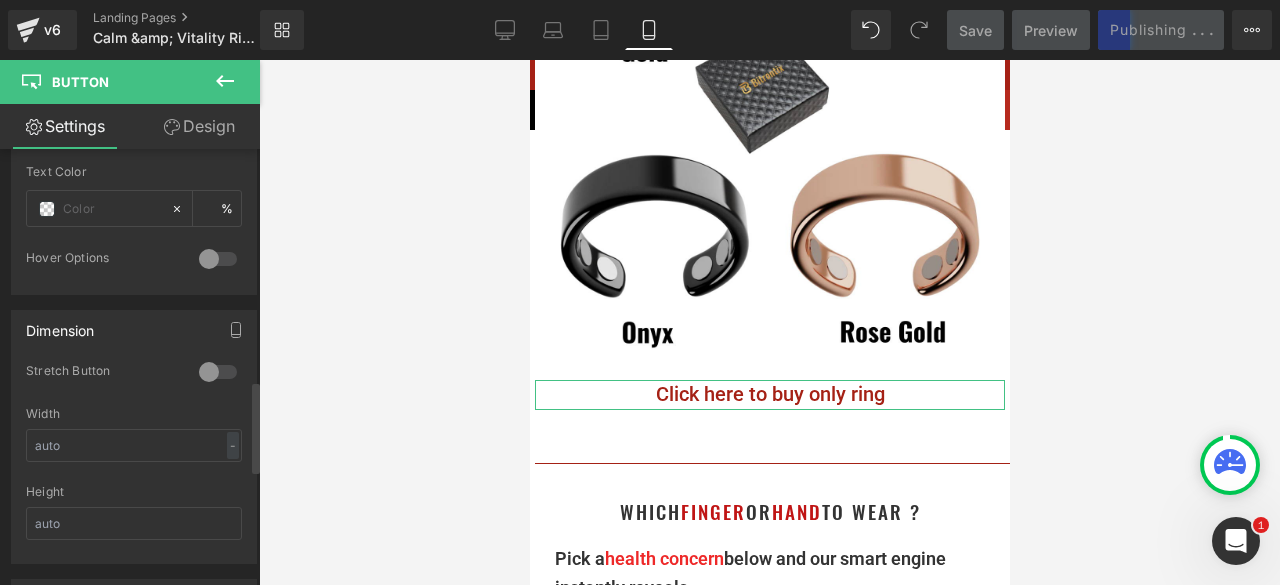 click at bounding box center (218, 372) 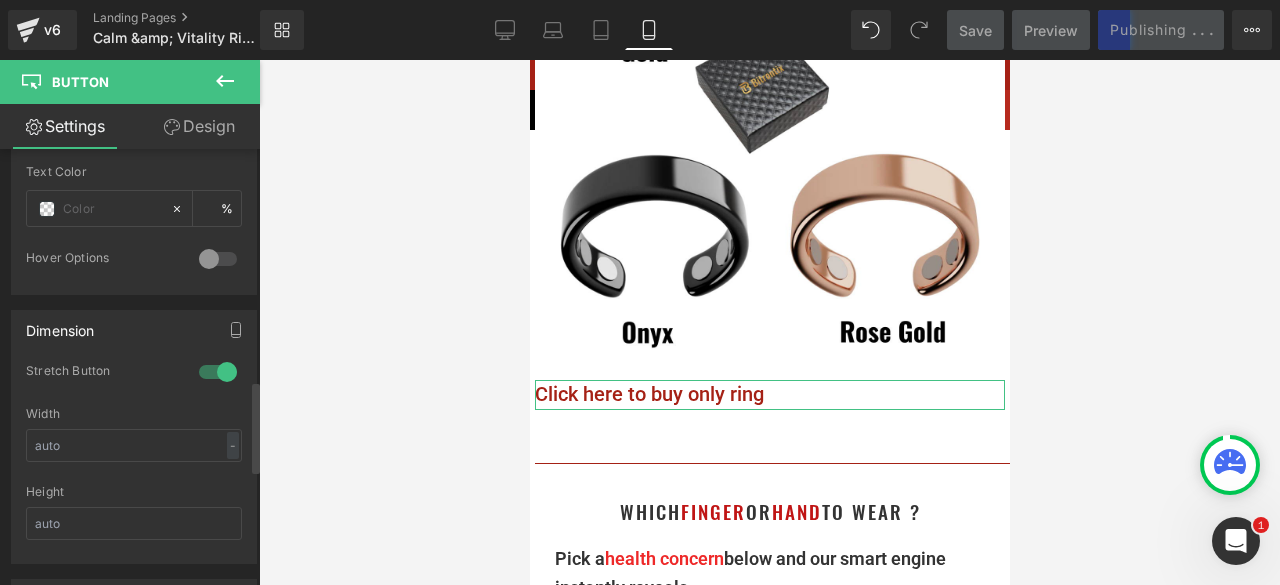 click at bounding box center (218, 372) 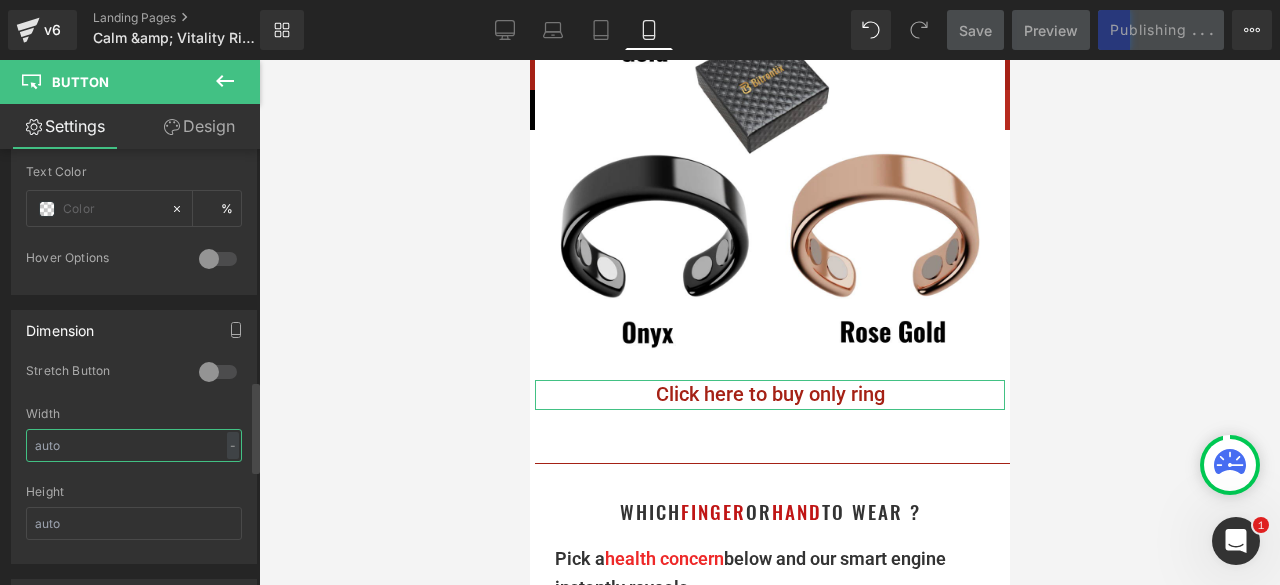 click at bounding box center [134, 445] 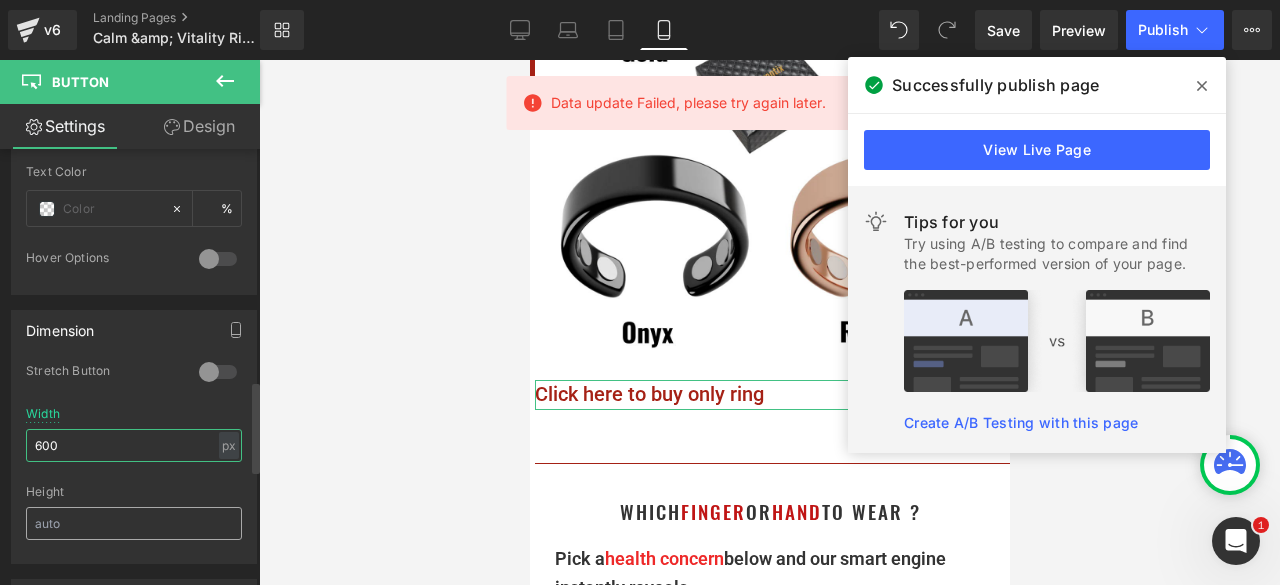 type on "600" 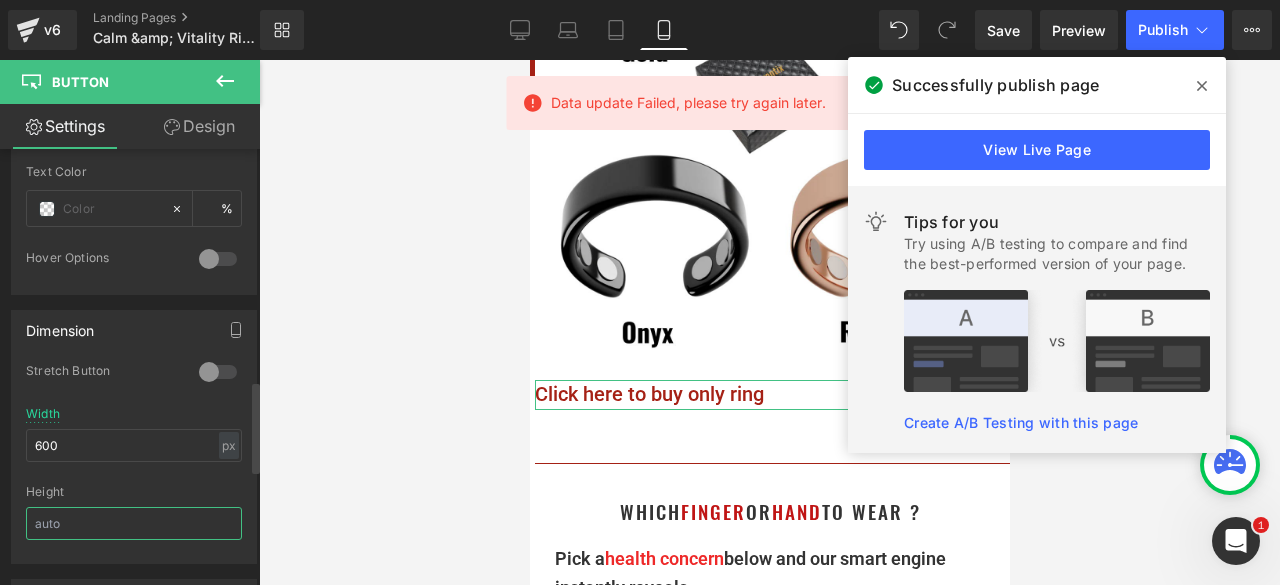 click at bounding box center (134, 523) 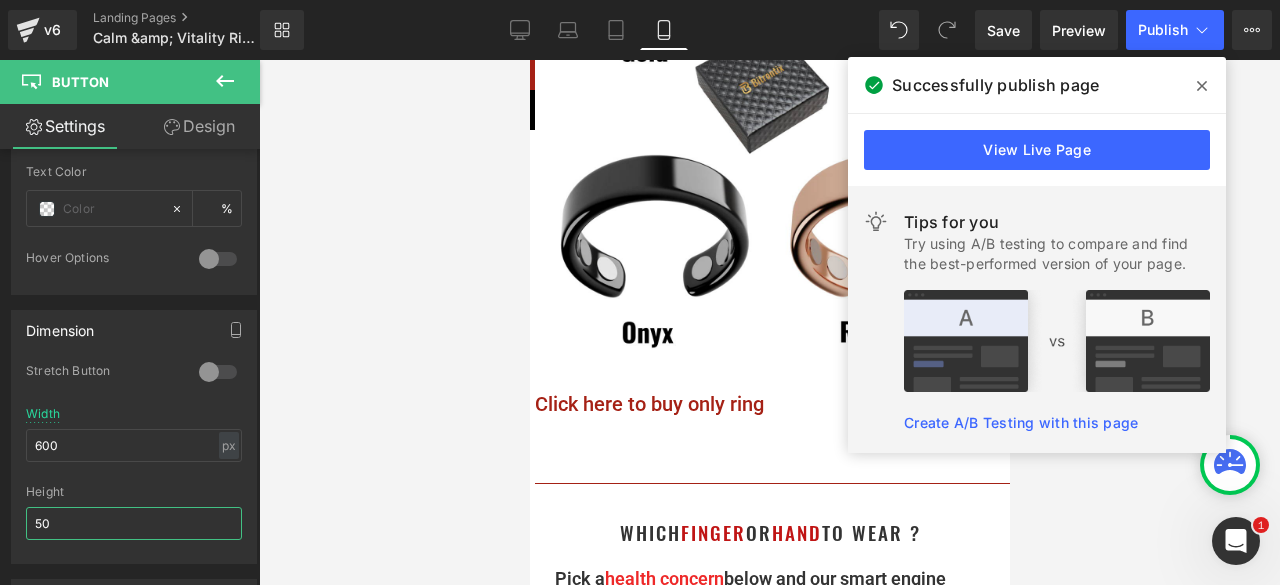 type on "50" 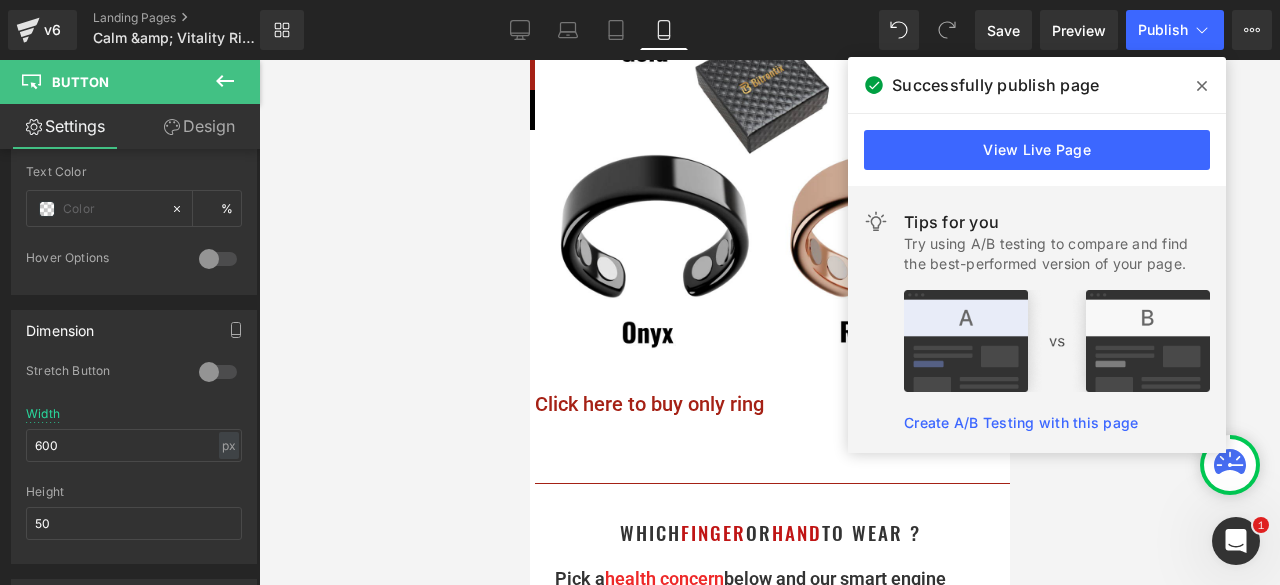 click 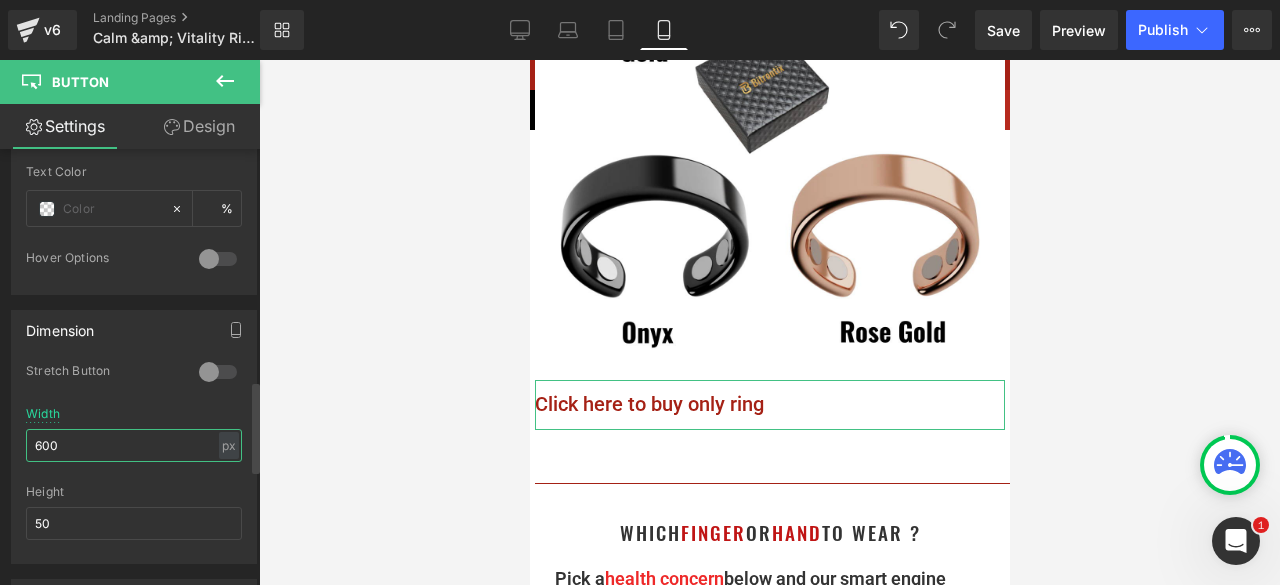 drag, startPoint x: 70, startPoint y: 430, endPoint x: 35, endPoint y: 438, distance: 35.902645 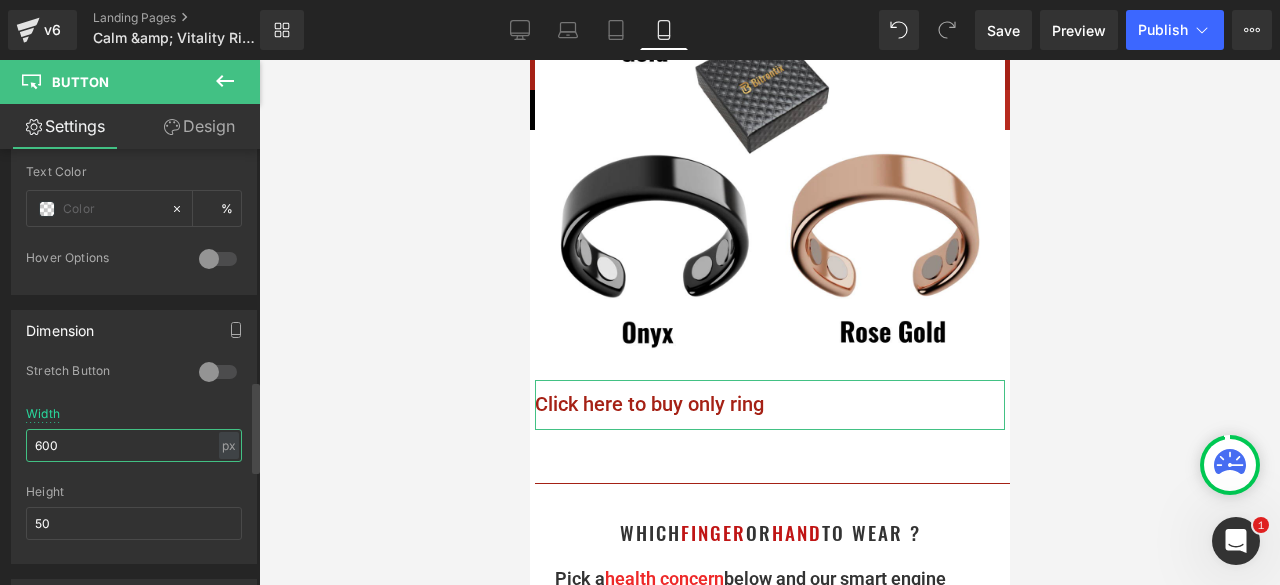 click on "600" at bounding box center (134, 445) 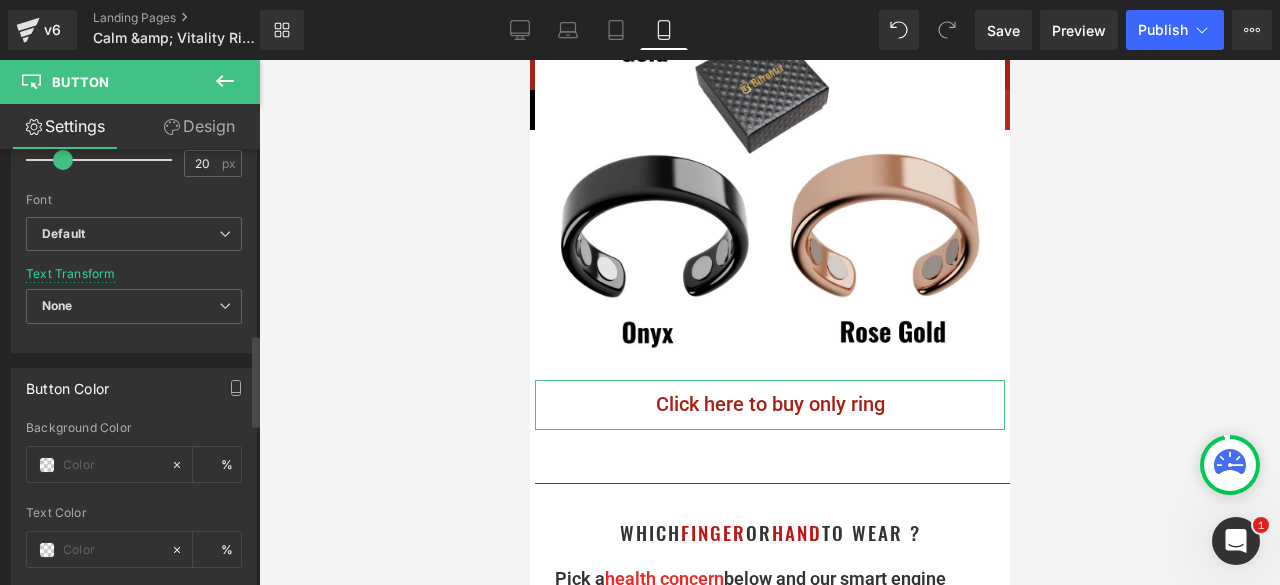 scroll, scrollTop: 750, scrollLeft: 0, axis: vertical 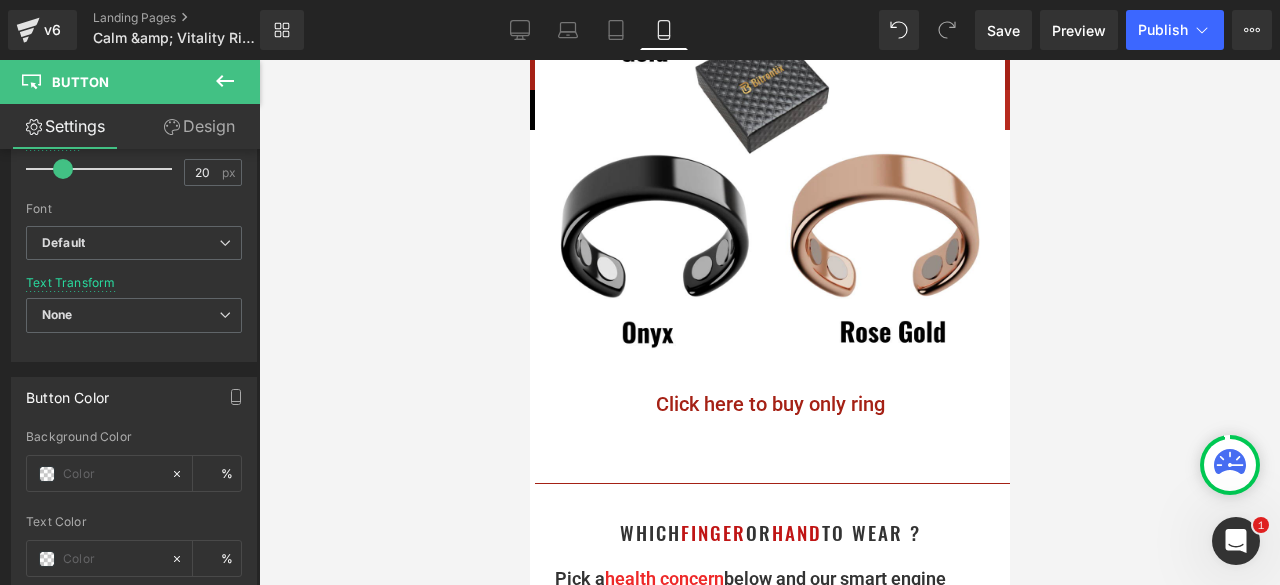 type 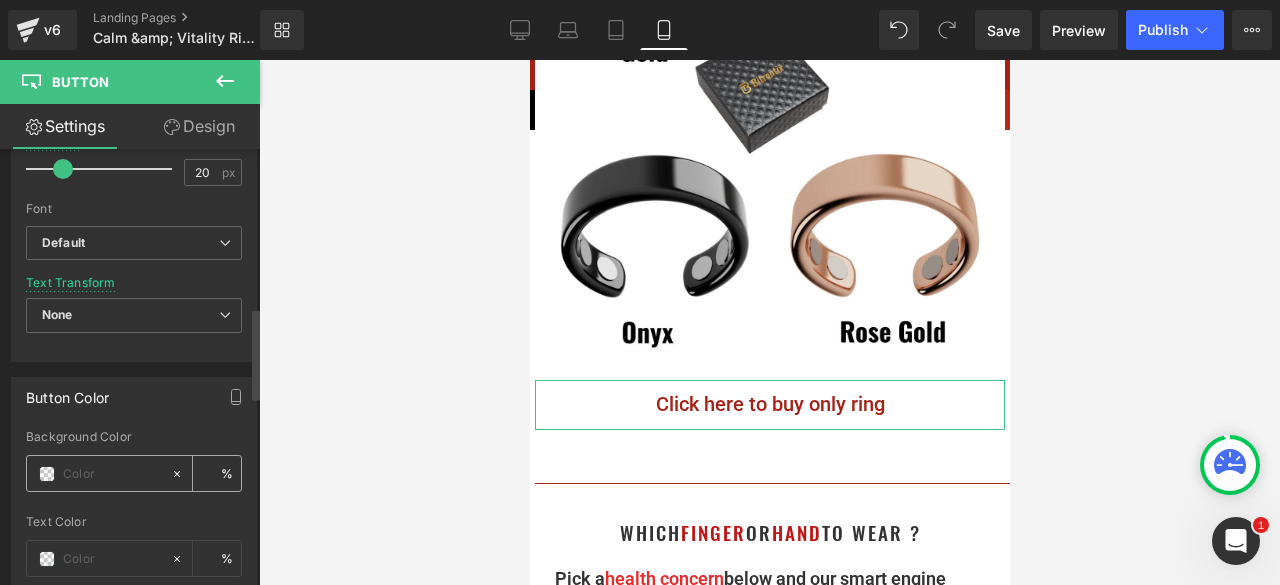drag, startPoint x: 79, startPoint y: 465, endPoint x: 29, endPoint y: 459, distance: 50.358715 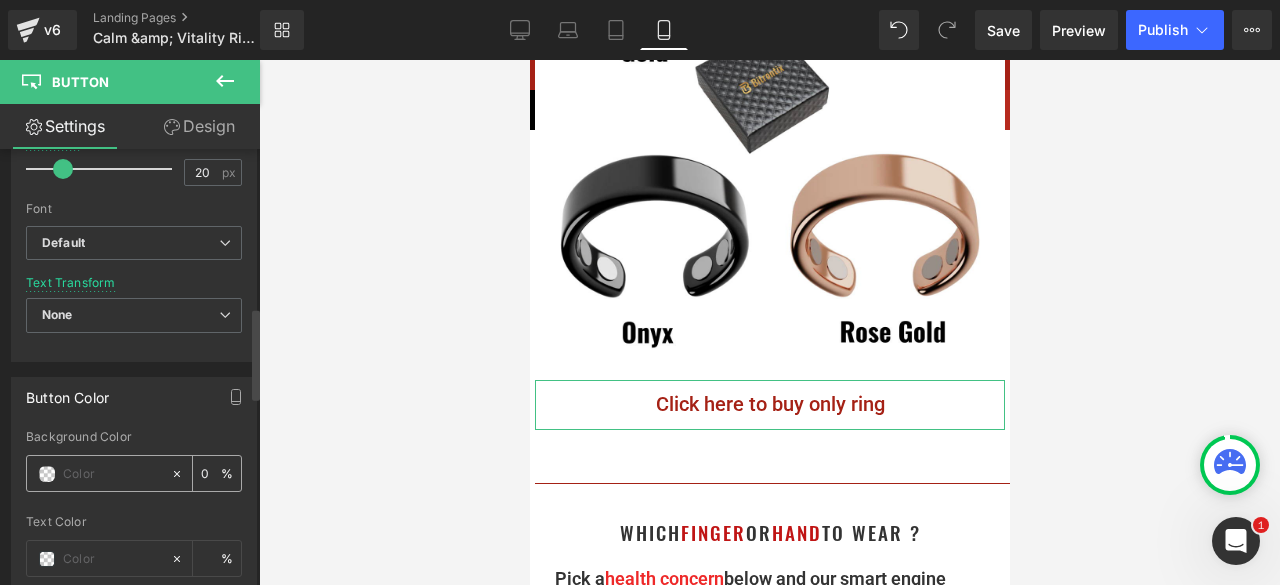 paste on "#A42115" 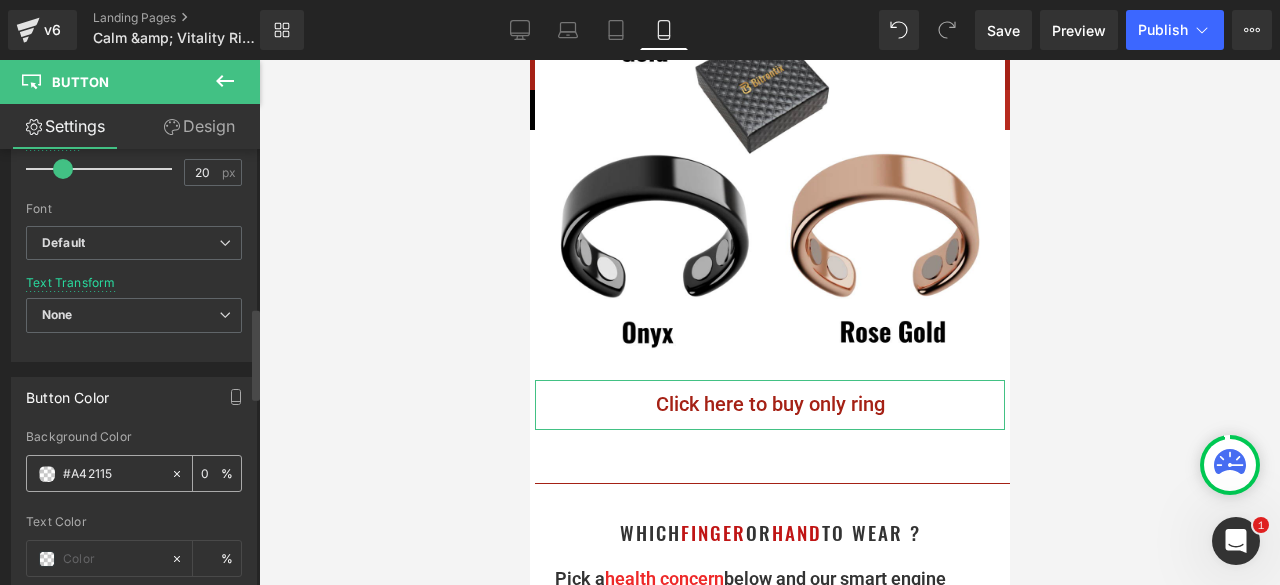 type on "100" 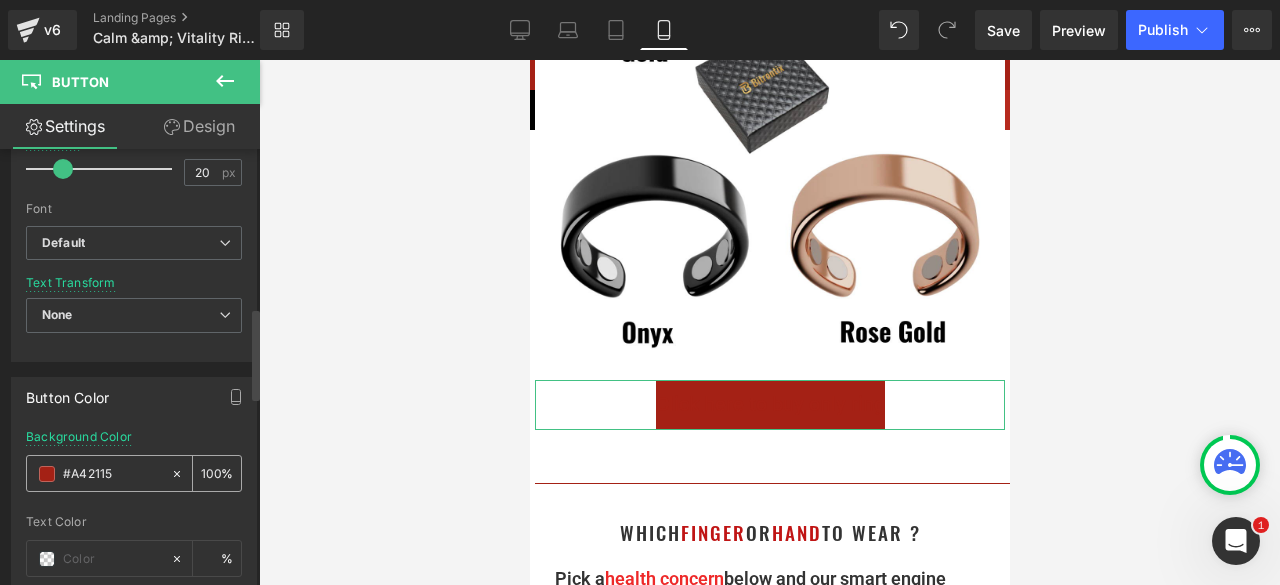 scroll, scrollTop: 850, scrollLeft: 0, axis: vertical 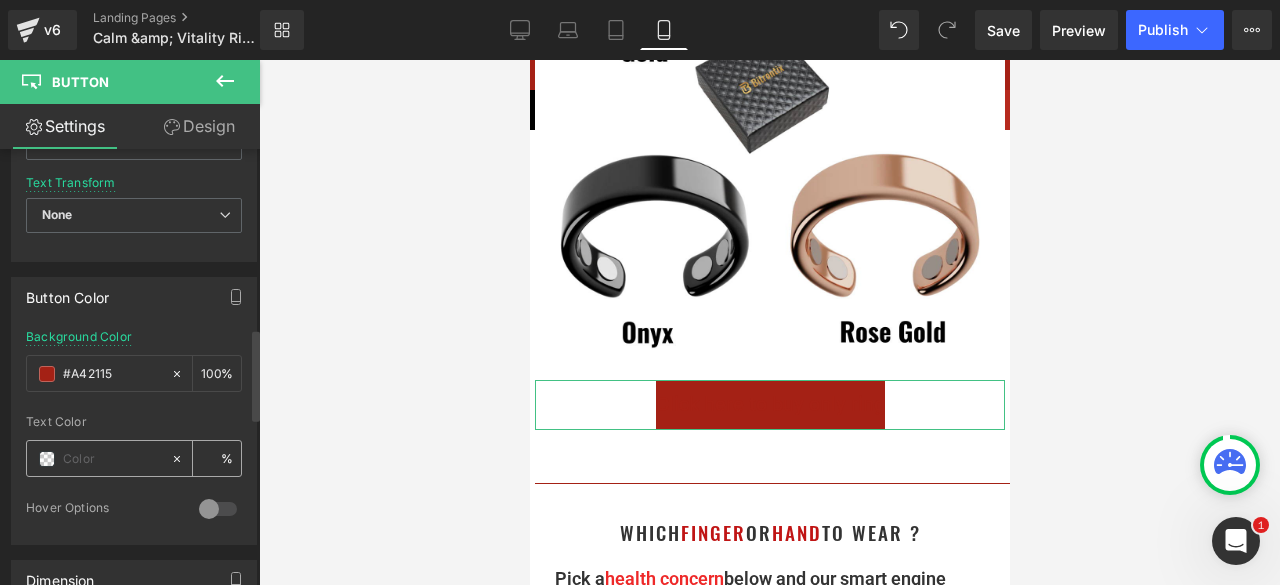 type on "#a42115" 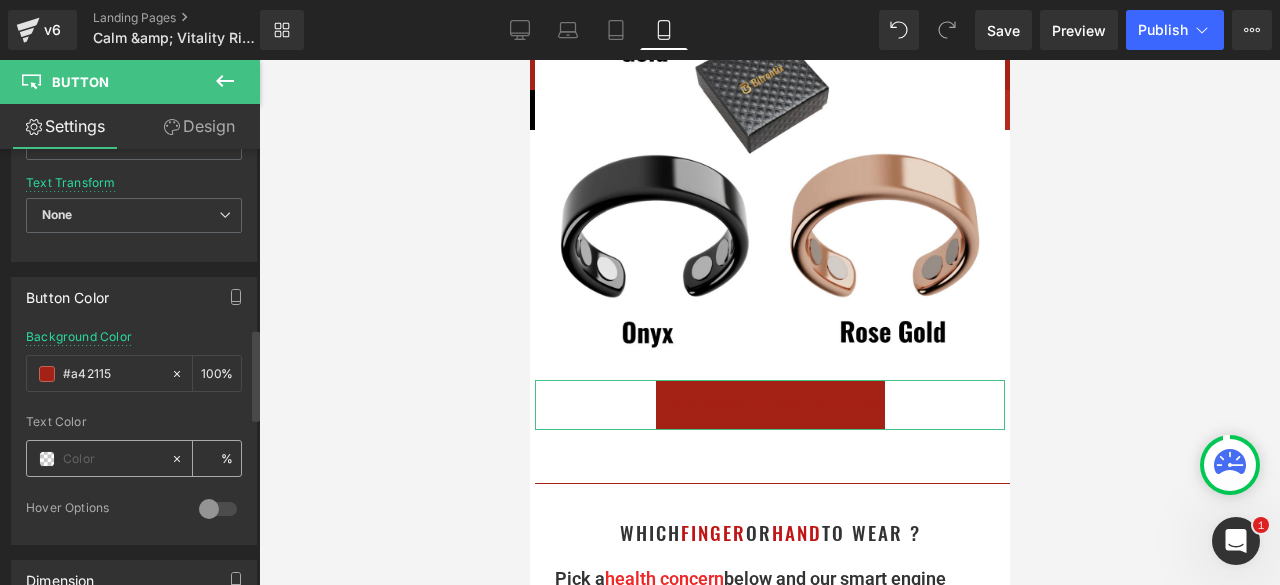 click at bounding box center [47, 459] 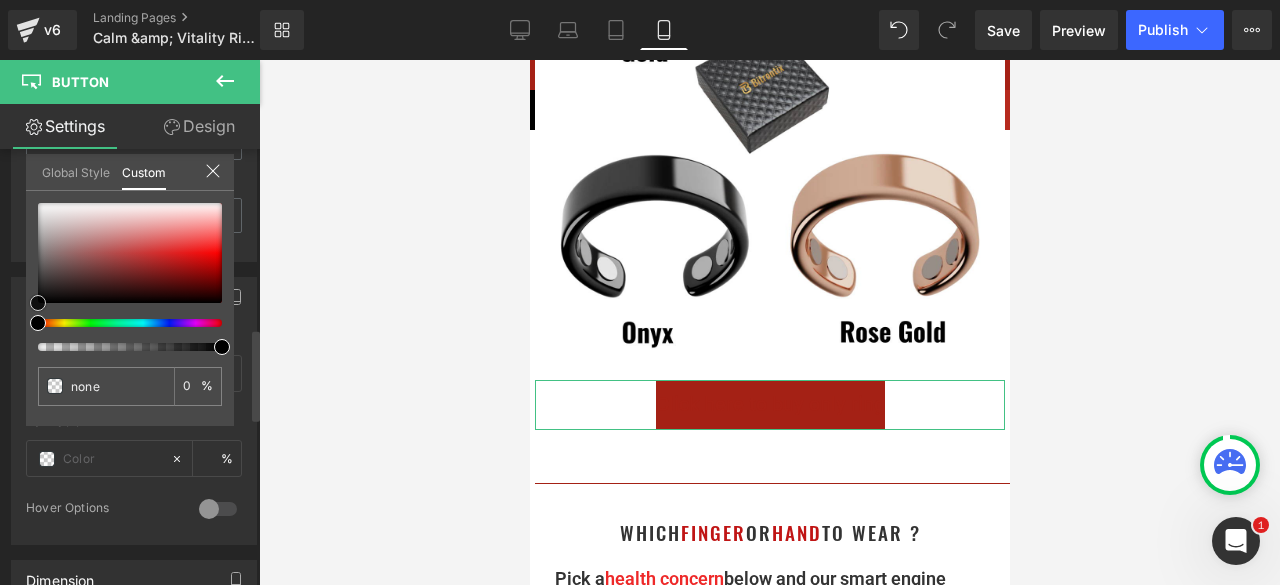 type on "#534545" 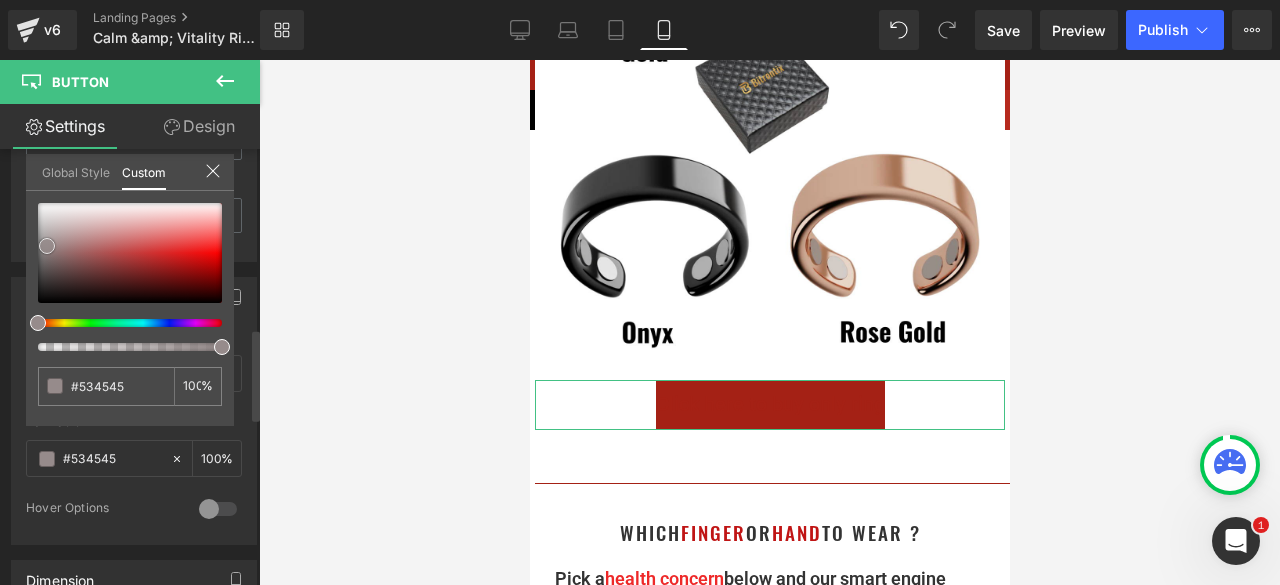 type on "#736262" 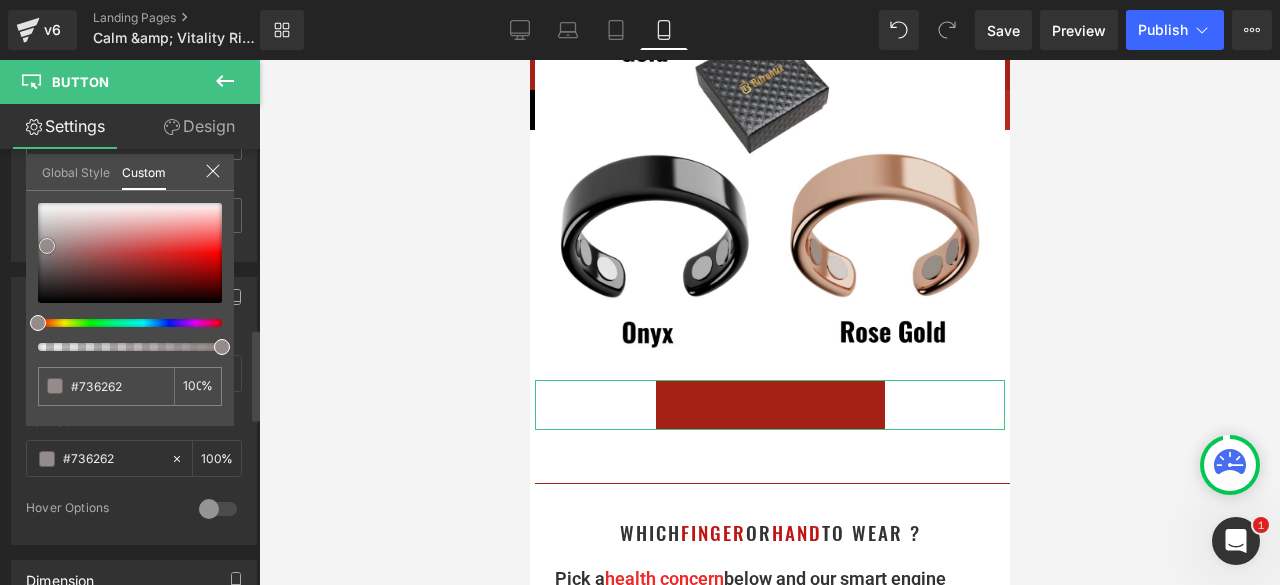 type on "#968b8b" 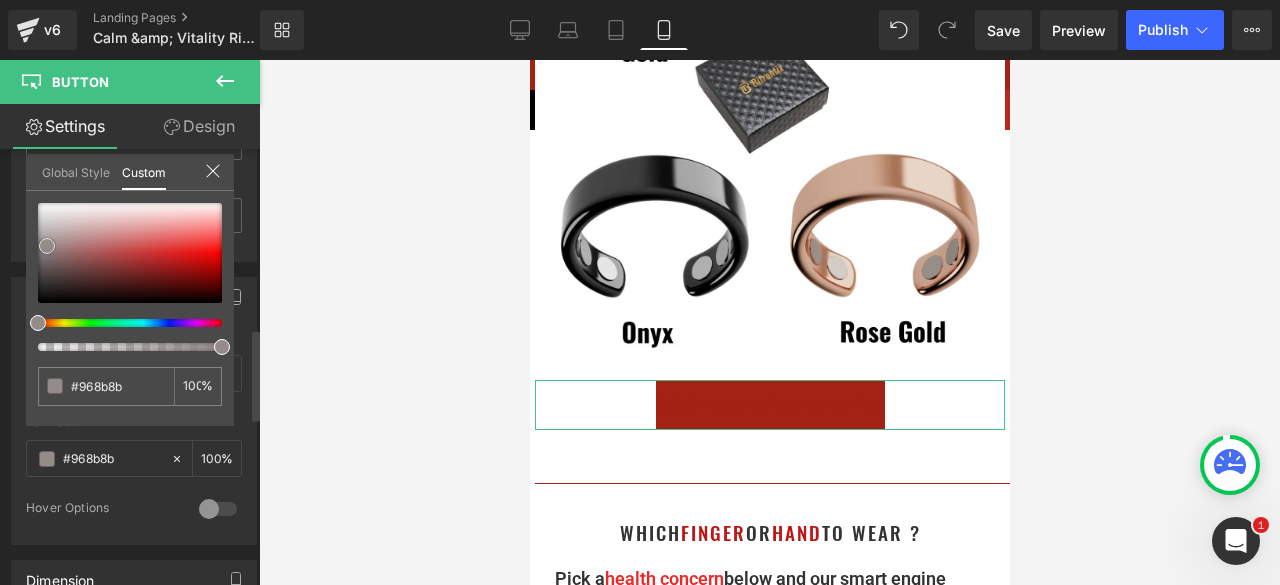 type on "#afaaaa" 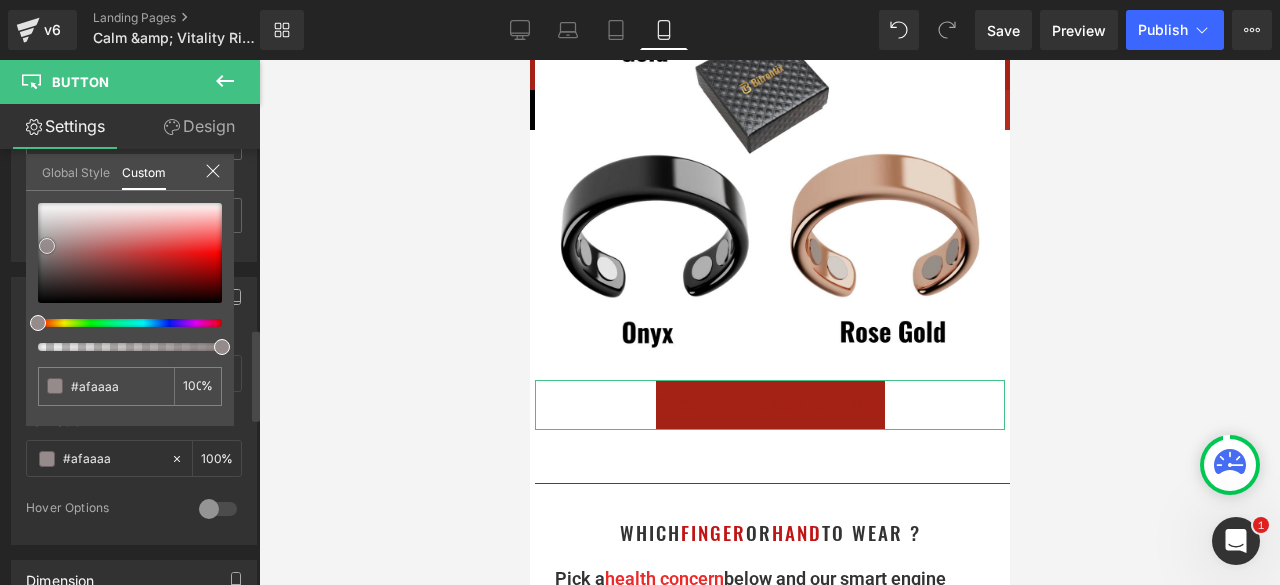 type on "#c4c3c3" 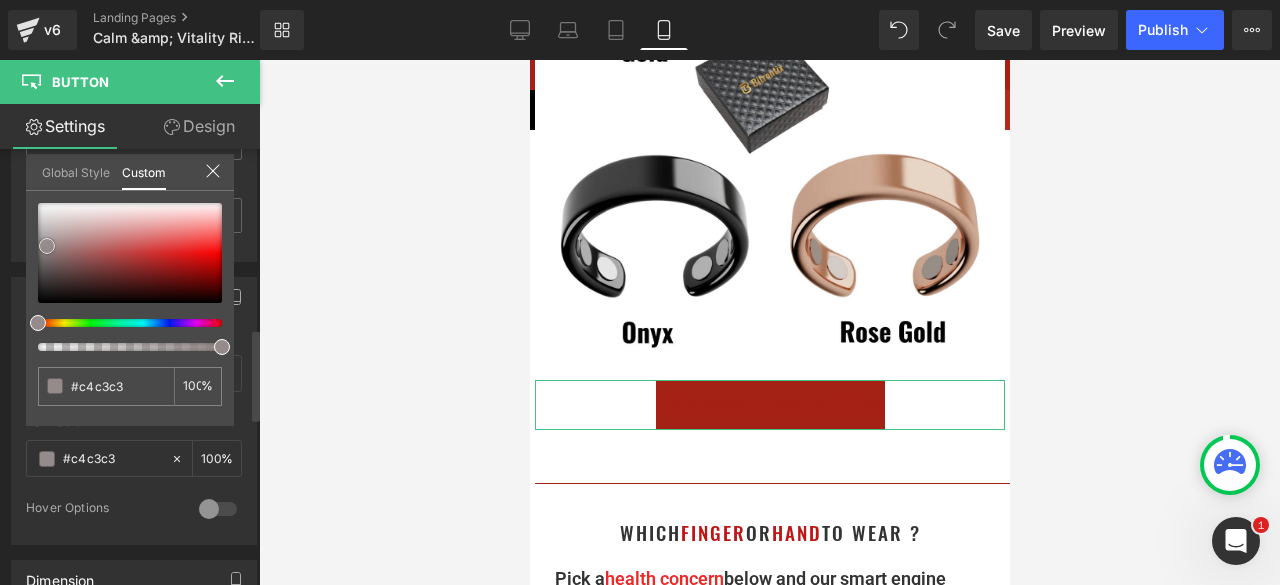 type on "#d1d1d1" 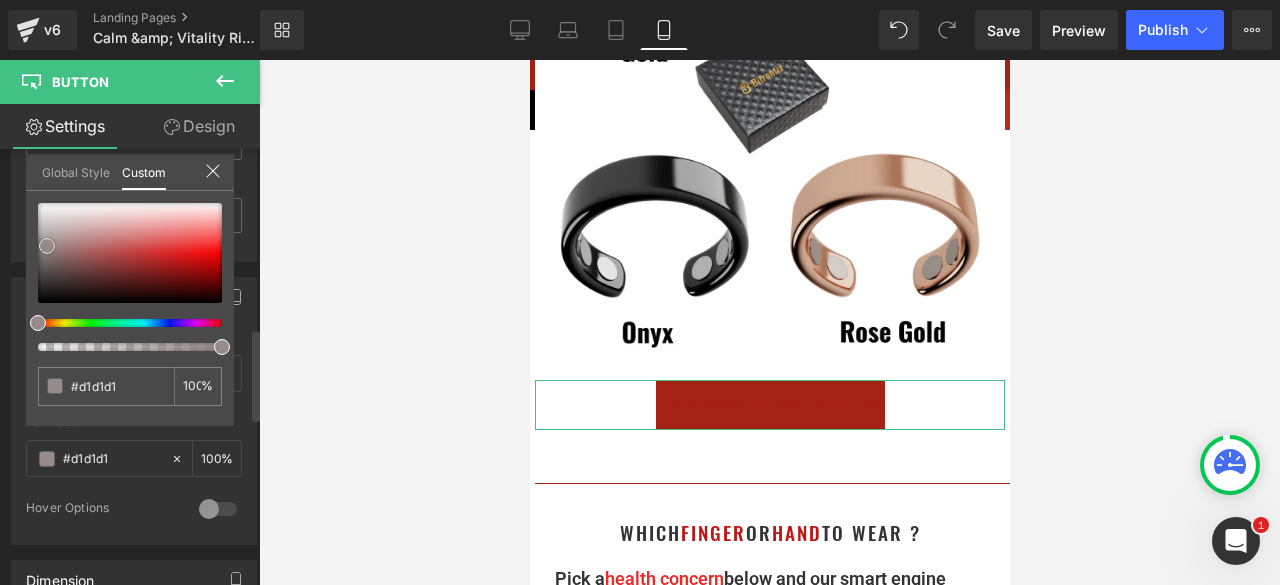 type on "#dddddd" 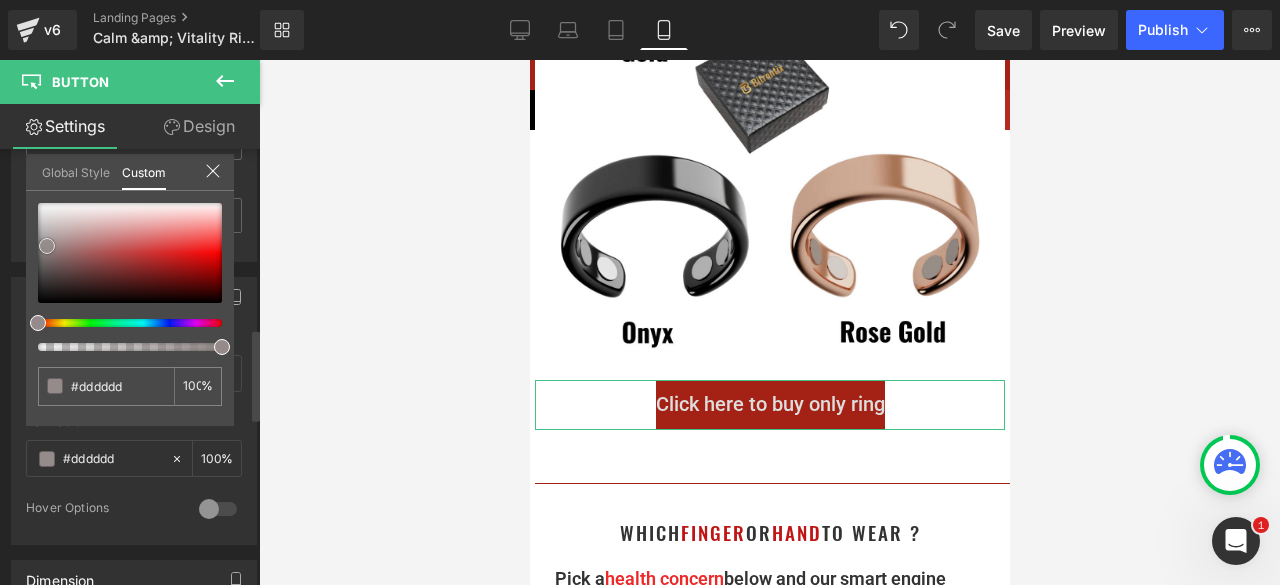 type on "#e8e8e8" 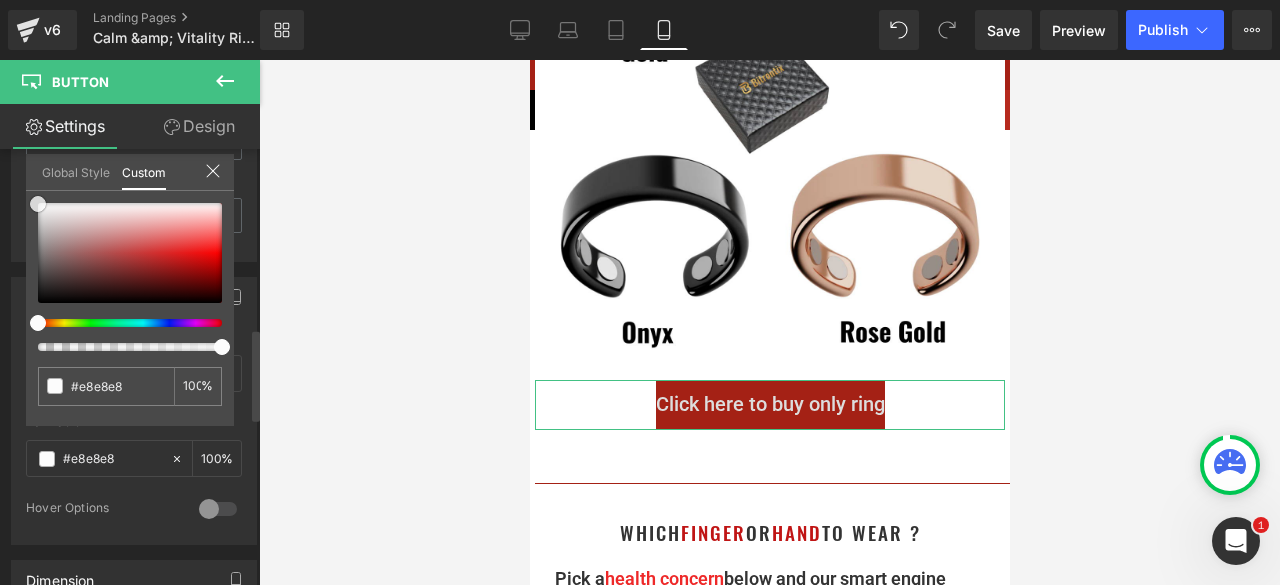type on "#efefef" 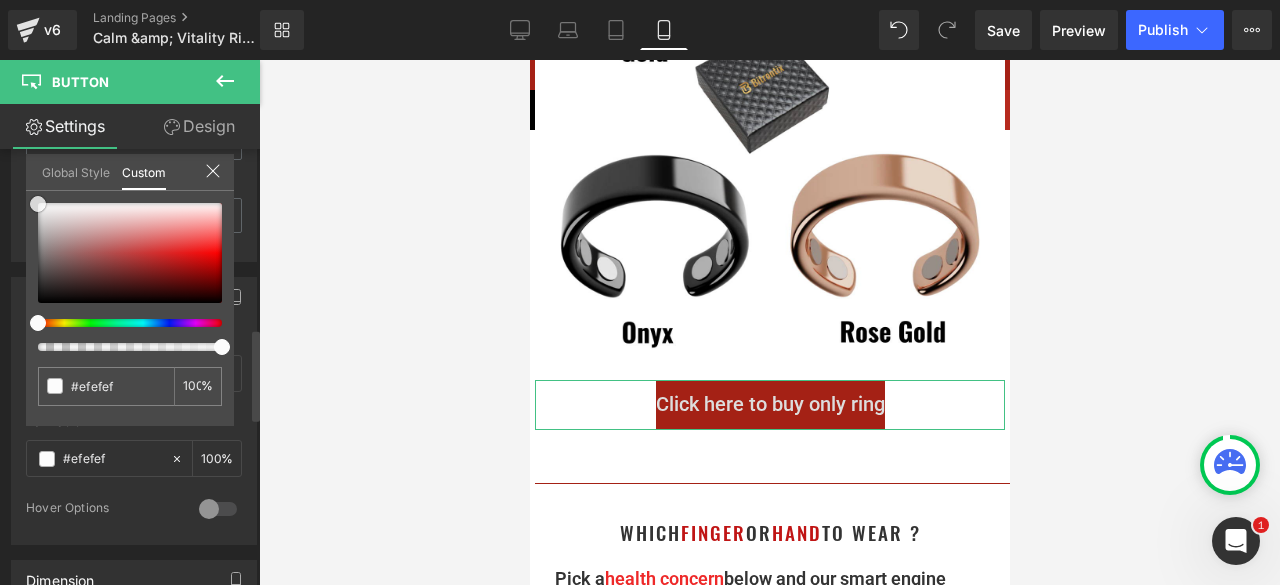 type on "#f7f7f7" 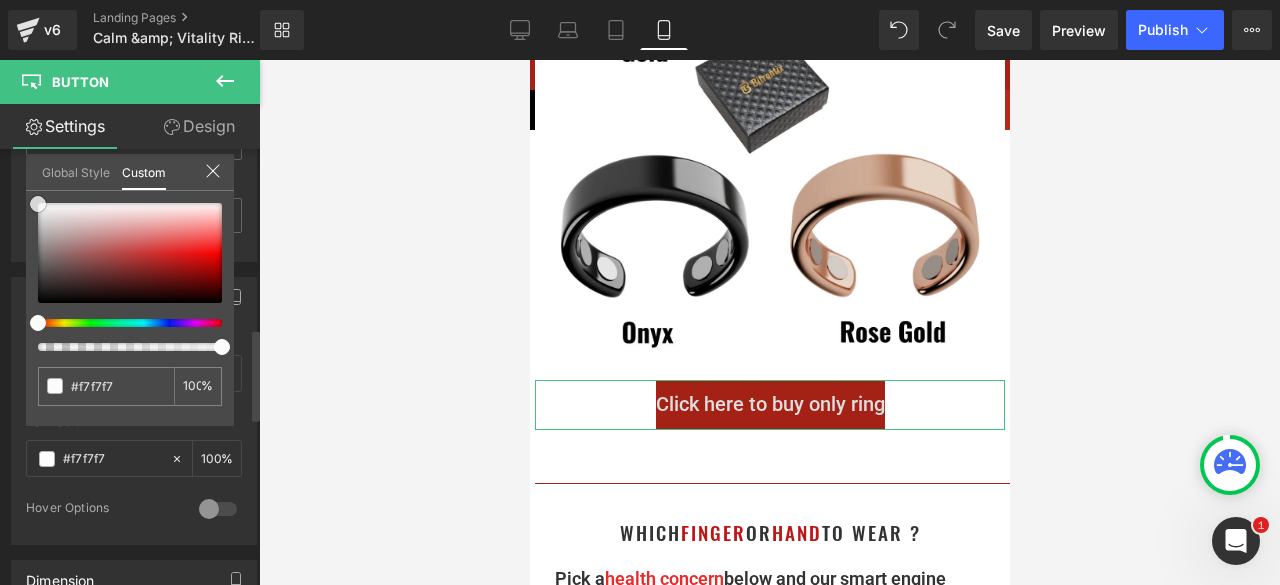 type on "#ffffff" 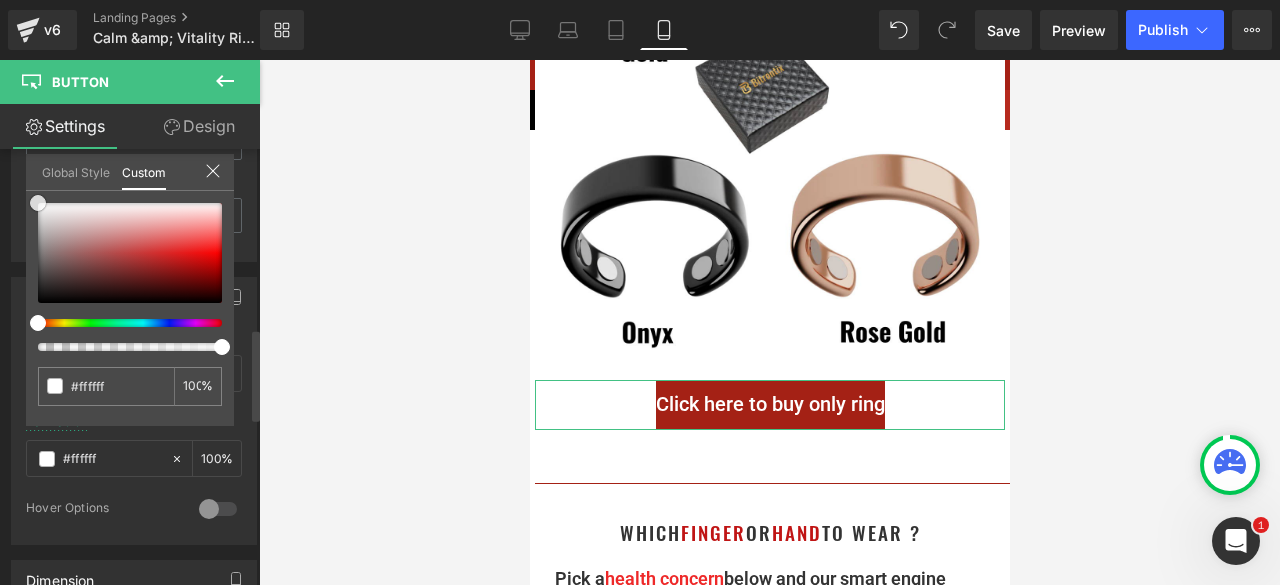 drag, startPoint x: 54, startPoint y: 271, endPoint x: 37, endPoint y: 183, distance: 89.62701 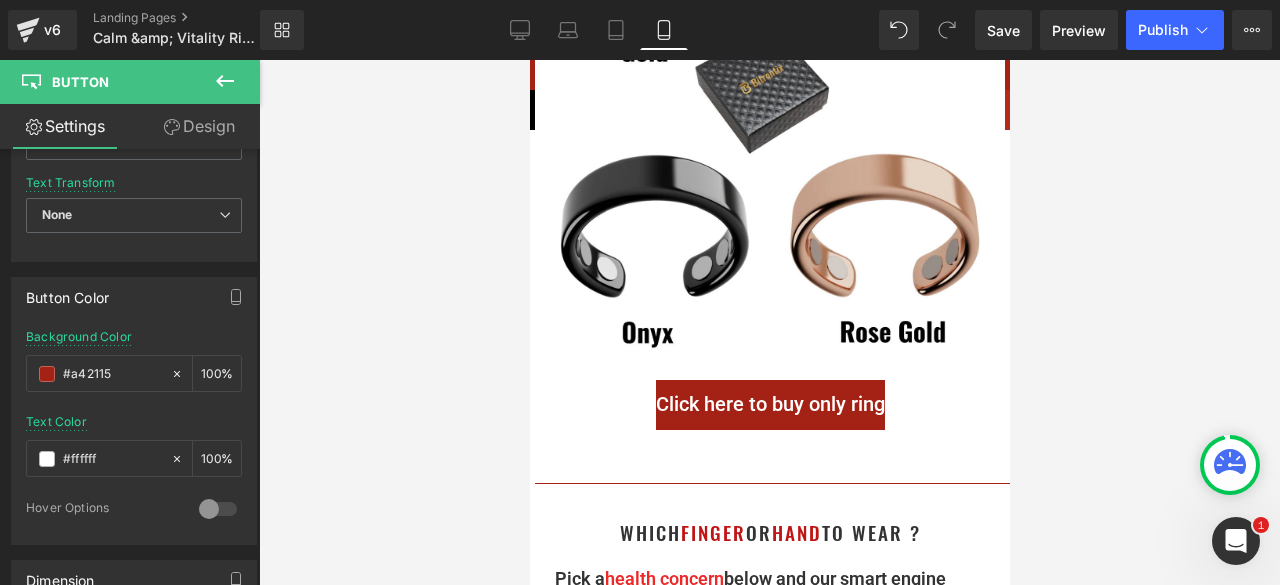 click on "Unmatched Quality. Unbeatable Price👍
Menu
Home
Calm & Vitality Ring & Bracelet
How To Use
Track Order
Contact Us
Login
BITRONTIX US
0" at bounding box center (769, 5936) 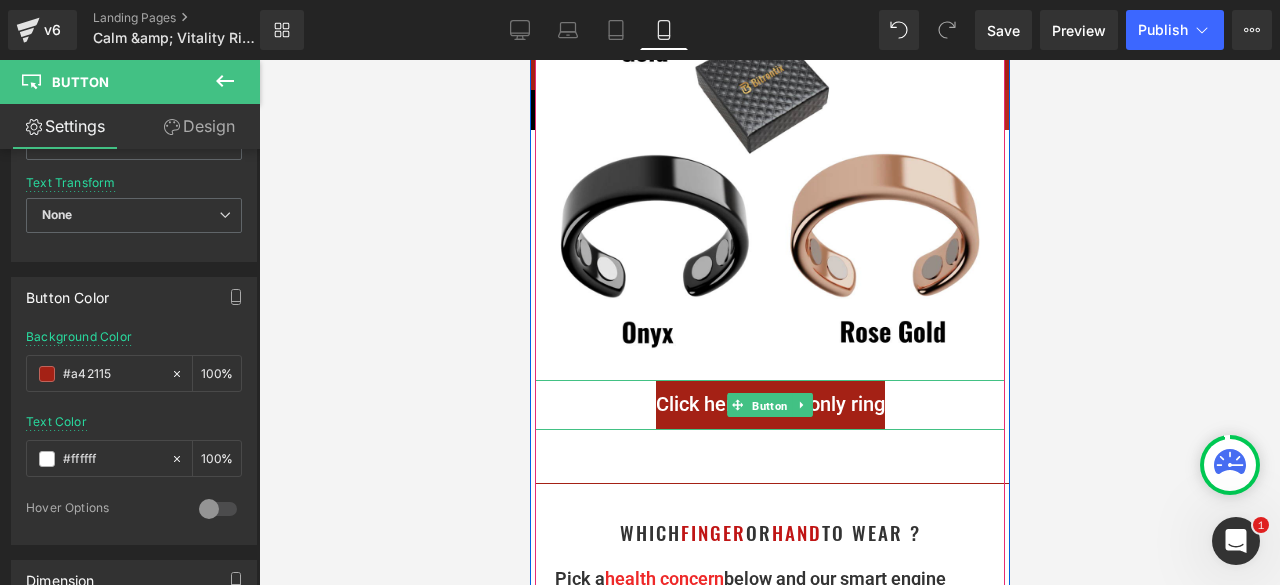 click on "Button" at bounding box center [769, 406] 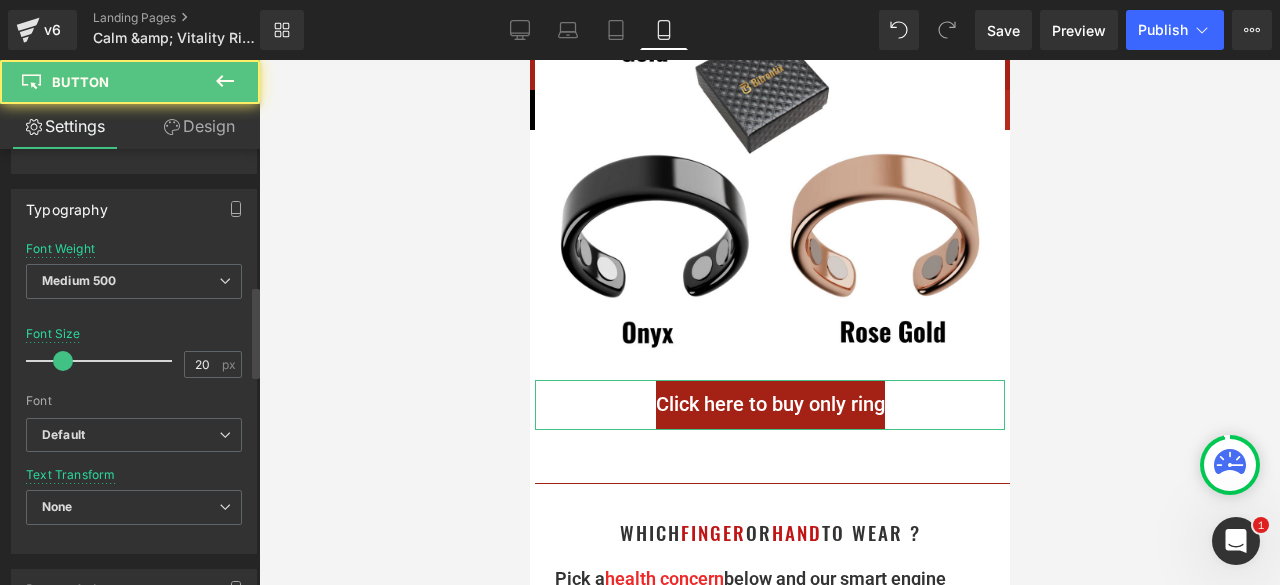 scroll, scrollTop: 550, scrollLeft: 0, axis: vertical 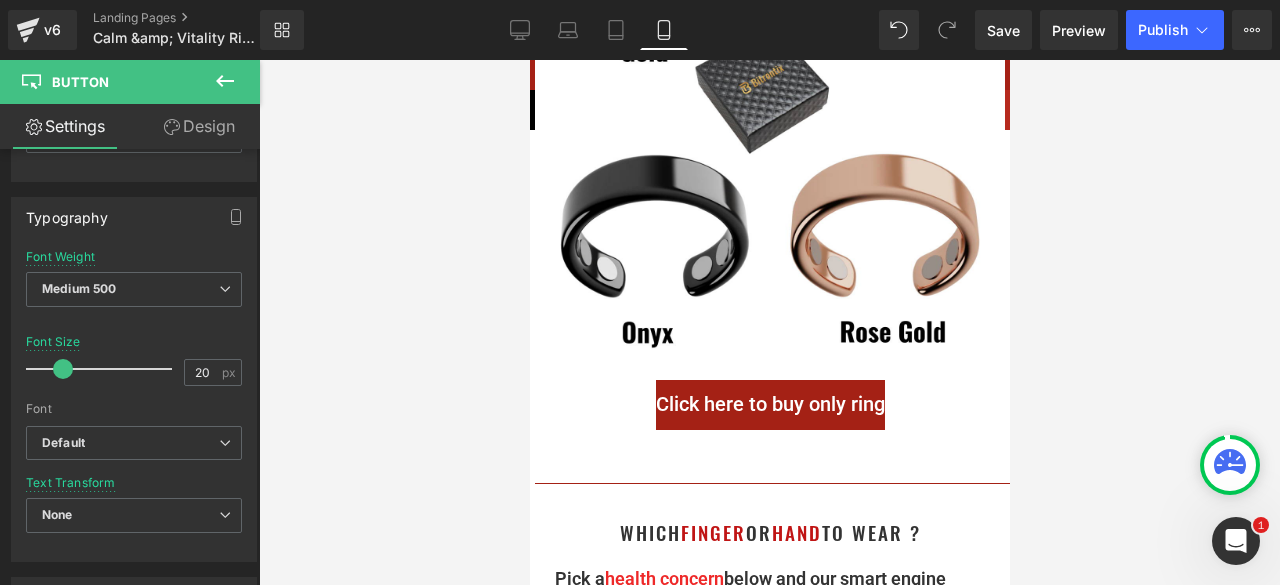 click at bounding box center (769, 322) 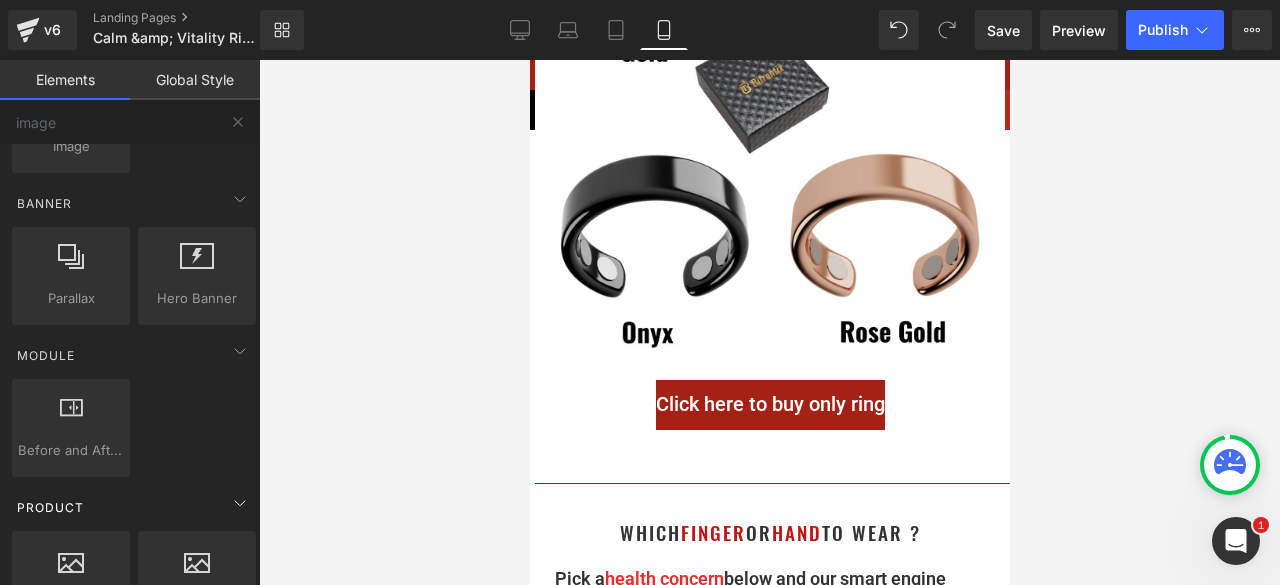 scroll, scrollTop: 200, scrollLeft: 0, axis: vertical 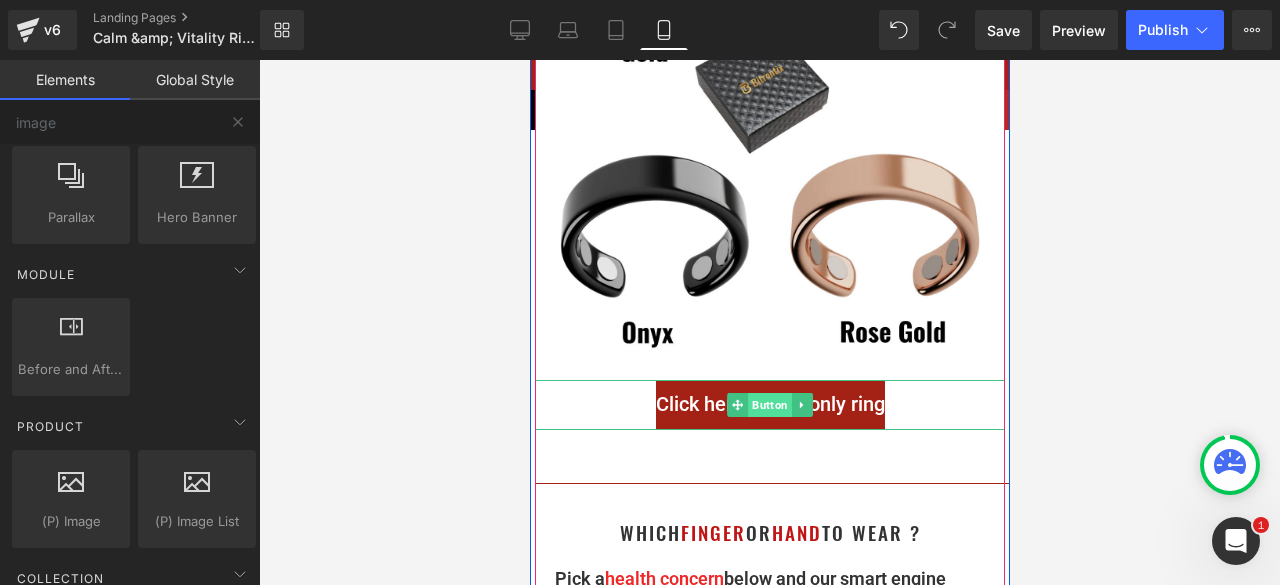 click on "Button" at bounding box center (769, 405) 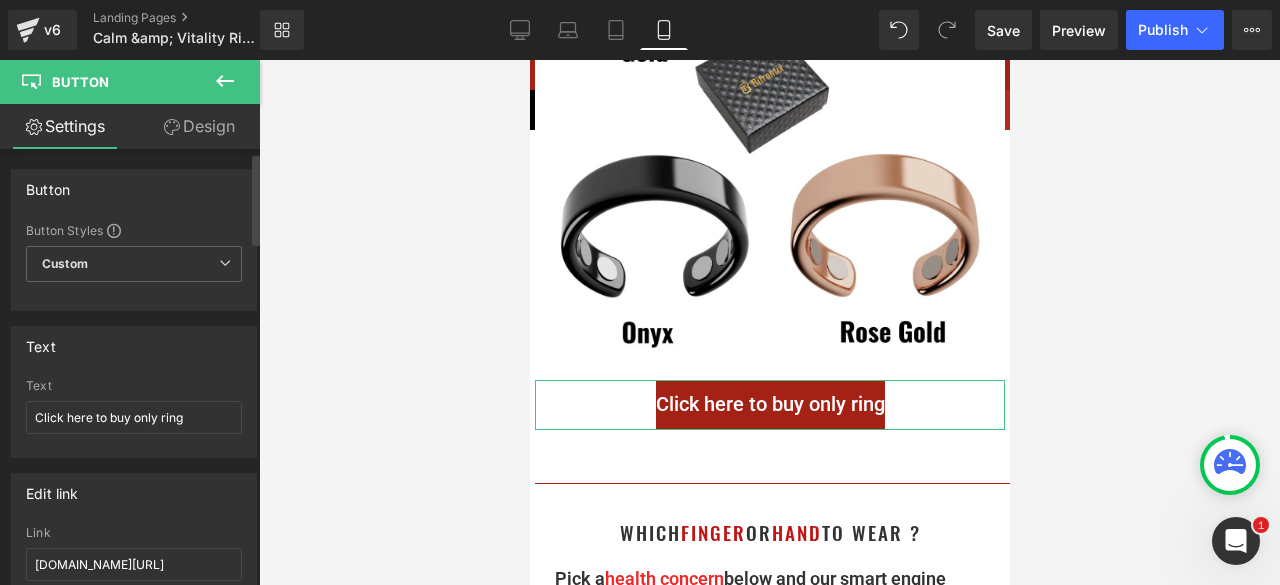 scroll, scrollTop: 100, scrollLeft: 0, axis: vertical 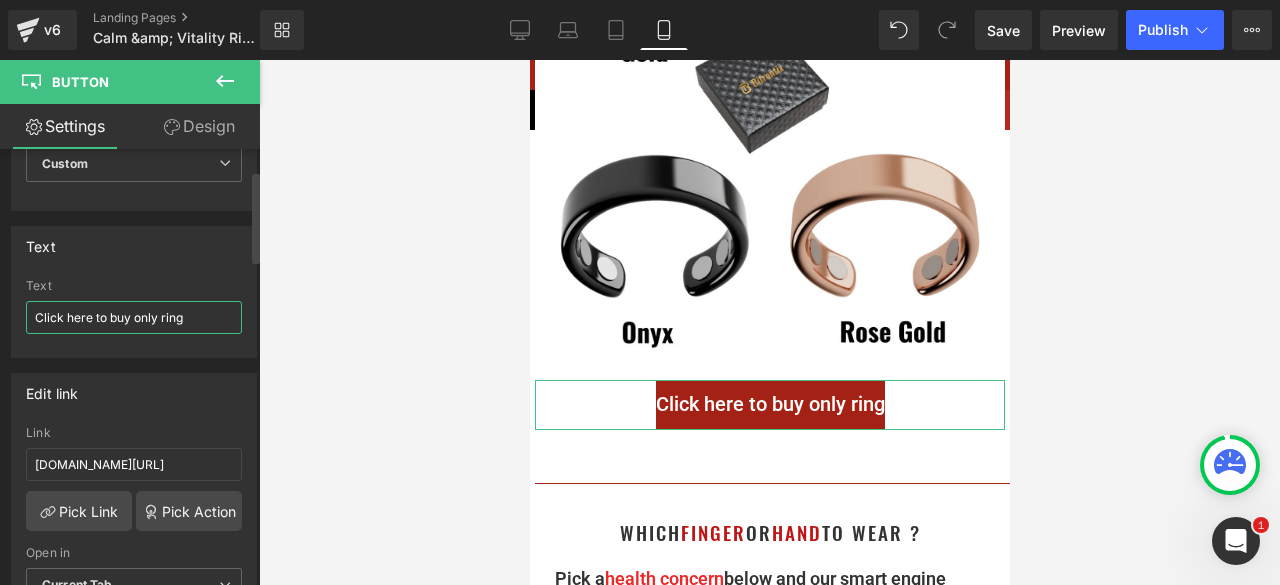 click on "Click here to buy only ring" at bounding box center [134, 317] 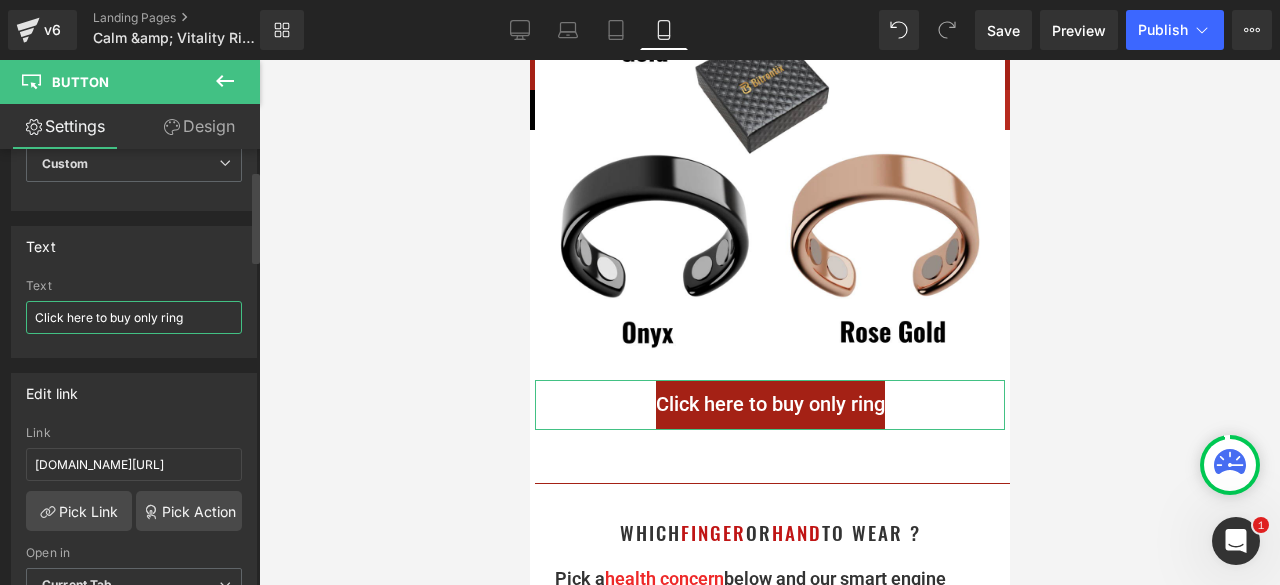 paste on "&nbsp;" 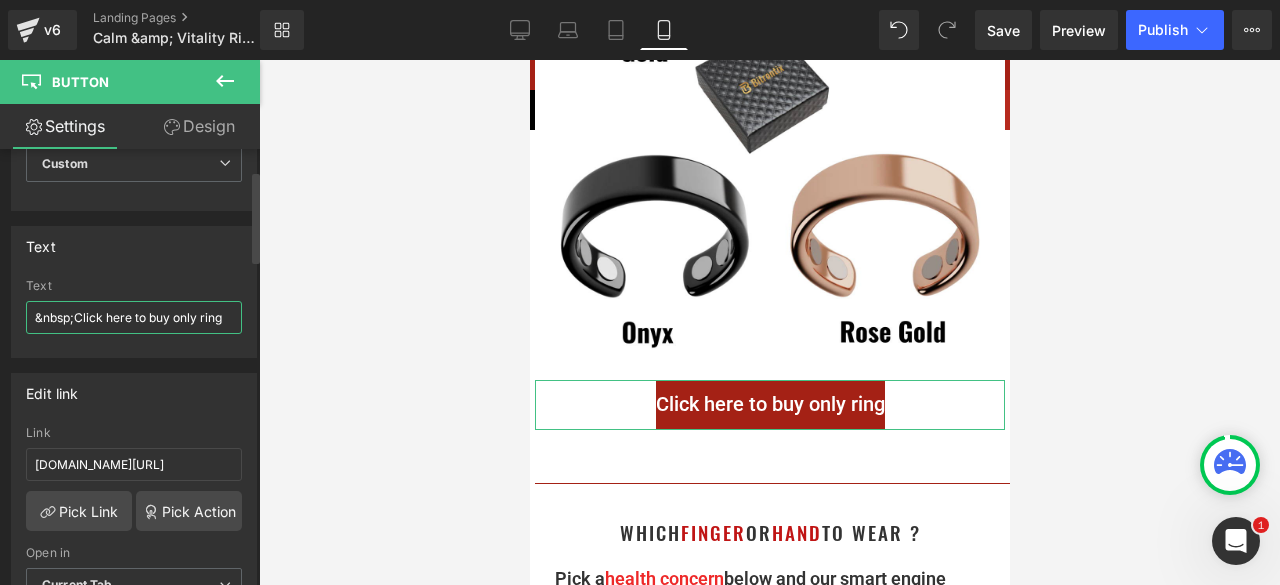 paste on "&nbsp;" 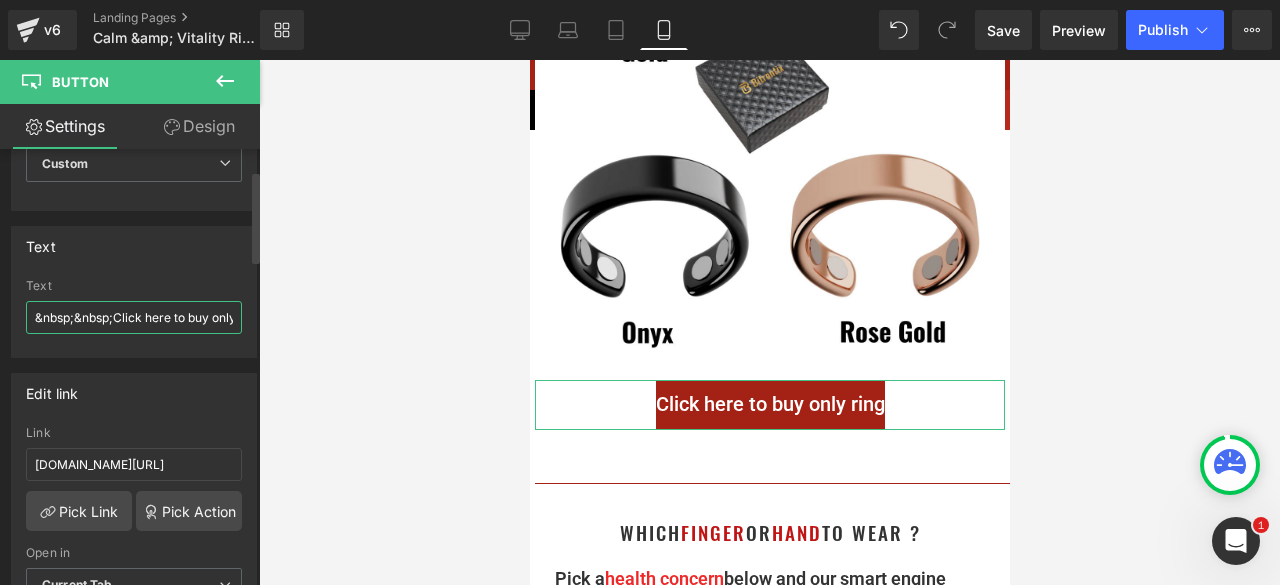 paste on "&nbsp;" 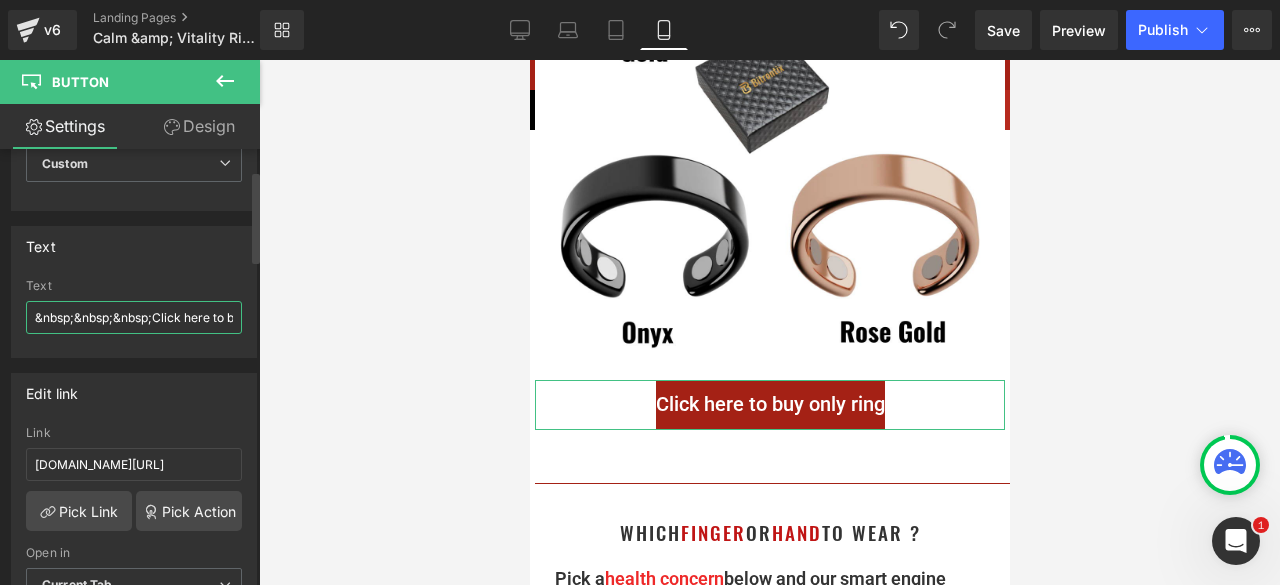 paste on "&nbsp;" 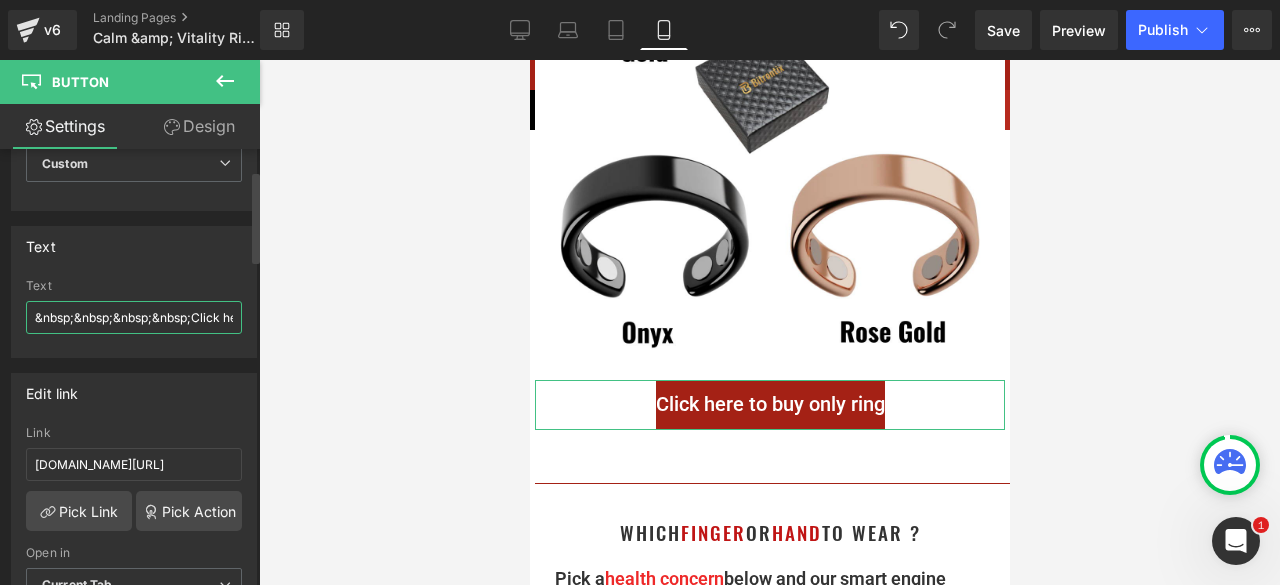 paste on "&nbsp;" 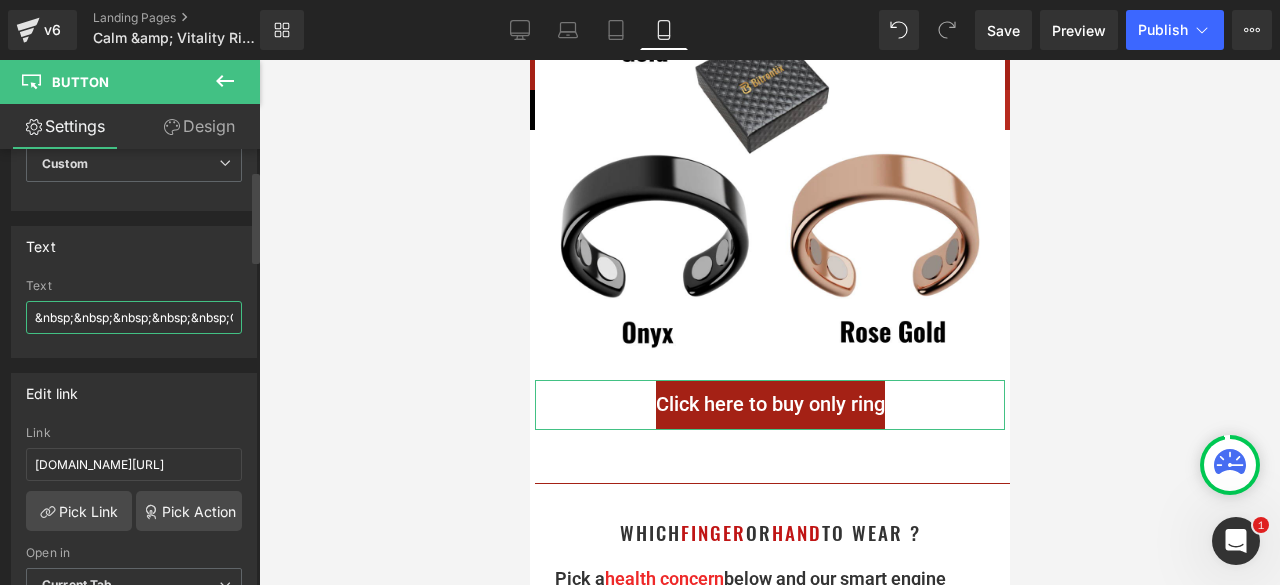 scroll, scrollTop: 0, scrollLeft: 6, axis: horizontal 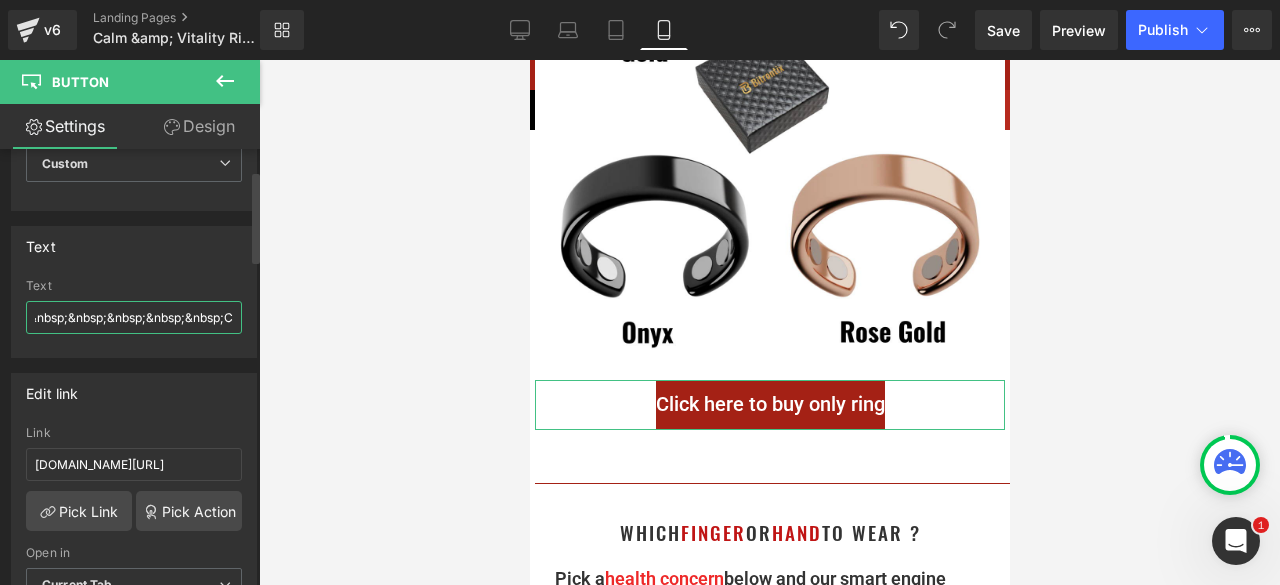 click on "&nbsp;&nbsp;&nbsp;&nbsp;&nbsp;Click here to buy only ring" at bounding box center [134, 317] 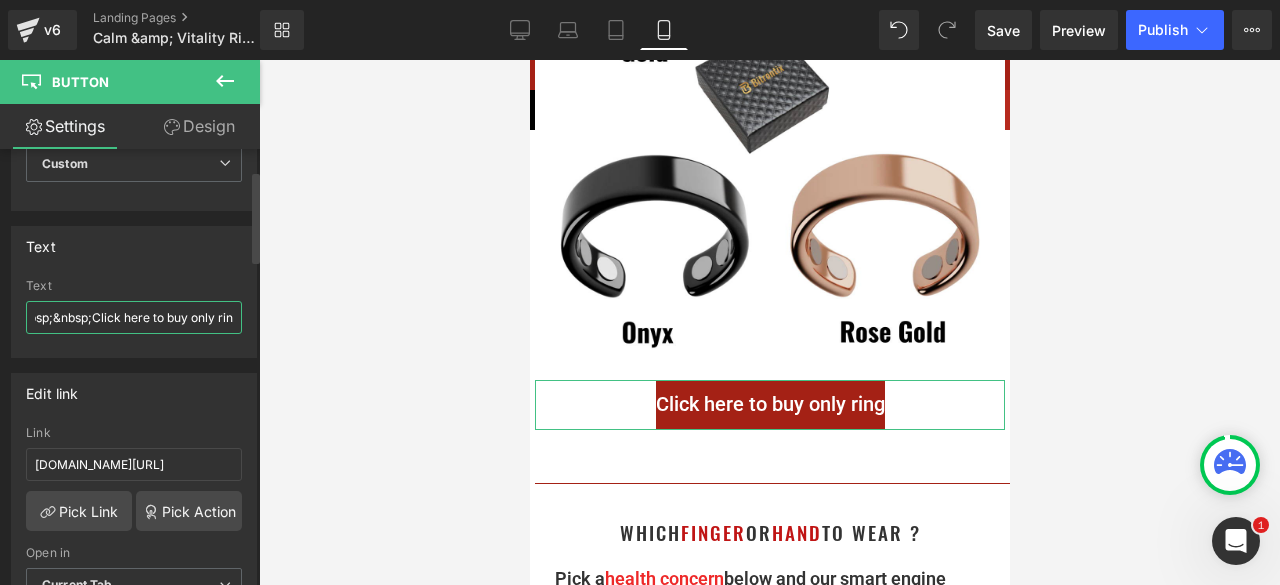 scroll, scrollTop: 0, scrollLeft: 154, axis: horizontal 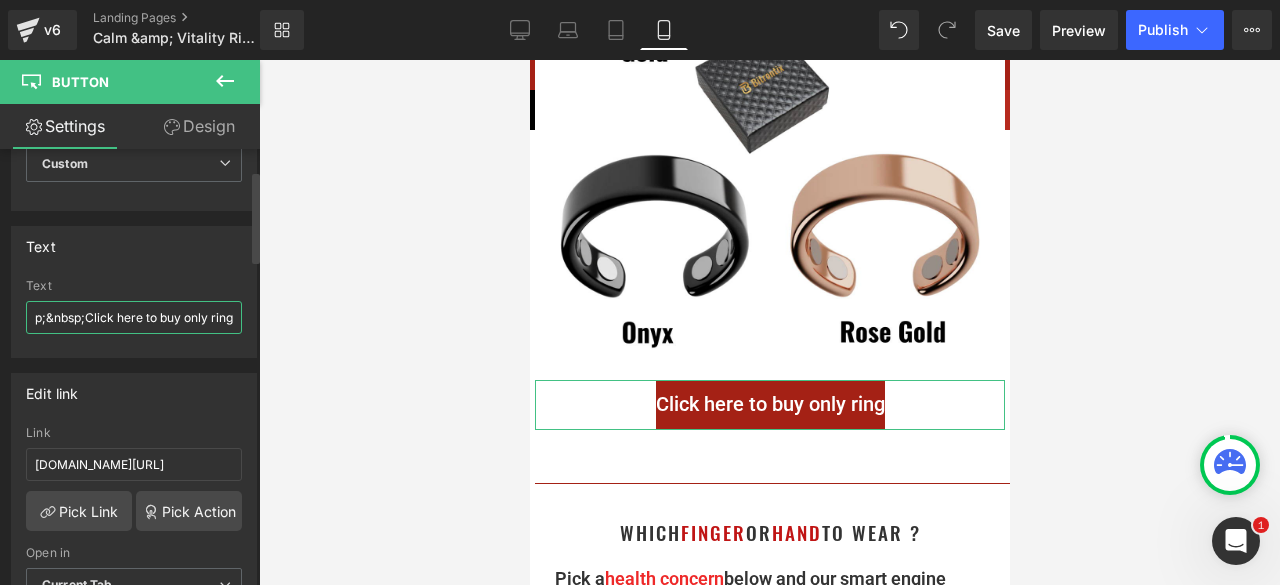 paste on "&nbsp;" 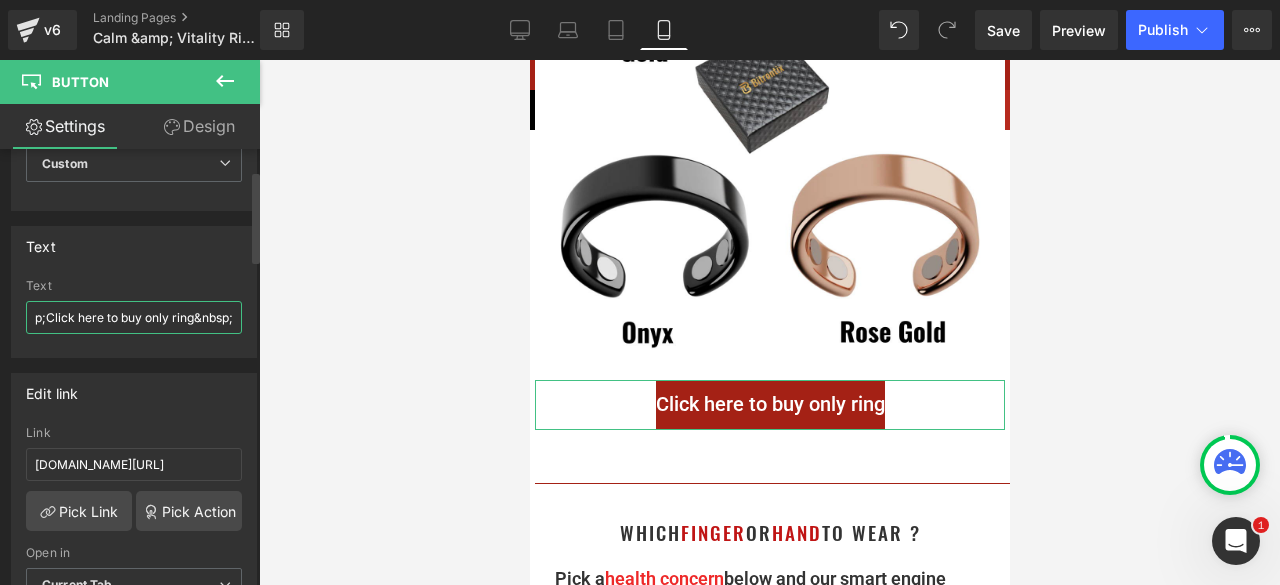 paste on "&nbsp;" 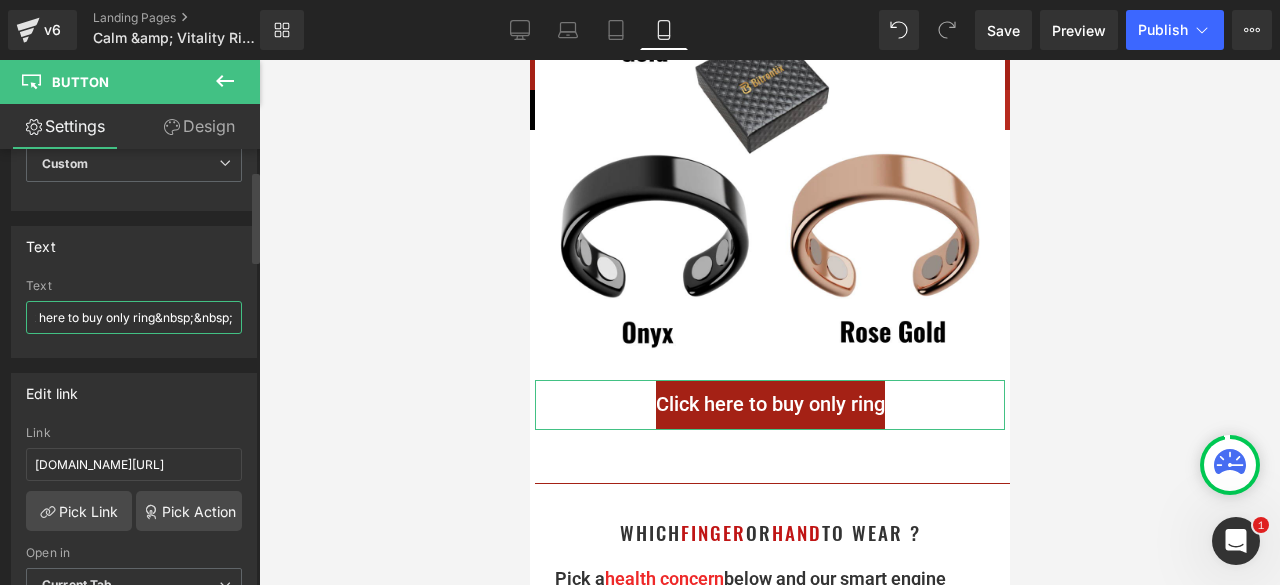 paste on "&nbsp;" 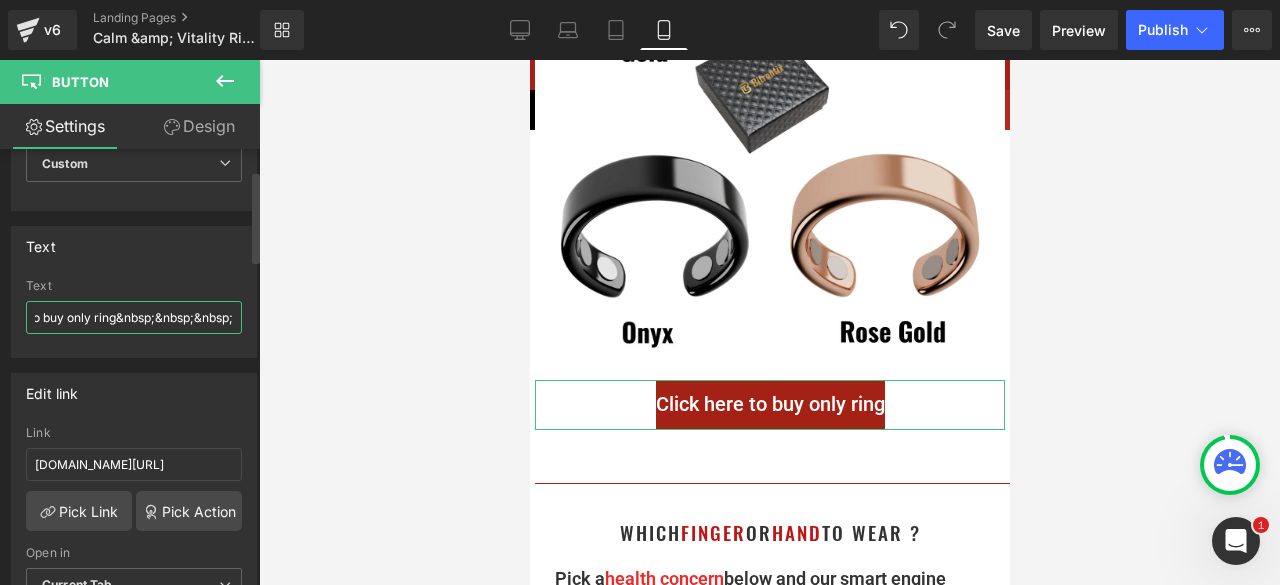 paste on "&nbsp;" 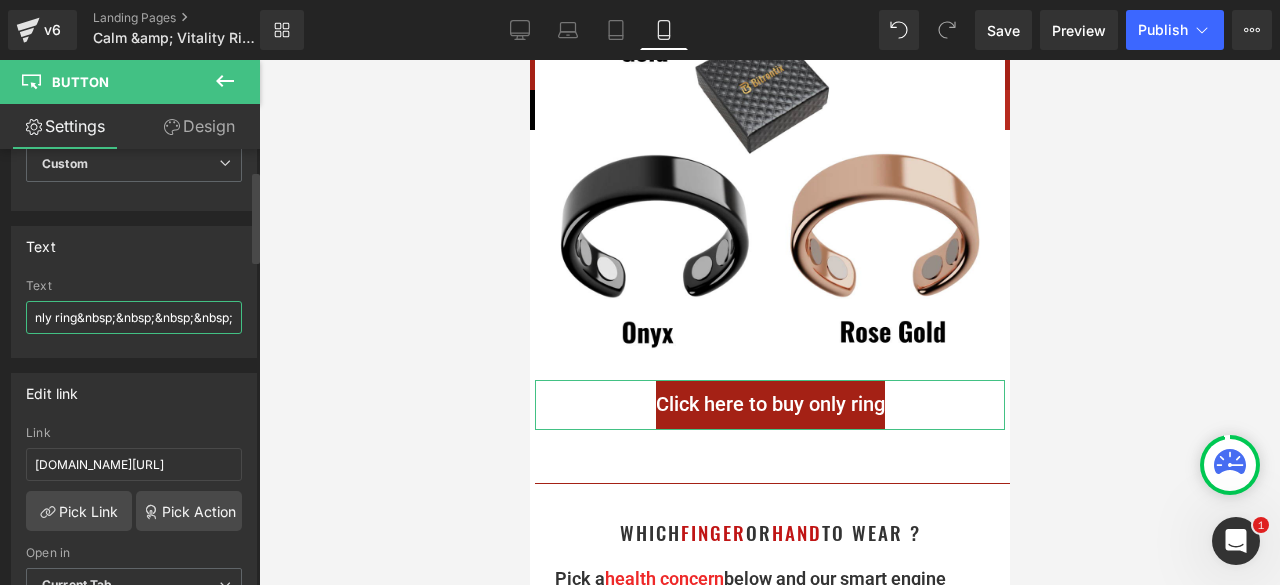 paste on "&nbsp;" 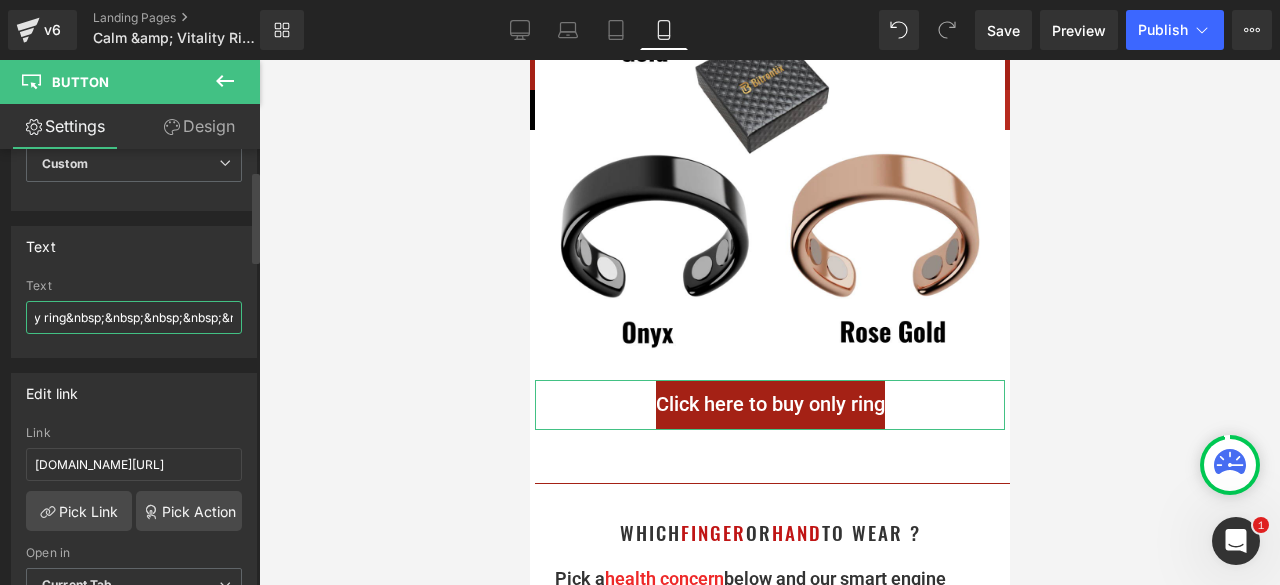 scroll, scrollTop: 0, scrollLeft: 352, axis: horizontal 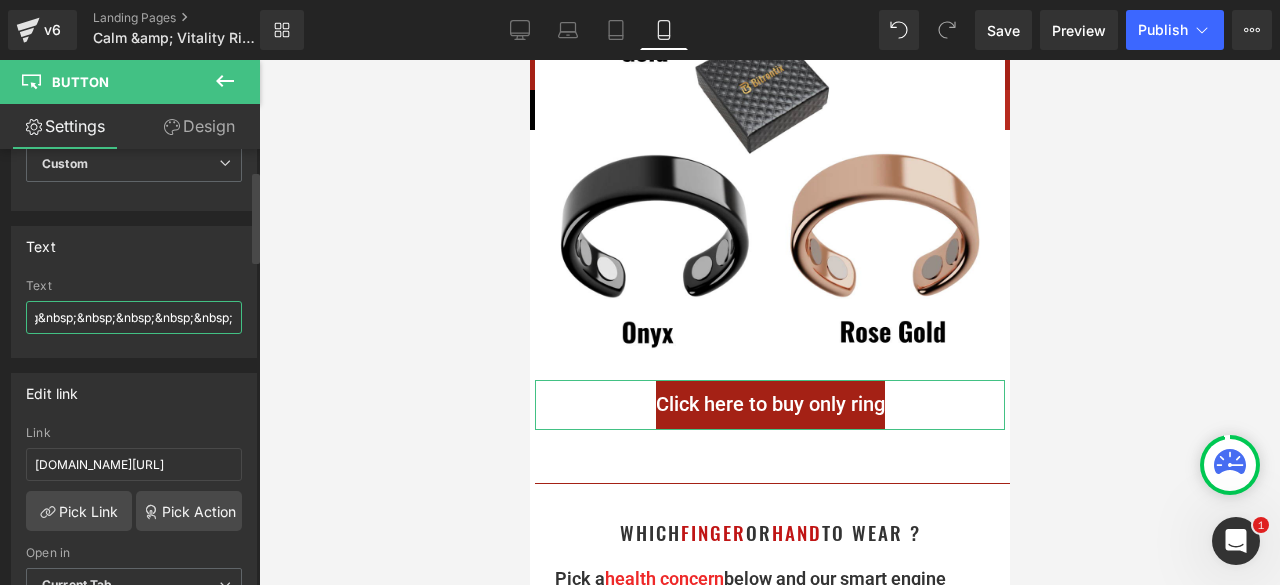paste on "&nbsp;" 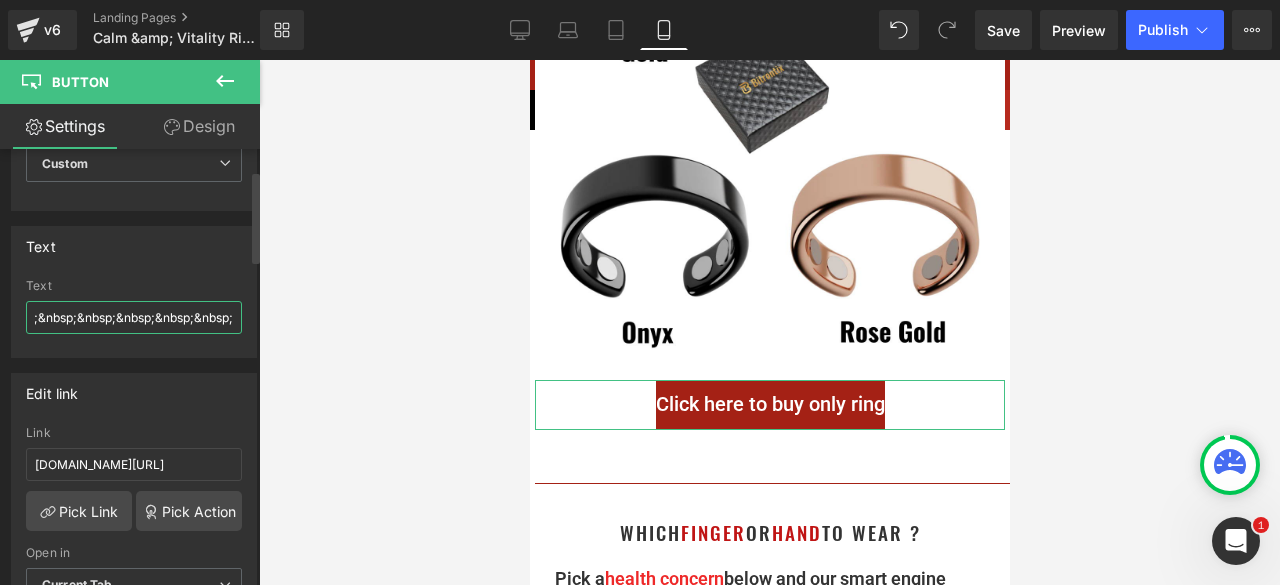 paste on "&nbsp;" 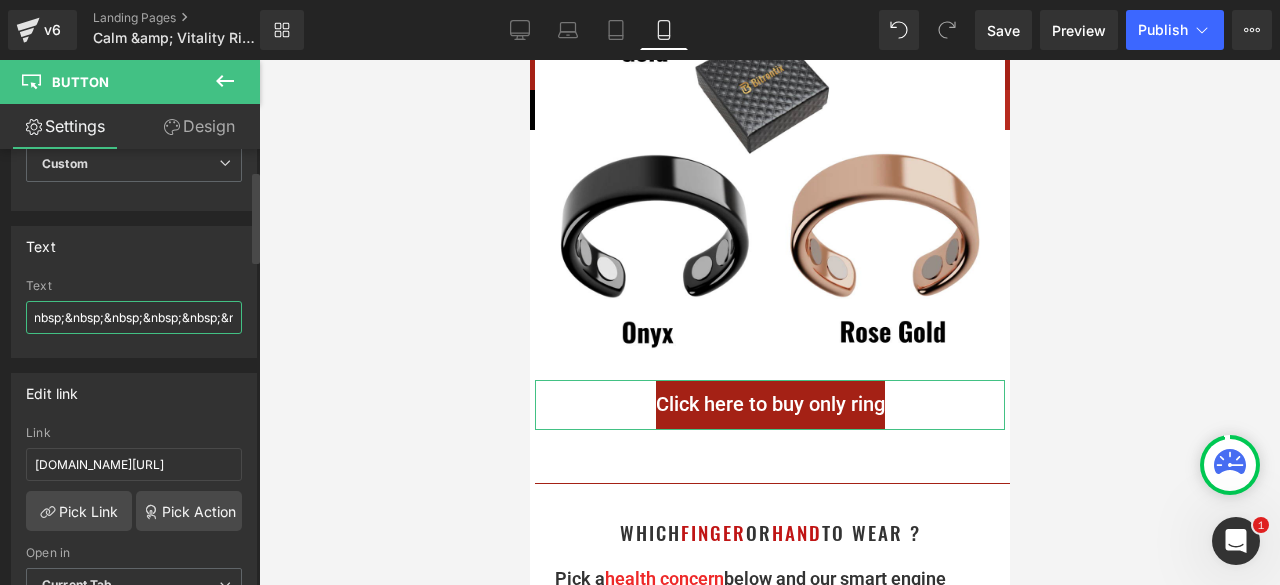 scroll, scrollTop: 0, scrollLeft: 470, axis: horizontal 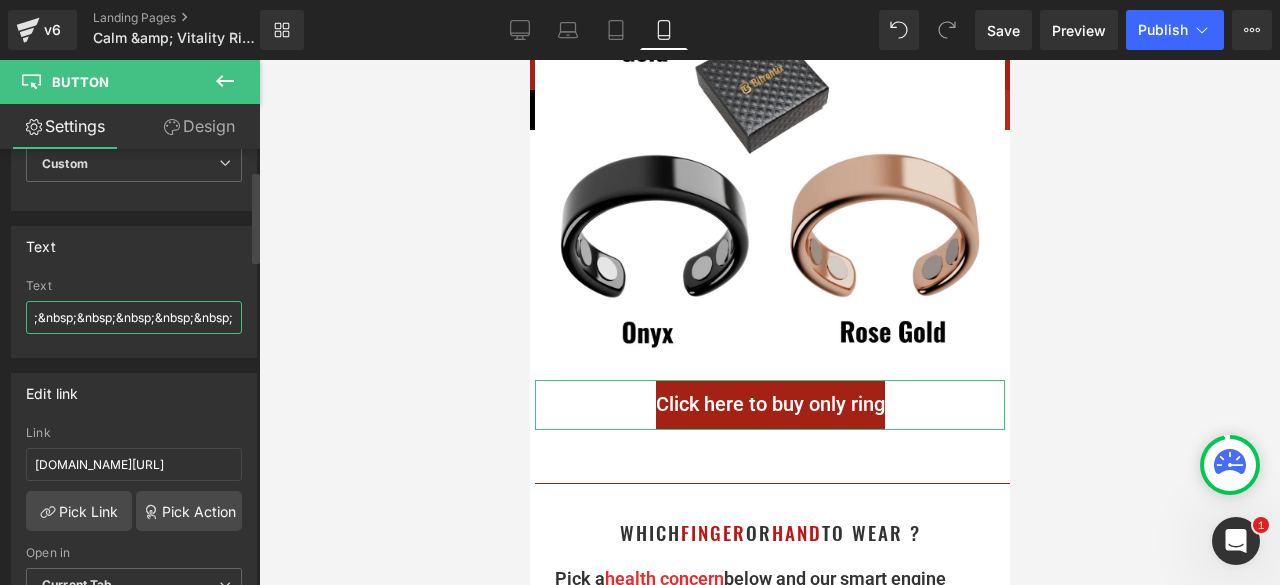 click on "&nbsp;&nbsp;&nbsp;&nbsp;&nbsp;Click here to buy only ring&nbsp;&nbsp;&nbsp;&nbsp;&nbsp;&nbsp;&nbsp;&nbsp;" at bounding box center (134, 317) 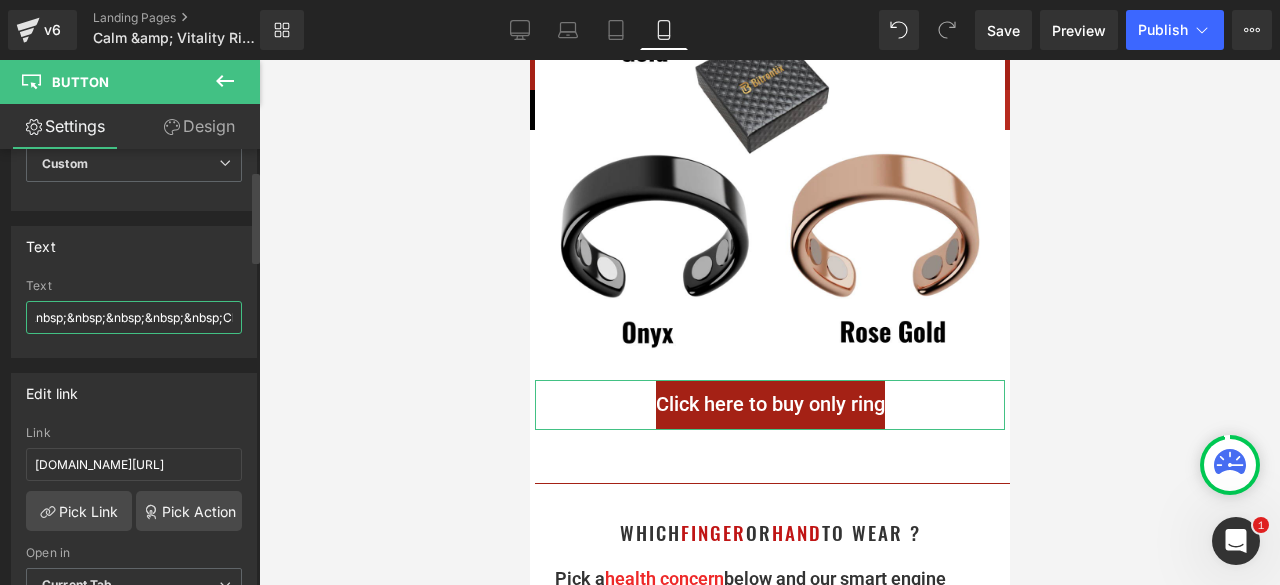 scroll, scrollTop: 0, scrollLeft: 0, axis: both 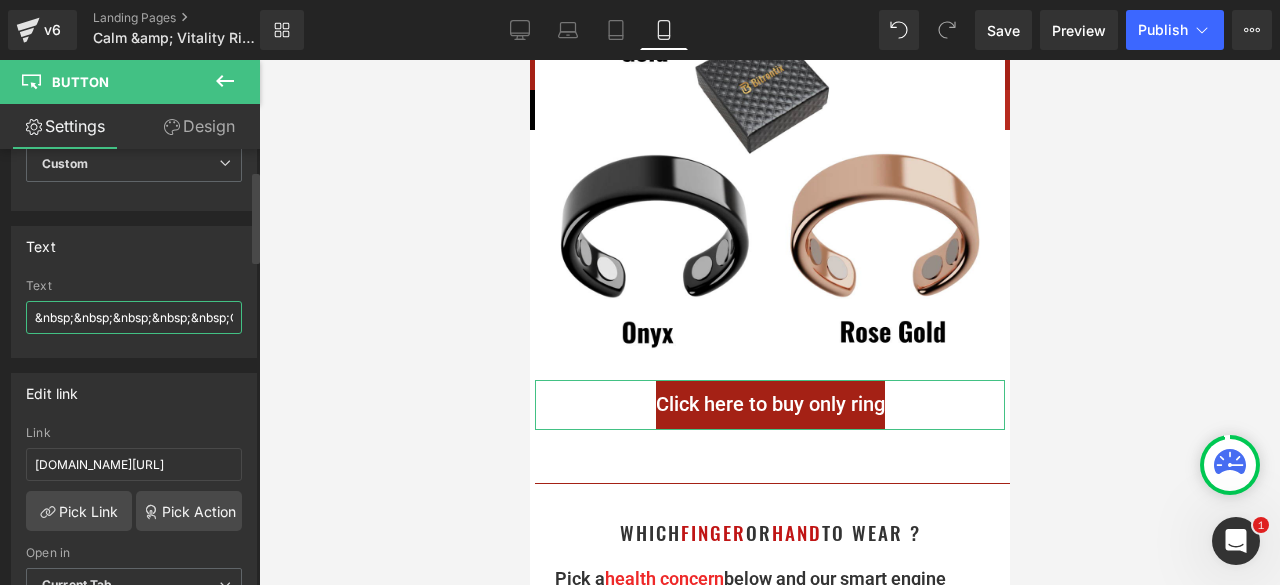 paste on "&nbsp;" 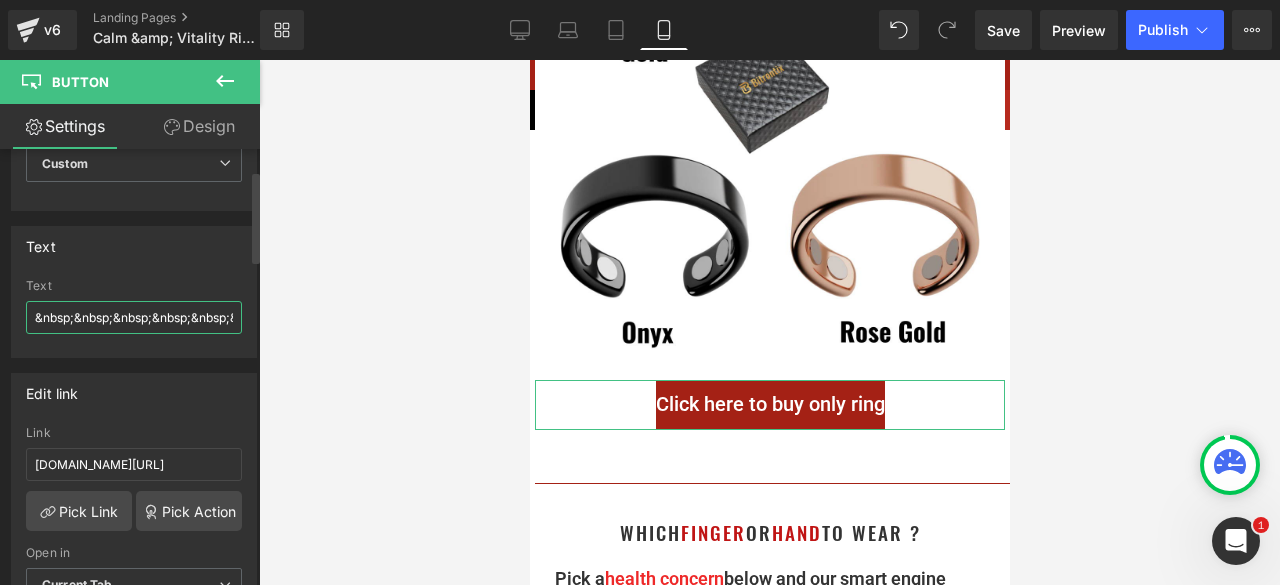 paste on "&nbsp;" 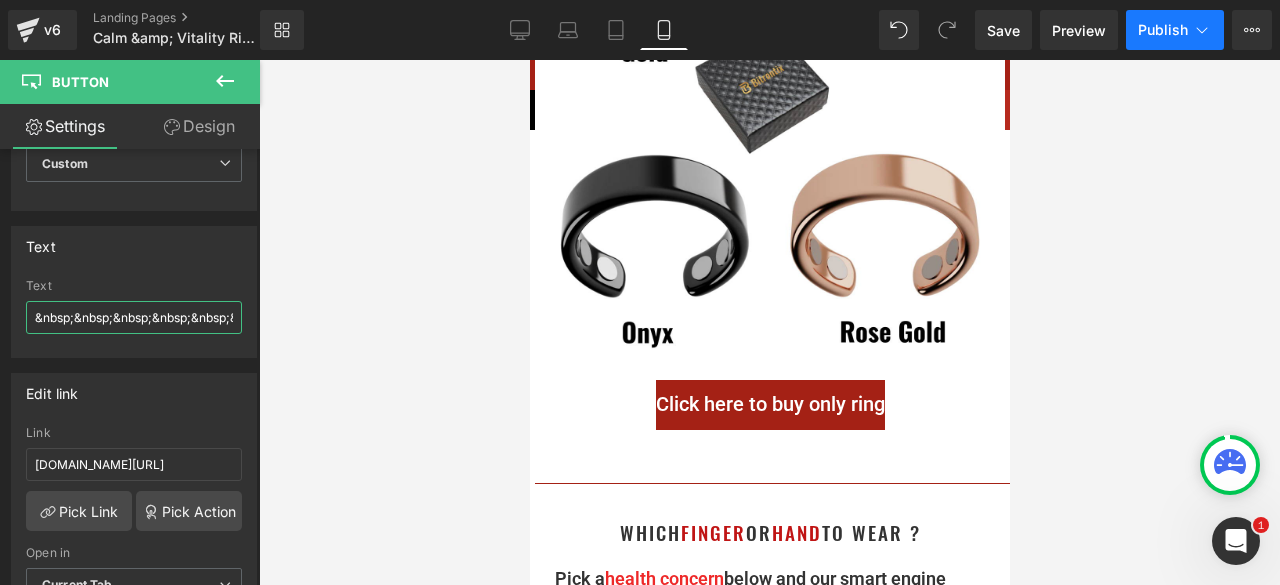 type on "&nbsp;&nbsp;&nbsp;&nbsp;&nbsp;&nbsp;&nbsp;&nbsp;Click here to buy only ring&nbsp;&nbsp;&nbsp;&nbsp;&nbsp;&nbsp;&nbsp;&nbsp;" 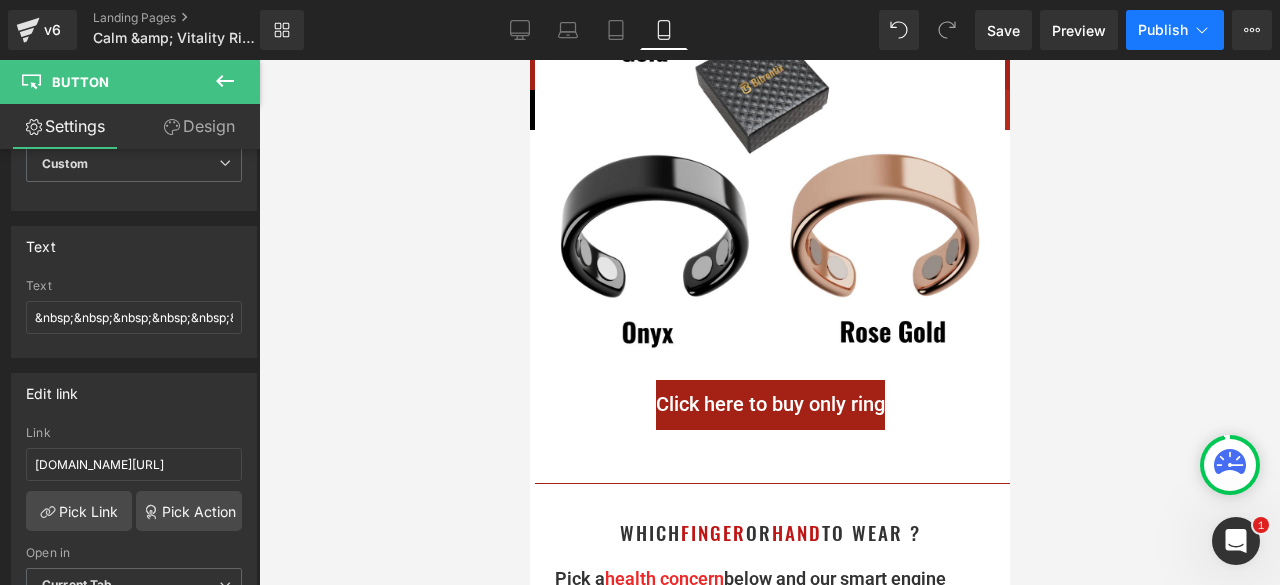 click on "Publish" at bounding box center [1163, 30] 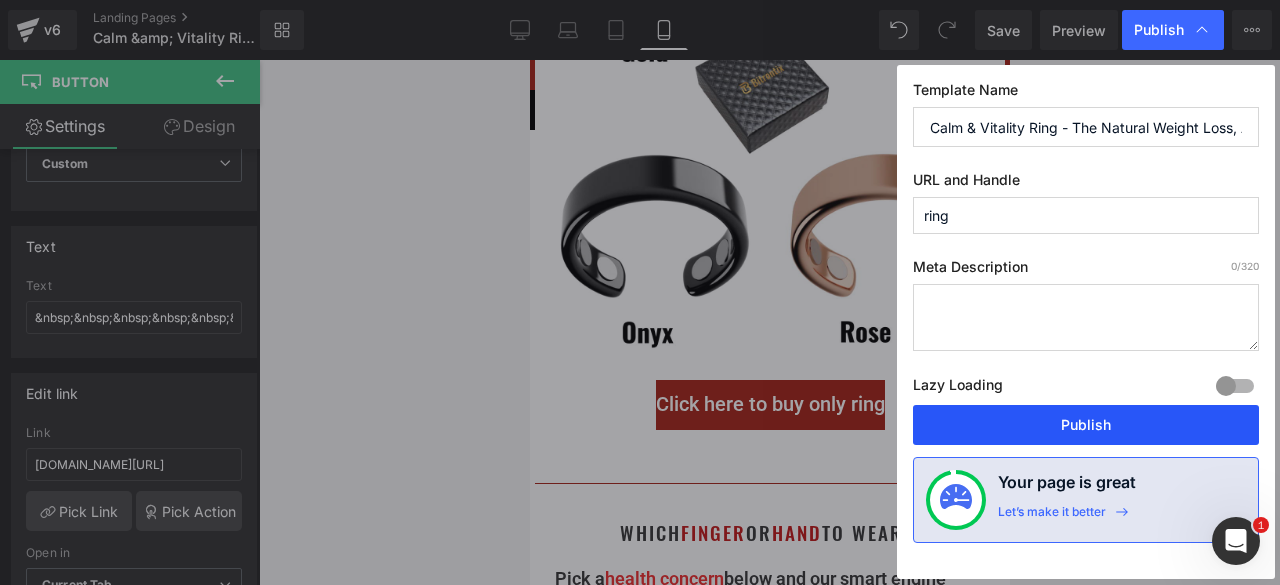 click on "Publish" at bounding box center (1086, 425) 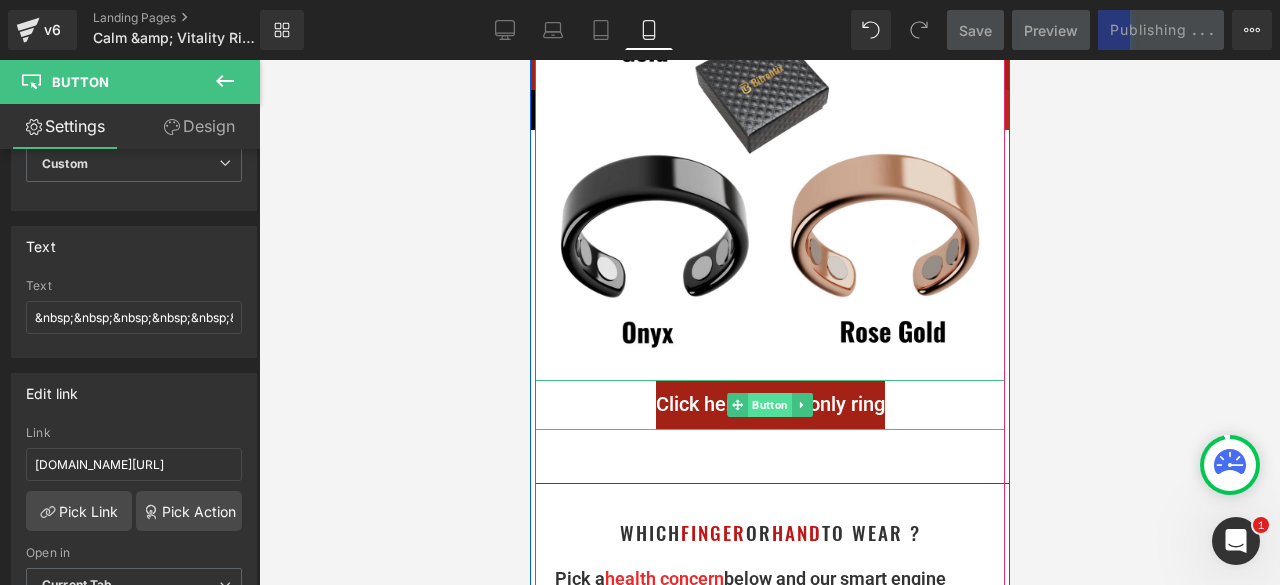 click on "Button" at bounding box center (769, 405) 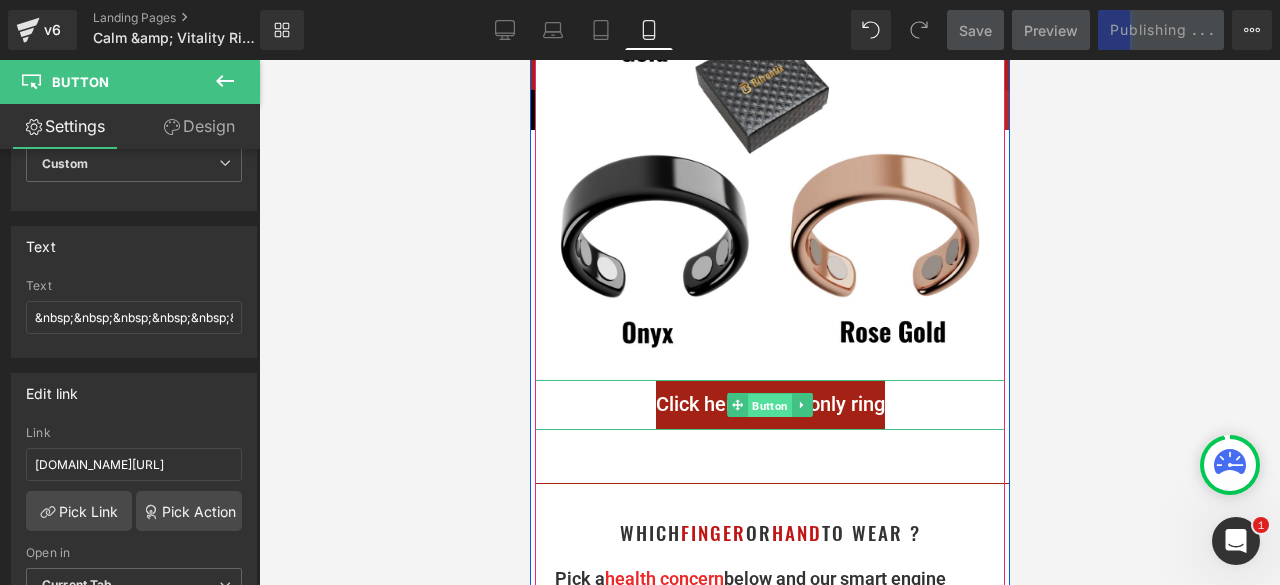 click on "Button" at bounding box center [769, 406] 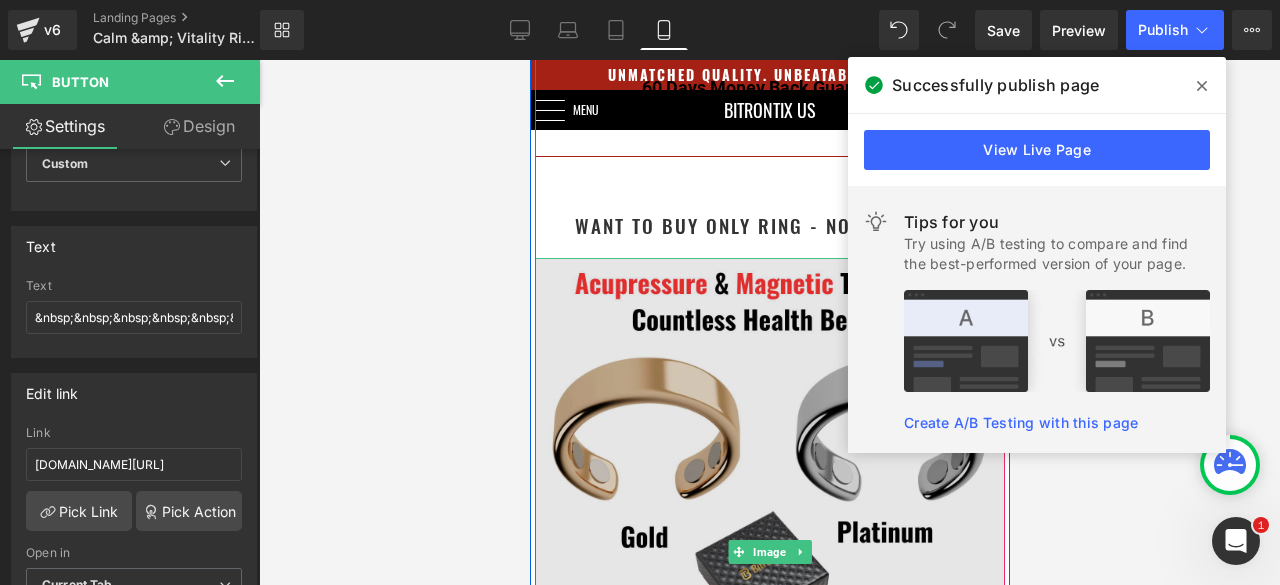 scroll, scrollTop: 1590, scrollLeft: 0, axis: vertical 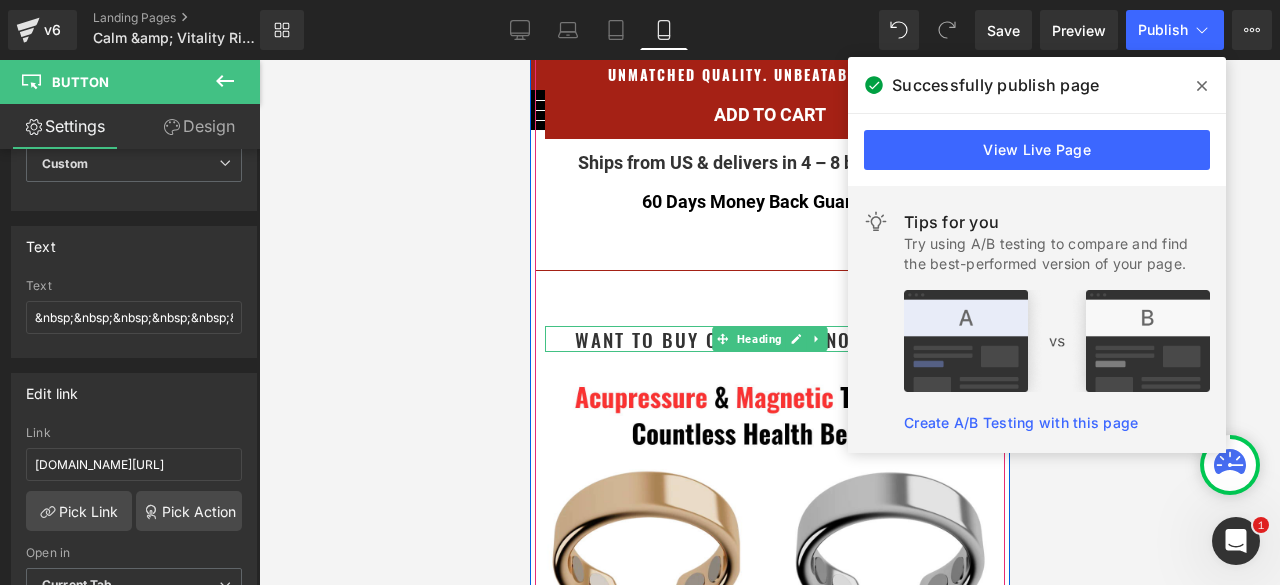 click on "Heading" at bounding box center [758, 339] 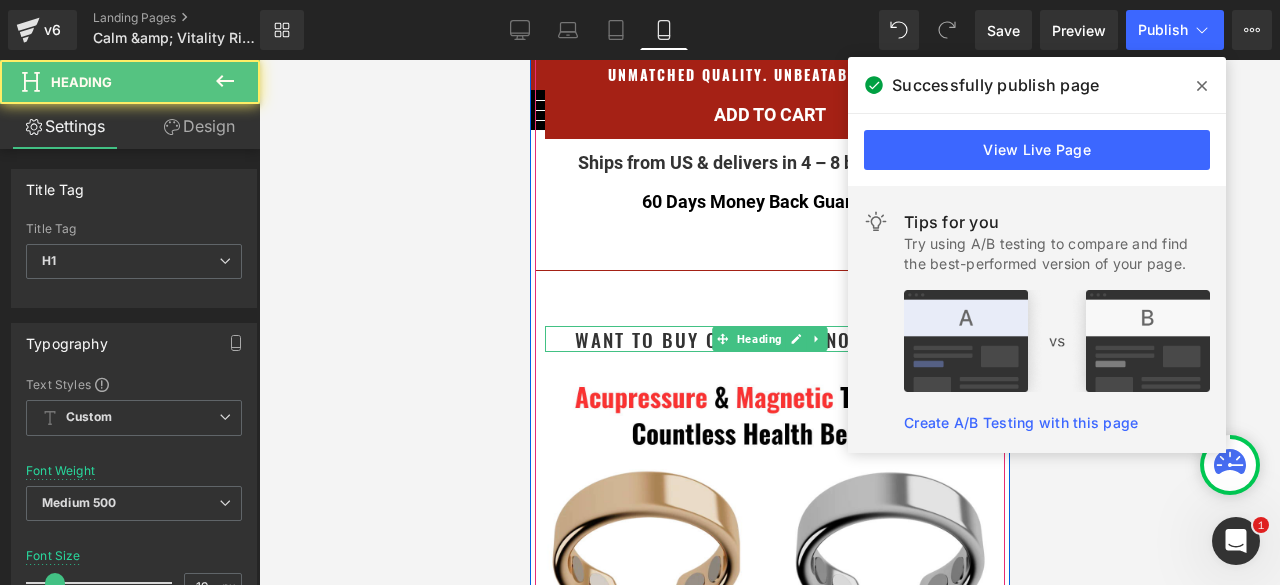 click on "Heading" at bounding box center (758, 339) 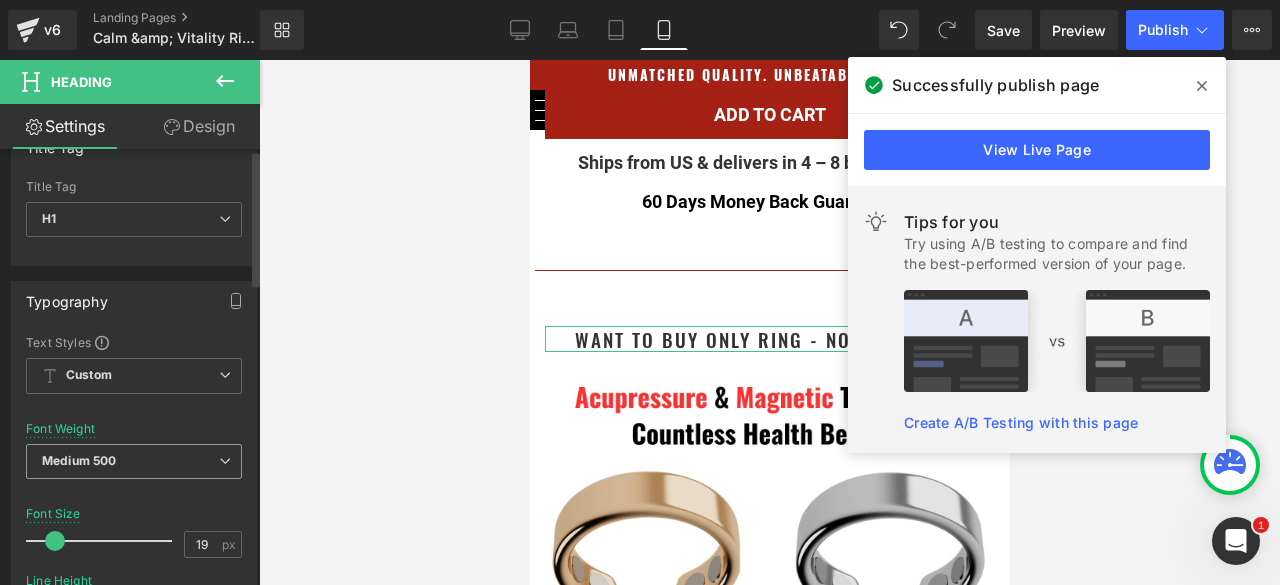 scroll, scrollTop: 100, scrollLeft: 0, axis: vertical 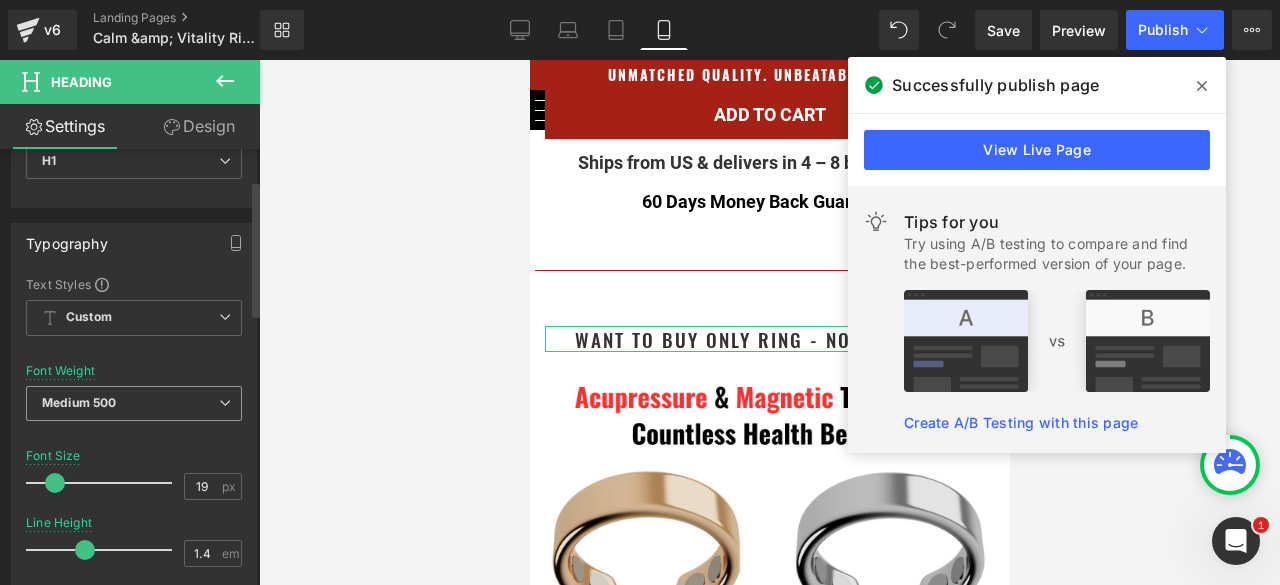 click on "Medium 500" at bounding box center (134, 403) 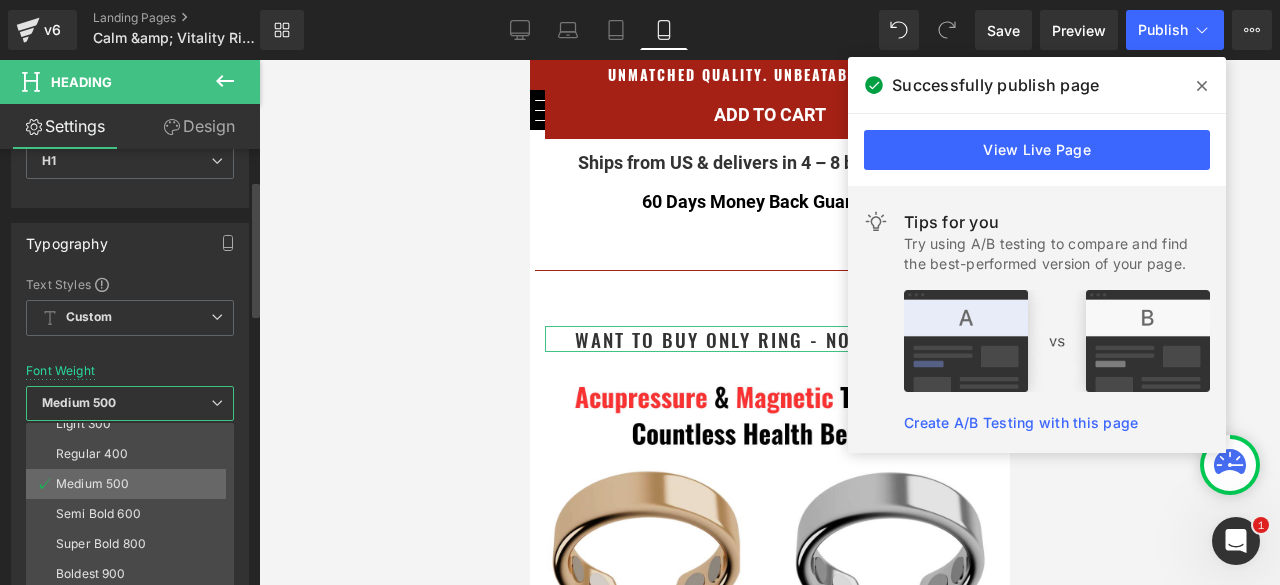 scroll, scrollTop: 100, scrollLeft: 0, axis: vertical 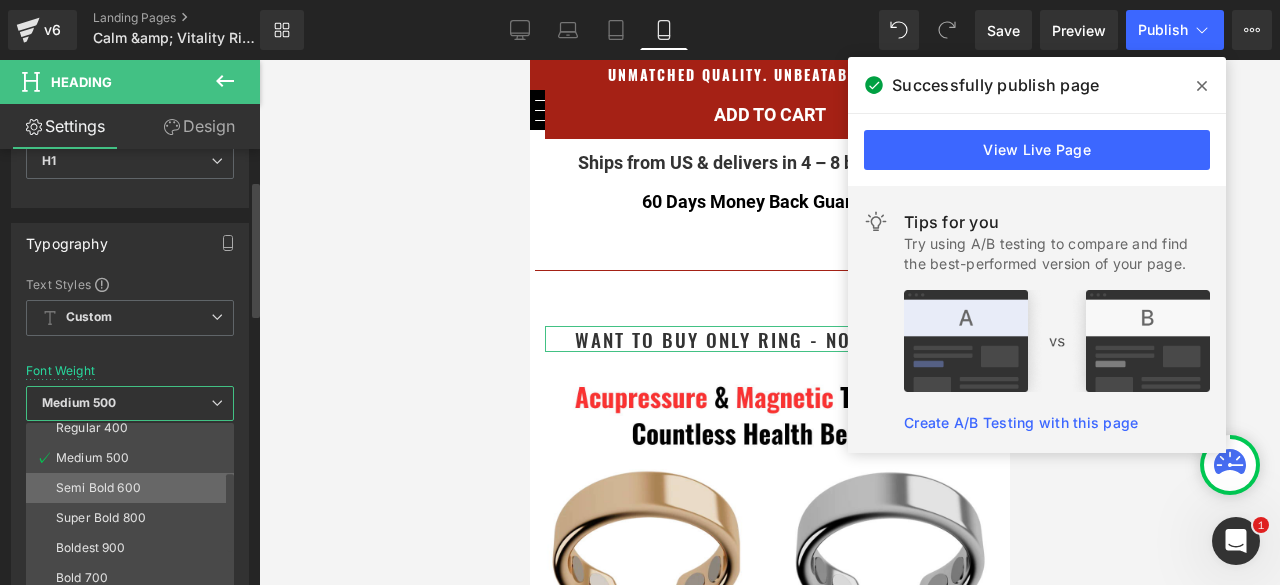 click on "Semi Bold 600" at bounding box center (98, 488) 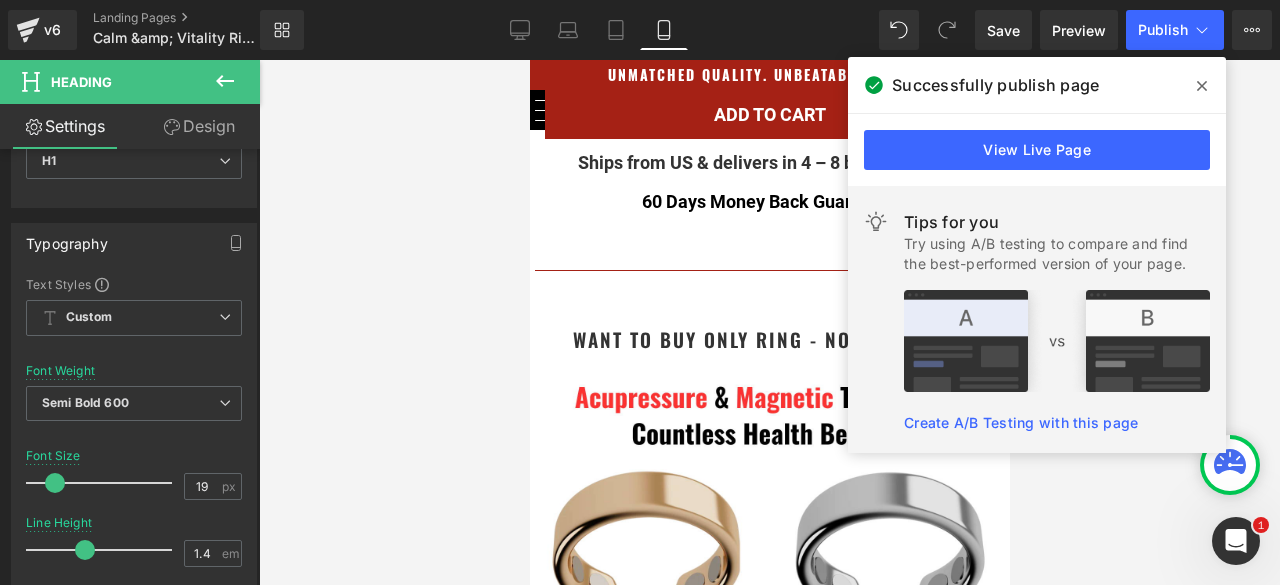 click 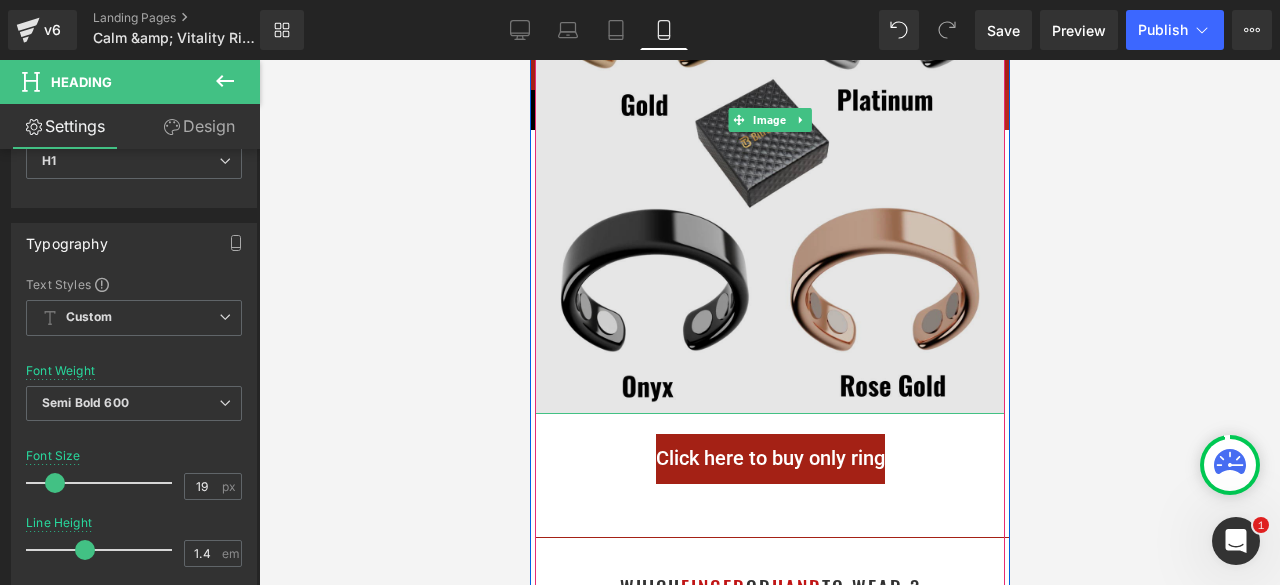 scroll, scrollTop: 2190, scrollLeft: 0, axis: vertical 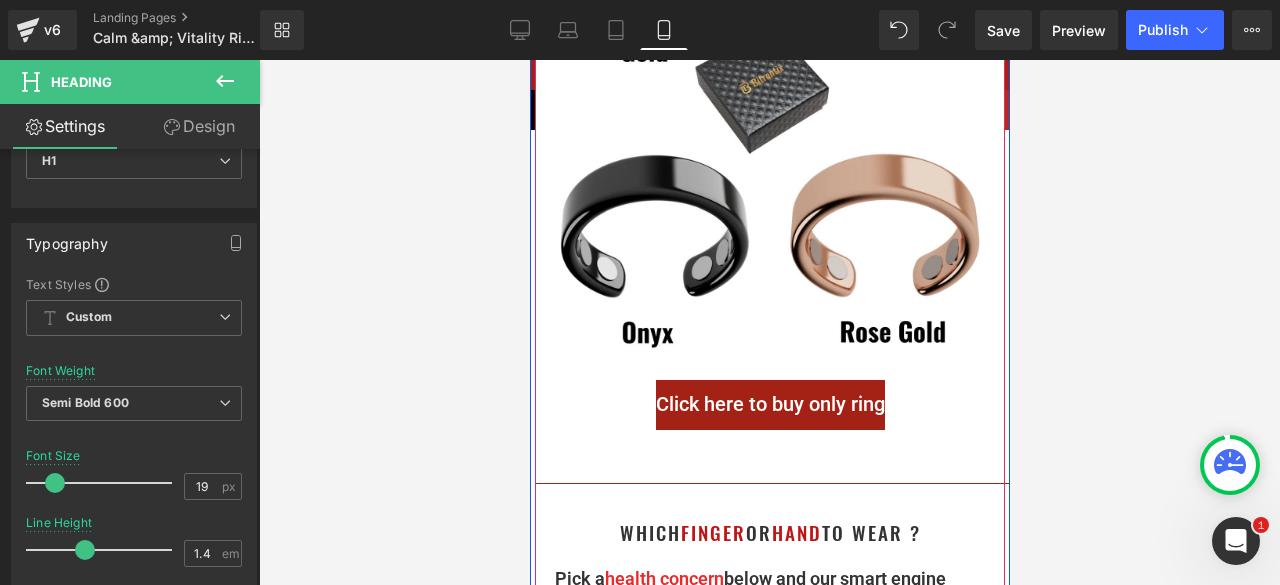 click on "Click here to buy only ring
Button" at bounding box center [769, 405] 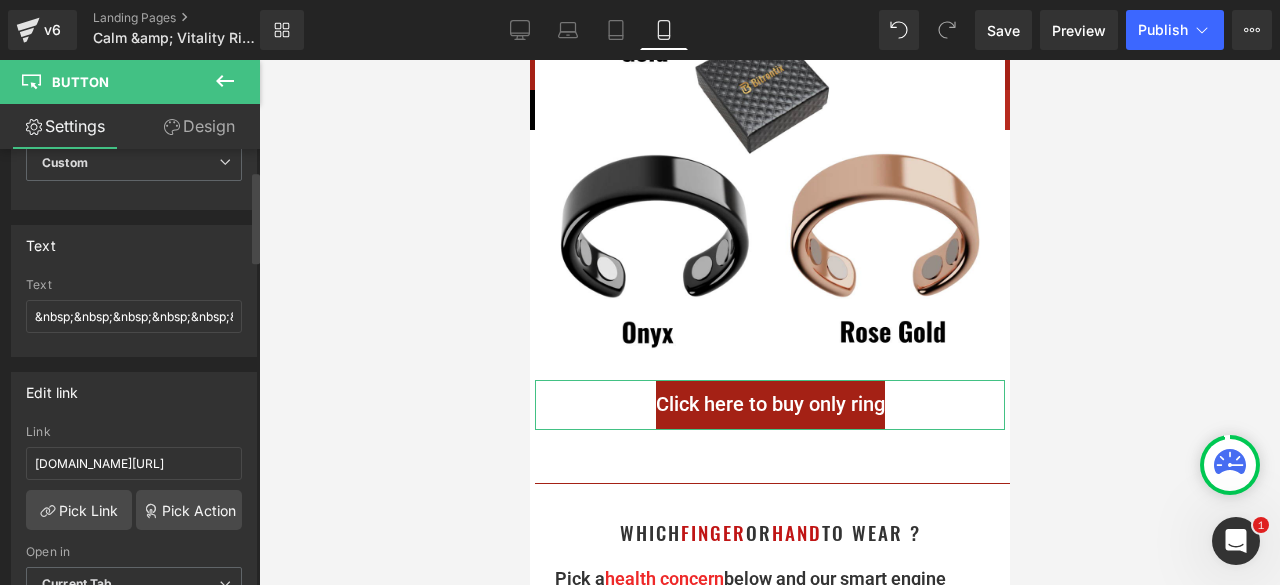 scroll, scrollTop: 200, scrollLeft: 0, axis: vertical 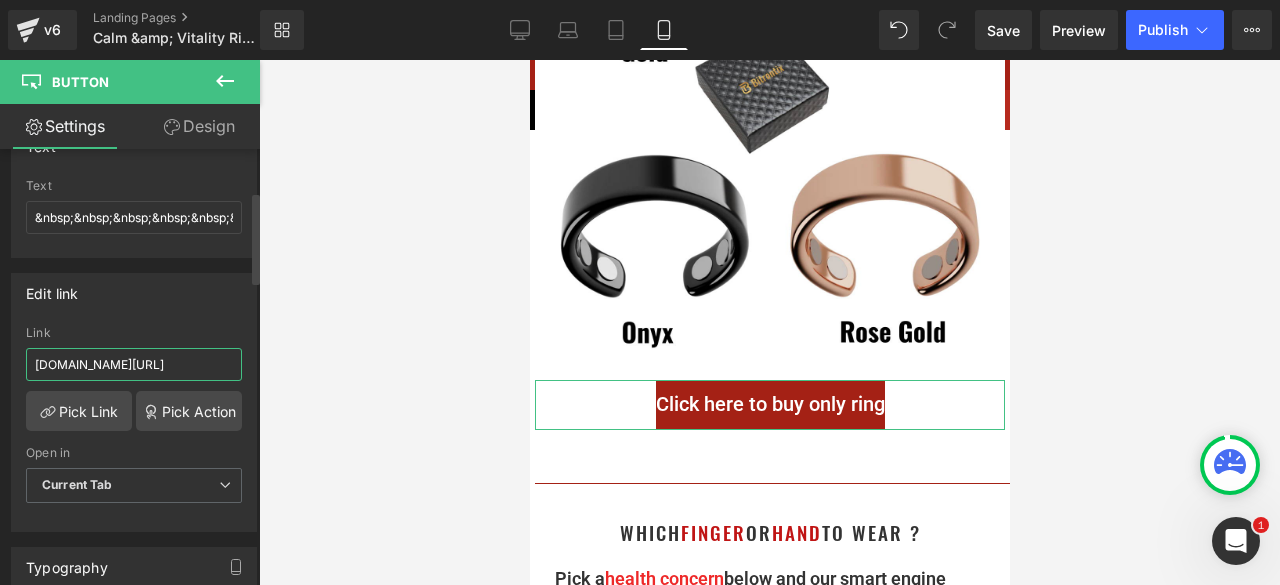 drag, startPoint x: 208, startPoint y: 358, endPoint x: 0, endPoint y: 359, distance: 208.00241 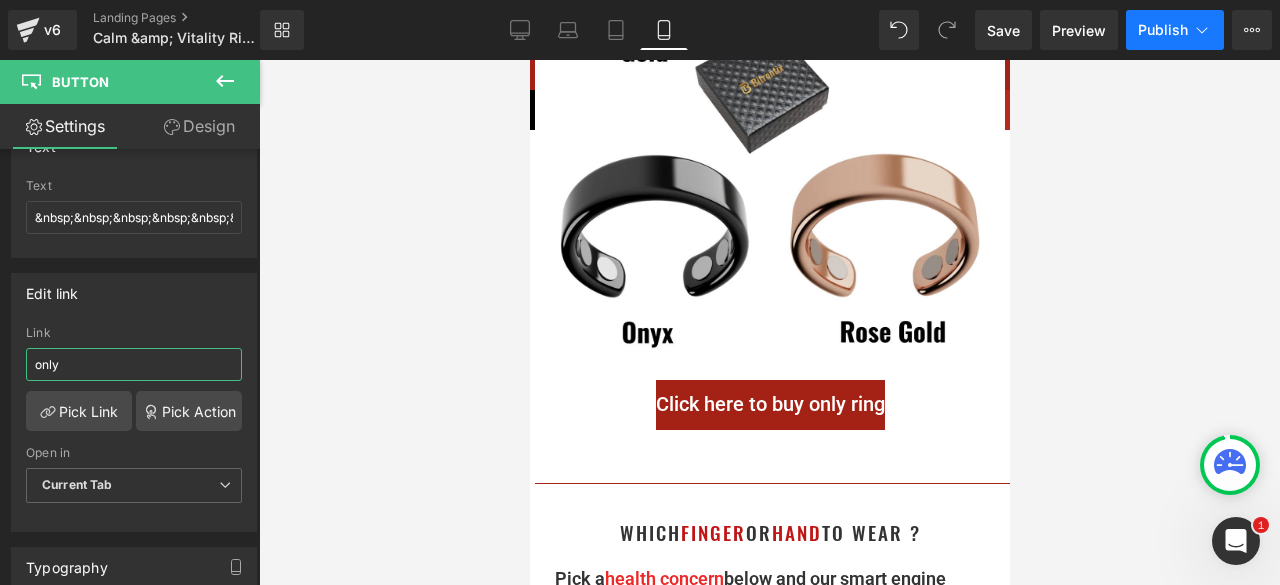 type on "only" 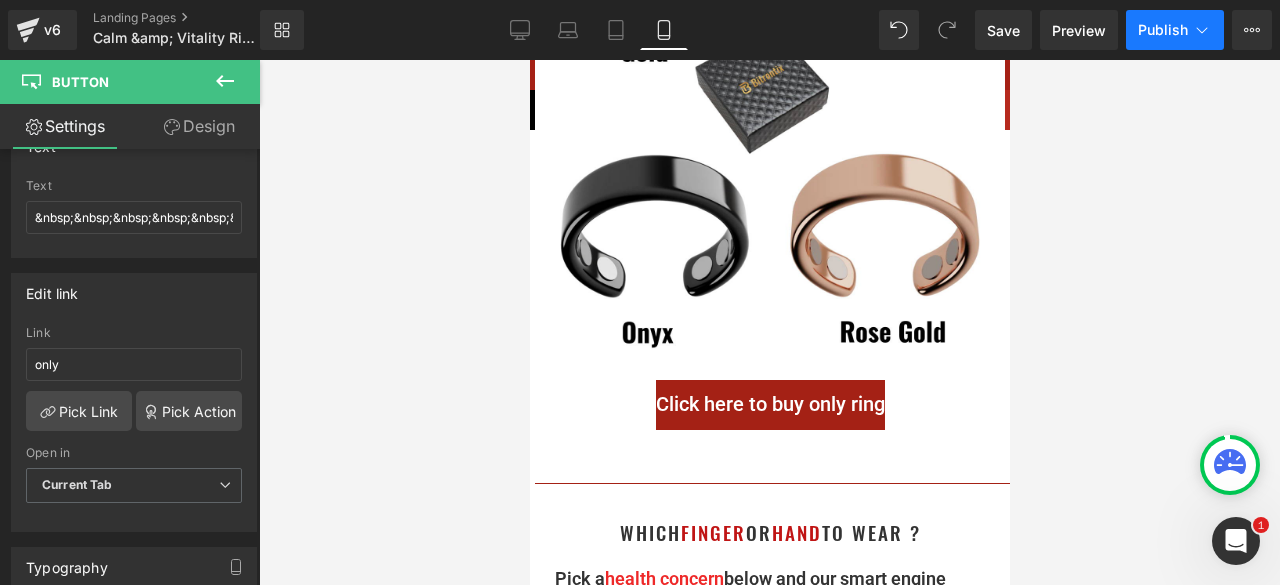 click on "Publish" at bounding box center [1163, 30] 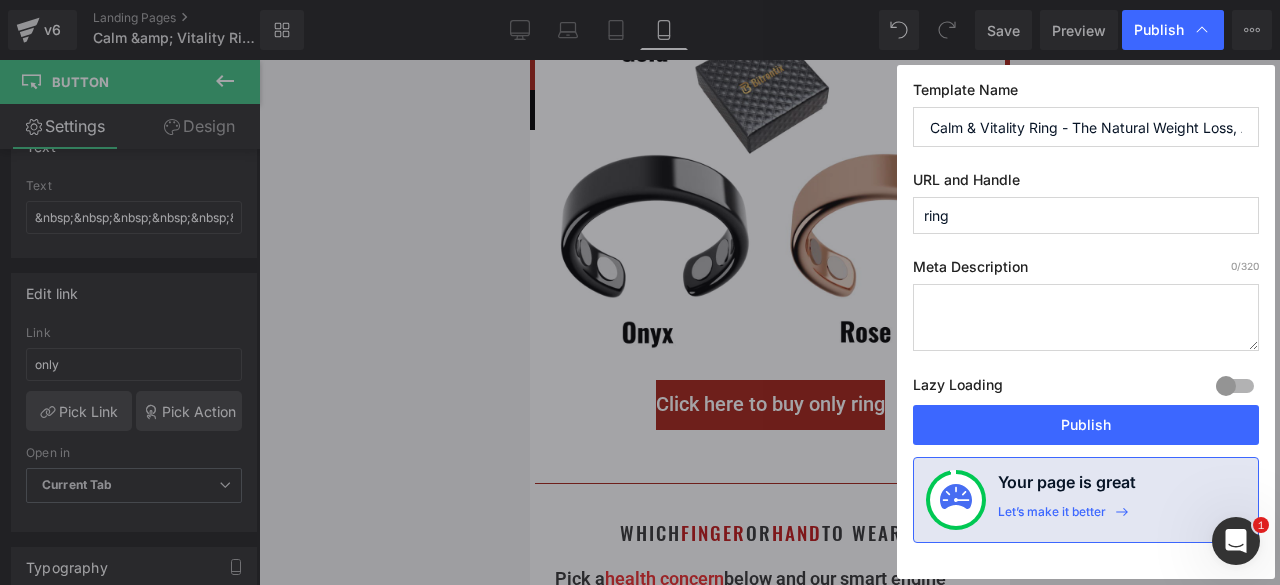 click on "Lazy Loading
Build
Upgrade plan to unlock" at bounding box center [1086, 388] 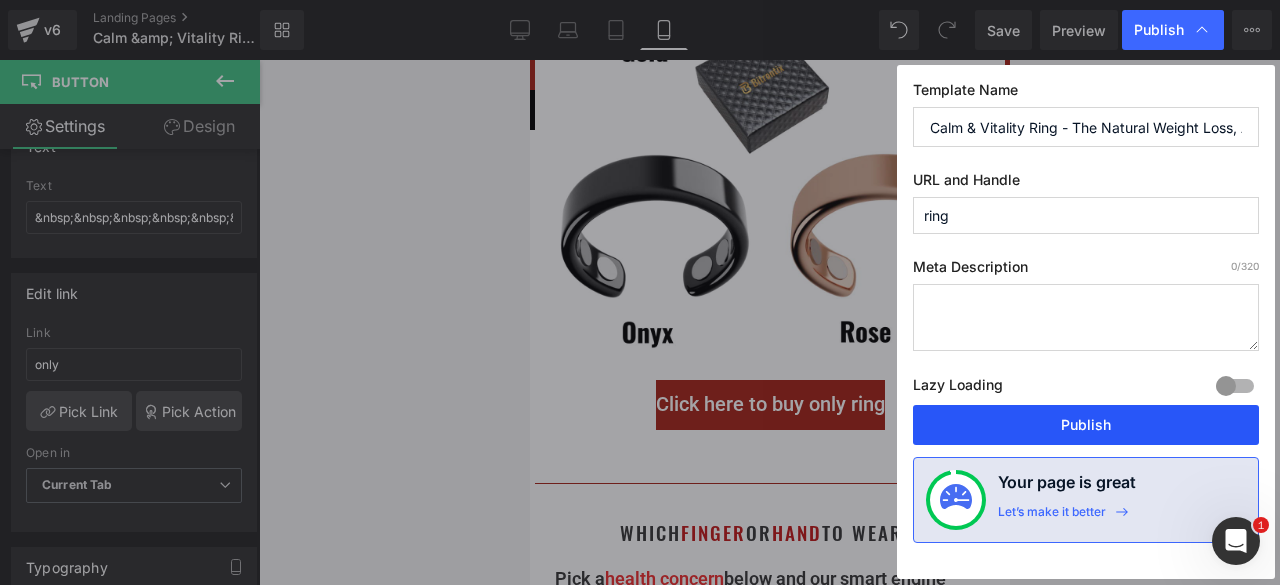 click on "Publish" at bounding box center (1086, 425) 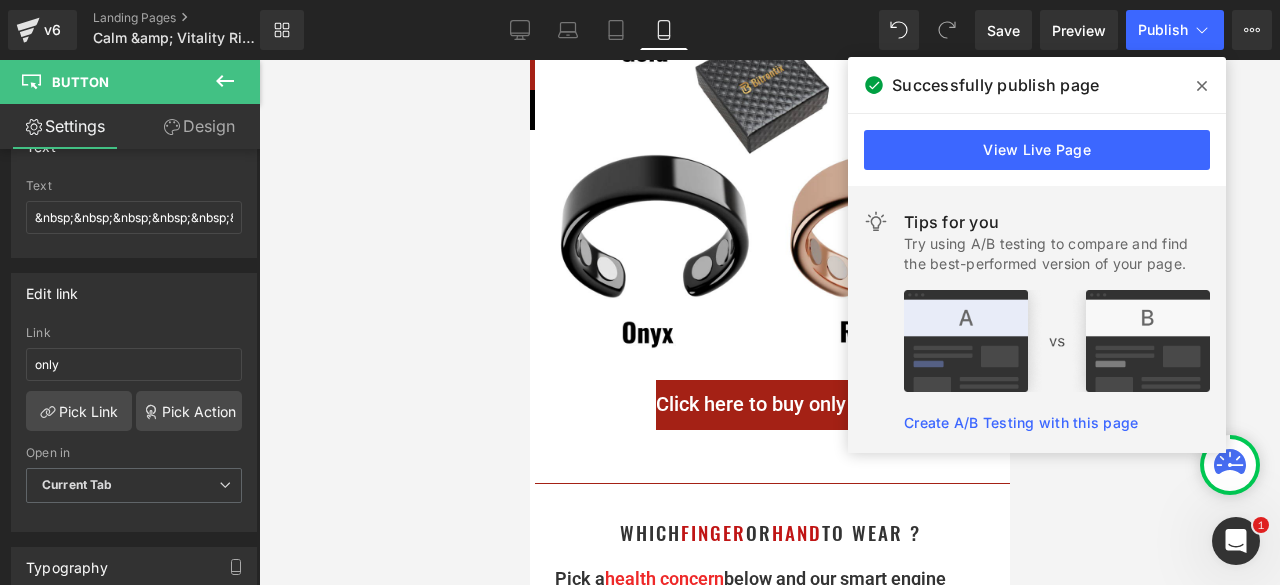 click 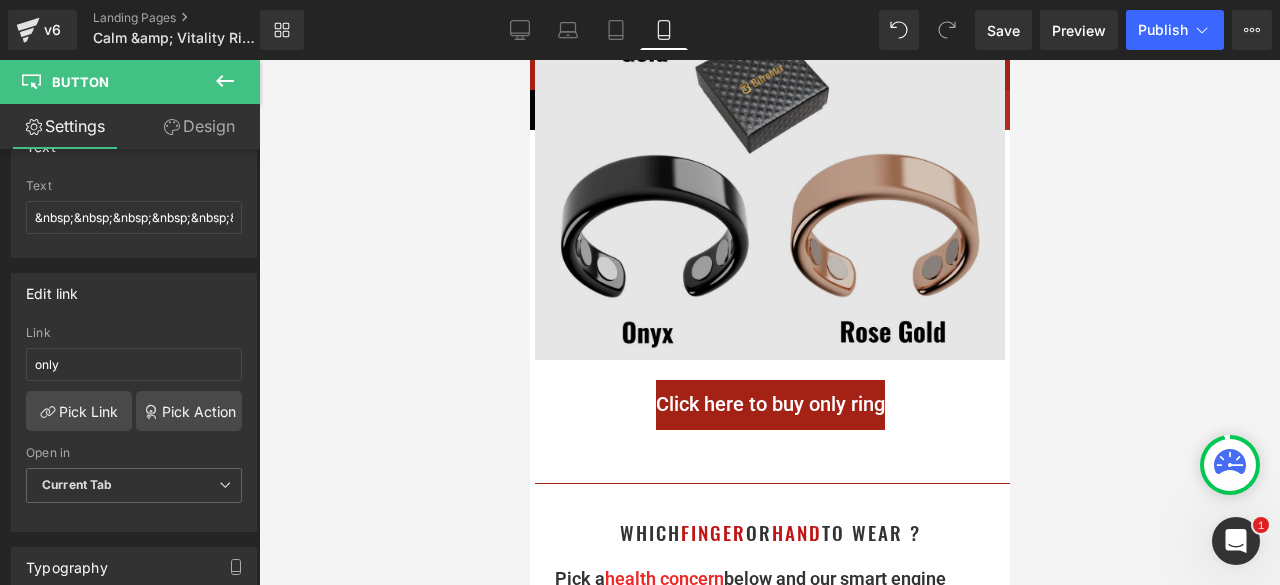 click at bounding box center [769, 66] 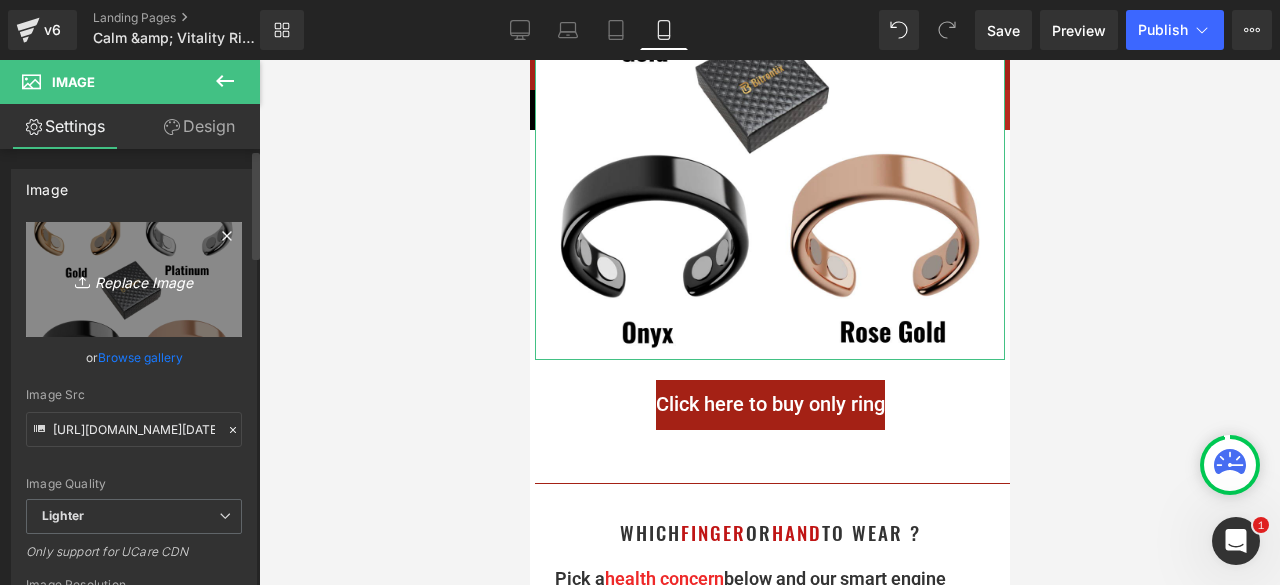 click on "Replace Image" at bounding box center [134, 279] 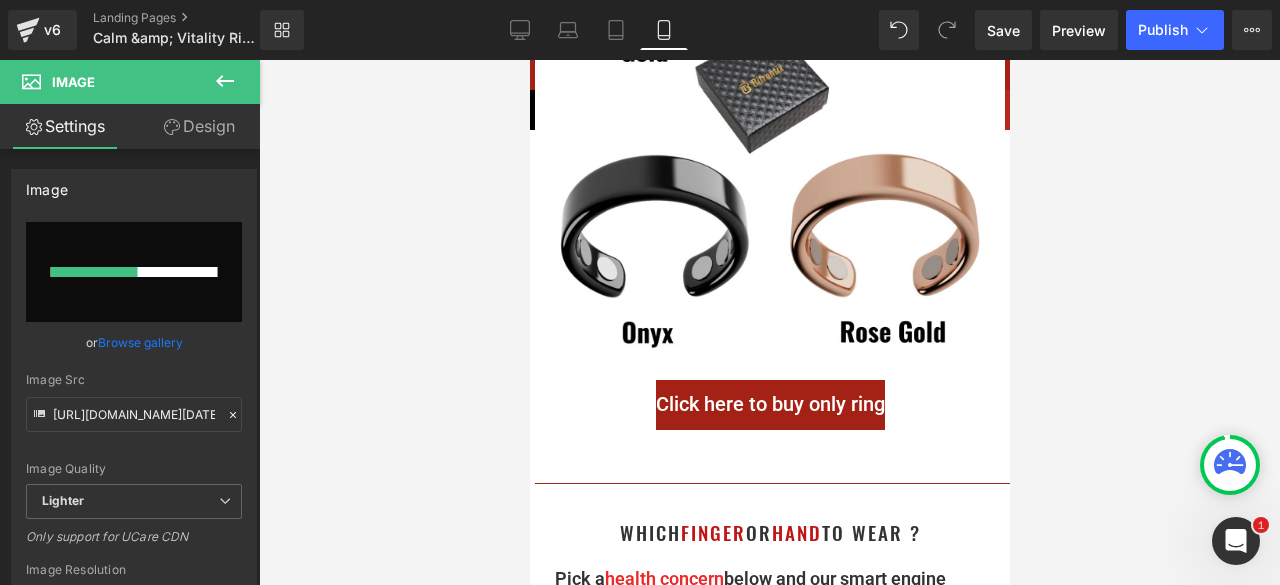 type 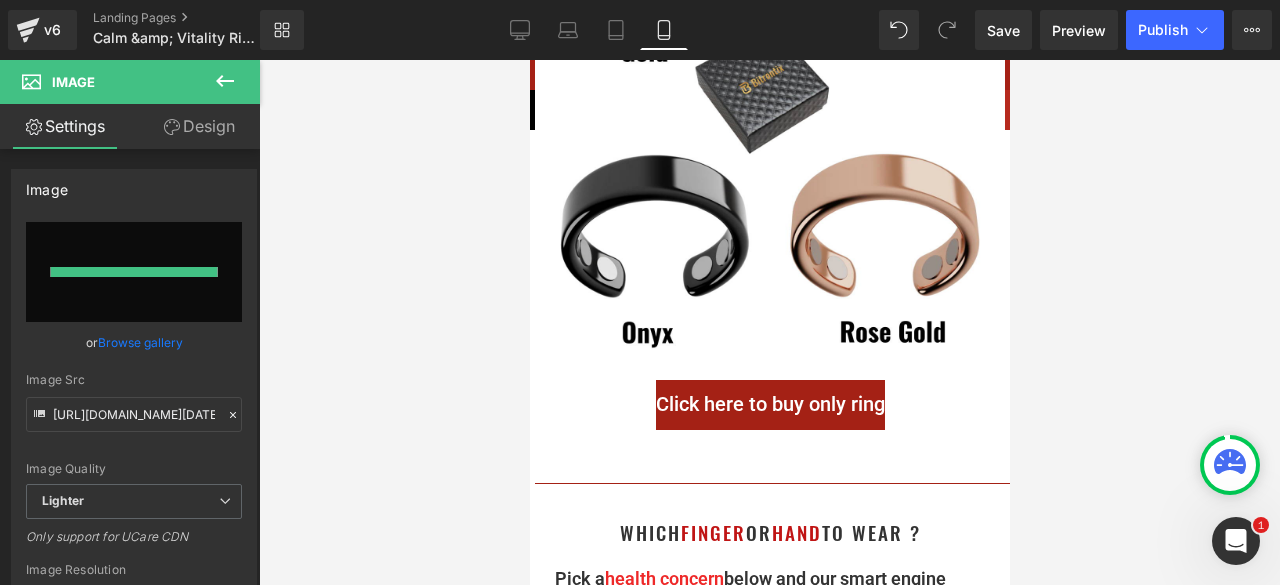 type on "https://ucarecdn.com/7c364d8c-6fbb-4b76-82c0-926303250c1a/-/format/auto/-/preview/3000x3000/-/quality/lighter/Copy%20of%20Copy%20of%20Black%20Friday%20HAs%20_1_.png" 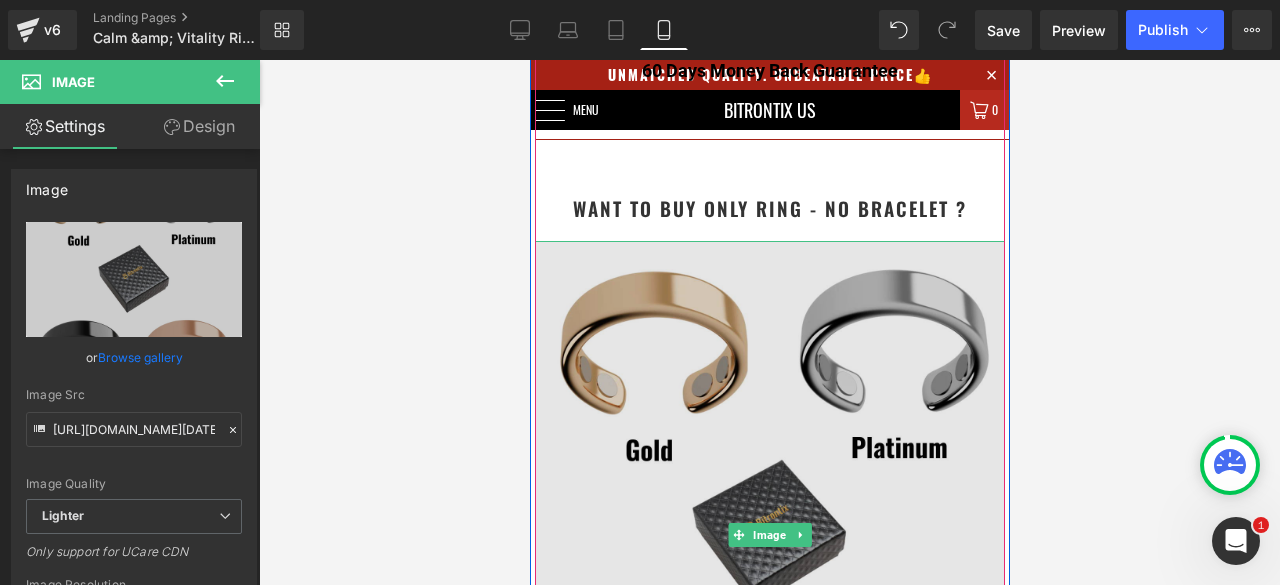 scroll, scrollTop: 1690, scrollLeft: 0, axis: vertical 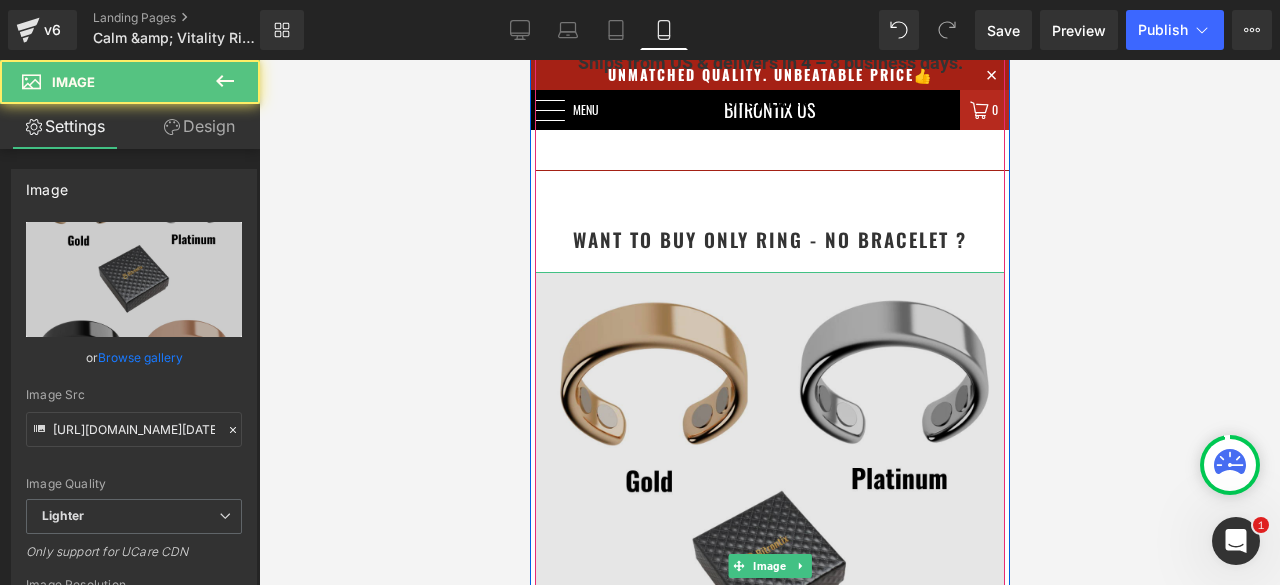 click at bounding box center (769, 566) 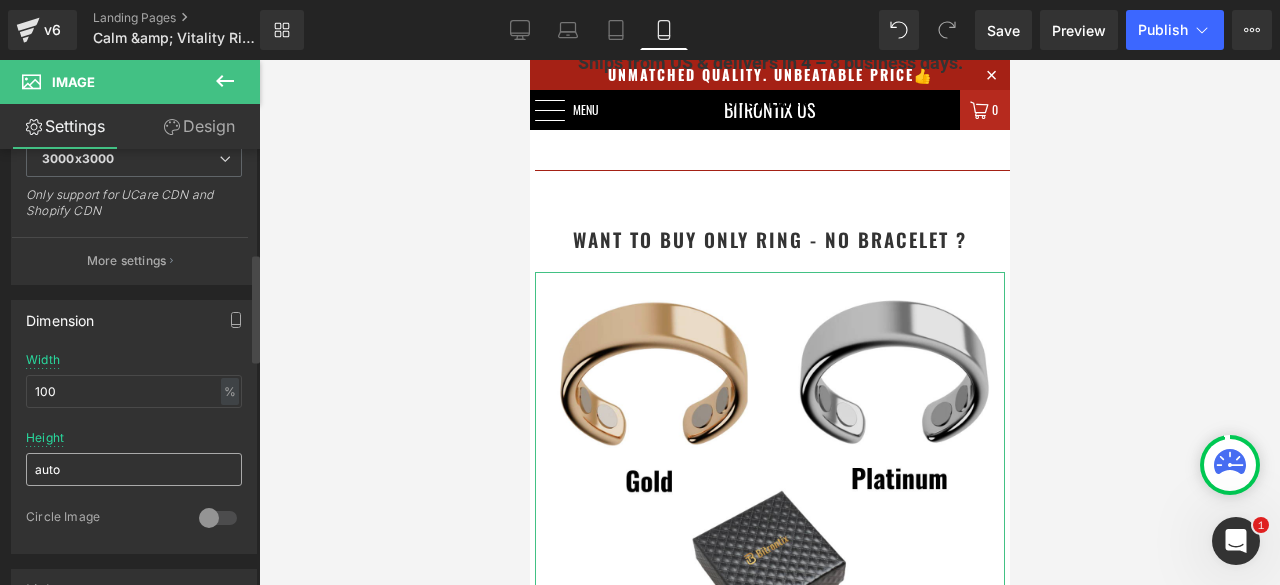 scroll, scrollTop: 500, scrollLeft: 0, axis: vertical 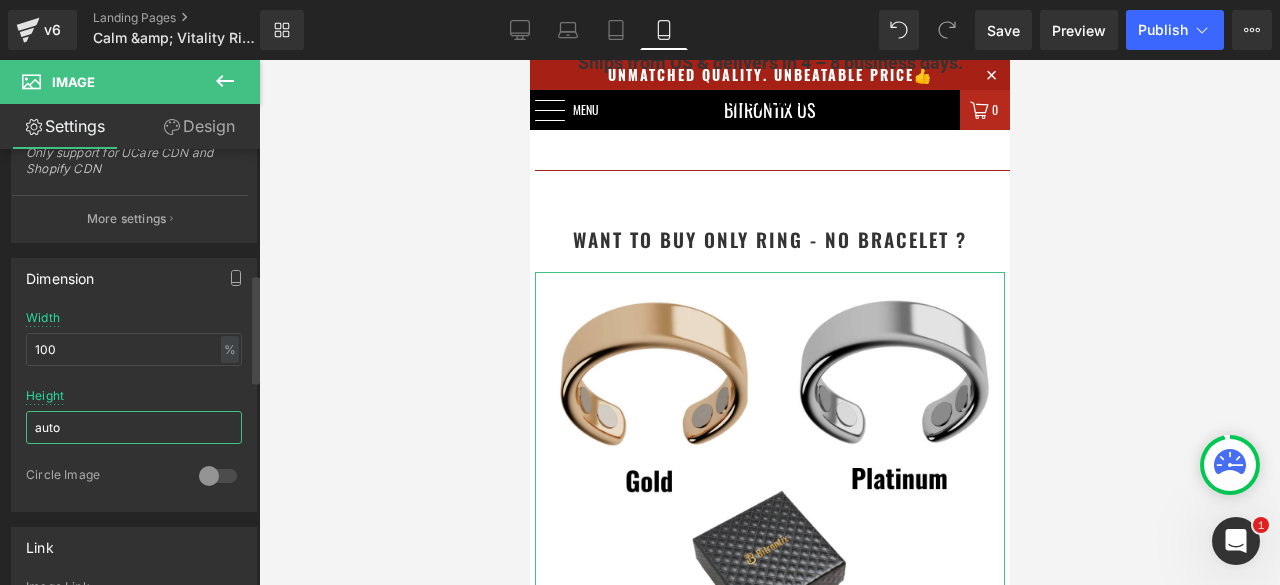 drag, startPoint x: 62, startPoint y: 408, endPoint x: 25, endPoint y: 407, distance: 37.01351 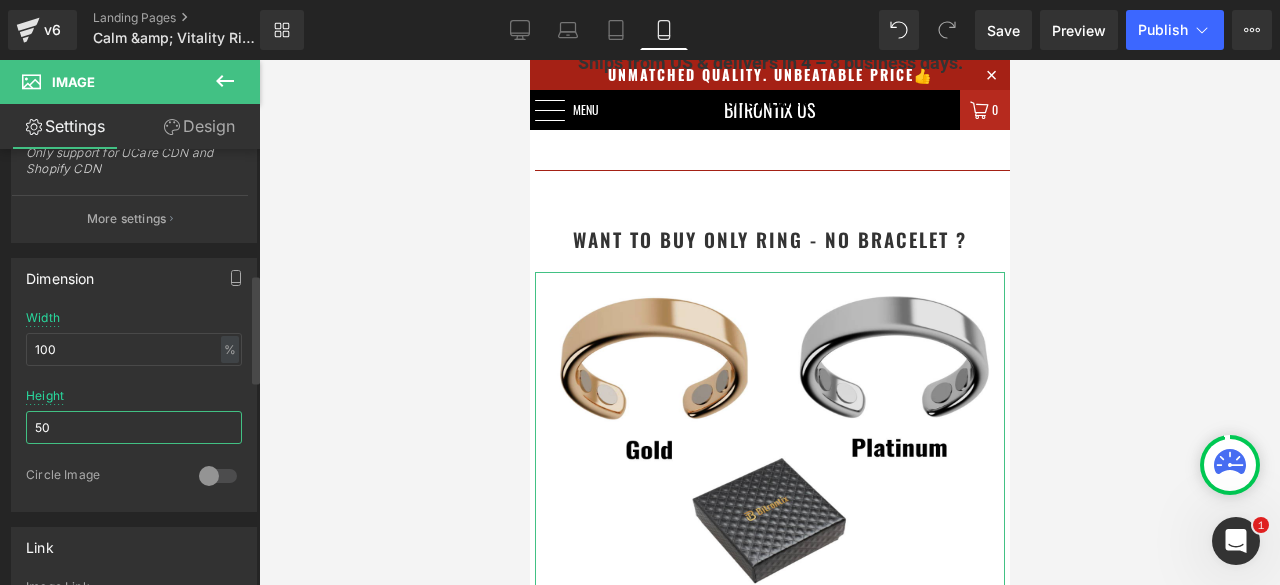 type on "5" 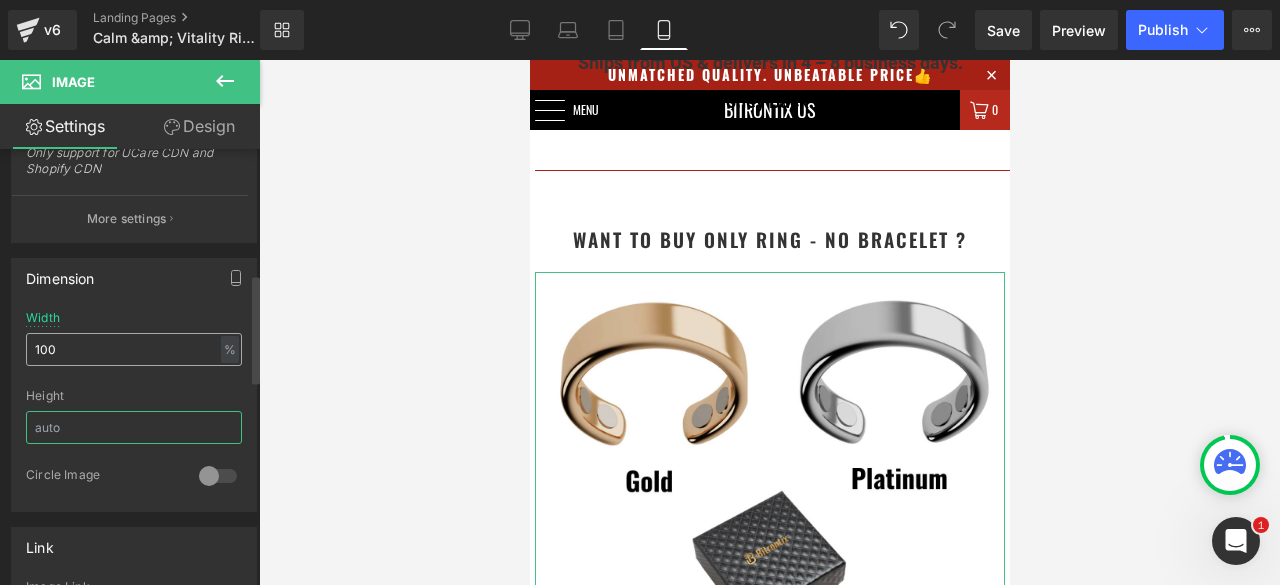 type 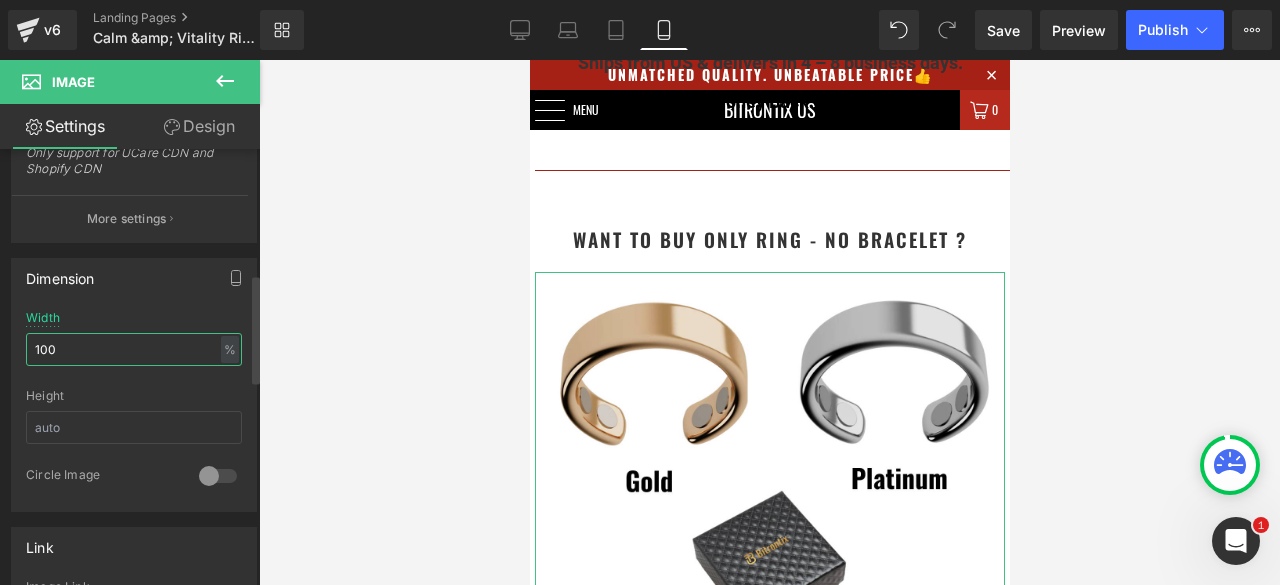 drag, startPoint x: 68, startPoint y: 336, endPoint x: 0, endPoint y: 336, distance: 68 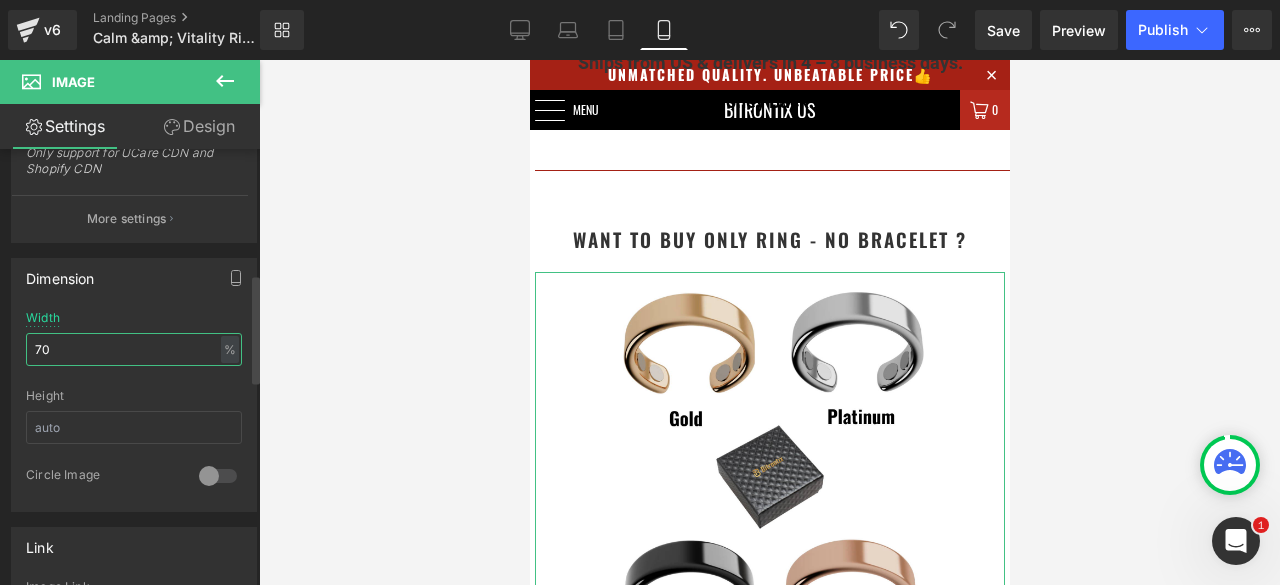 drag, startPoint x: 110, startPoint y: 347, endPoint x: 30, endPoint y: 347, distance: 80 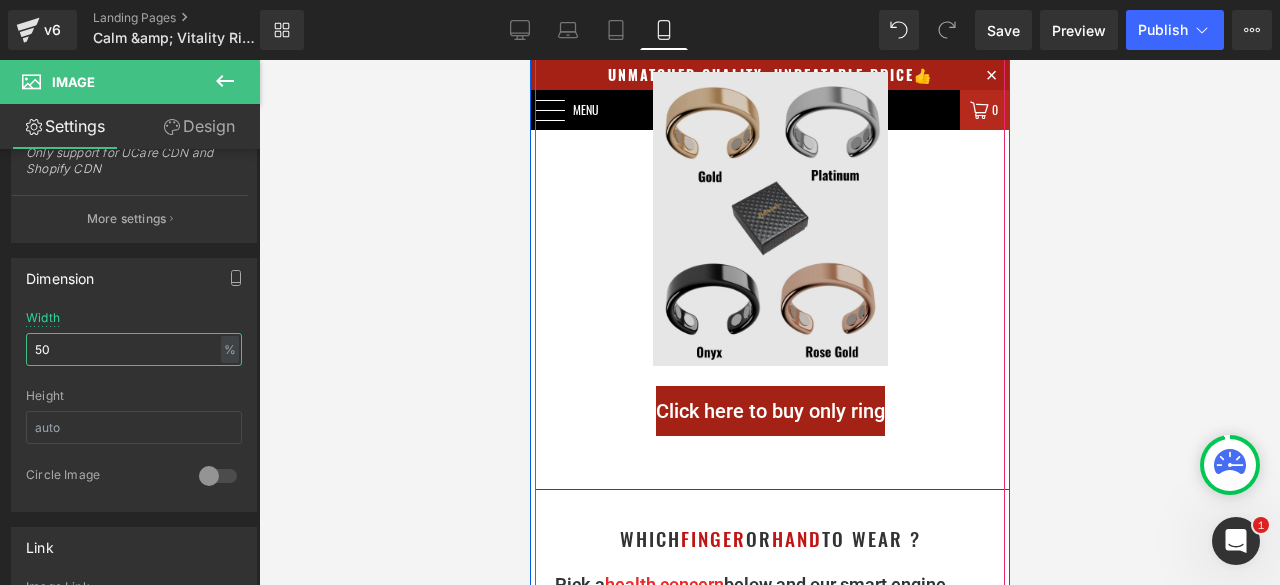 scroll, scrollTop: 1690, scrollLeft: 0, axis: vertical 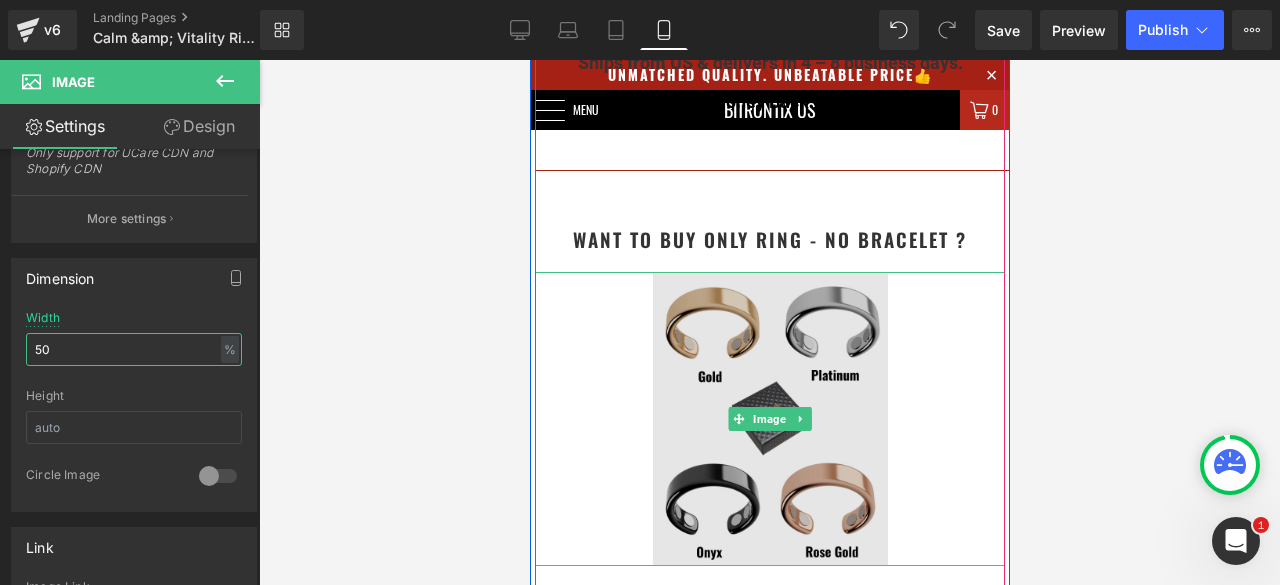 type on "50" 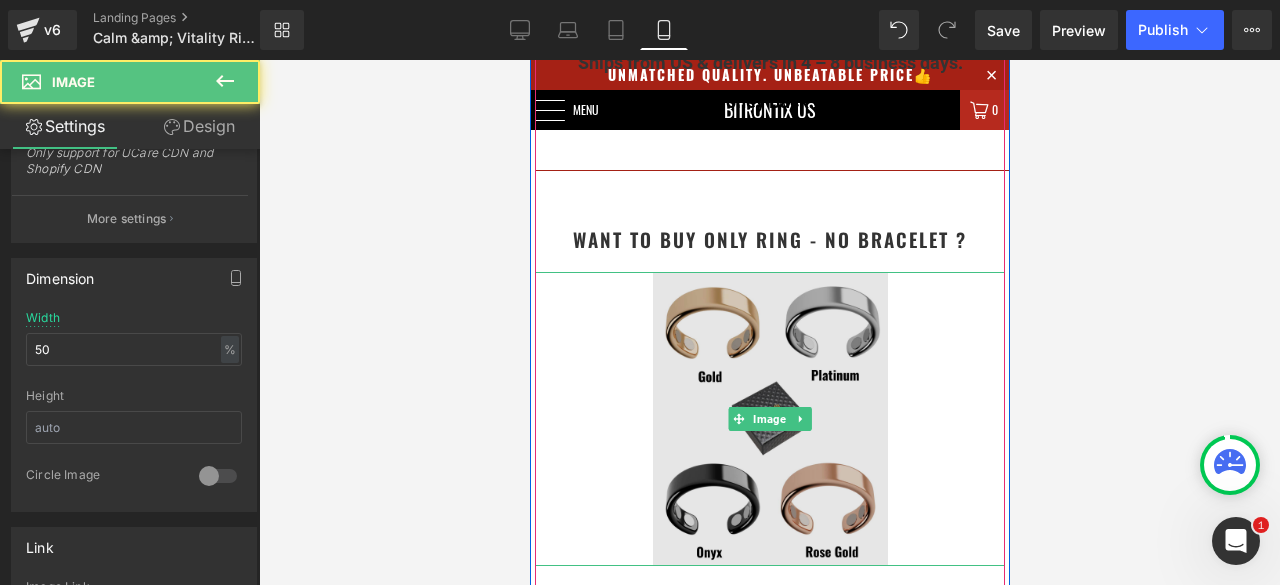 click at bounding box center (769, 419) 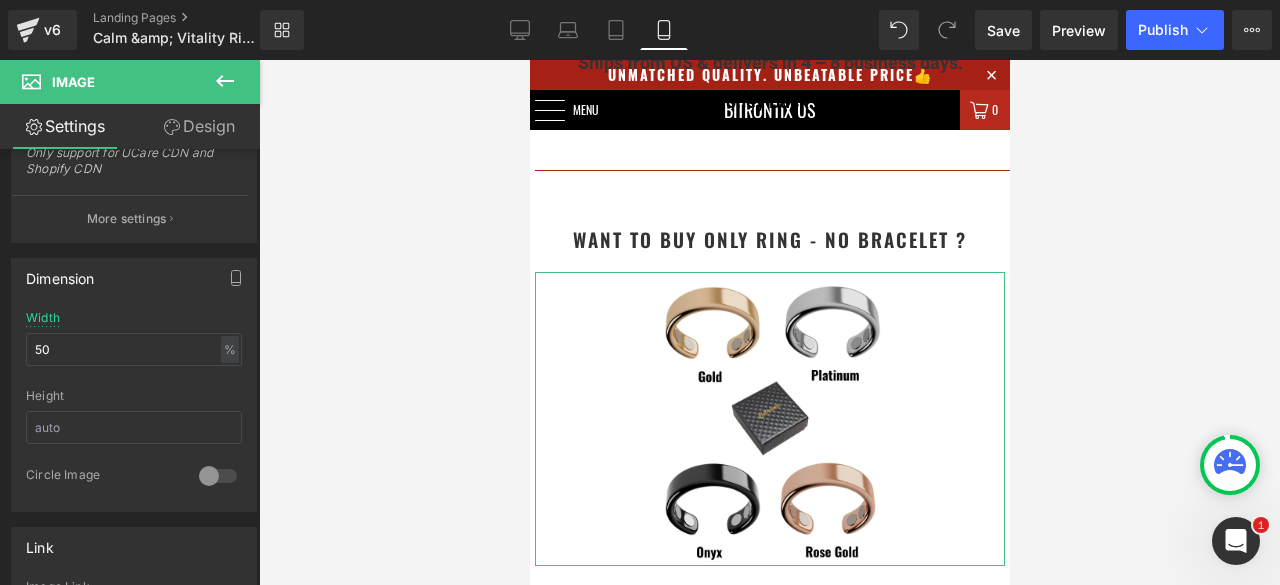 click on "Design" at bounding box center [199, 126] 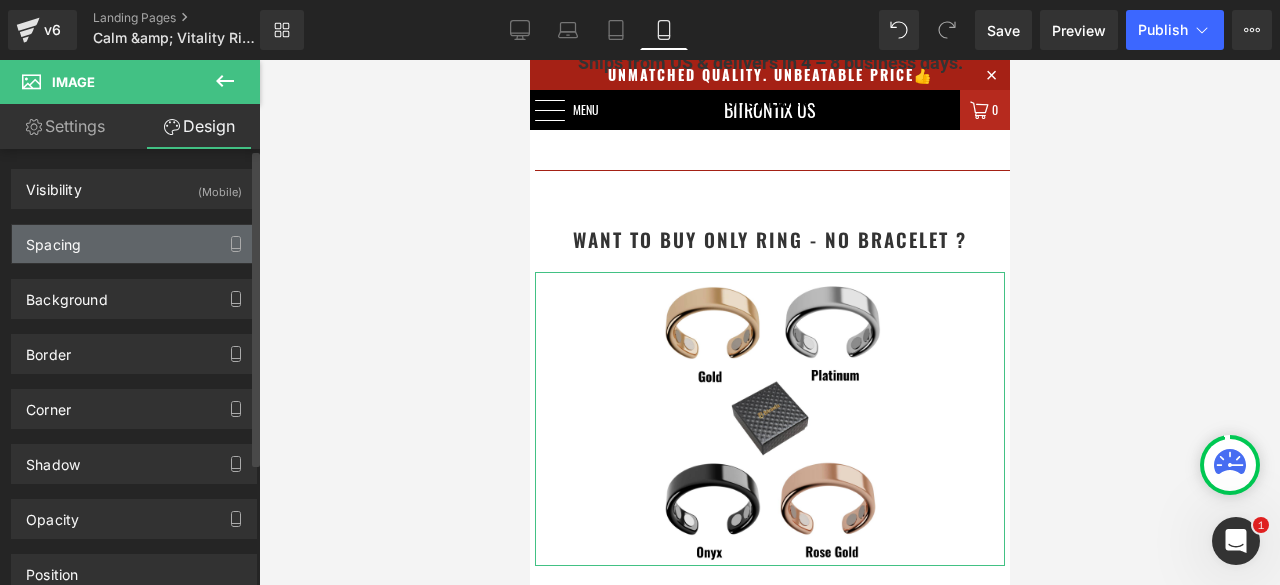 type on "20" 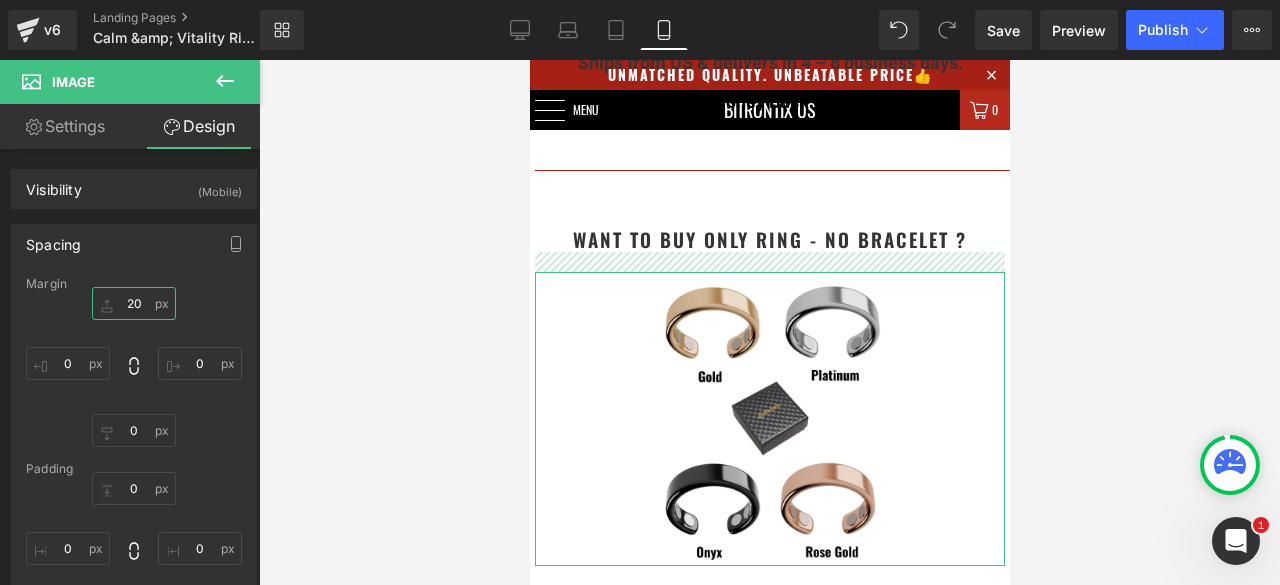 drag, startPoint x: 130, startPoint y: 293, endPoint x: 352, endPoint y: 302, distance: 222.18236 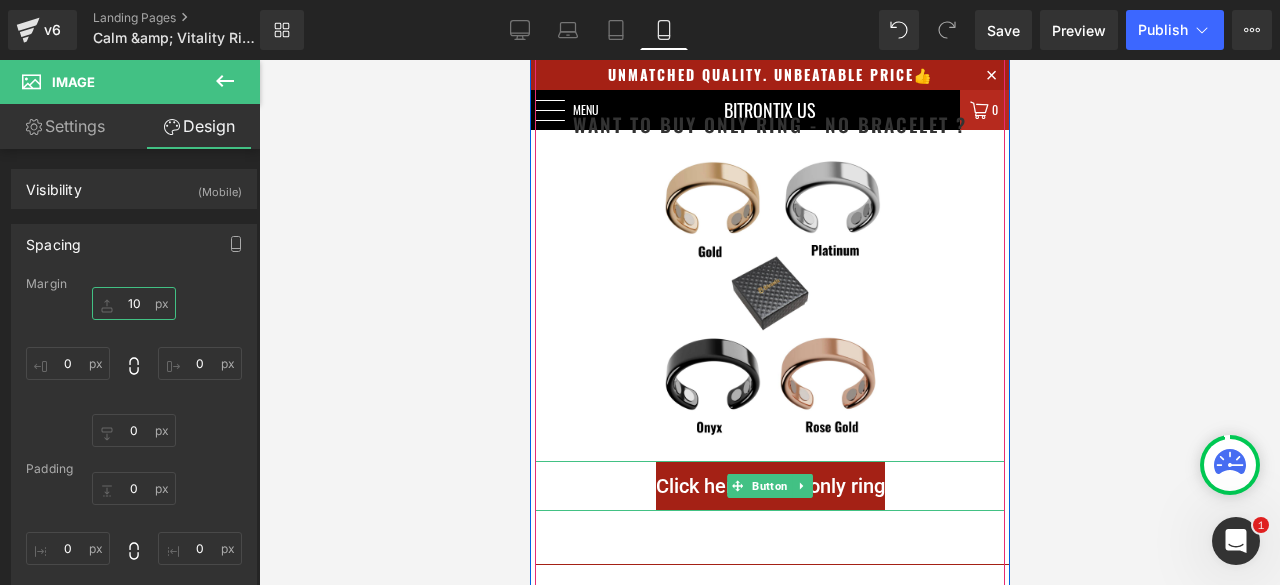 scroll, scrollTop: 1690, scrollLeft: 0, axis: vertical 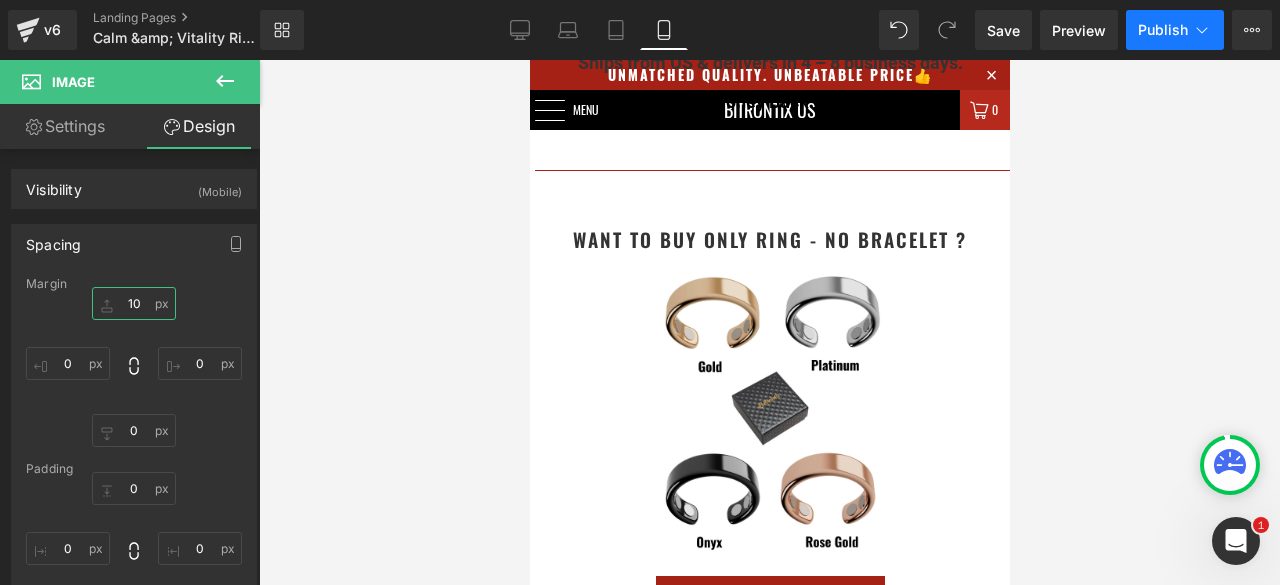 type on "10" 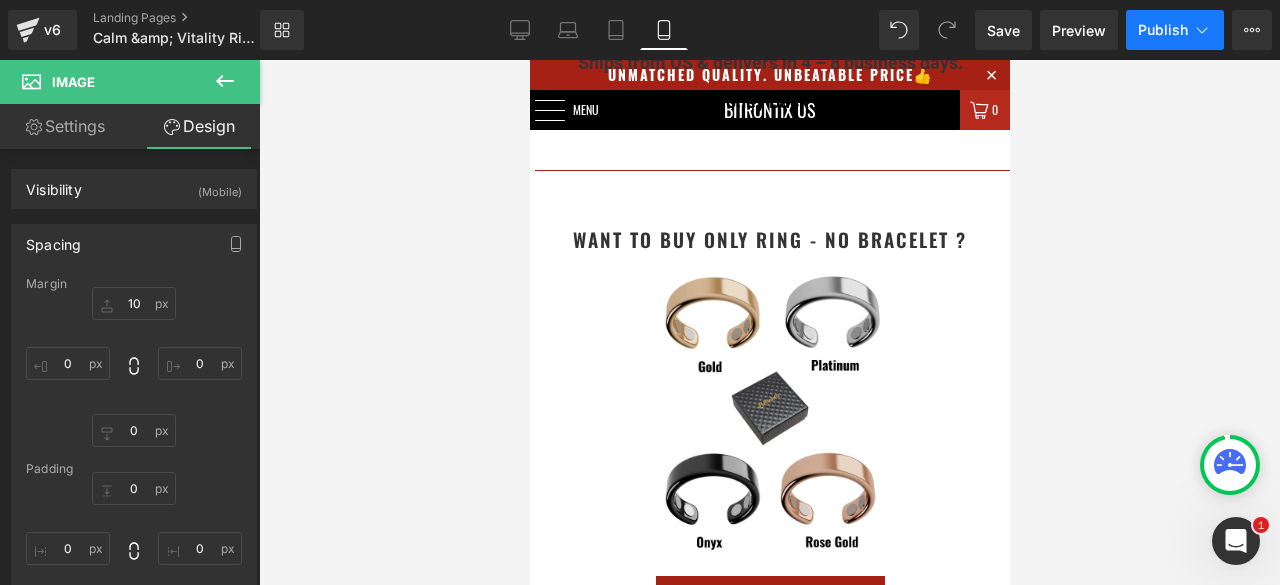 click on "Publish" at bounding box center (1163, 30) 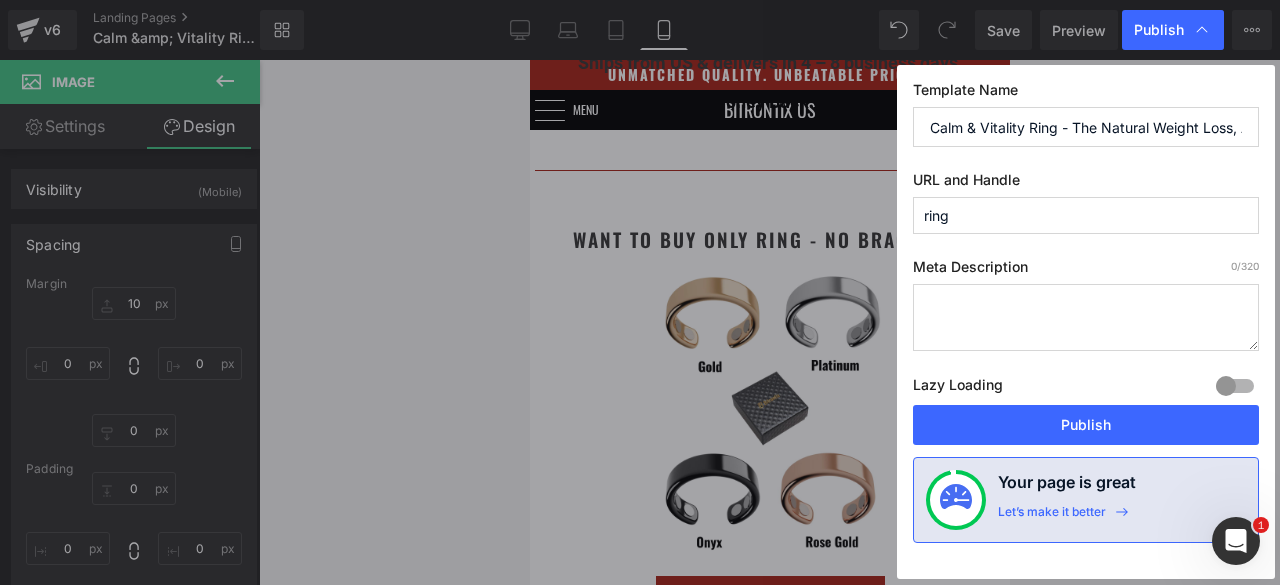 click on "Publish" at bounding box center [1086, 425] 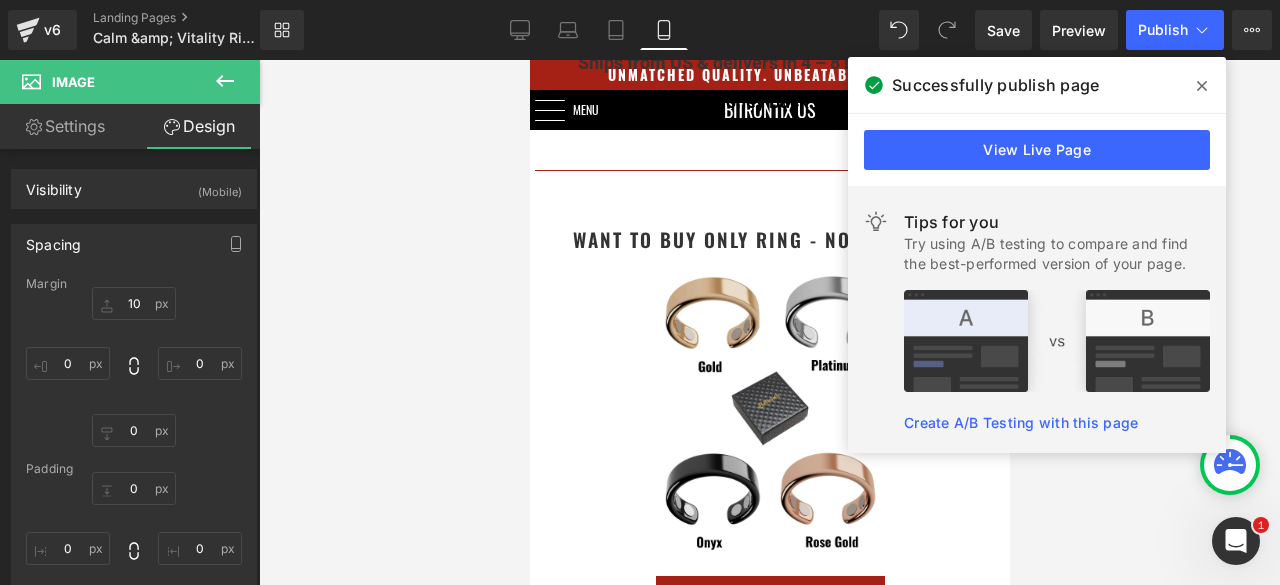 click 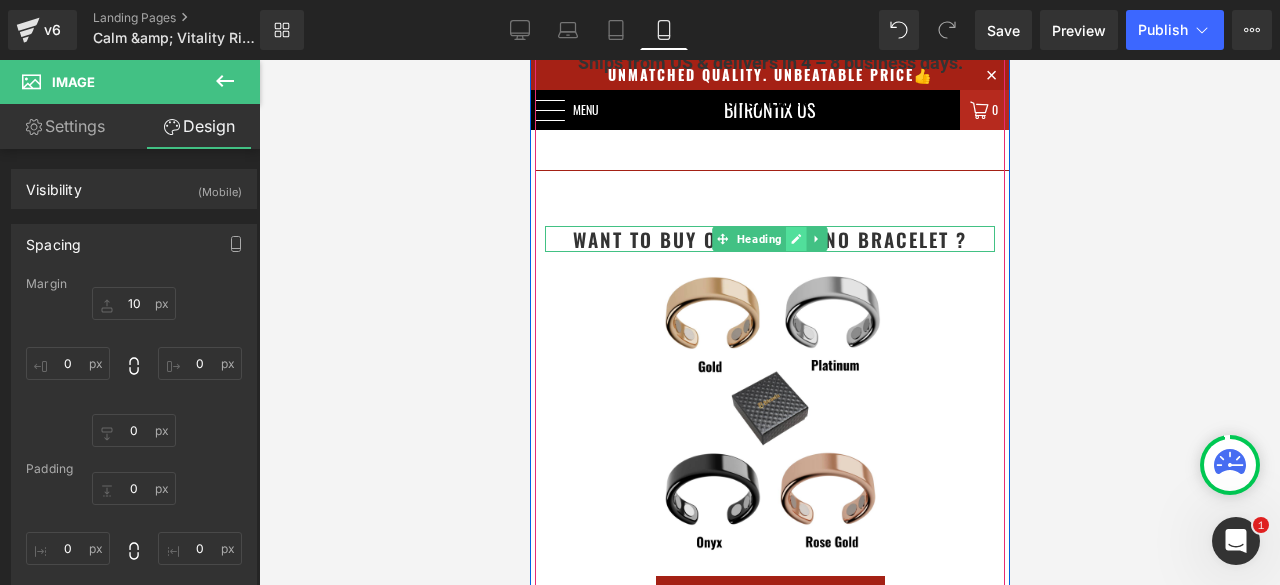 click 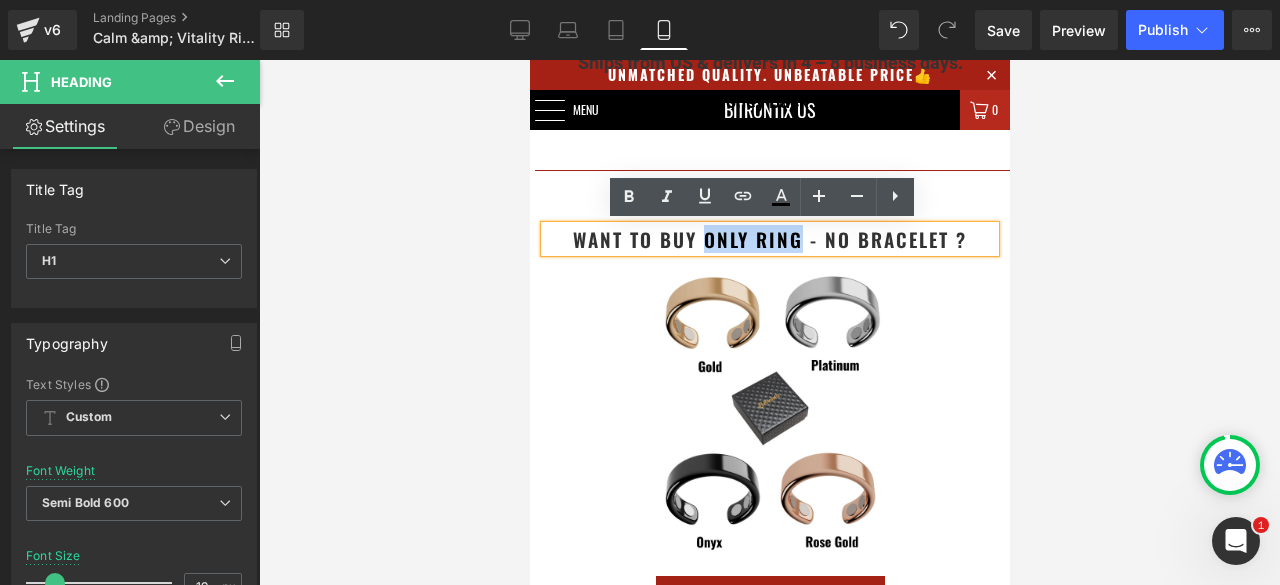 drag, startPoint x: 792, startPoint y: 239, endPoint x: 696, endPoint y: 235, distance: 96.0833 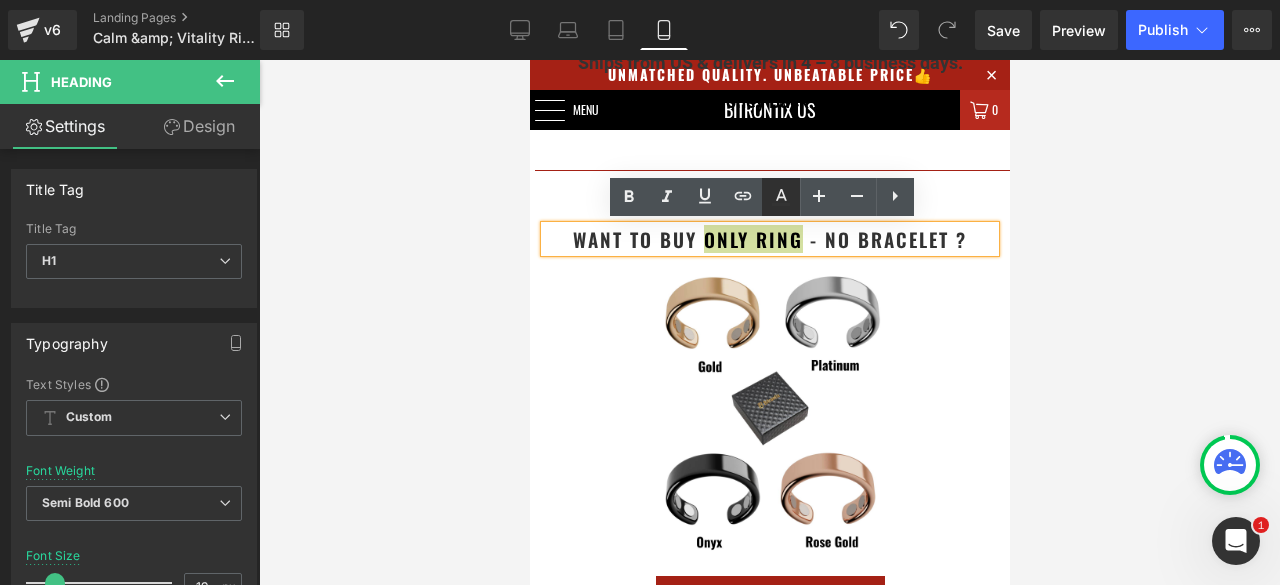click 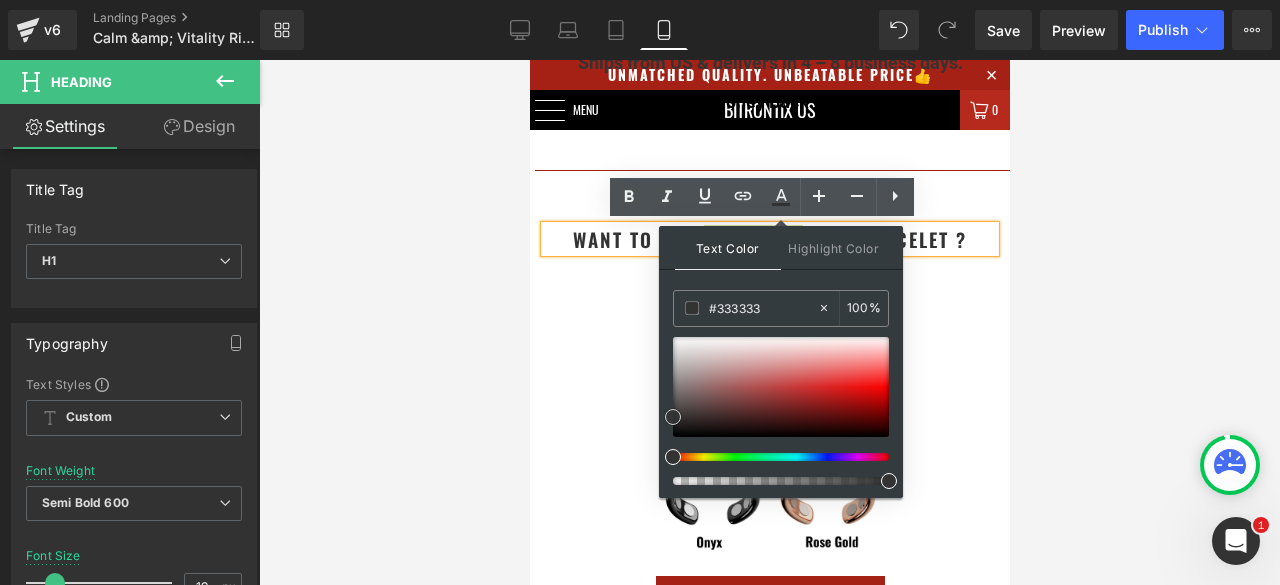 type on "#e82020" 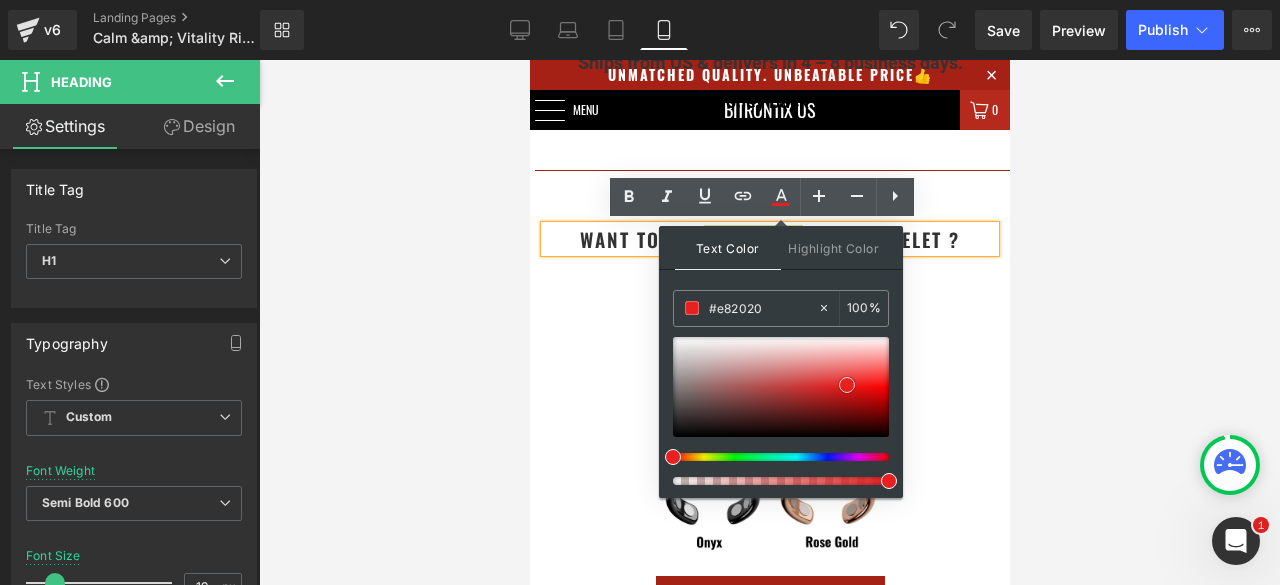 click at bounding box center [781, 387] 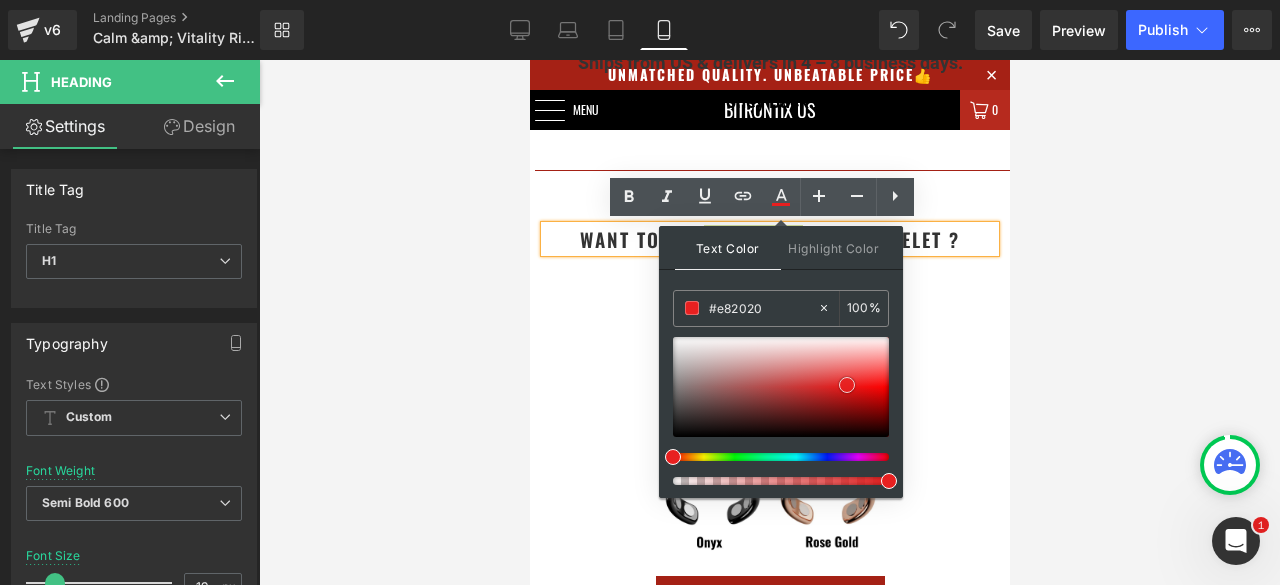 click at bounding box center [847, 385] 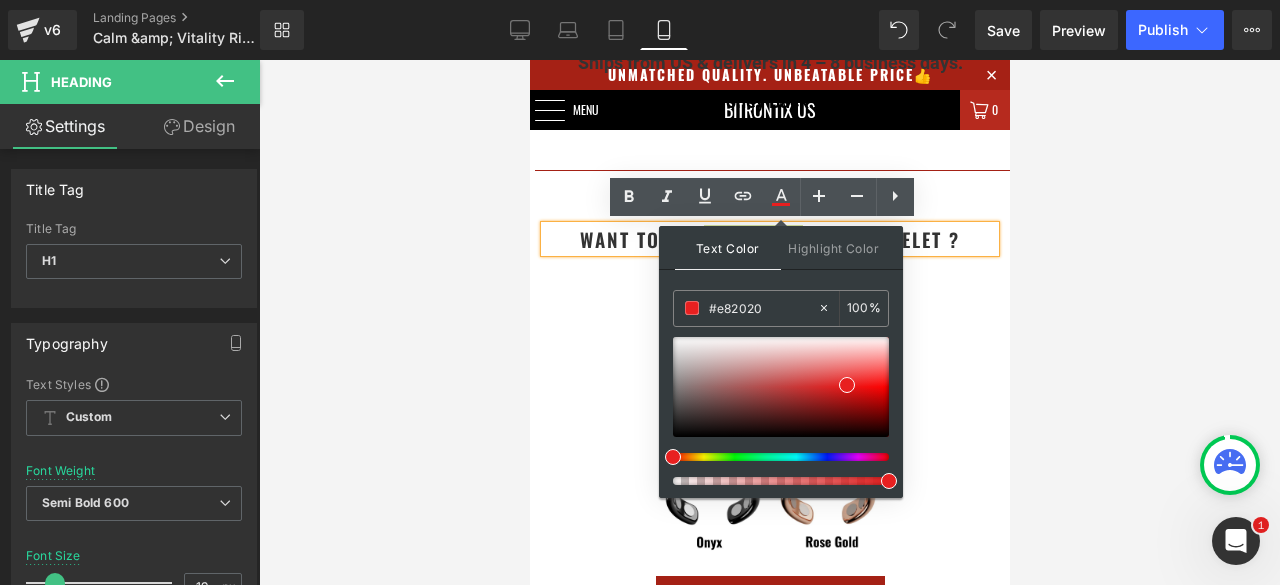 click at bounding box center [769, 322] 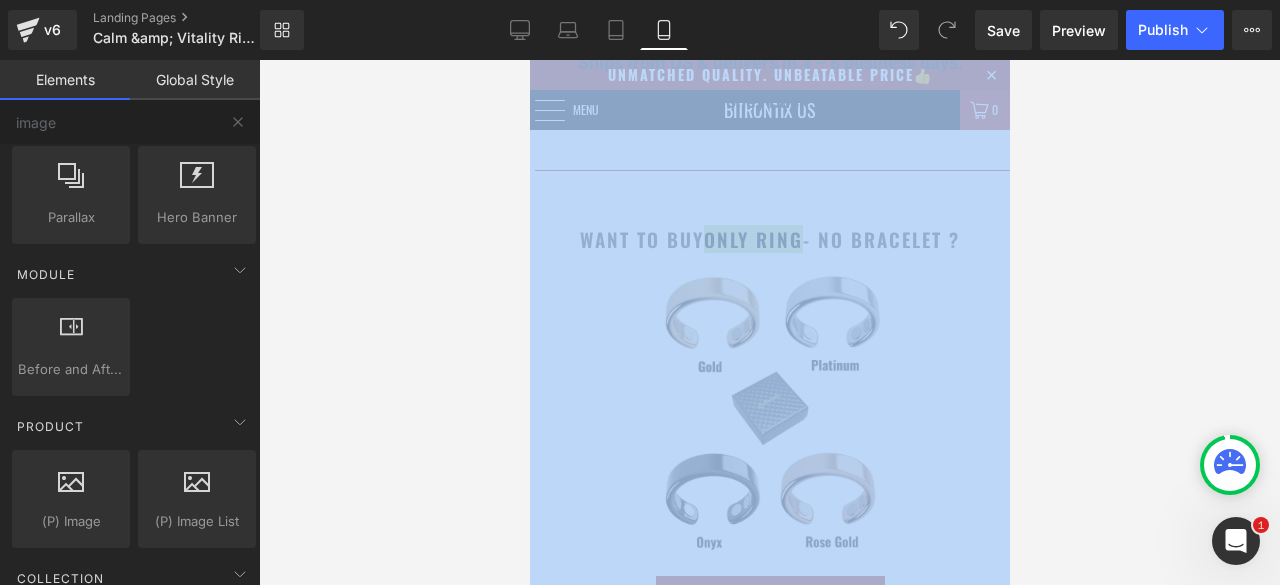 click at bounding box center (769, 322) 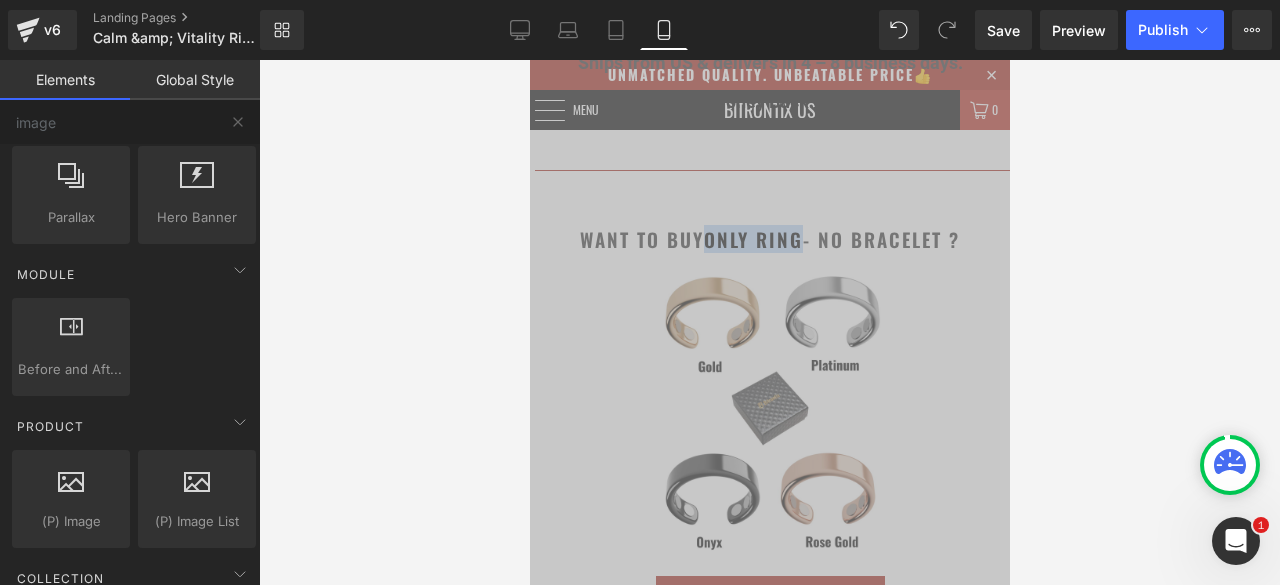 click at bounding box center (769, 409) 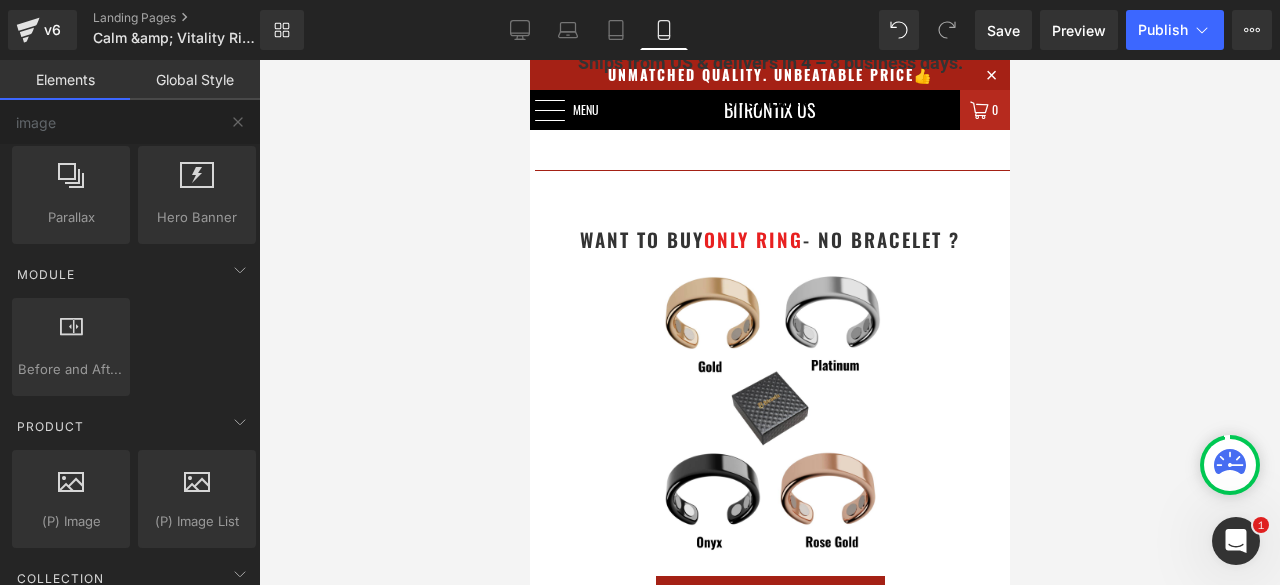 click at bounding box center [769, 322] 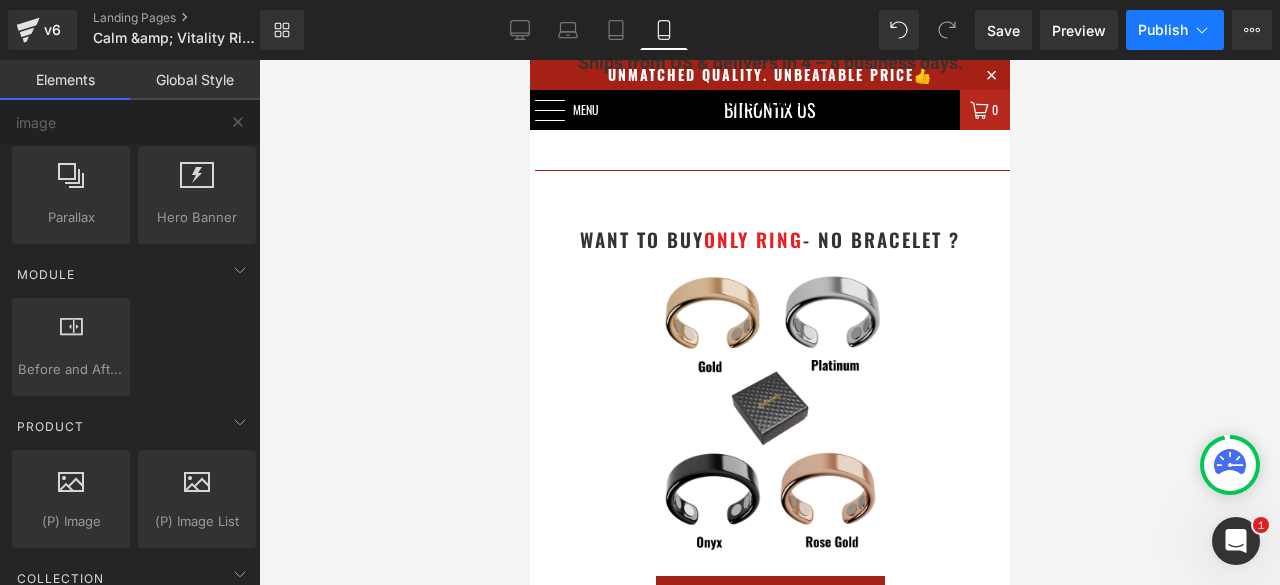 click on "Publish" at bounding box center (1163, 30) 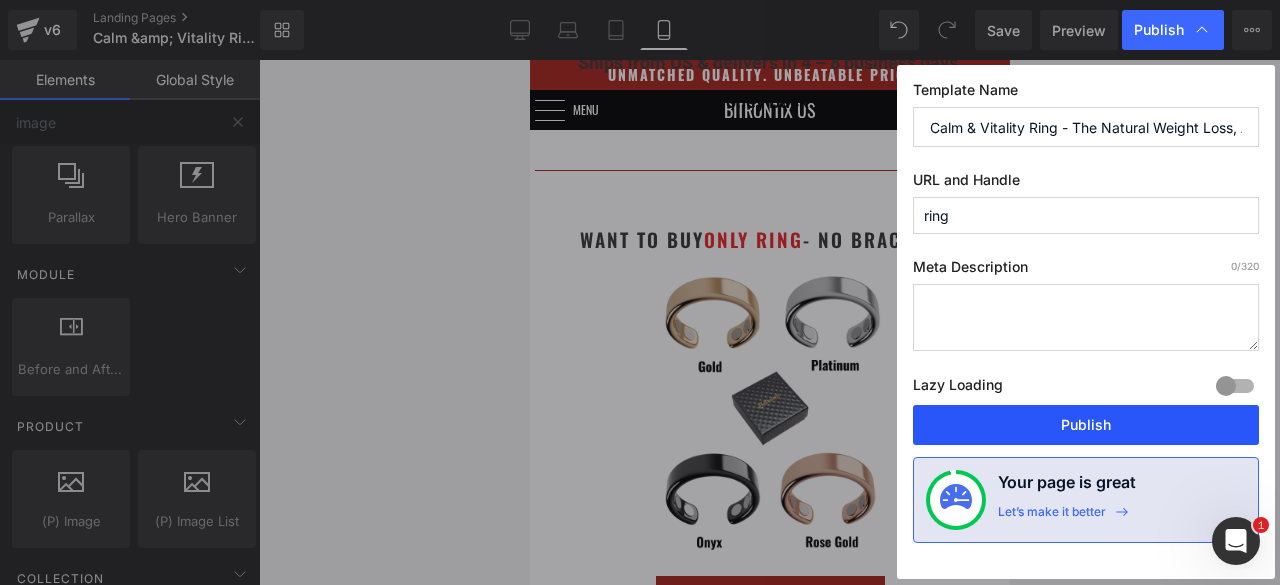 click on "Publish" at bounding box center [1086, 425] 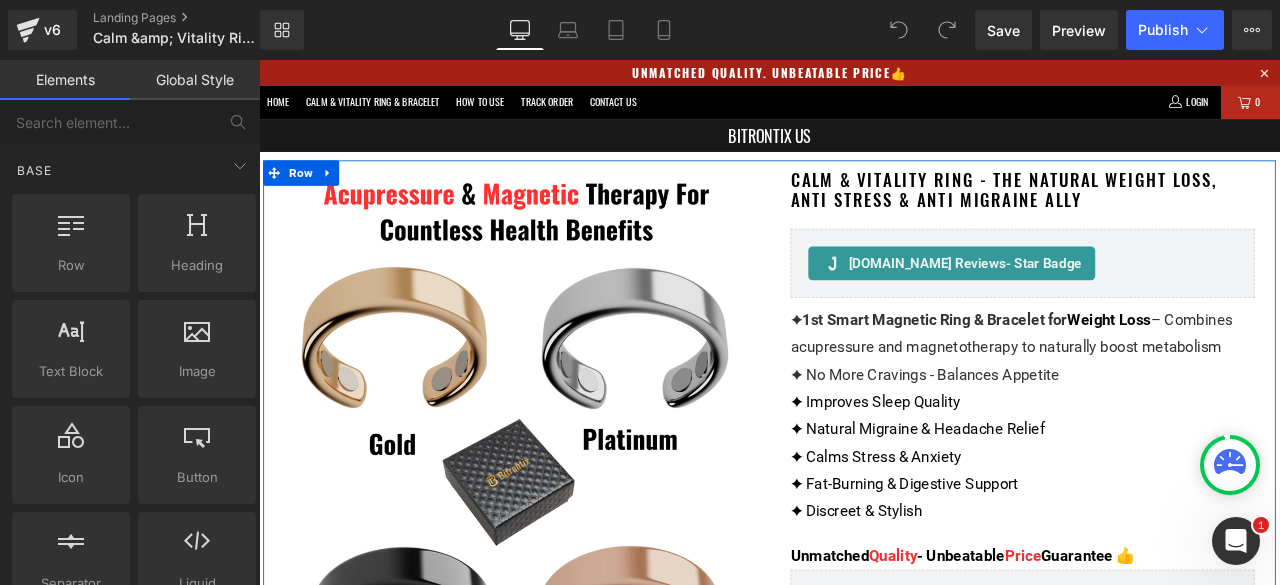 scroll, scrollTop: 0, scrollLeft: 0, axis: both 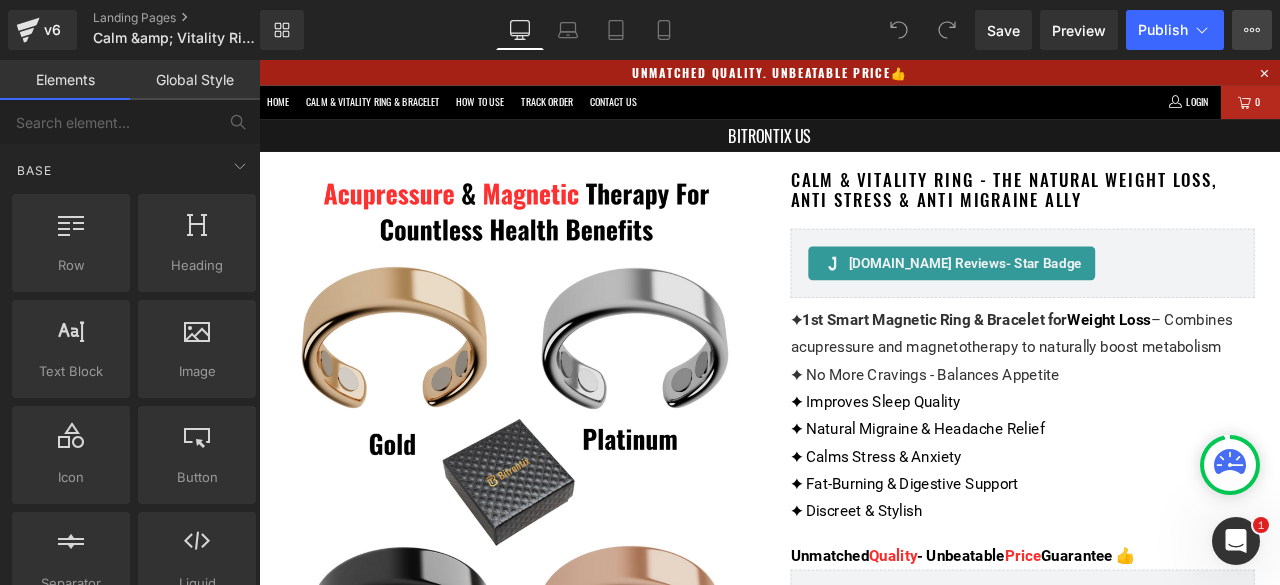 click 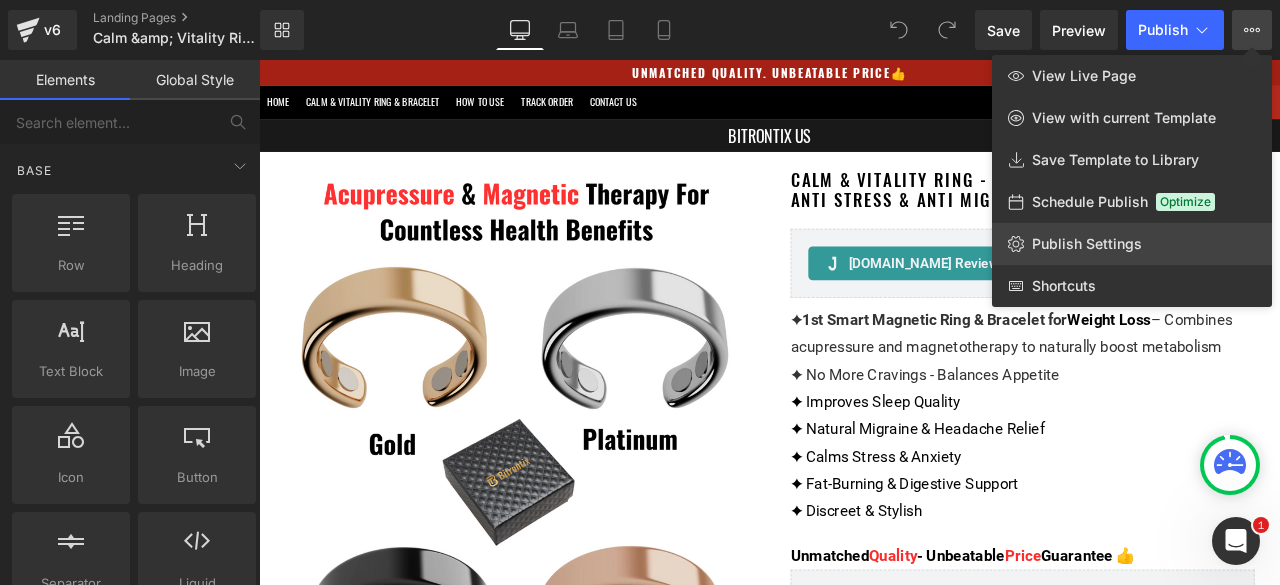 click on "Publish Settings" 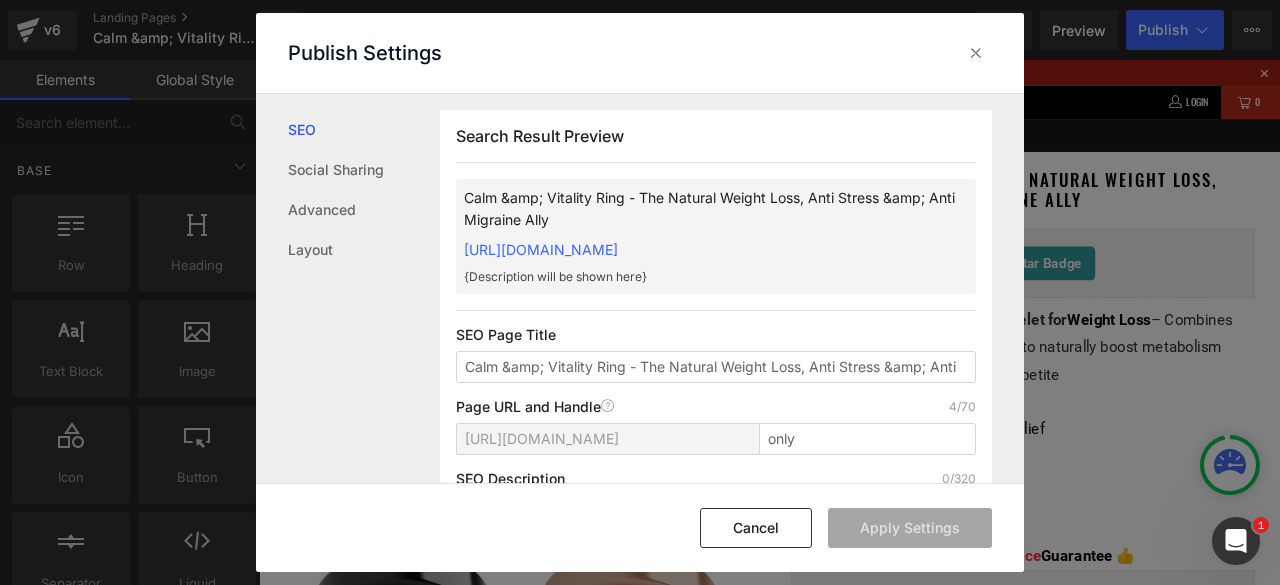 scroll, scrollTop: 1, scrollLeft: 0, axis: vertical 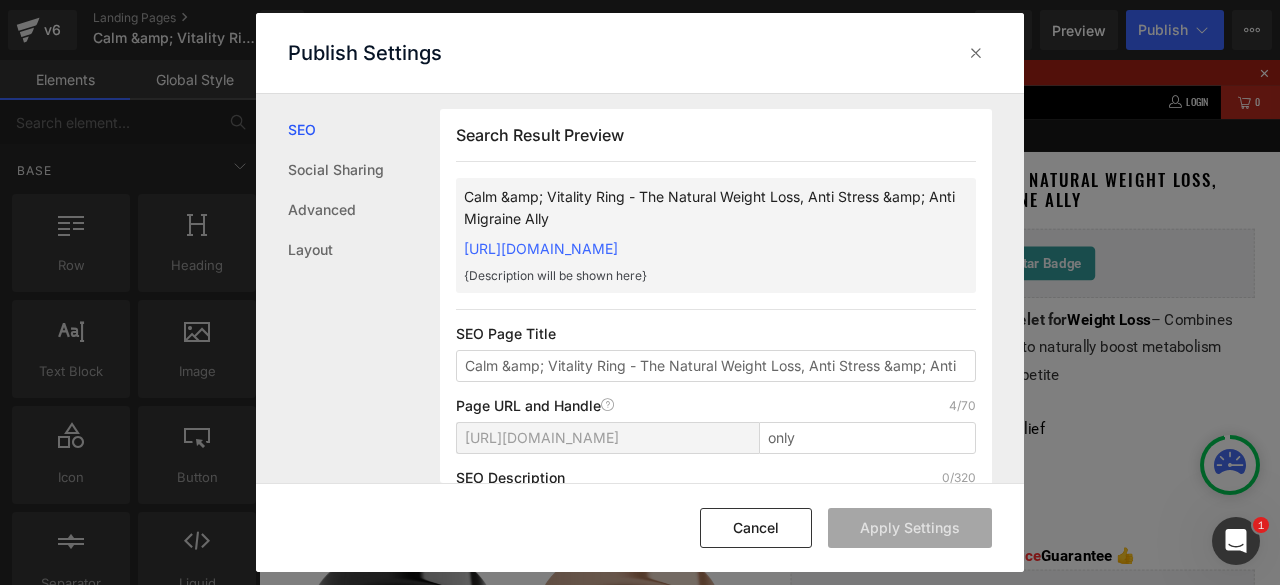 click on "https://vkj93x-bz.myshopify.com/pages/" at bounding box center (542, 438) 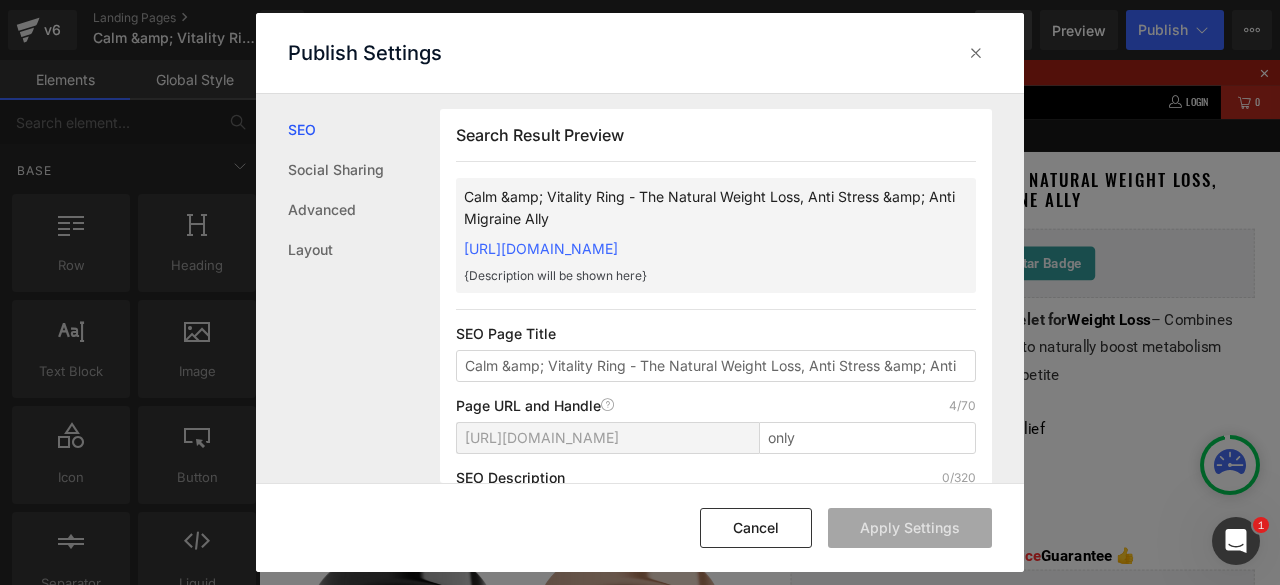 click at bounding box center (976, 53) 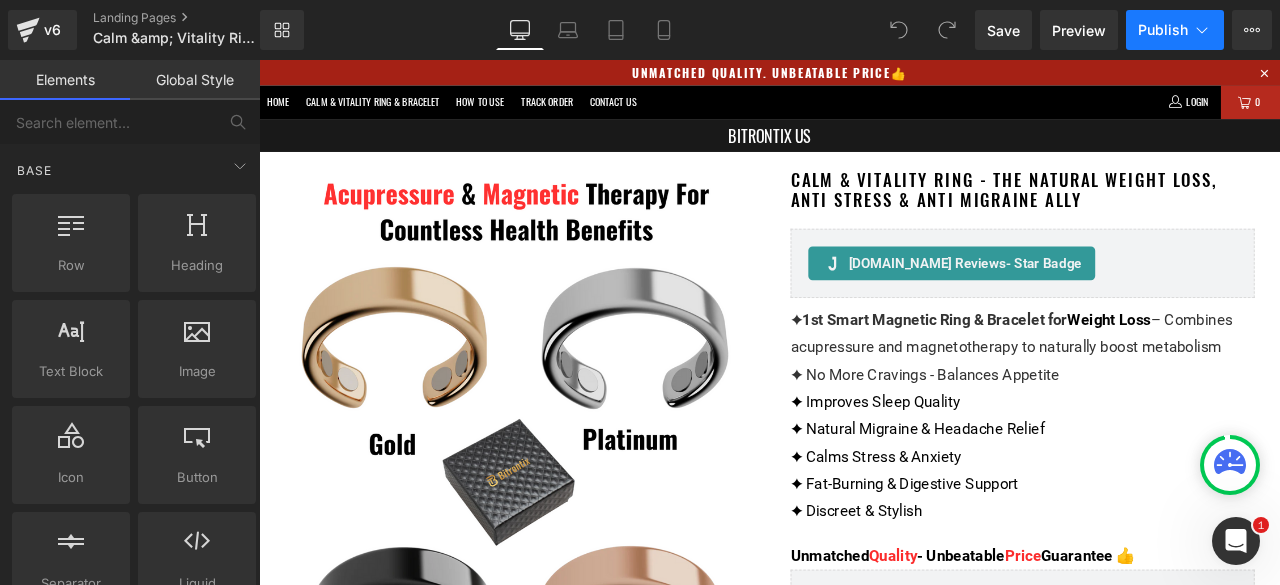 click on "Publish" at bounding box center (1163, 30) 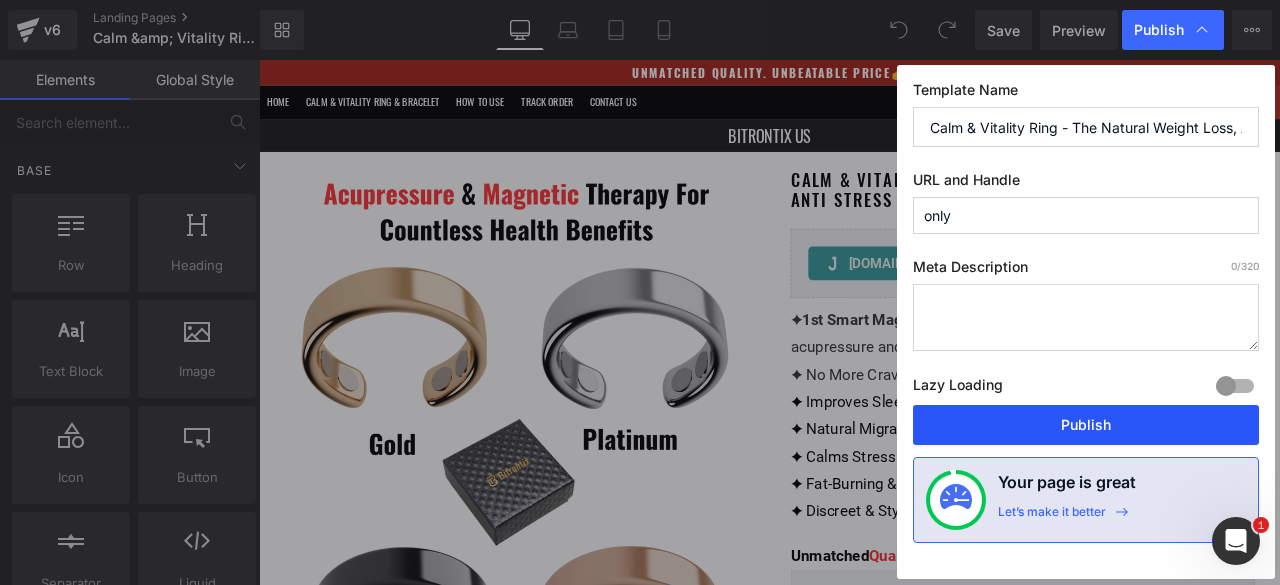 click on "Publish" at bounding box center (1086, 425) 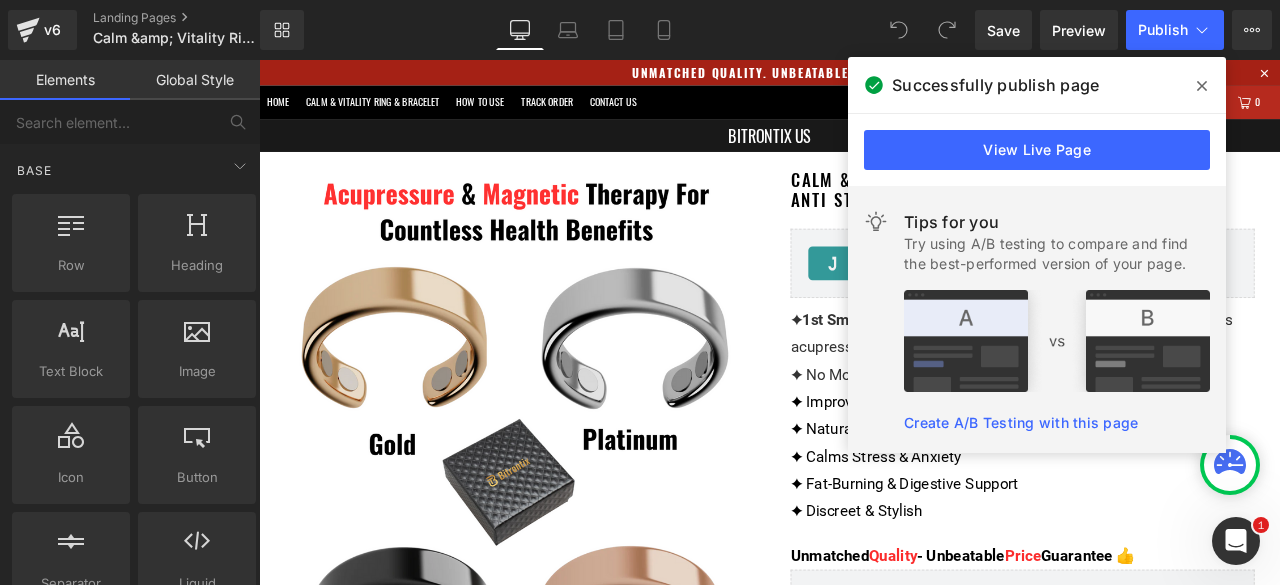click 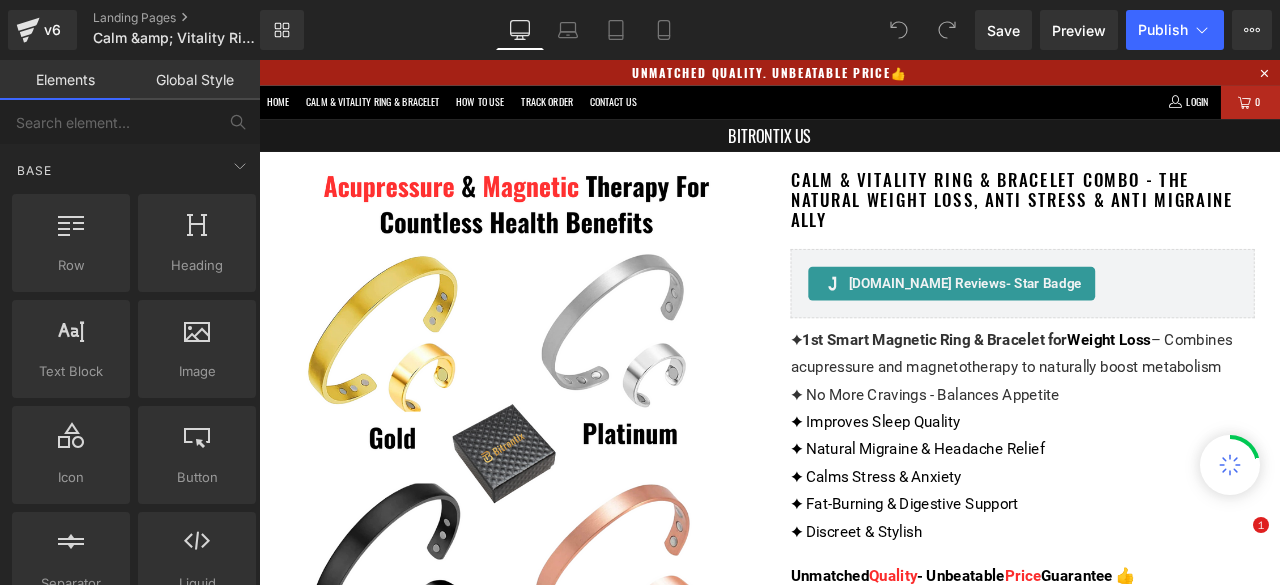 scroll, scrollTop: 0, scrollLeft: 0, axis: both 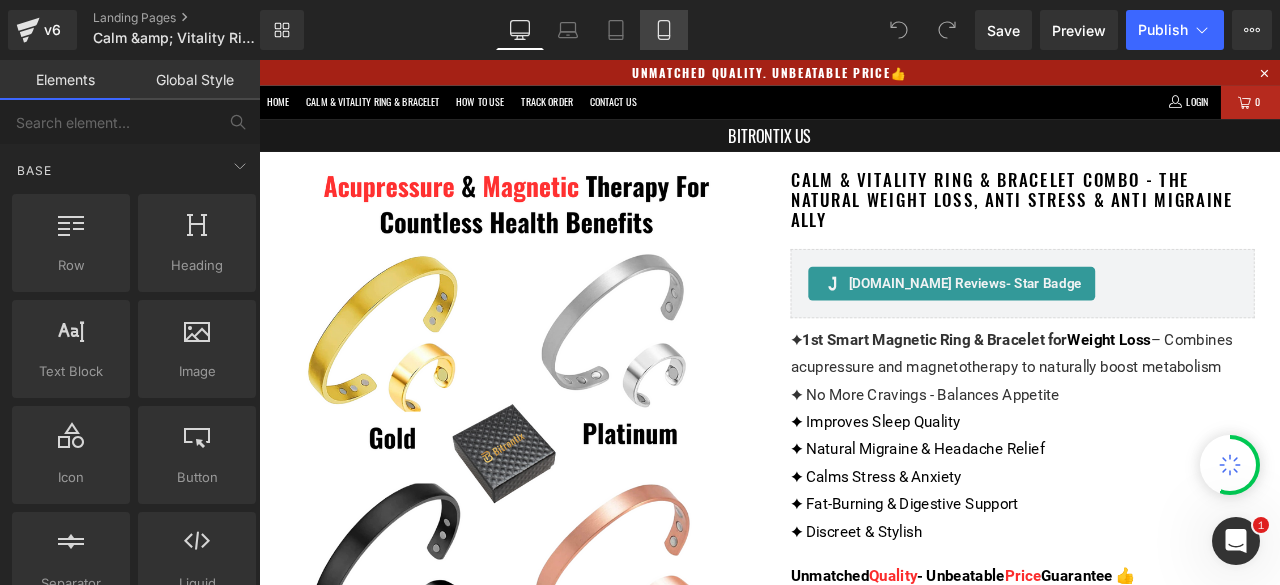 click 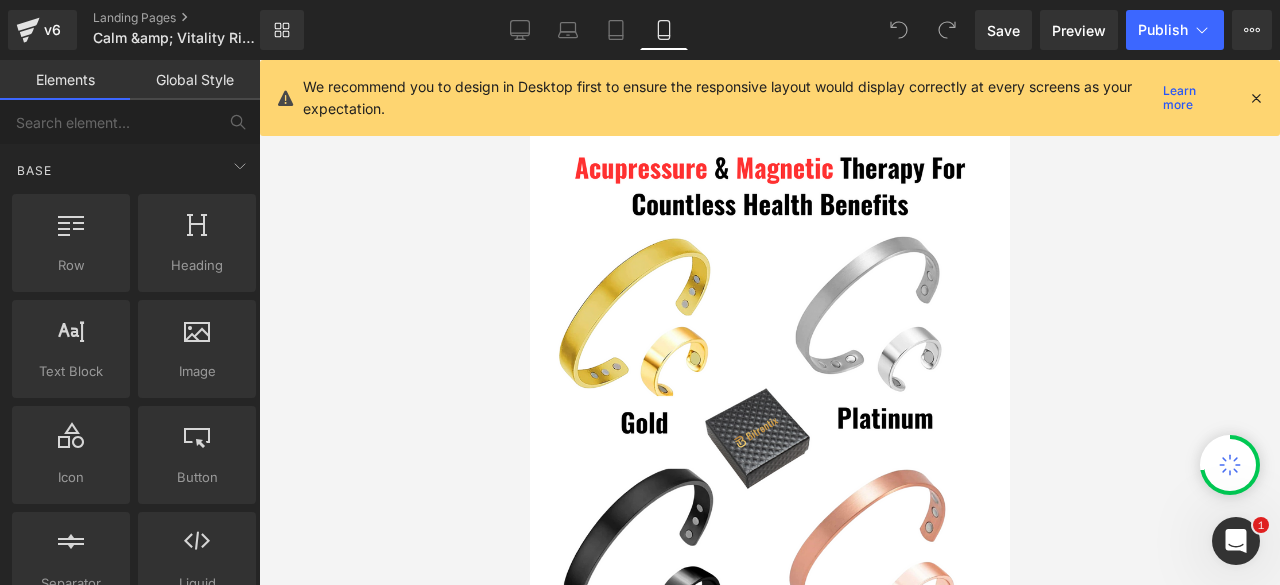 scroll, scrollTop: 70, scrollLeft: 0, axis: vertical 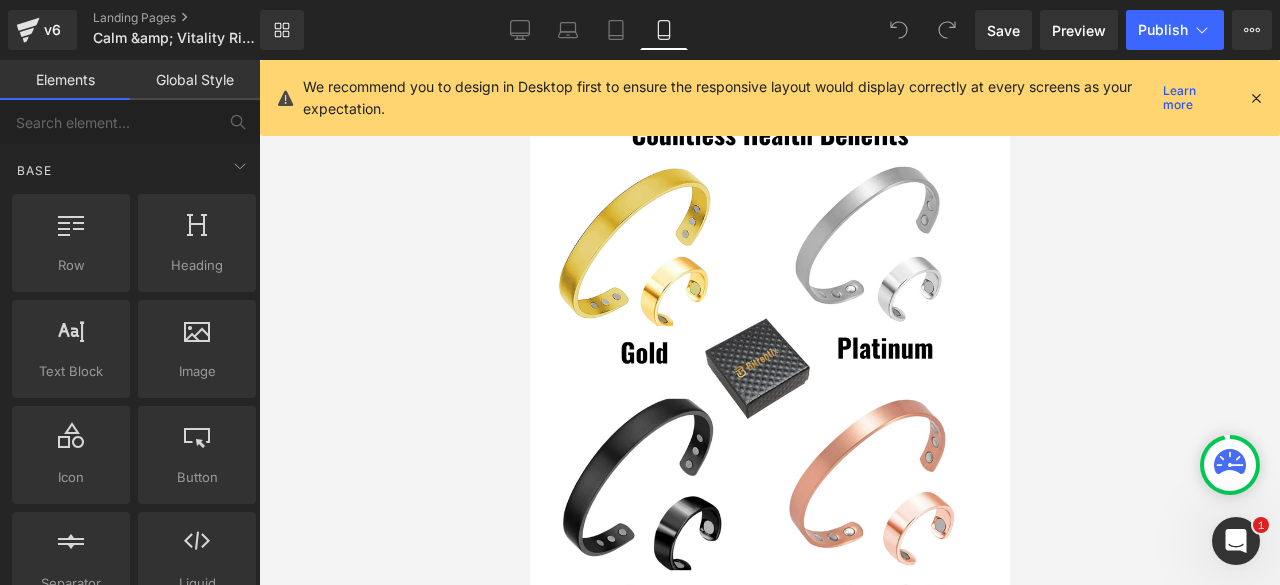 click at bounding box center (1256, 98) 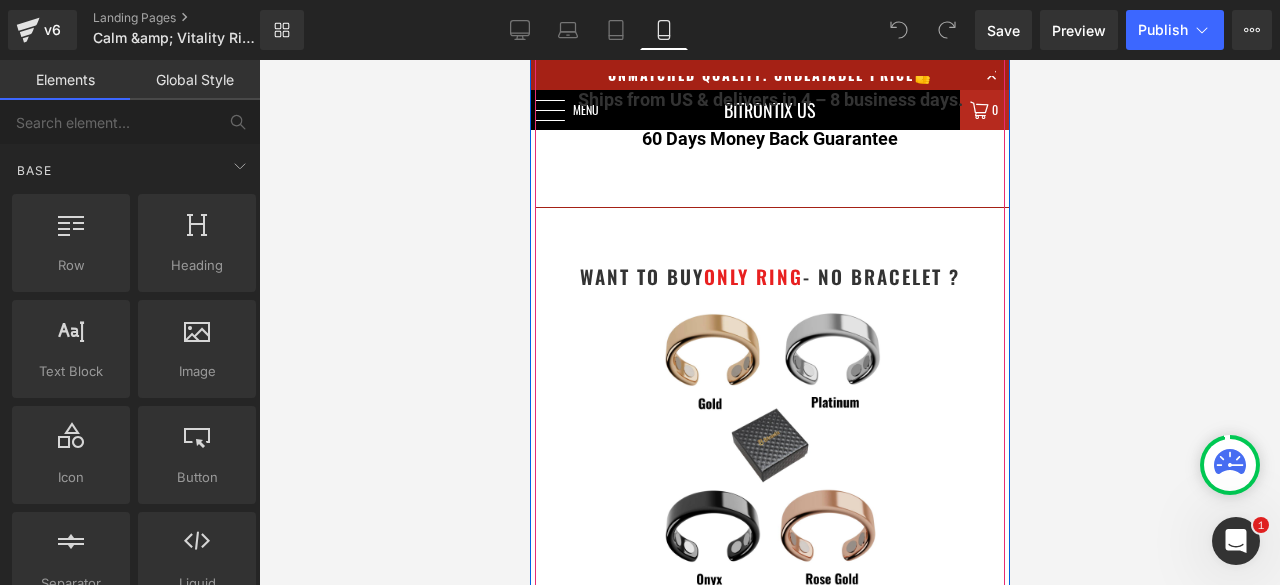 scroll, scrollTop: 1700, scrollLeft: 0, axis: vertical 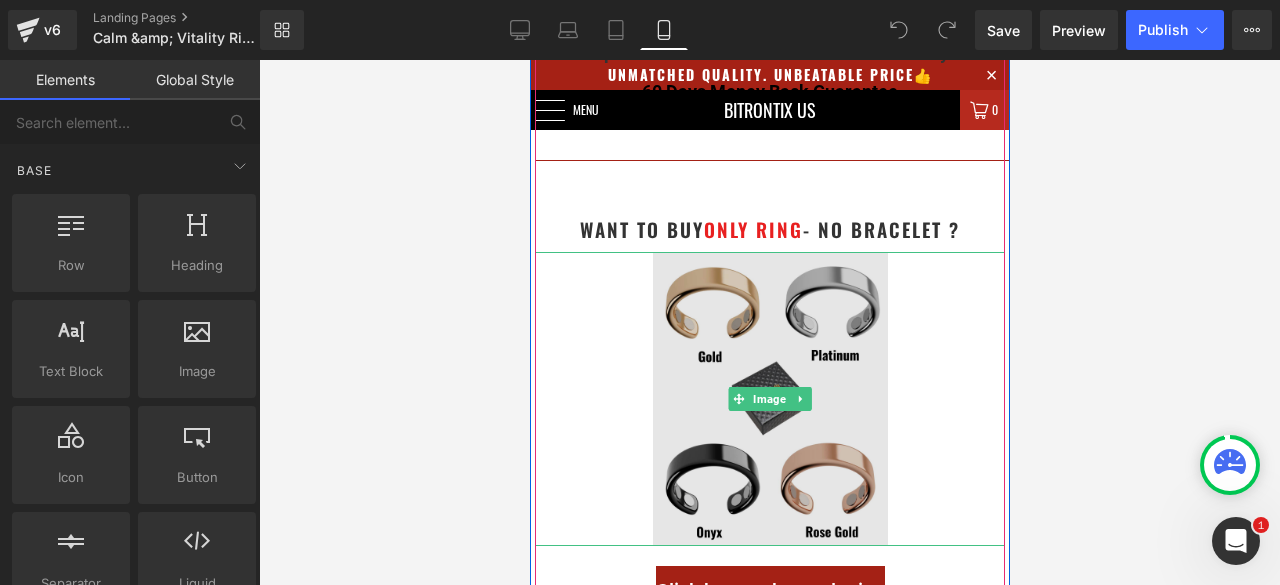 click at bounding box center [769, 399] 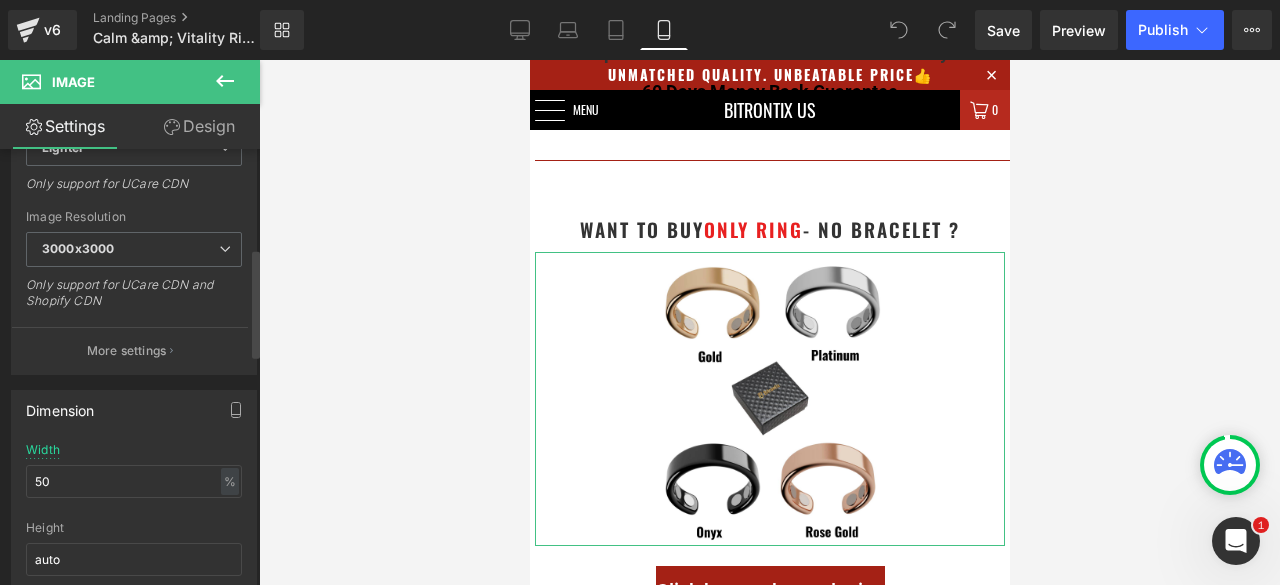 scroll, scrollTop: 400, scrollLeft: 0, axis: vertical 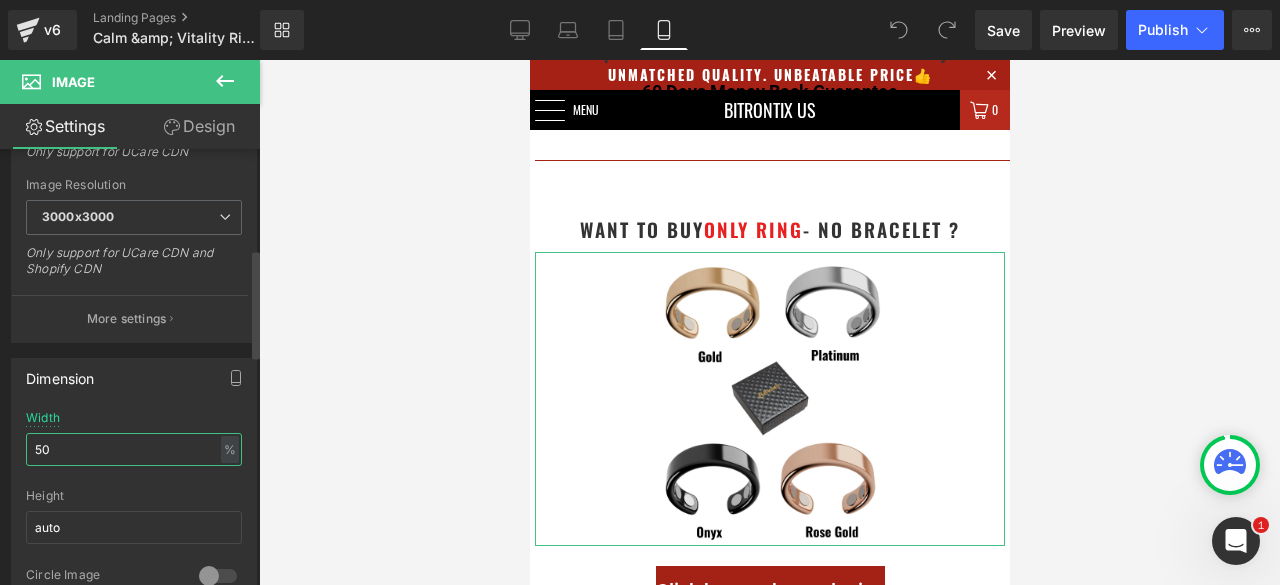 drag, startPoint x: 92, startPoint y: 445, endPoint x: 28, endPoint y: 447, distance: 64.03124 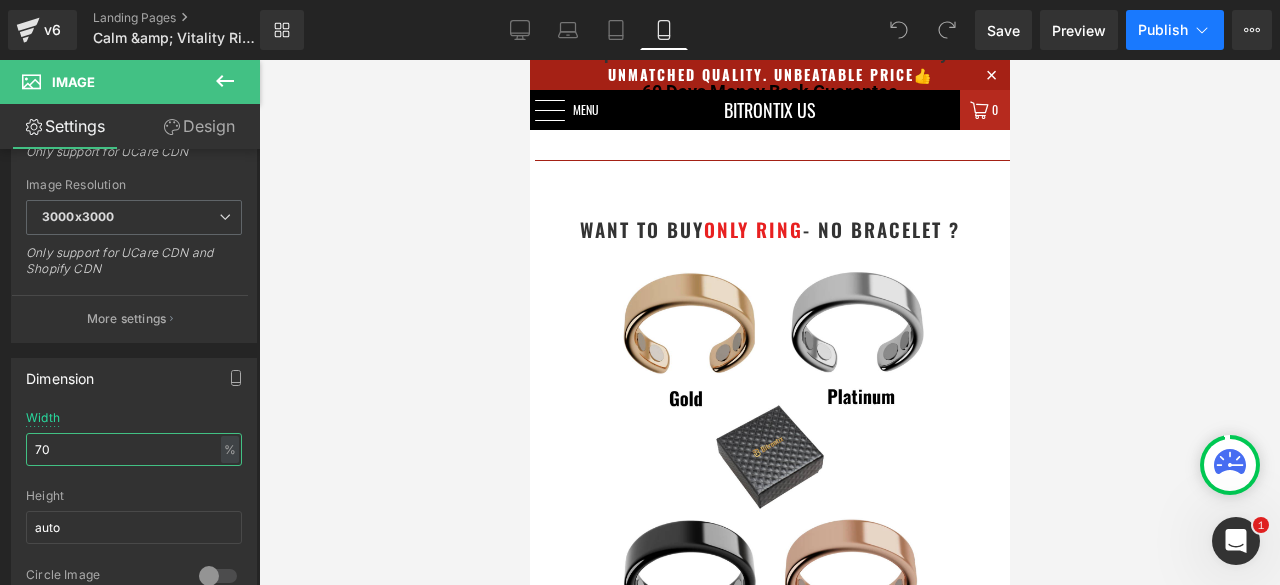 type on "70" 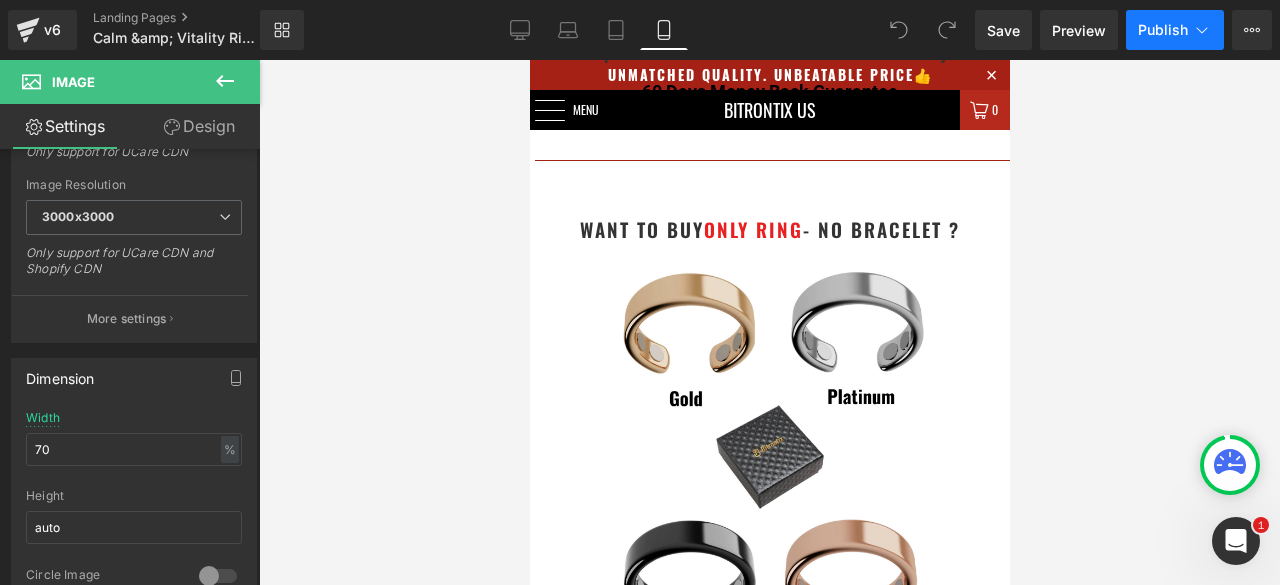 click on "Publish" at bounding box center (1175, 30) 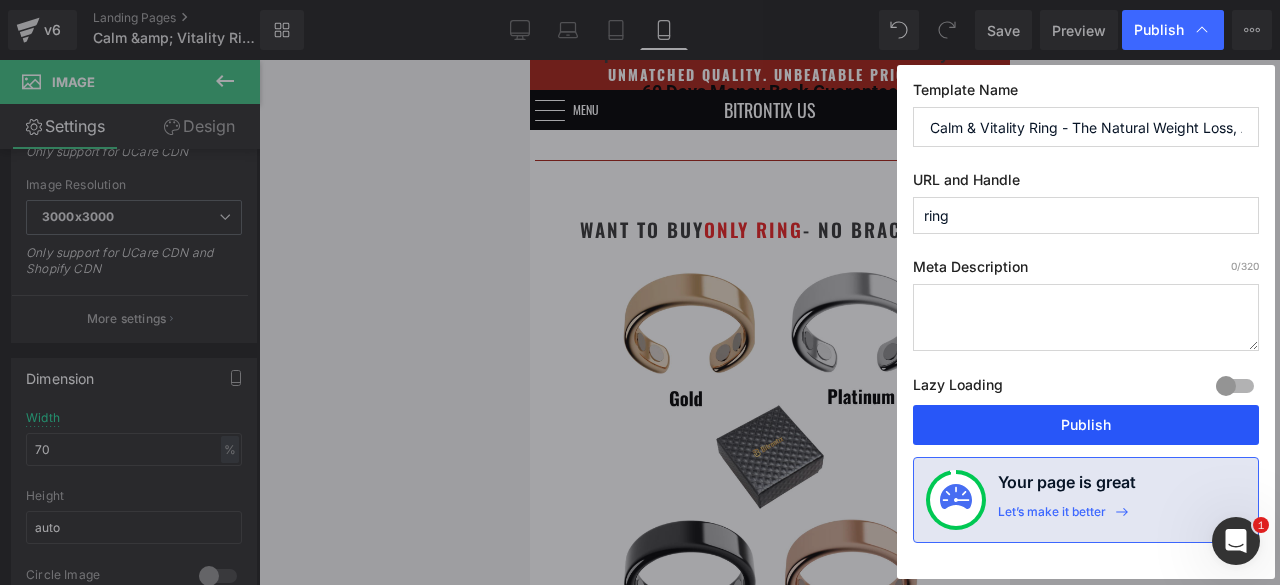 drag, startPoint x: 1081, startPoint y: 420, endPoint x: 159, endPoint y: 524, distance: 927.847 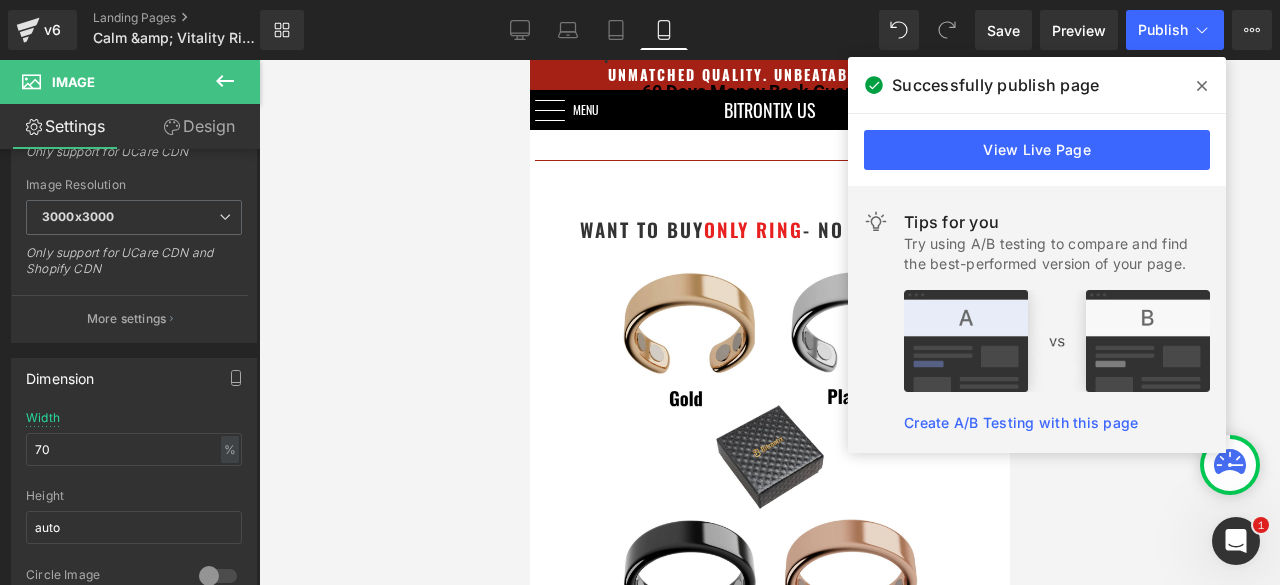 click 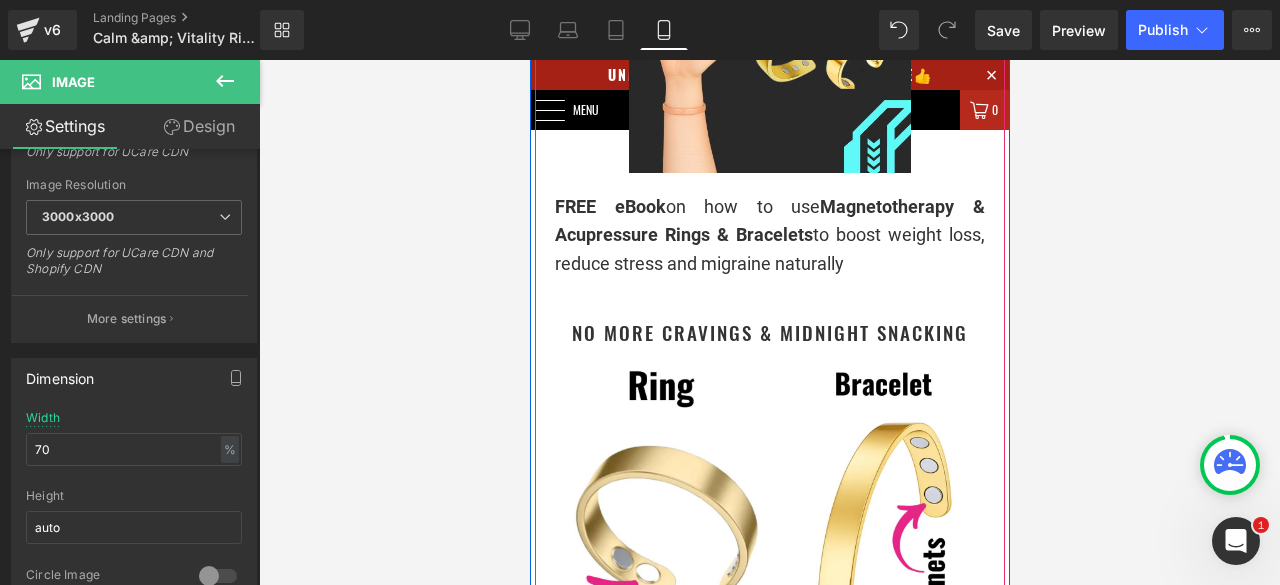 scroll, scrollTop: 3400, scrollLeft: 0, axis: vertical 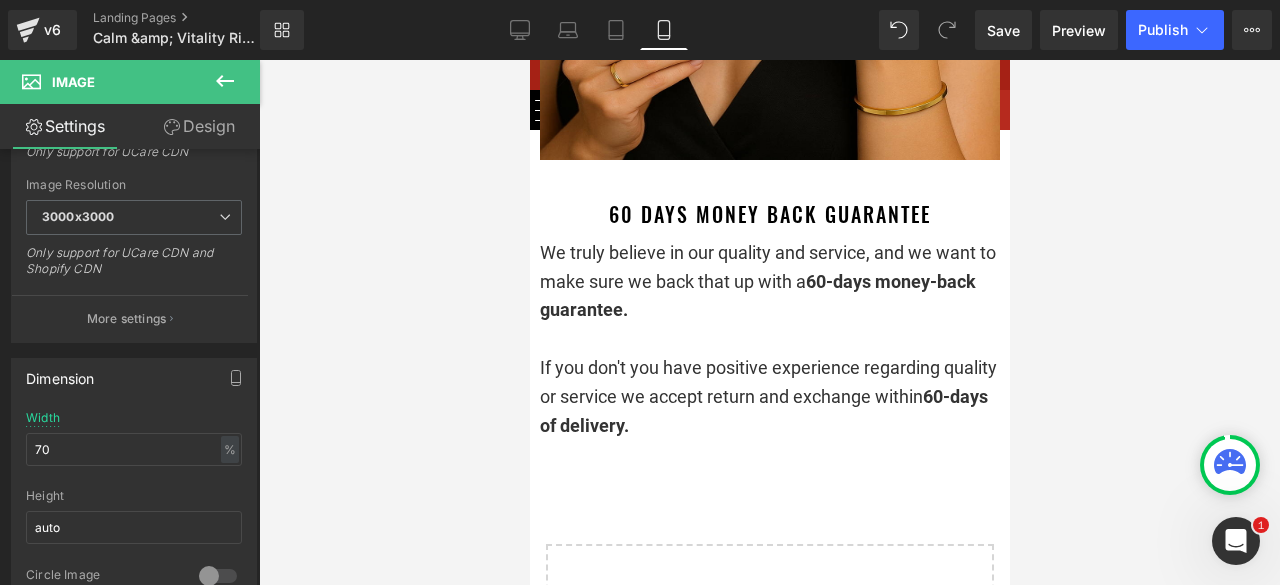 click on "We truly believe in our quality and service, and we want to make sure we back that up with a  60-days money-back guarantee. If you don't you have positive experience regarding quality or service we accept return and exchange within  60-days of delivery. Text Block" at bounding box center (769, 340) 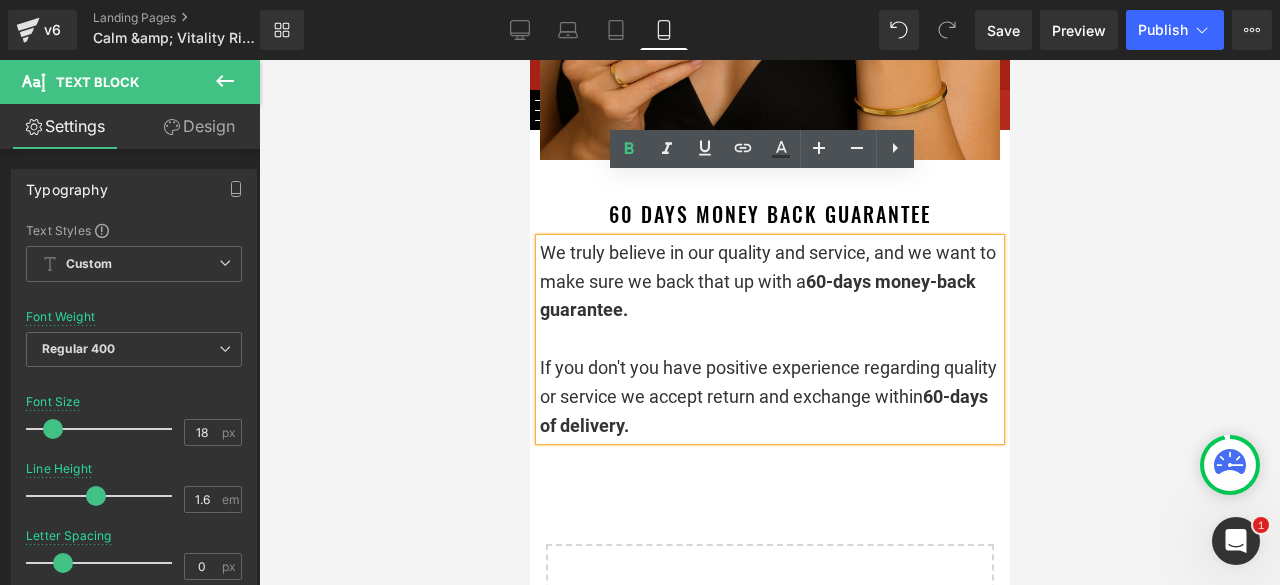 click on "If you don't you have positive experience regarding quality or service we accept return and exchange within  60-days of delivery." at bounding box center [769, 397] 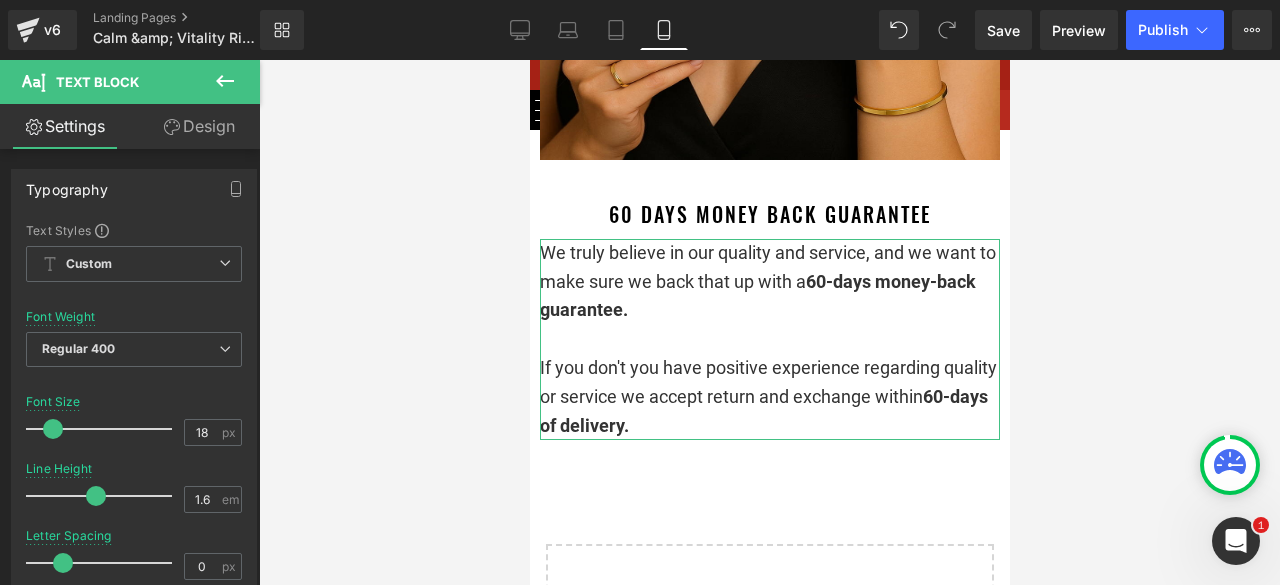click on "Design" at bounding box center (199, 126) 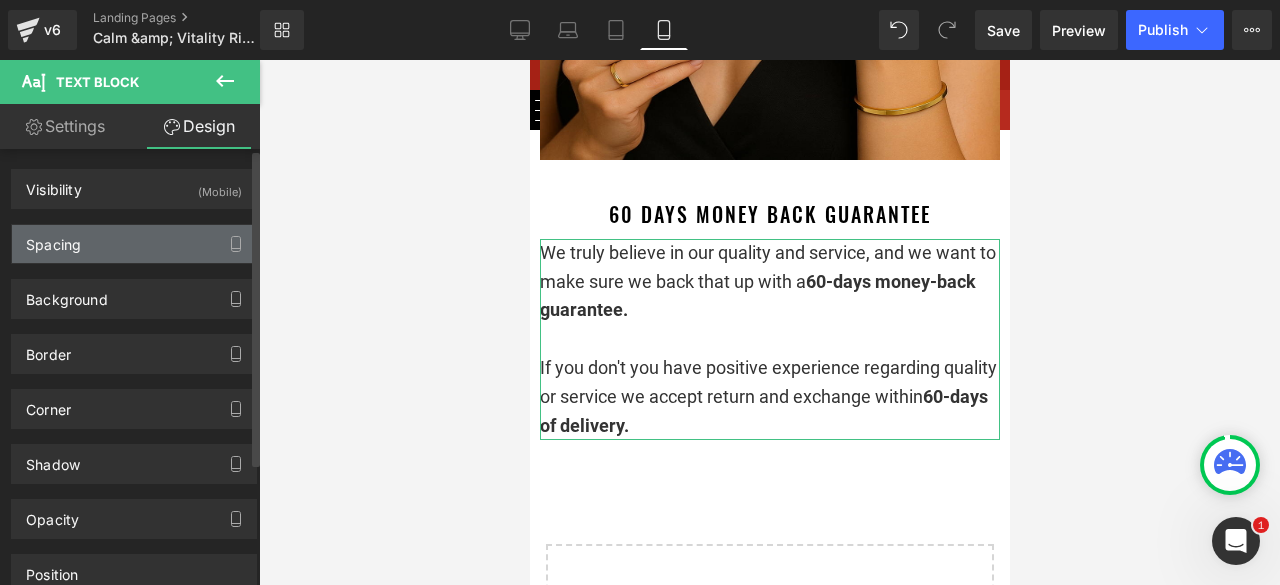 click on "Spacing" at bounding box center [134, 244] 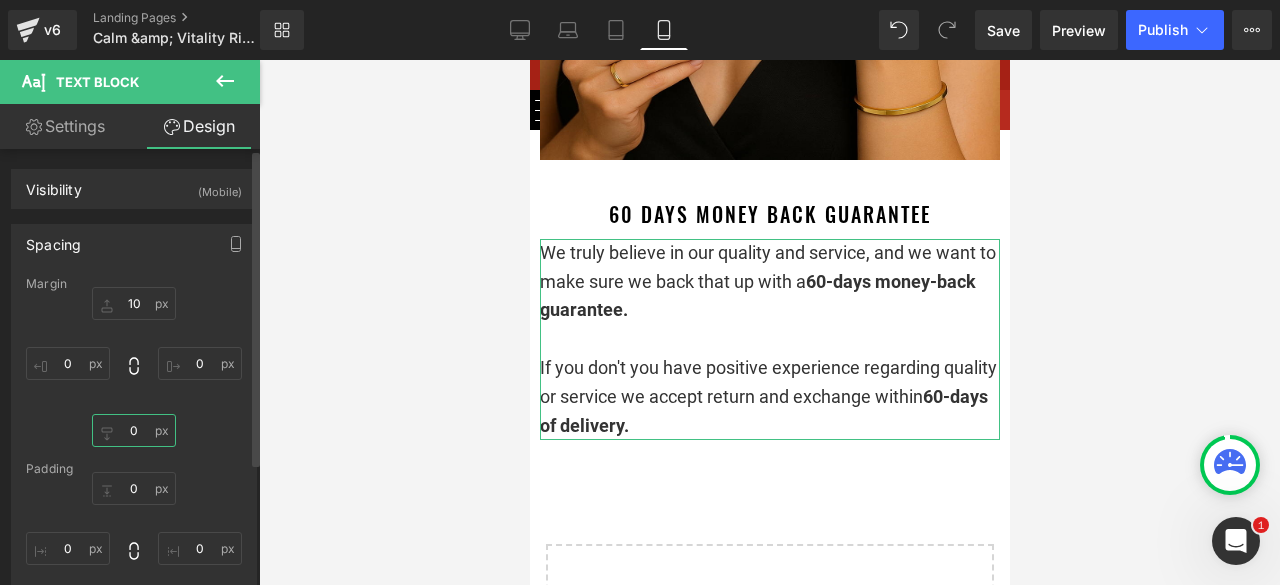 click on "0" at bounding box center (134, 430) 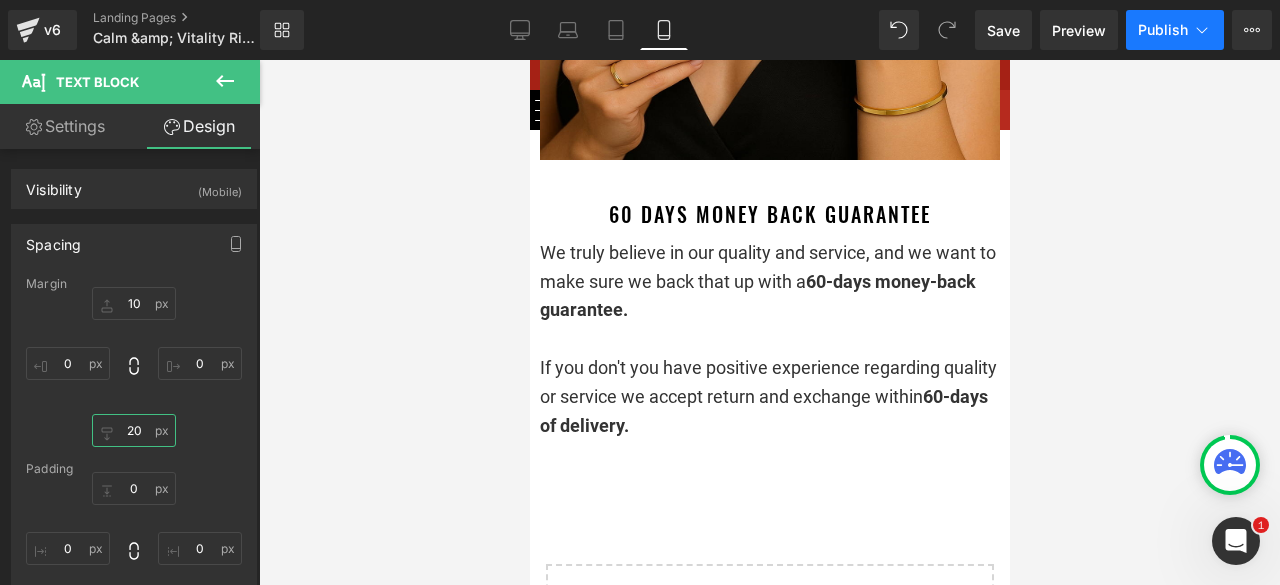 type on "20" 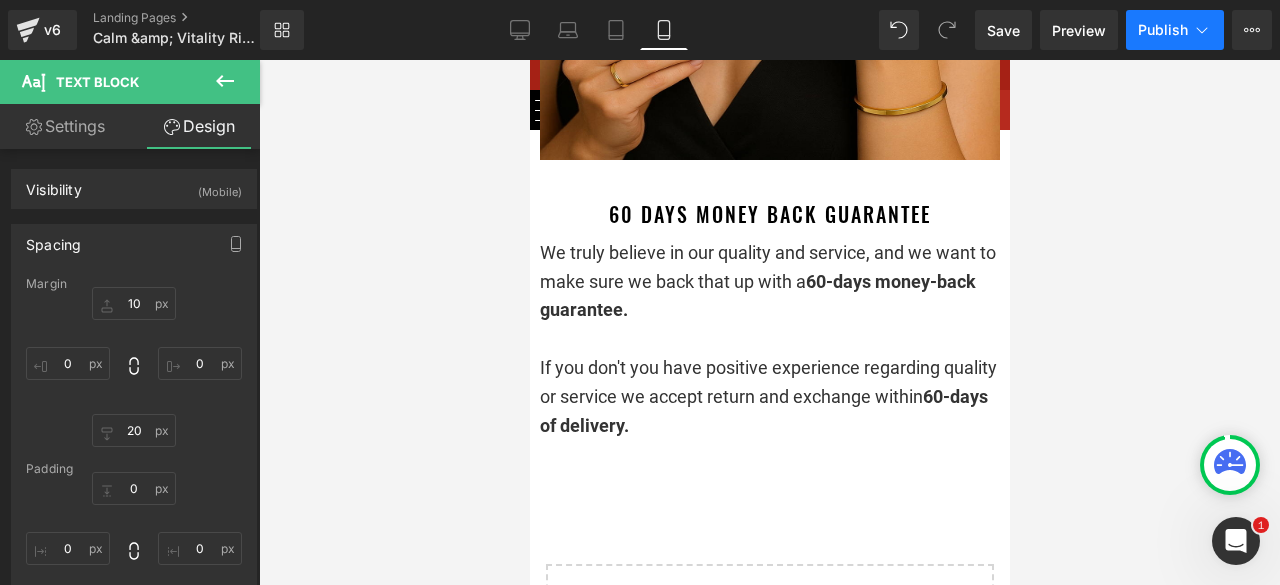 click on "Publish" at bounding box center [1163, 30] 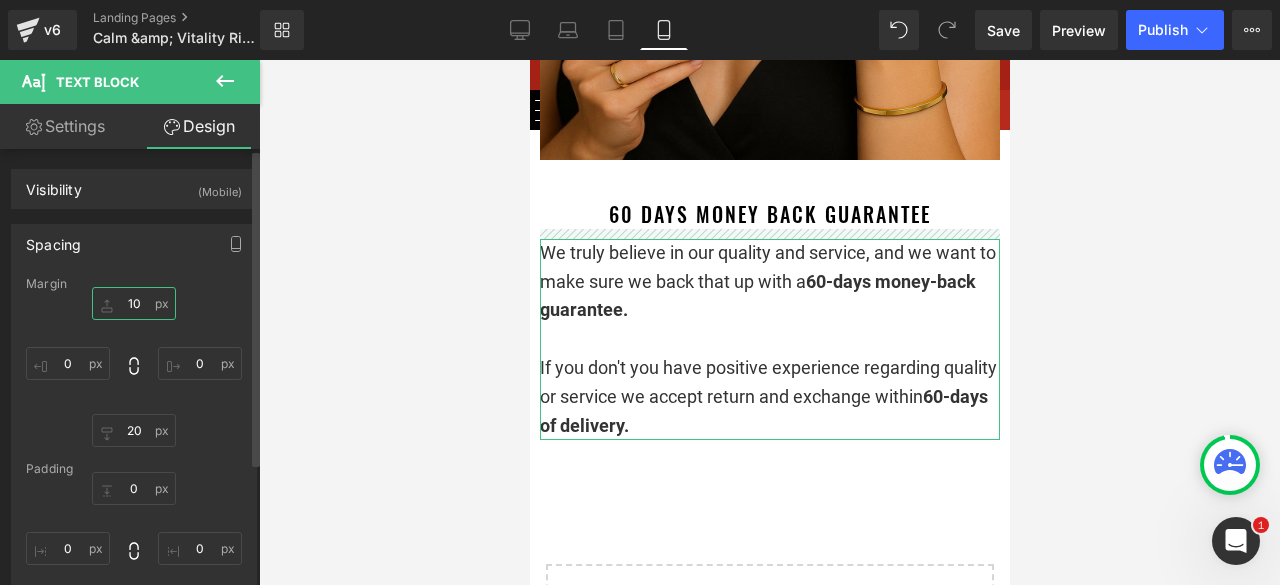 click on "10" at bounding box center [134, 303] 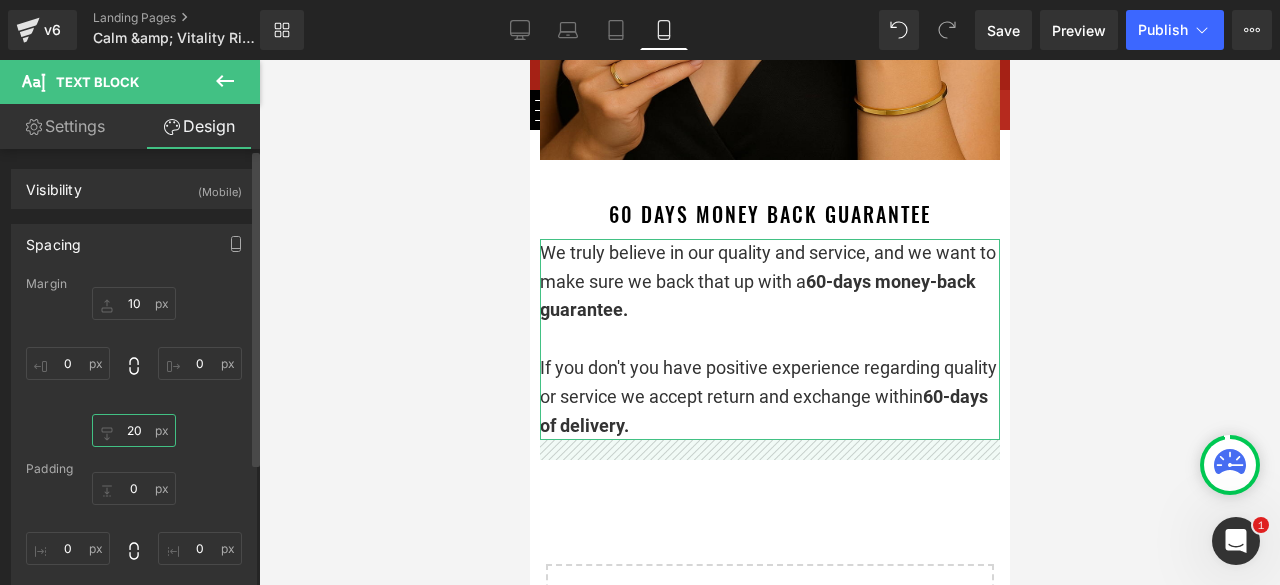 click on "20" at bounding box center (134, 430) 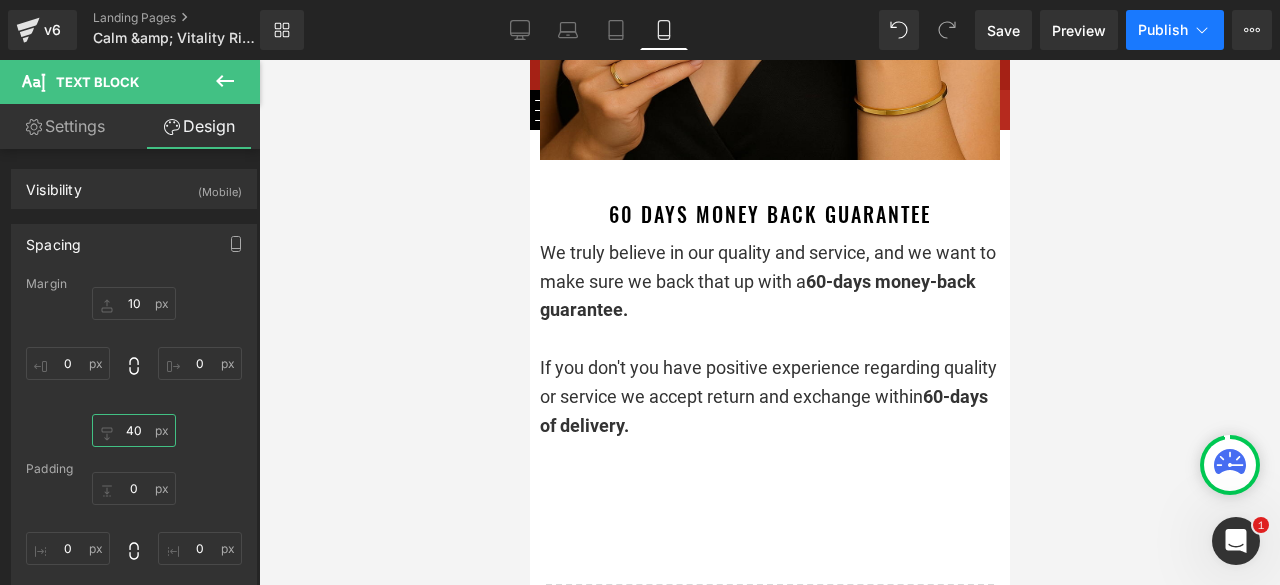 type on "40" 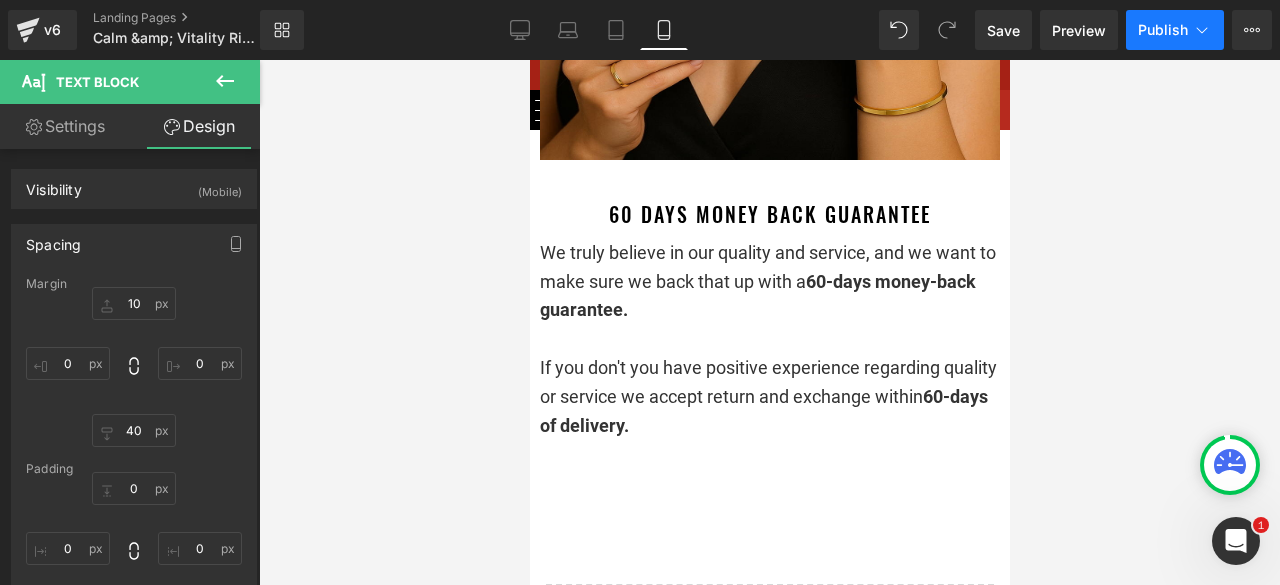click on "Publish" at bounding box center (1163, 30) 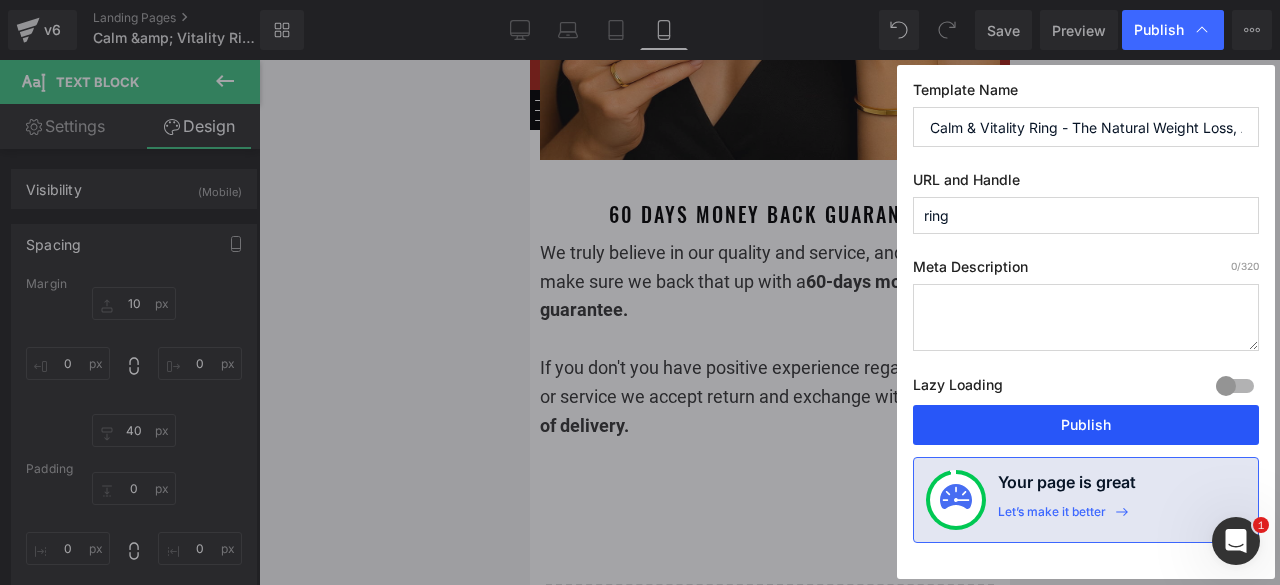 click on "Publish" at bounding box center [1086, 425] 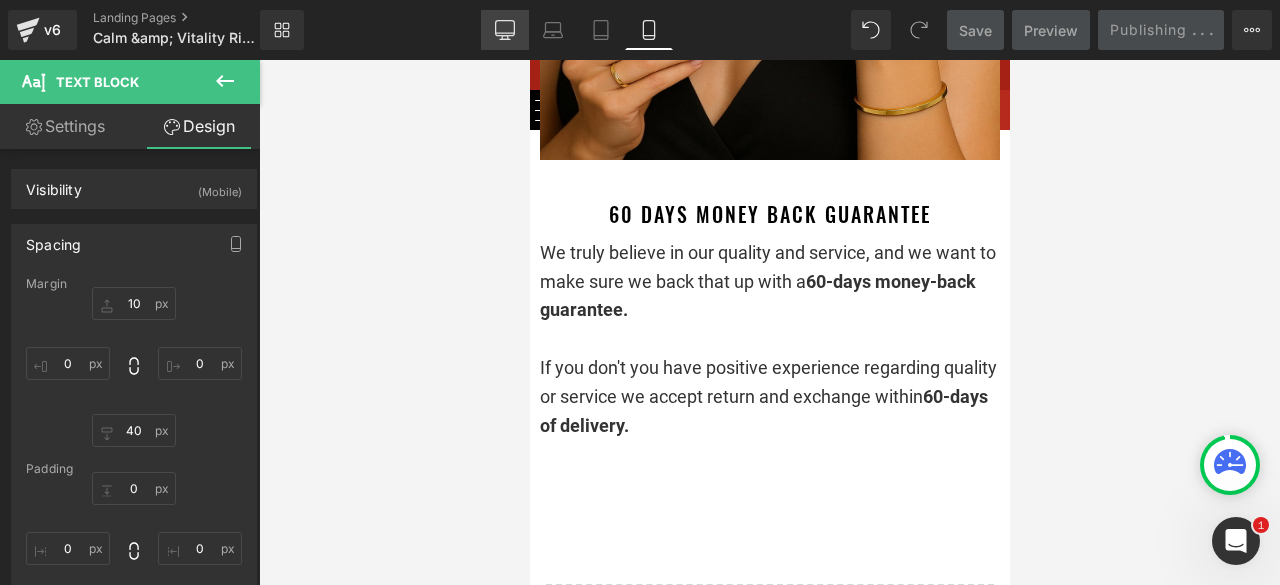 click 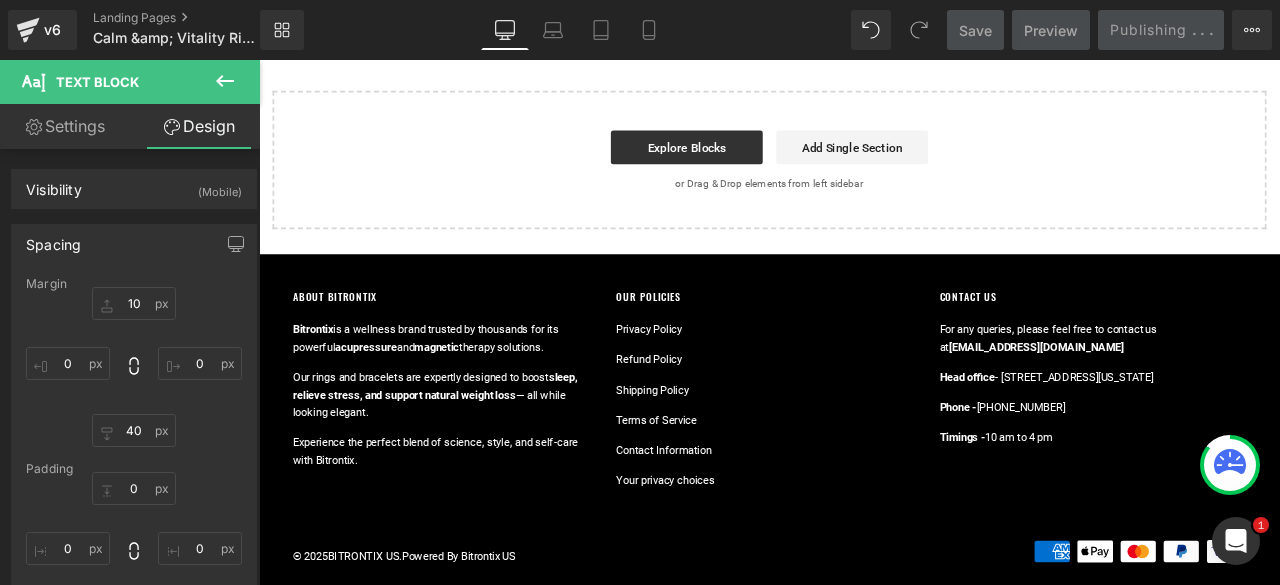 scroll, scrollTop: 0, scrollLeft: 0, axis: both 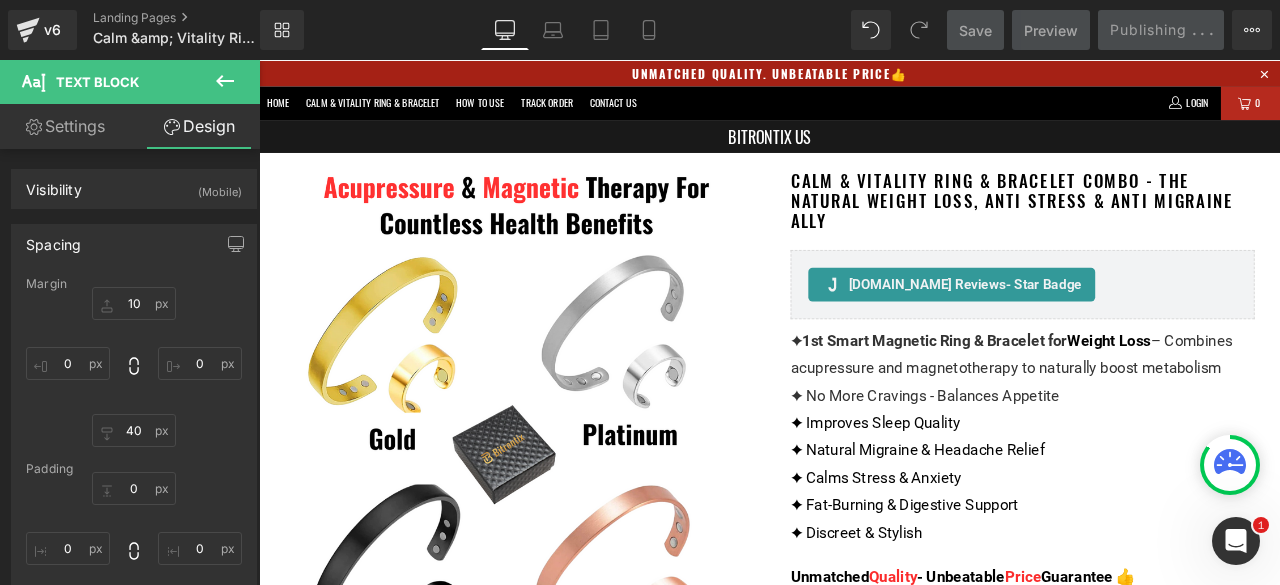 click 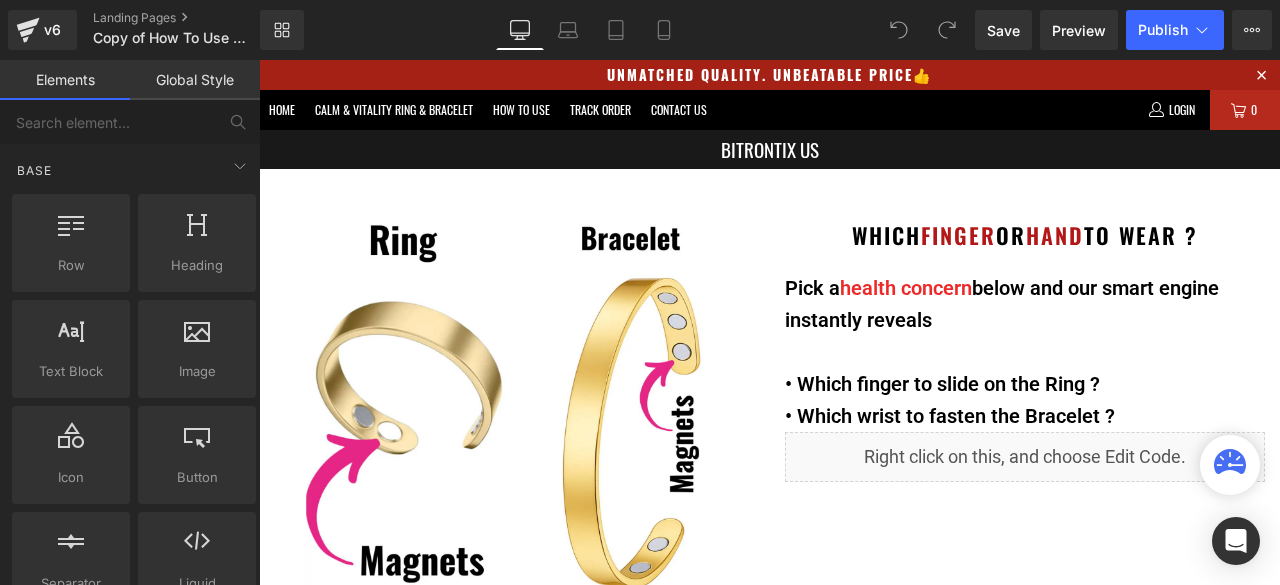 scroll, scrollTop: 0, scrollLeft: 0, axis: both 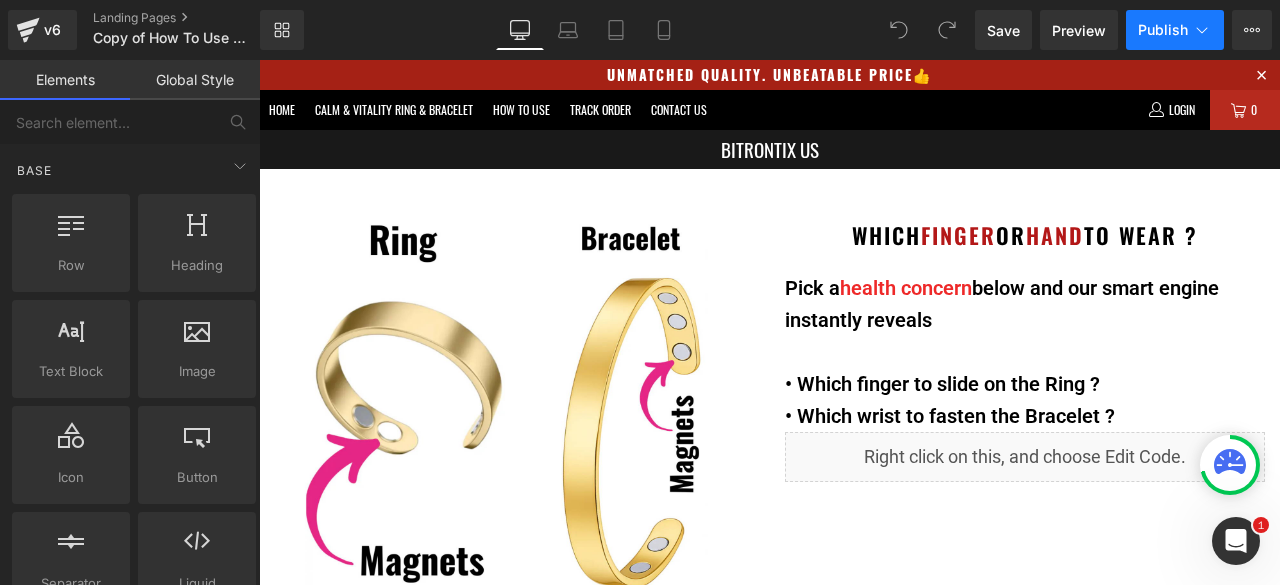 click on "Publish" at bounding box center (1175, 30) 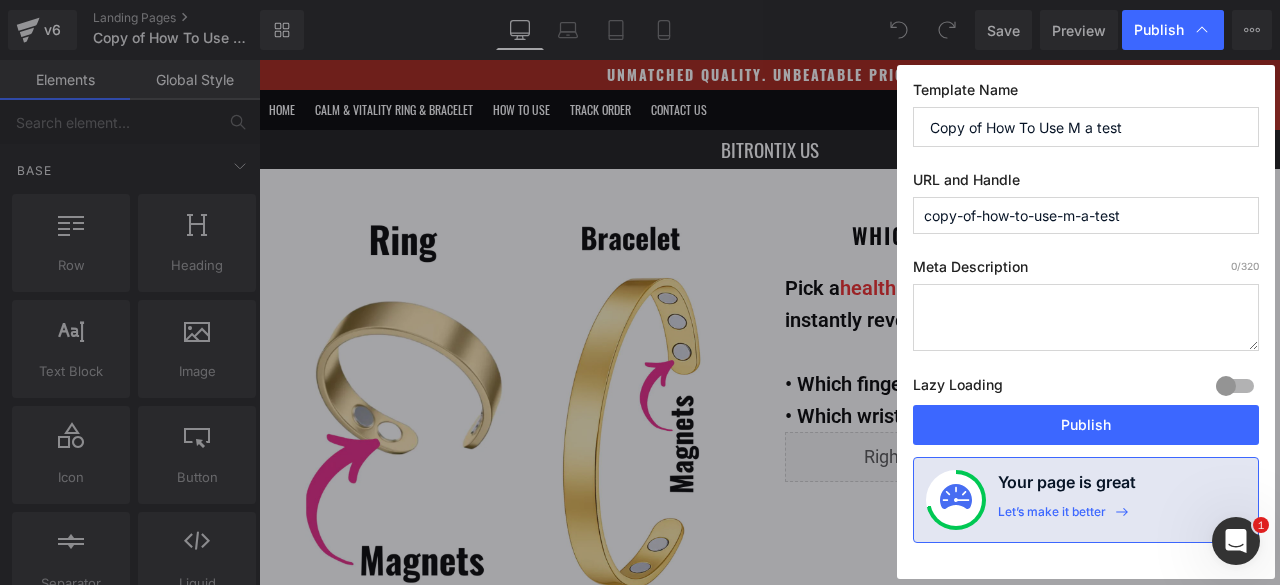 click on "copy-of-how-to-use-m-a-test" at bounding box center (1086, 215) 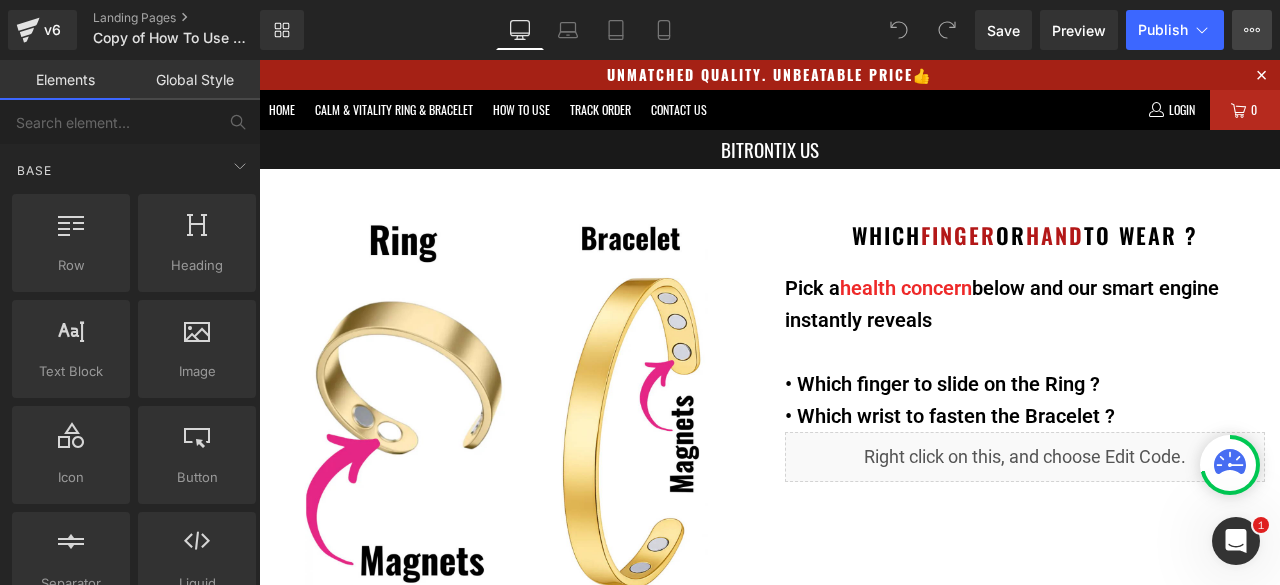 click 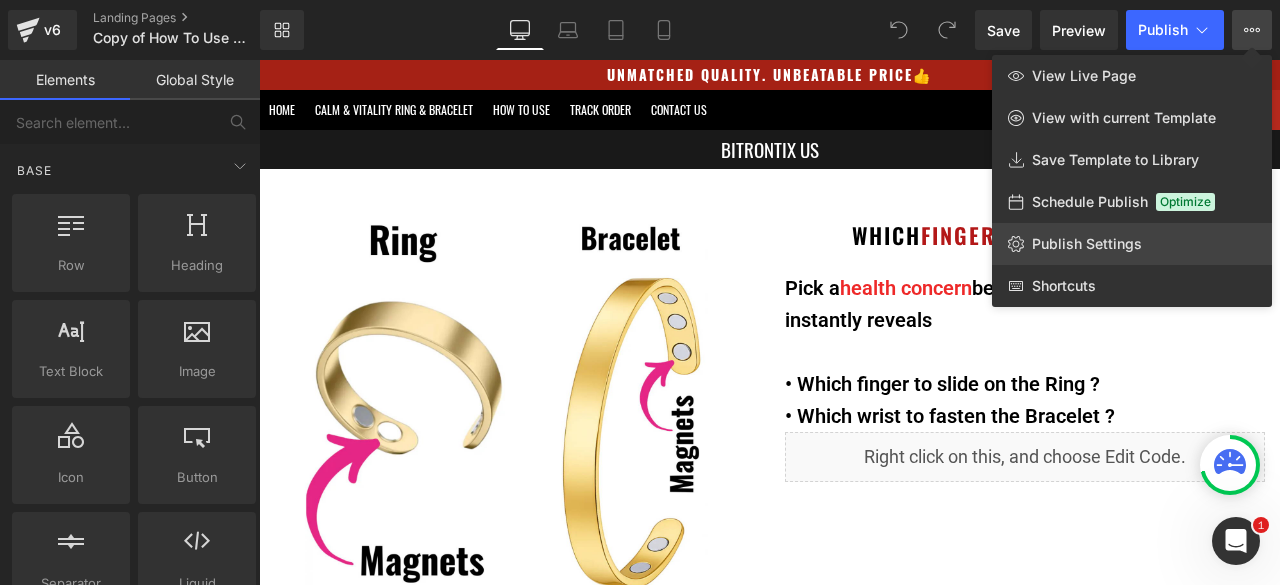 click on "Publish Settings" at bounding box center (1087, 244) 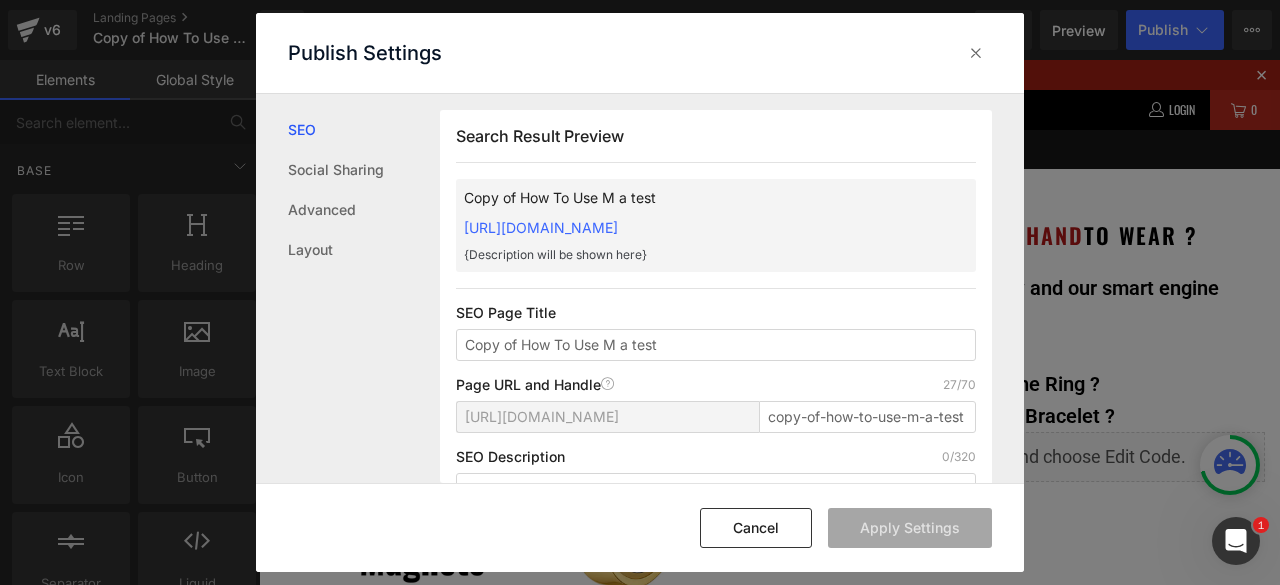 scroll, scrollTop: 1, scrollLeft: 0, axis: vertical 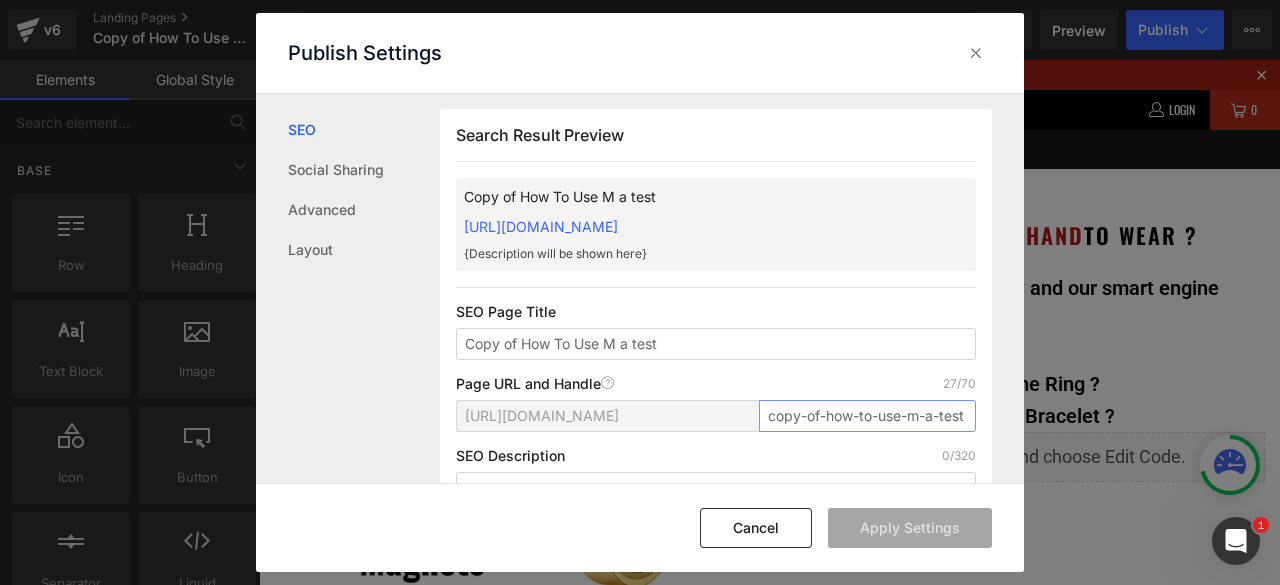 drag, startPoint x: 762, startPoint y: 412, endPoint x: 1094, endPoint y: 412, distance: 332 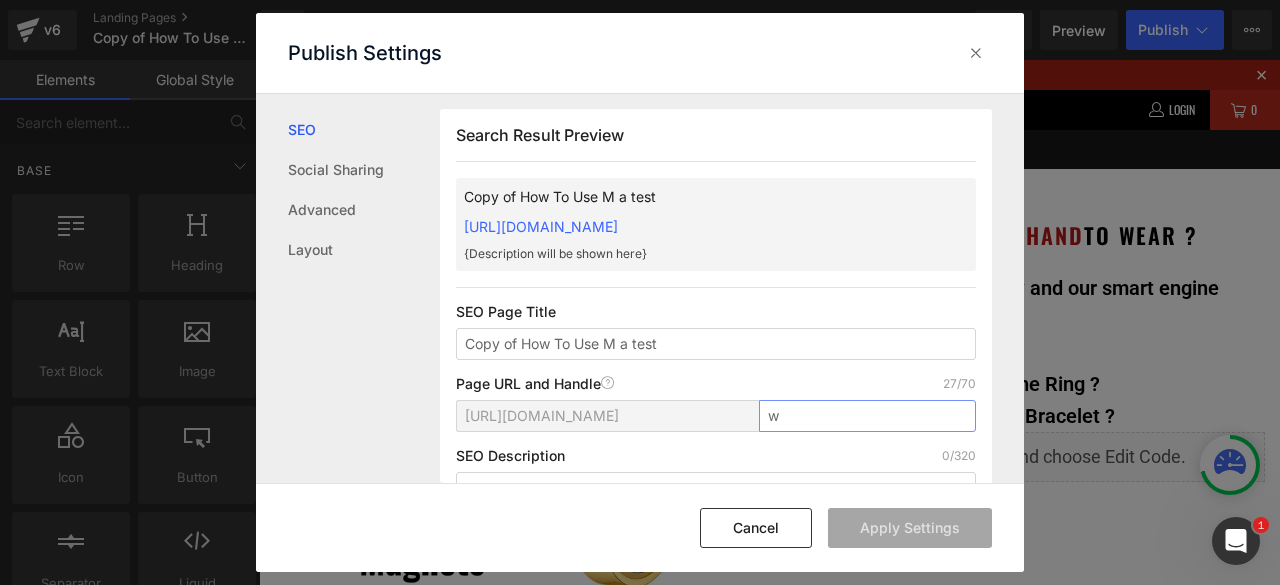 scroll, scrollTop: 0, scrollLeft: 0, axis: both 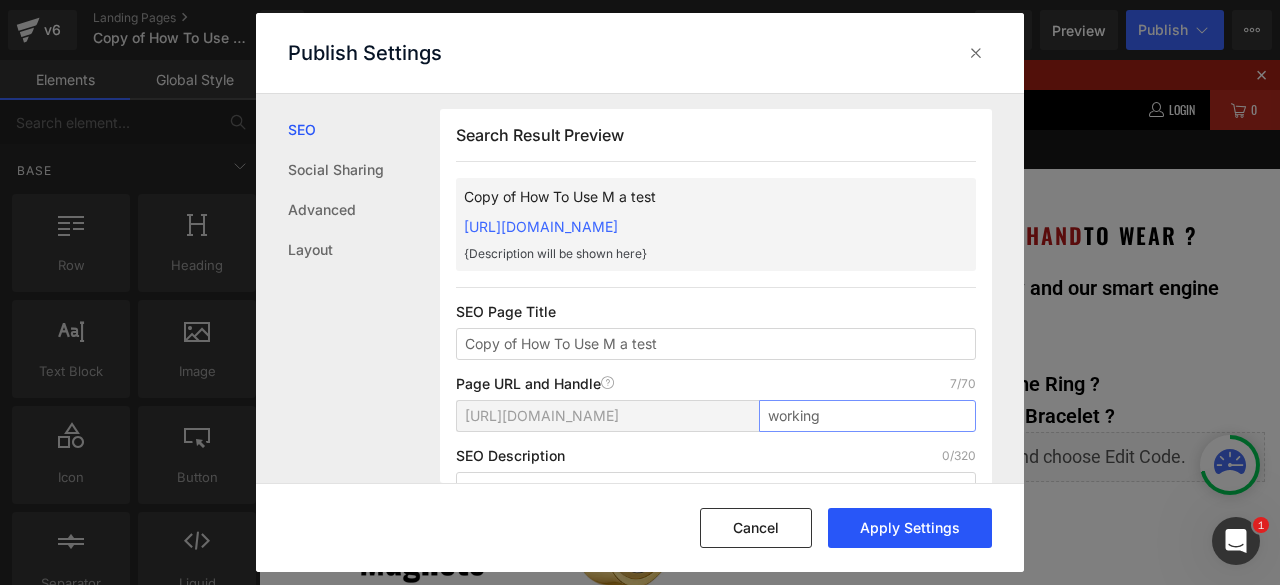 type on "working" 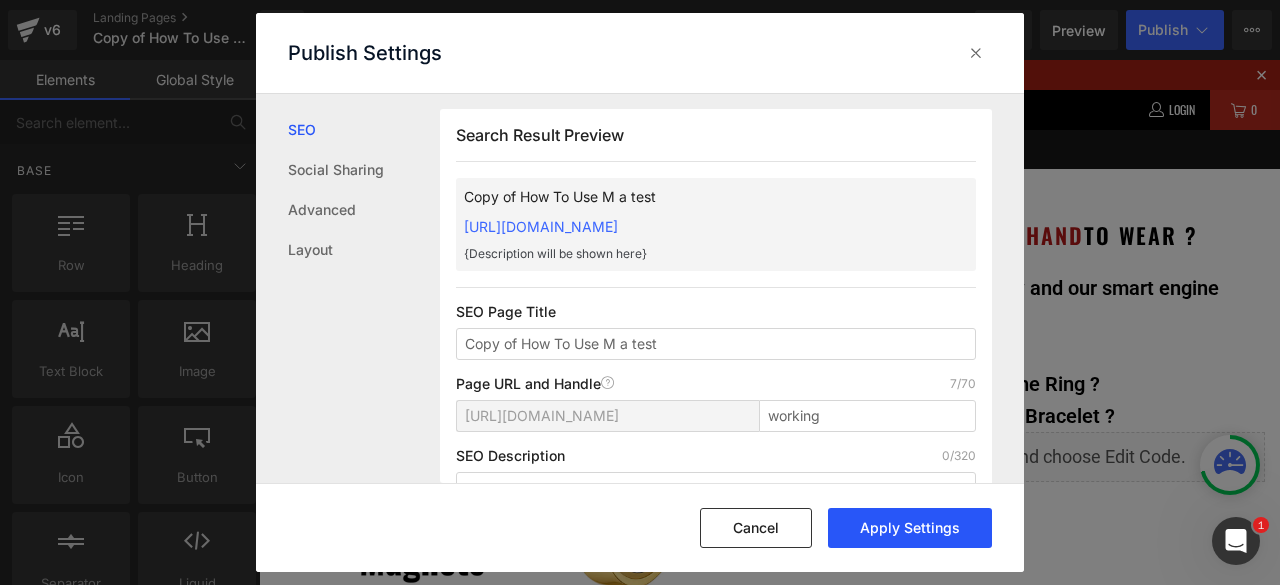 click on "Apply Settings" at bounding box center (910, 528) 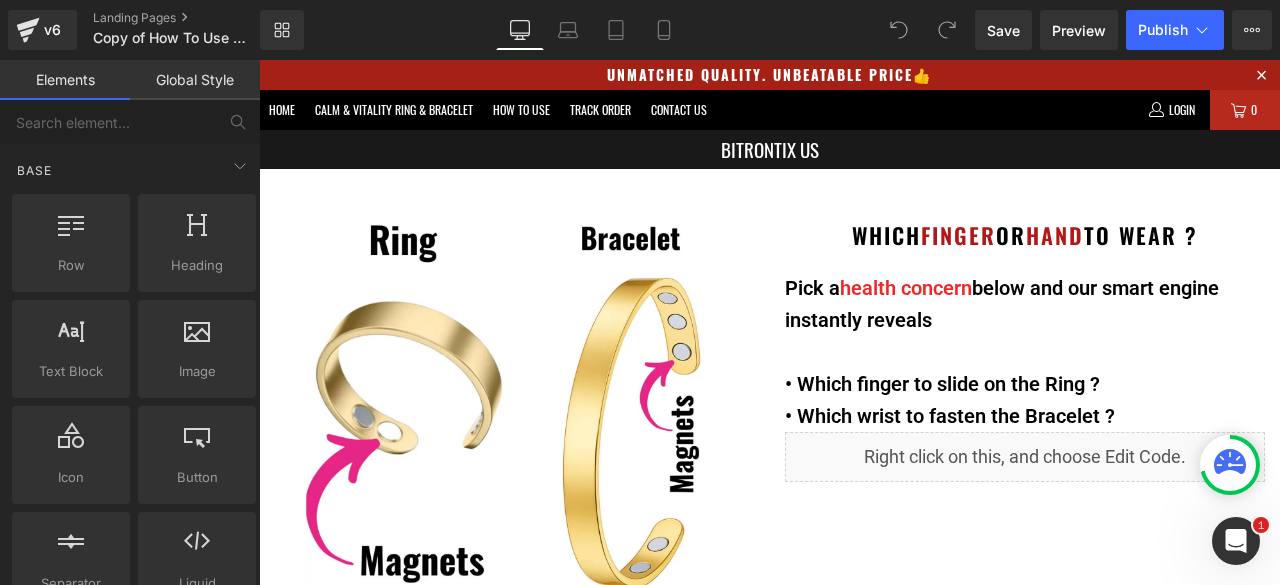 click on "Publish" at bounding box center [1163, 30] 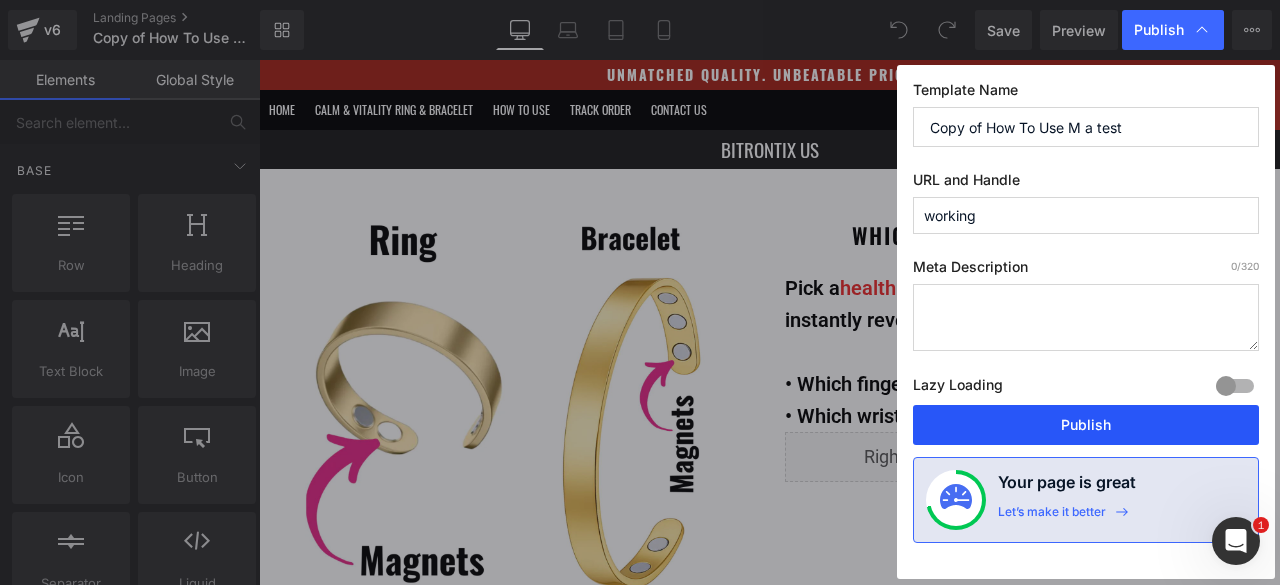 click on "Publish" at bounding box center (1086, 425) 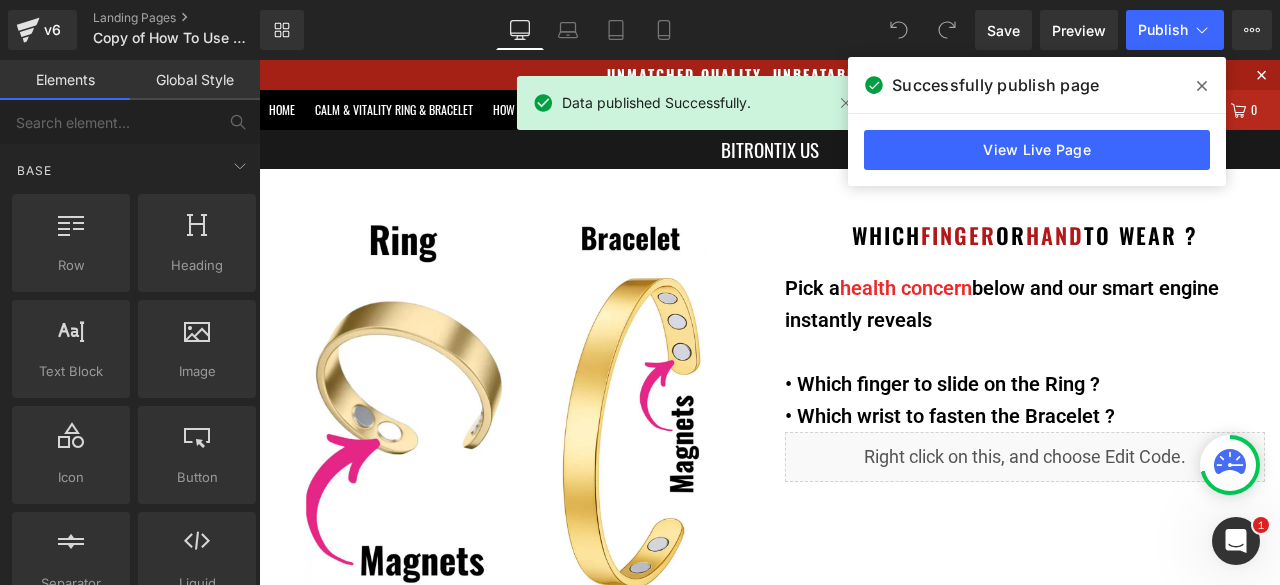 click at bounding box center [1202, 86] 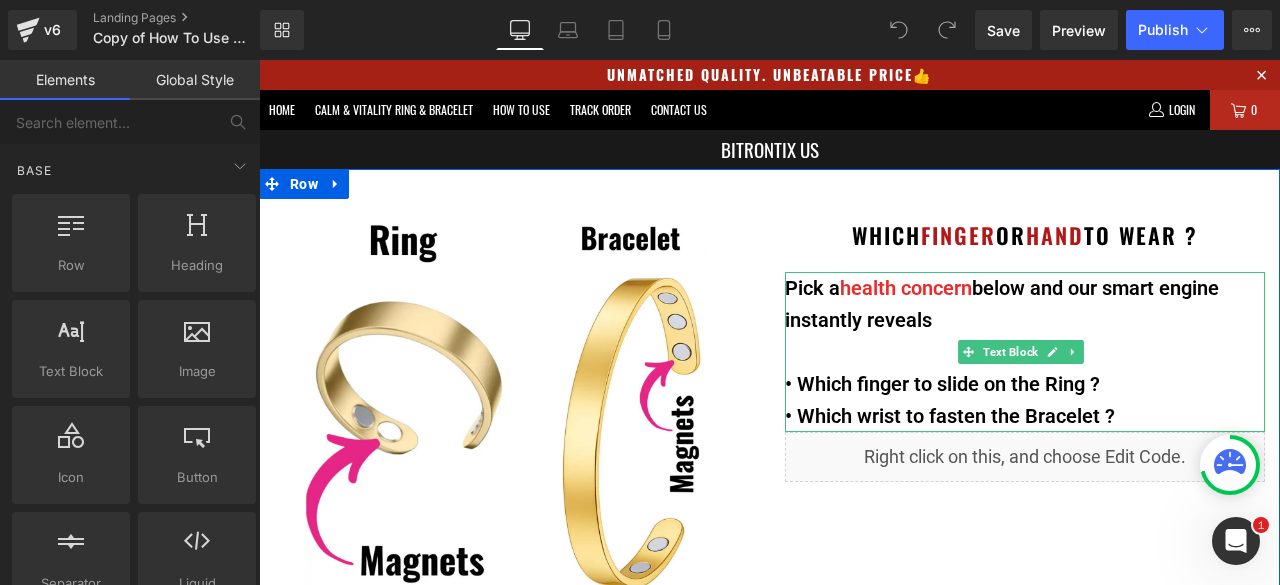 click on "• Which finger to slide on the Ring ?" at bounding box center (1025, 384) 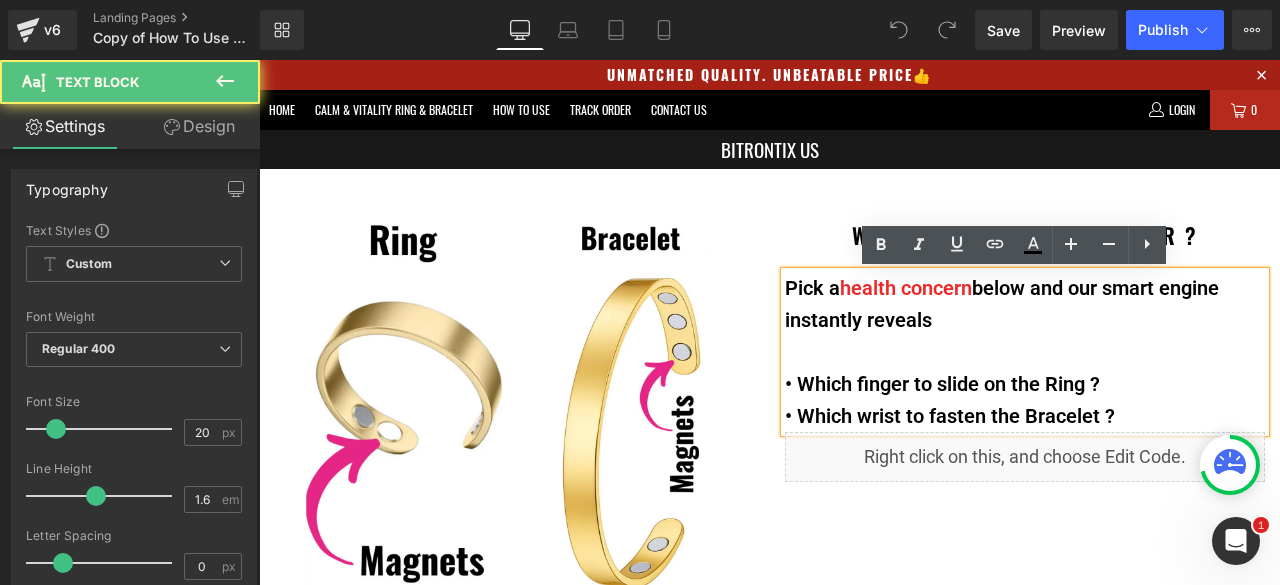 click on "• Which finger to slide on the Ring ?" at bounding box center (1025, 384) 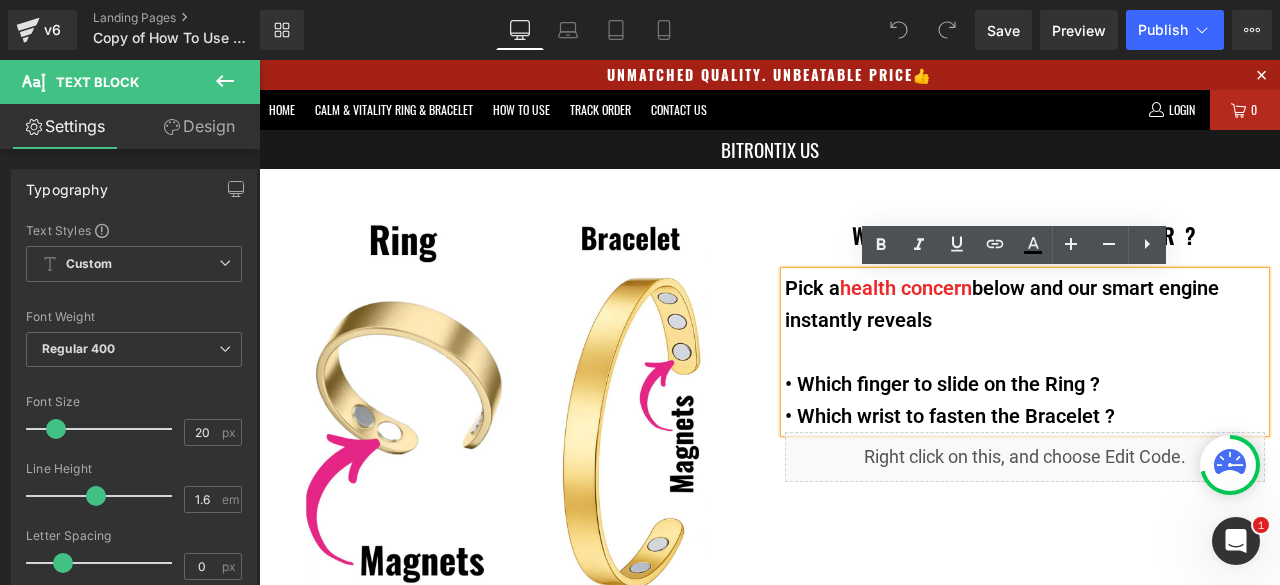 type 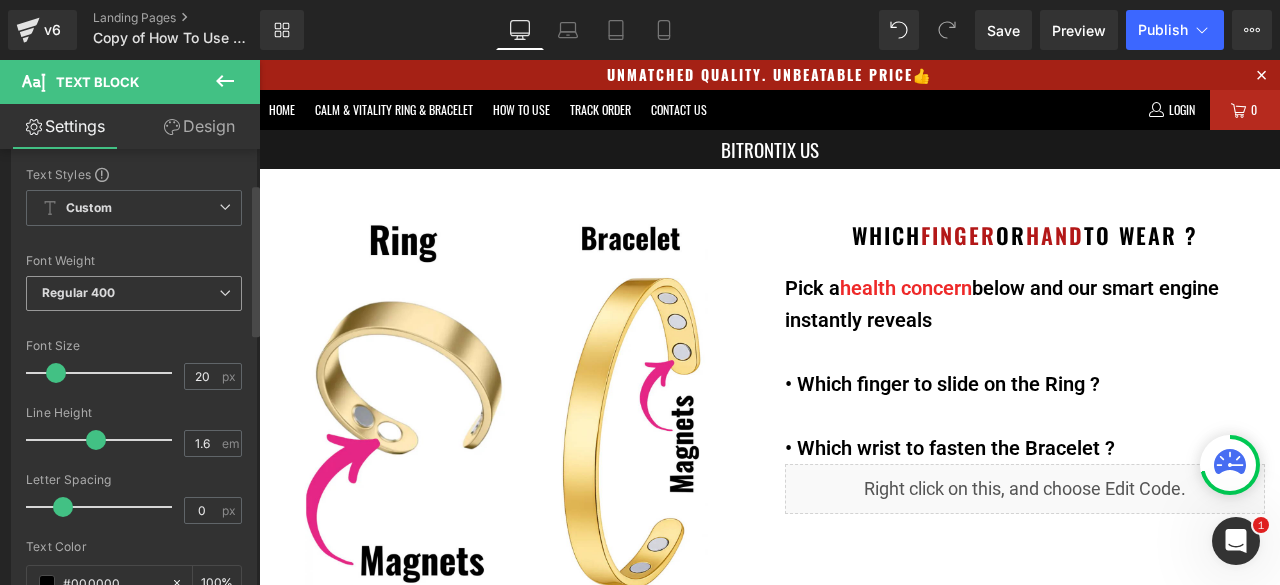 scroll, scrollTop: 100, scrollLeft: 0, axis: vertical 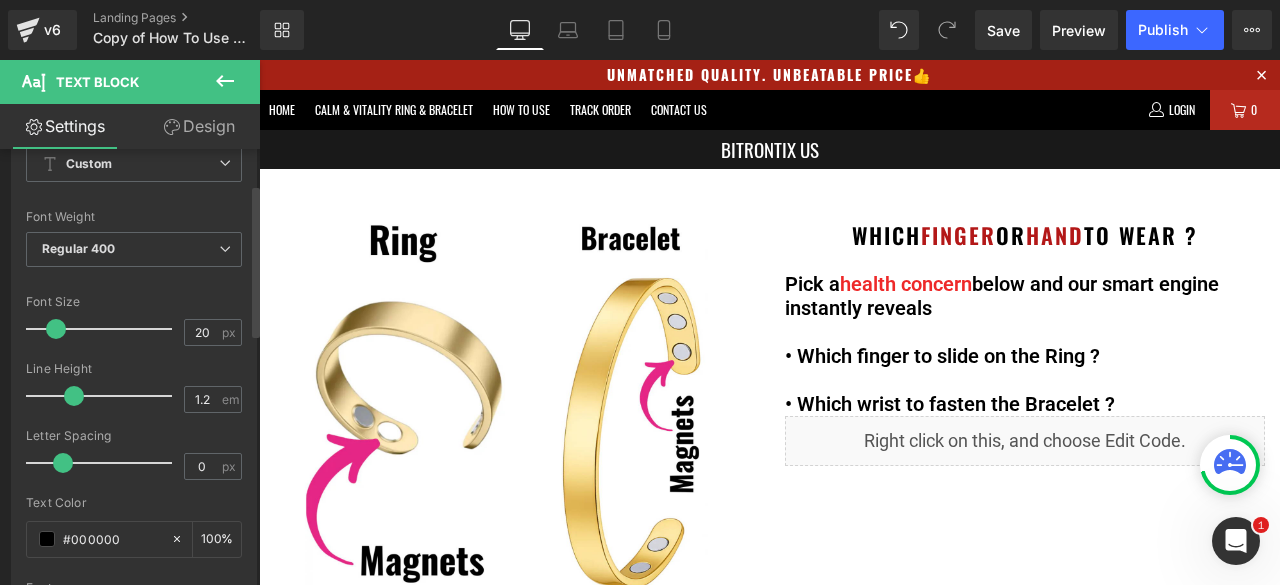 type on "1.1" 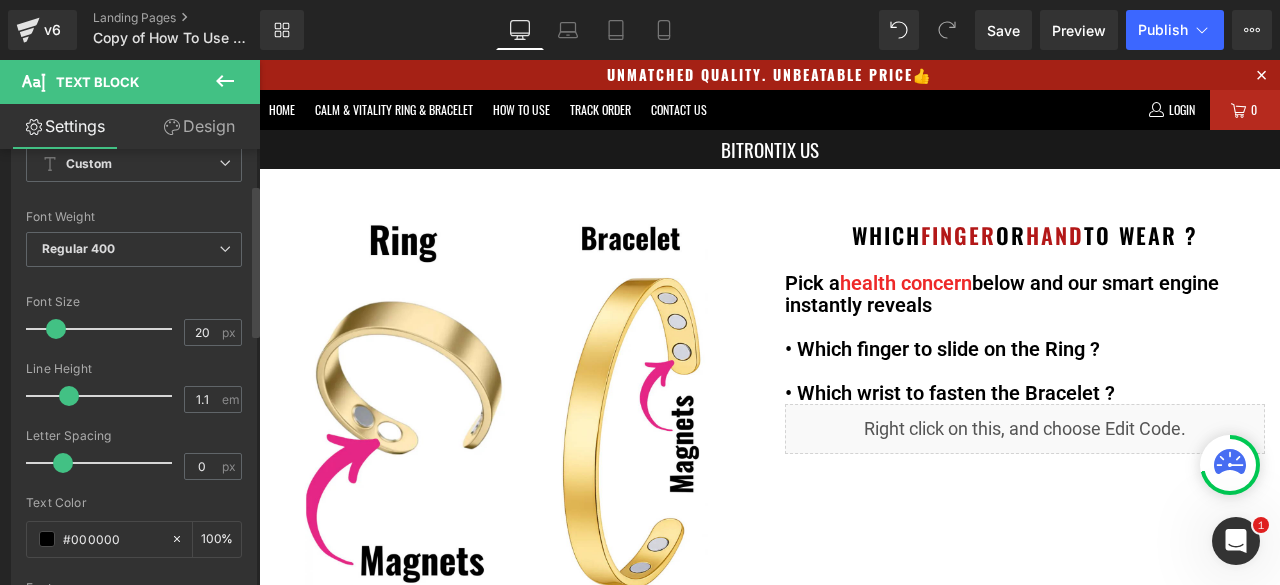 drag, startPoint x: 86, startPoint y: 396, endPoint x: 58, endPoint y: 390, distance: 28.635643 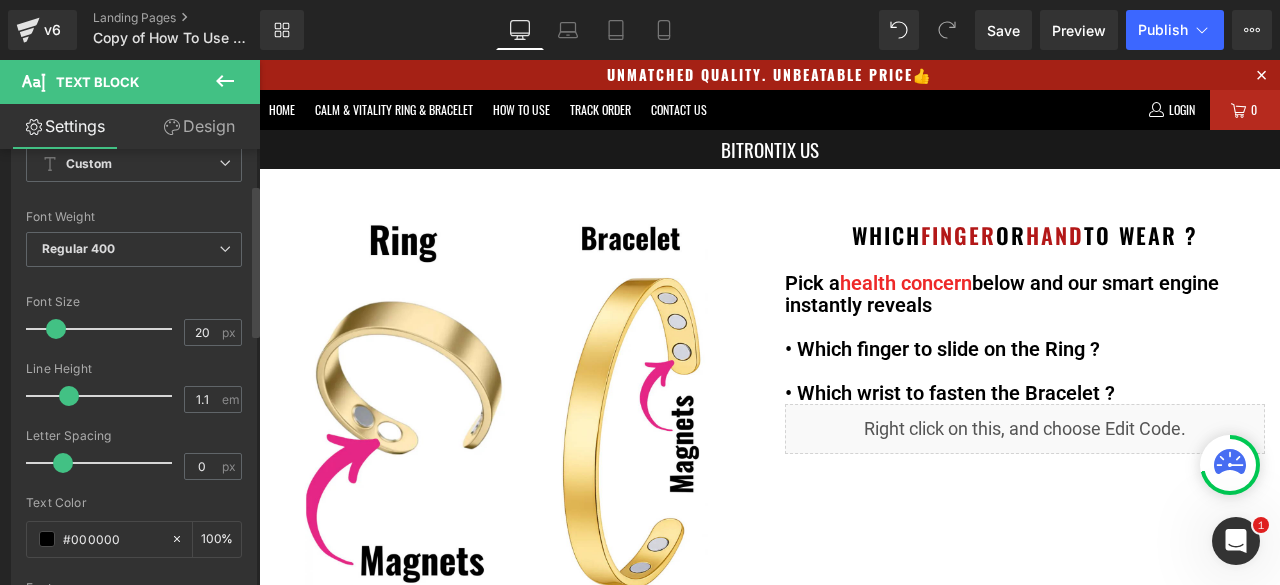 click at bounding box center (69, 396) 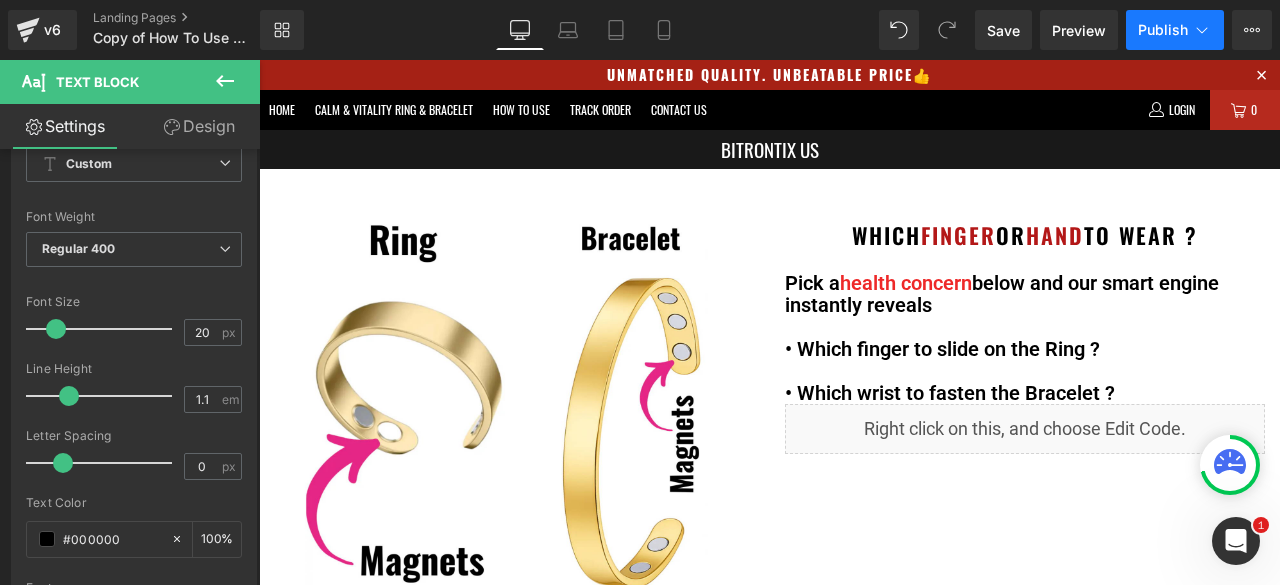 click on "Publish" at bounding box center [1163, 30] 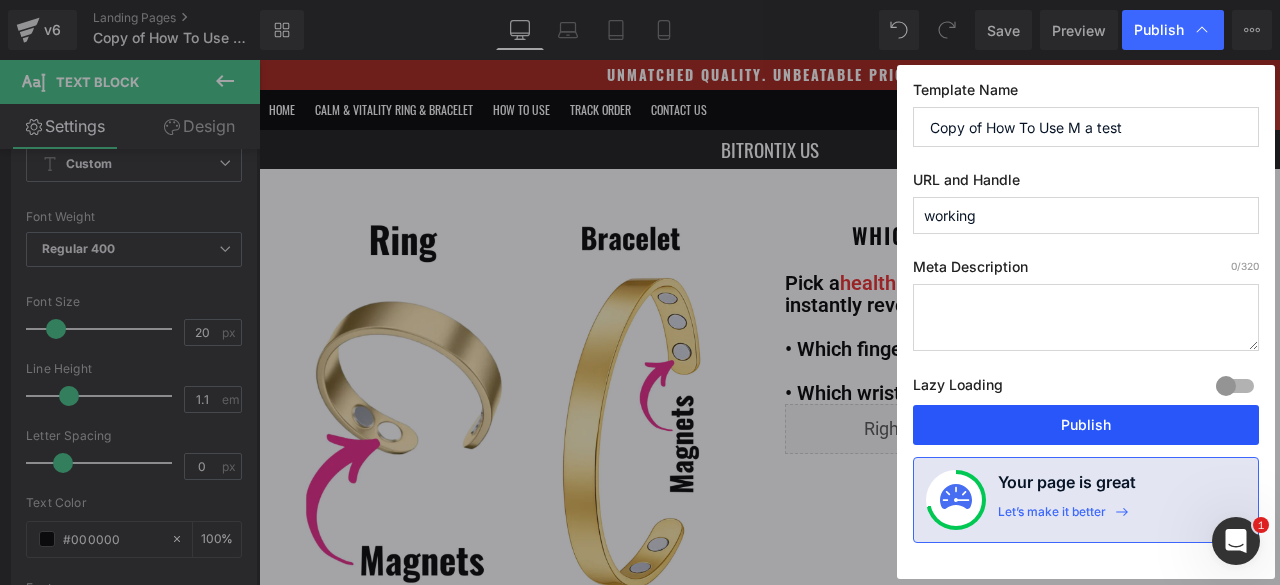 click on "Publish" at bounding box center [1086, 425] 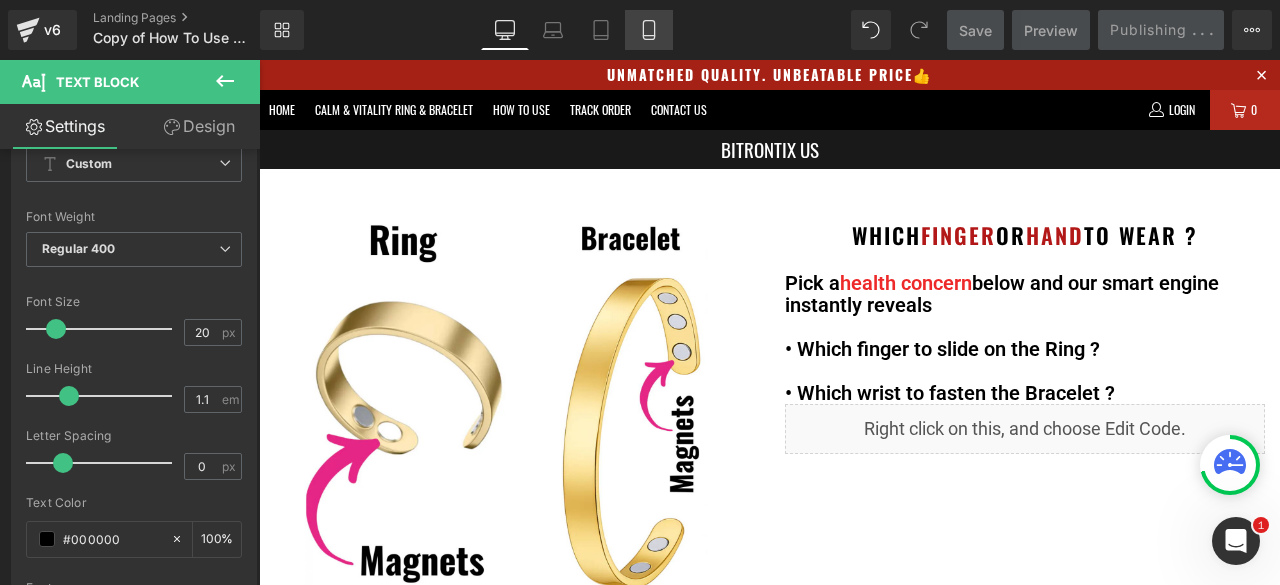 click on "Mobile" at bounding box center [649, 30] 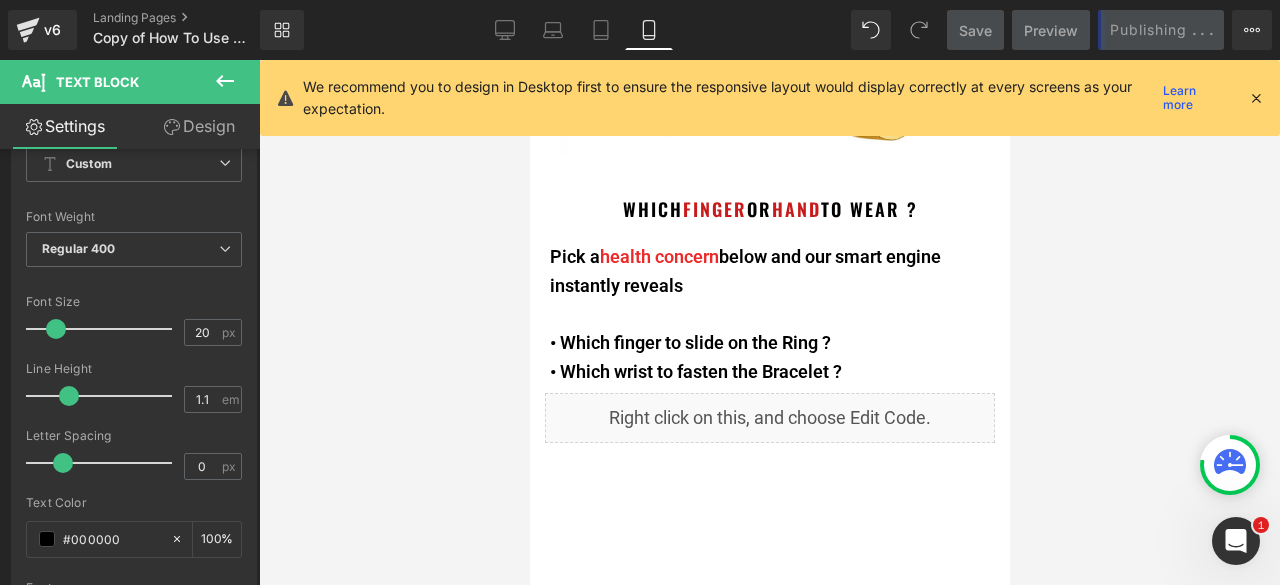 scroll, scrollTop: 400, scrollLeft: 0, axis: vertical 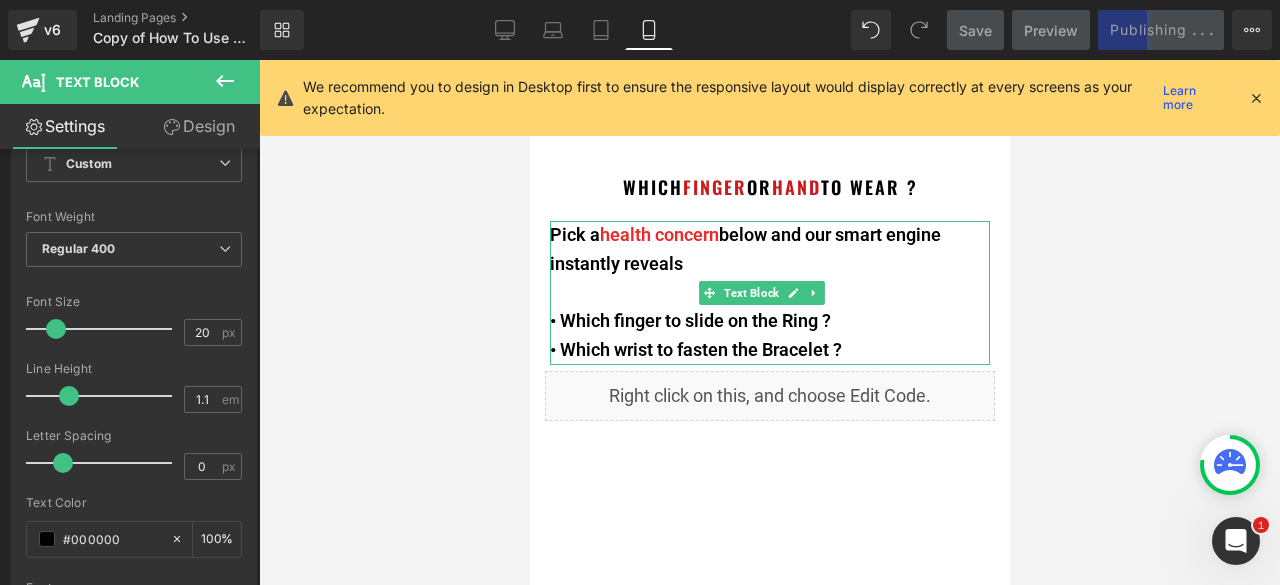 click on "• Which finger to slide on the Ring ?" at bounding box center (769, 321) 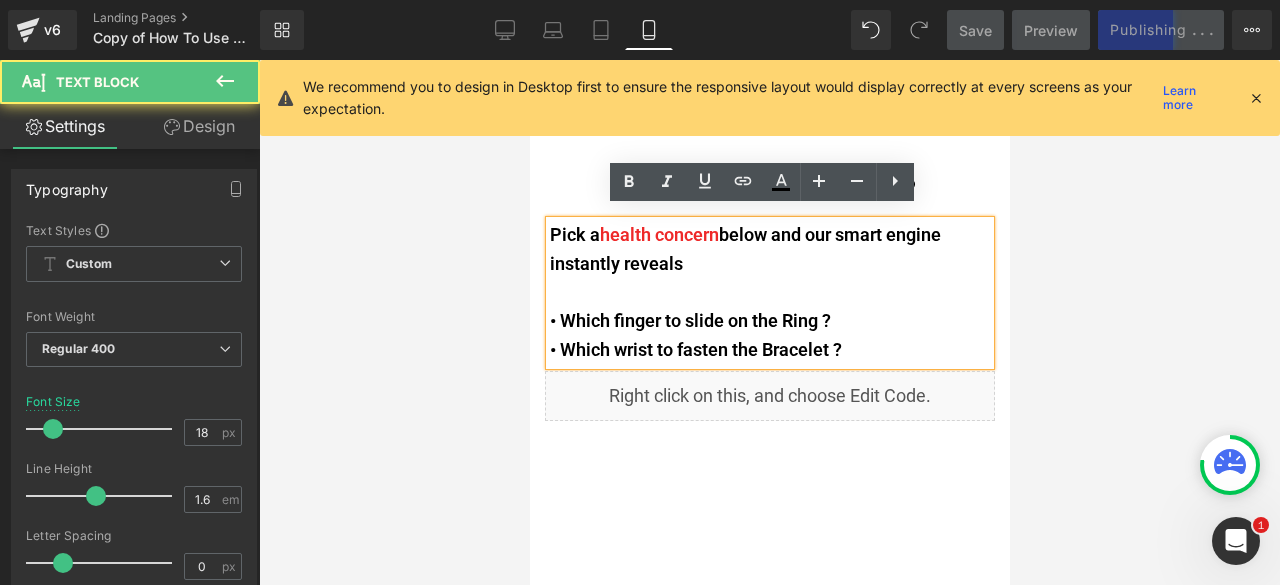 click on "• Which finger to slide on the Ring ?" at bounding box center (769, 321) 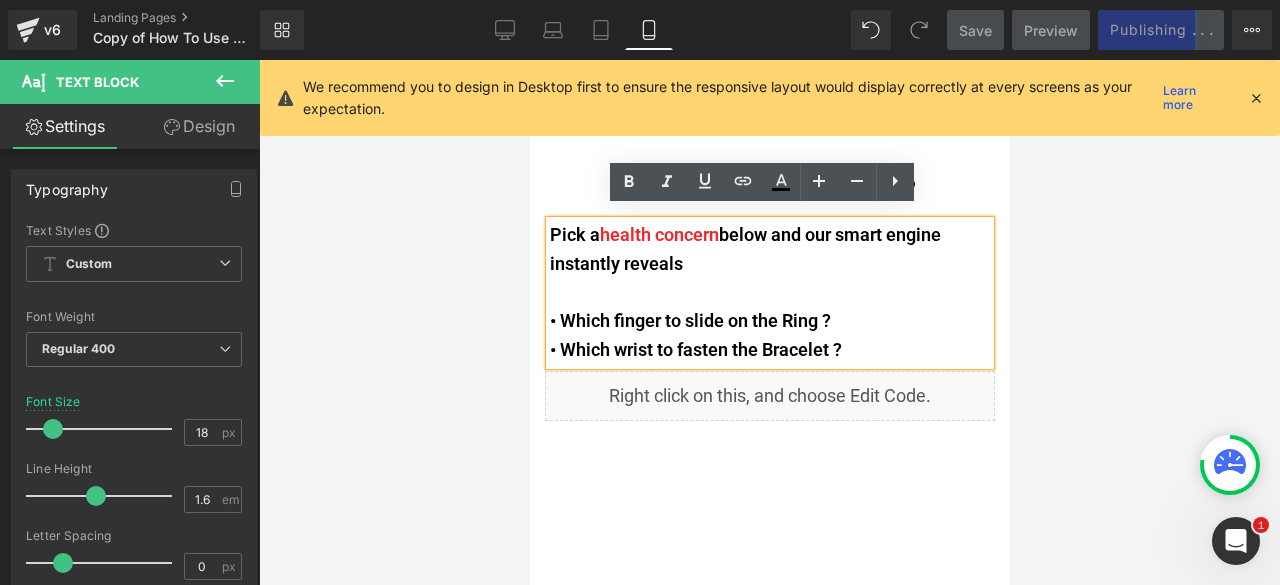 type 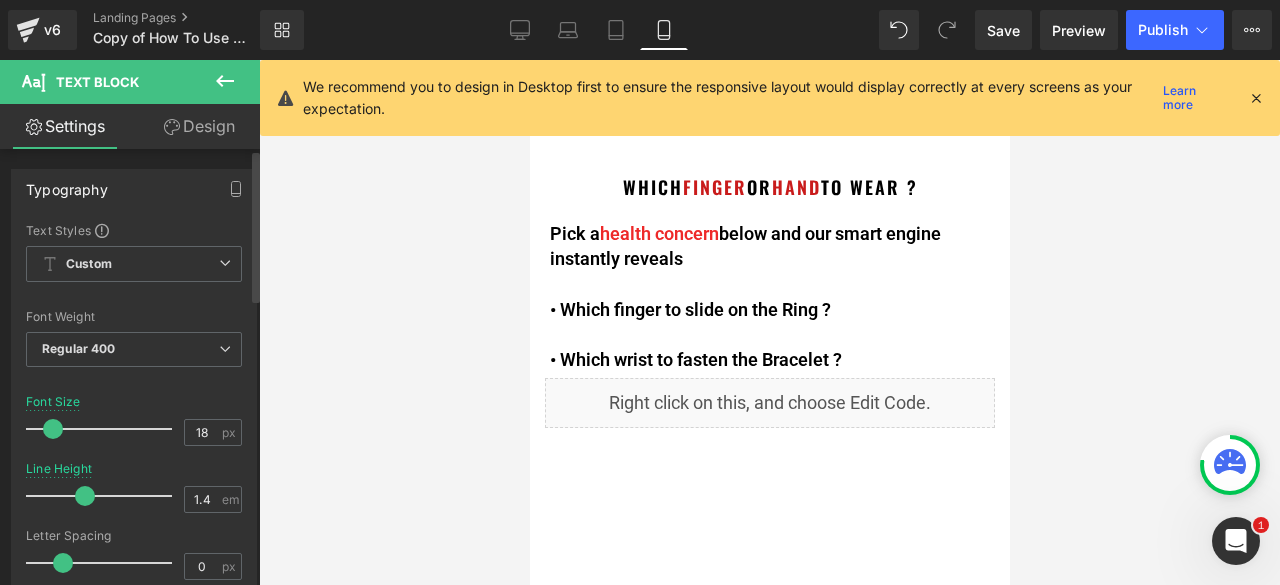 type on "1.3" 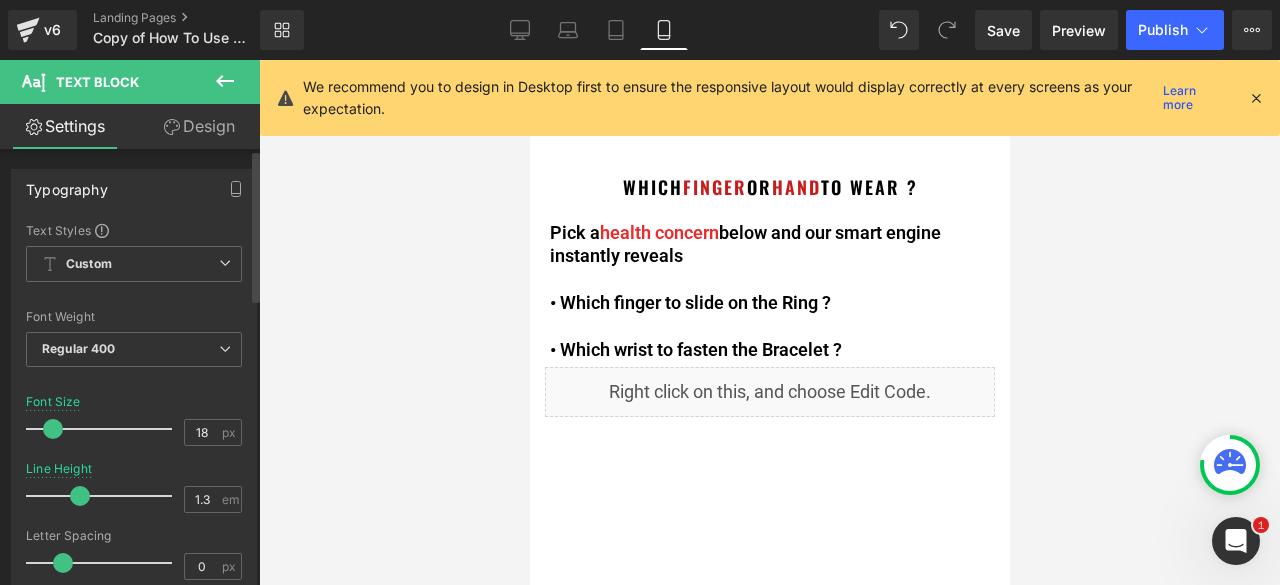 drag, startPoint x: 95, startPoint y: 491, endPoint x: 82, endPoint y: 492, distance: 13.038404 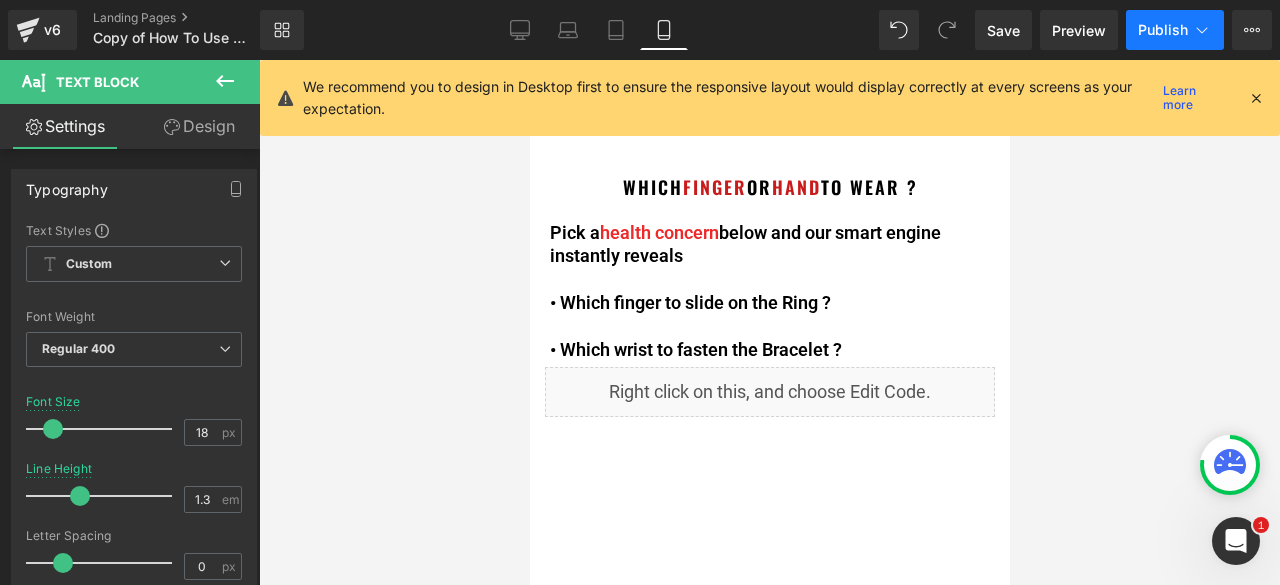 click on "Publish" at bounding box center (1175, 30) 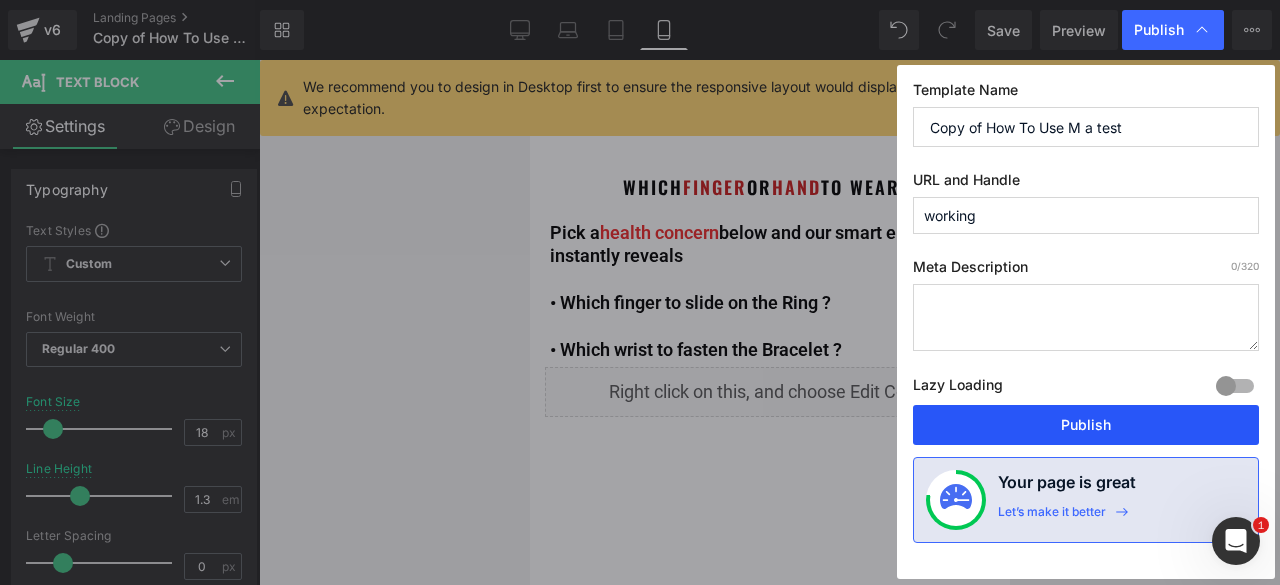 click on "Publish" at bounding box center (1086, 425) 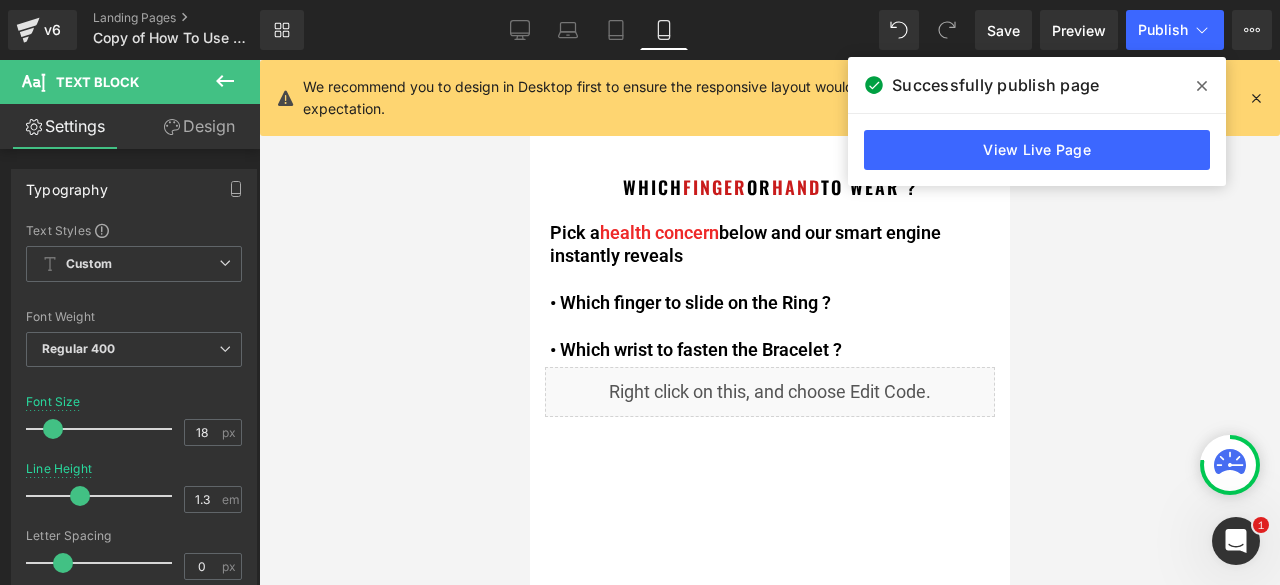 click 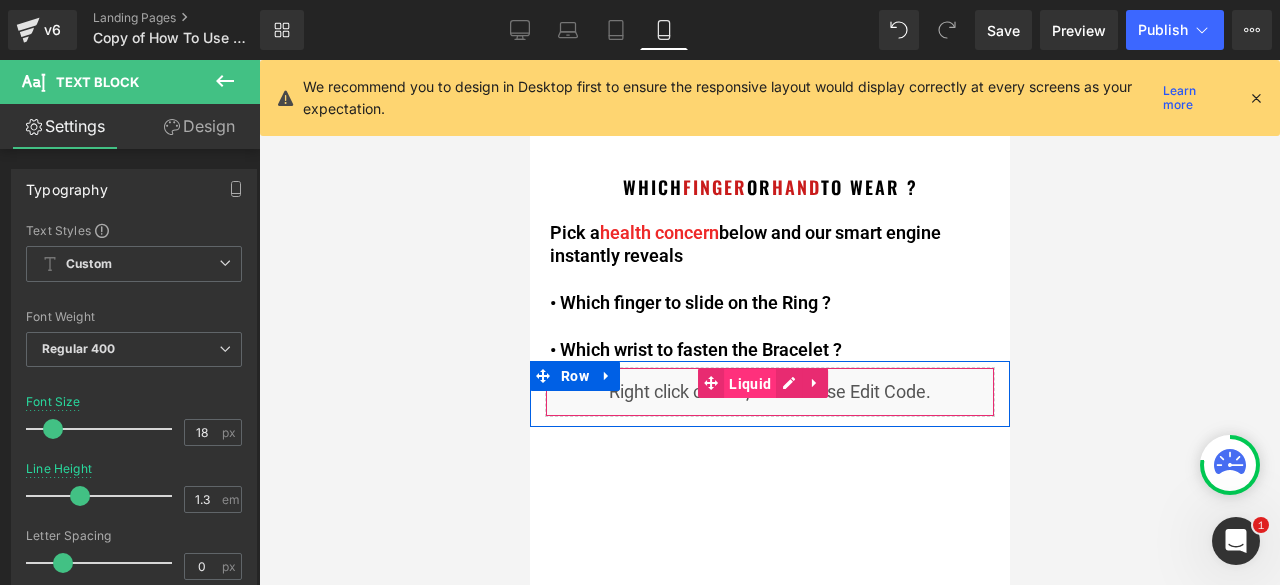 click on "Liquid" at bounding box center (749, 384) 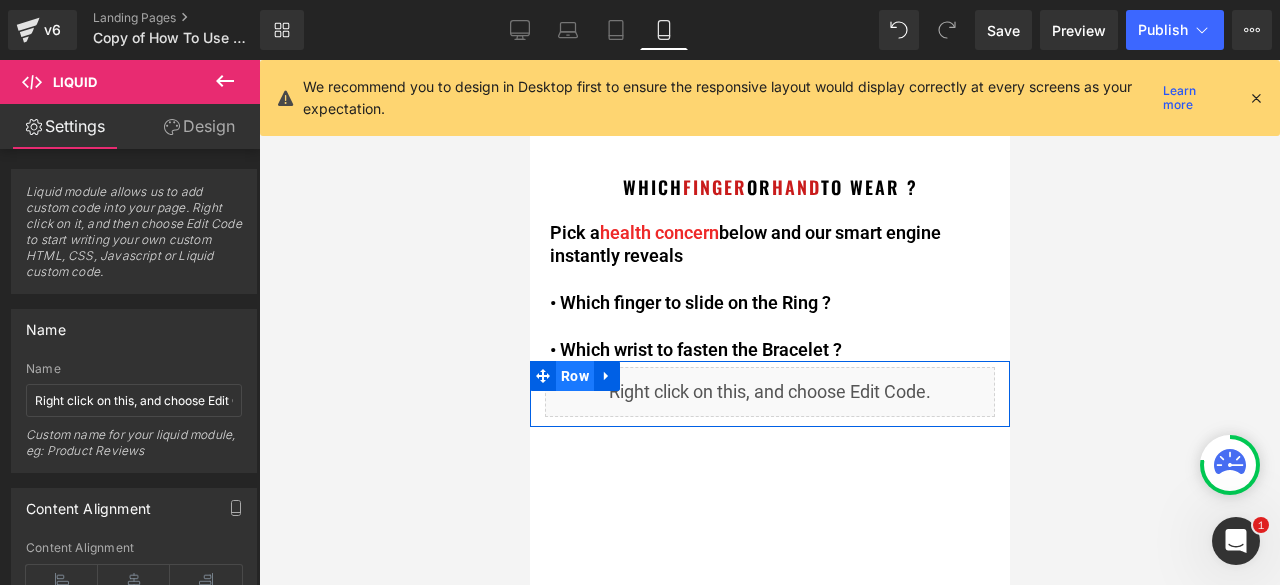 click on "Row" at bounding box center [574, 376] 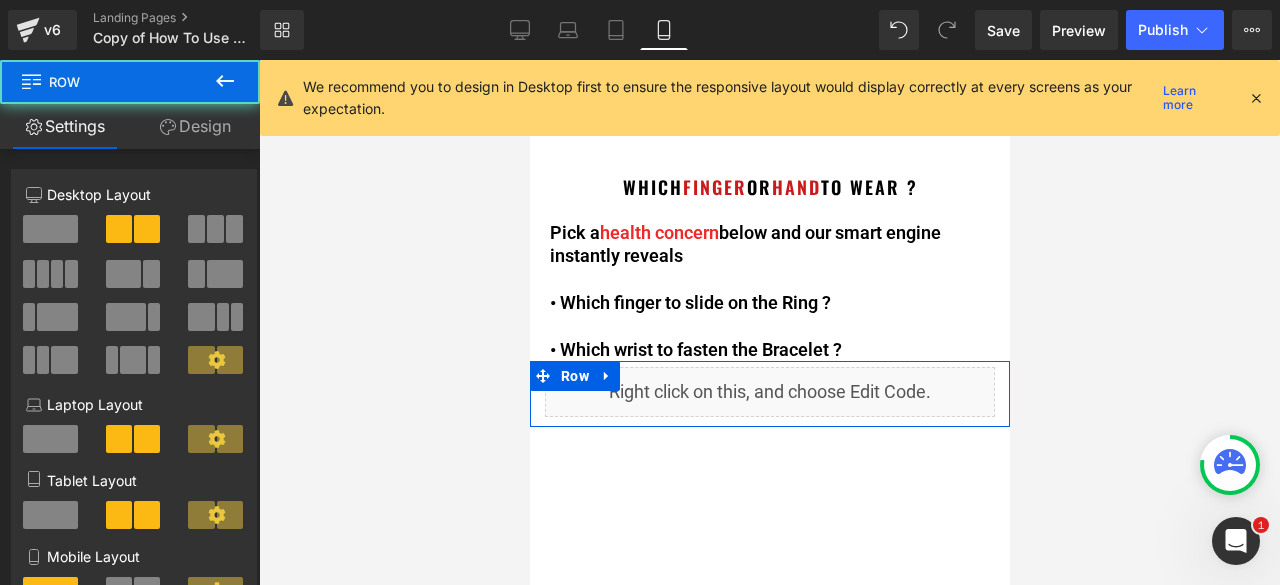 click on "Design" at bounding box center [195, 126] 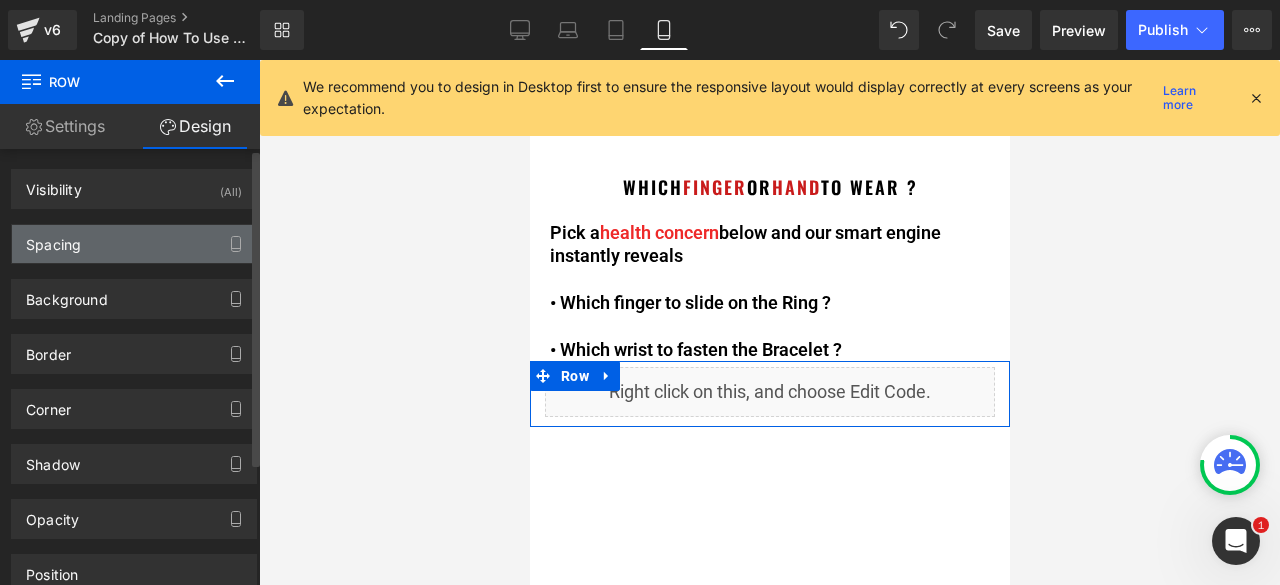 type on "0" 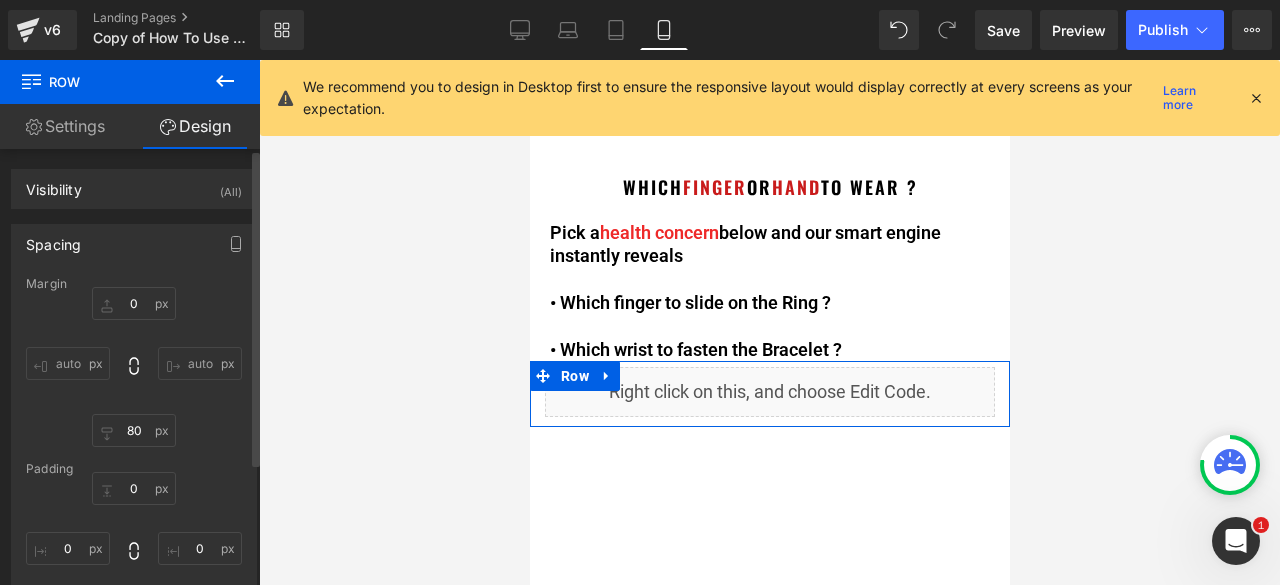 click on "Margin" at bounding box center (134, 284) 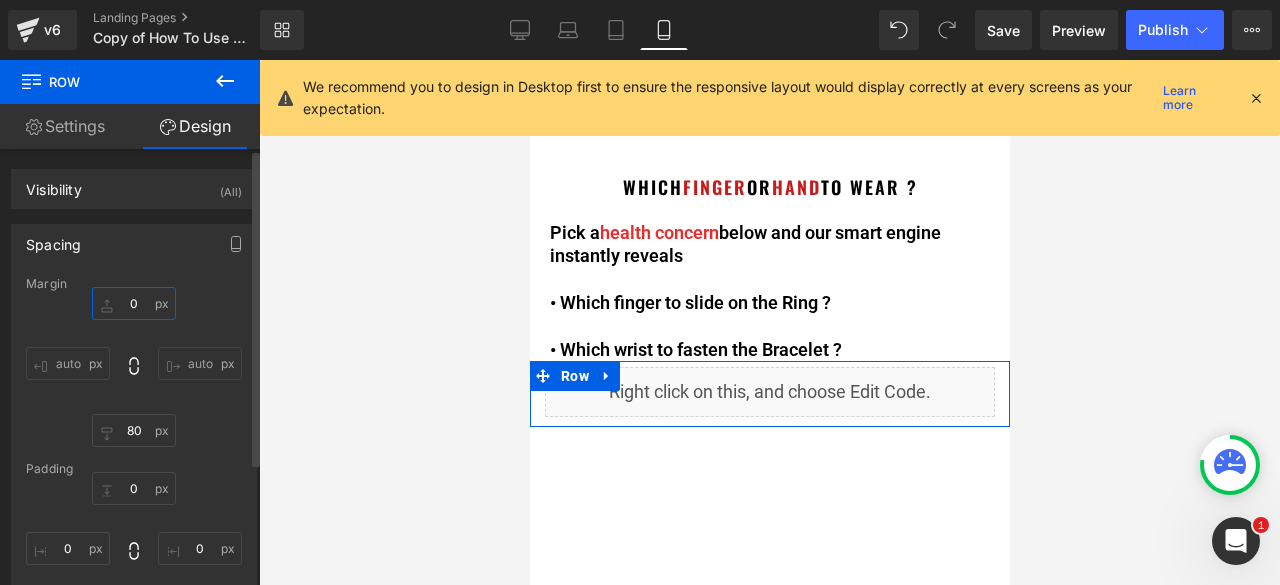 click on "0" at bounding box center [134, 303] 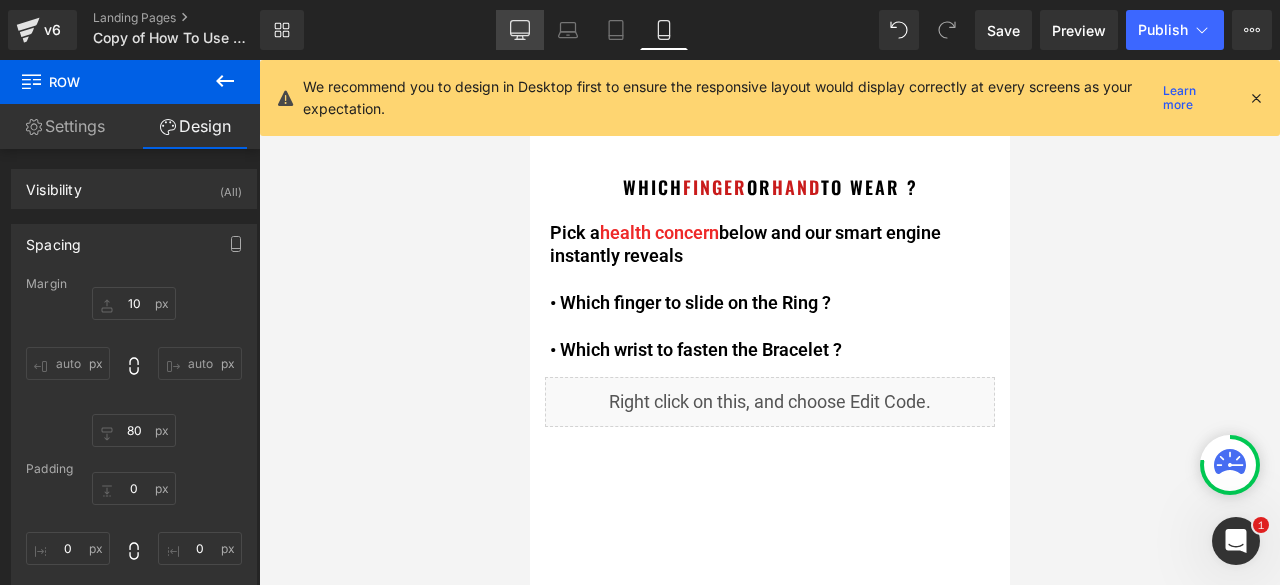 click 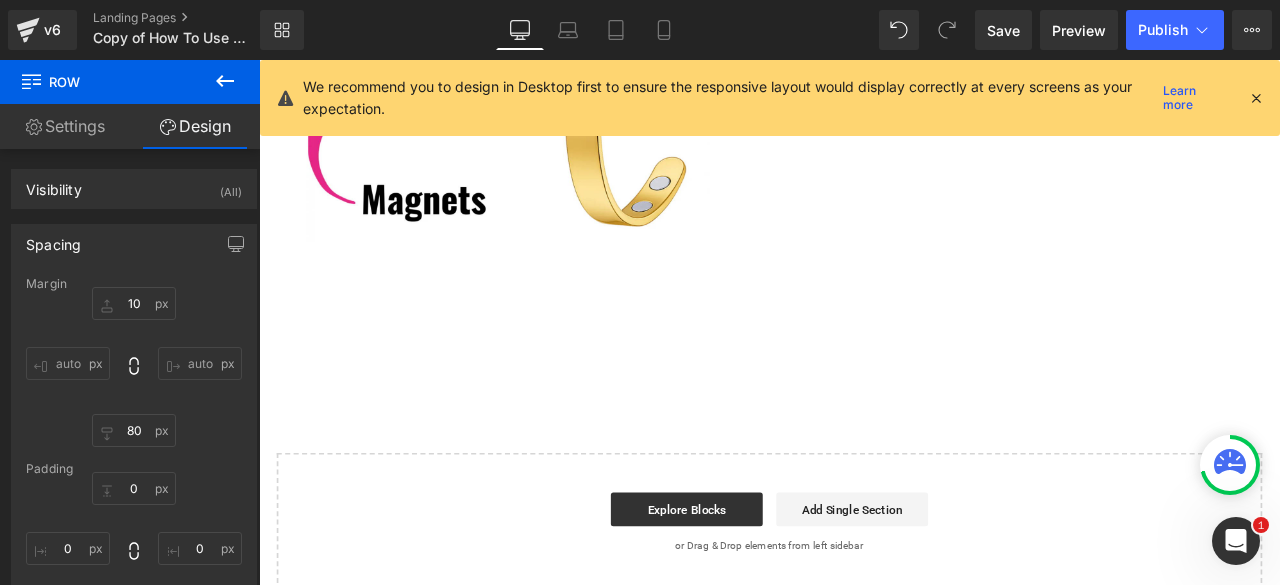 scroll, scrollTop: 0, scrollLeft: 0, axis: both 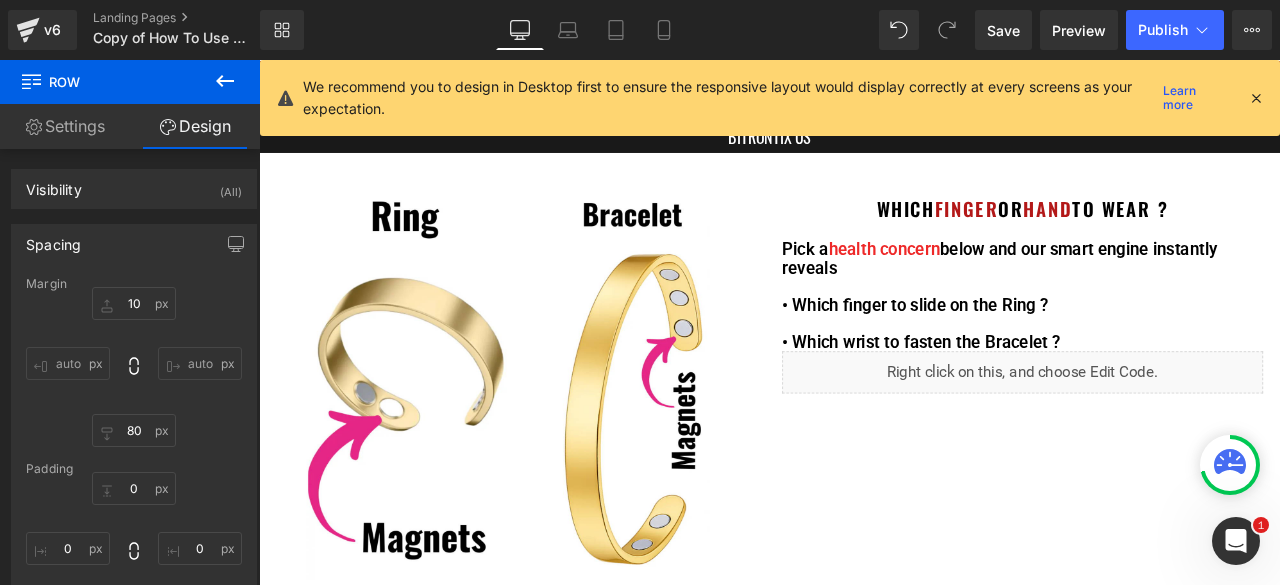 type on "0" 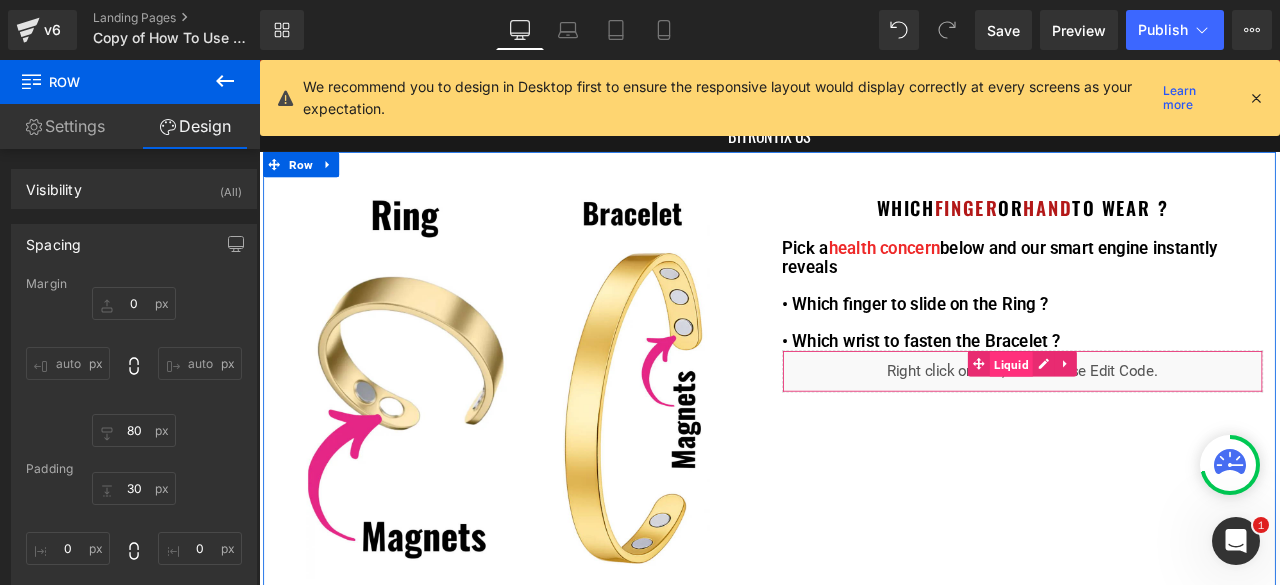 click on "Liquid" at bounding box center [1151, 421] 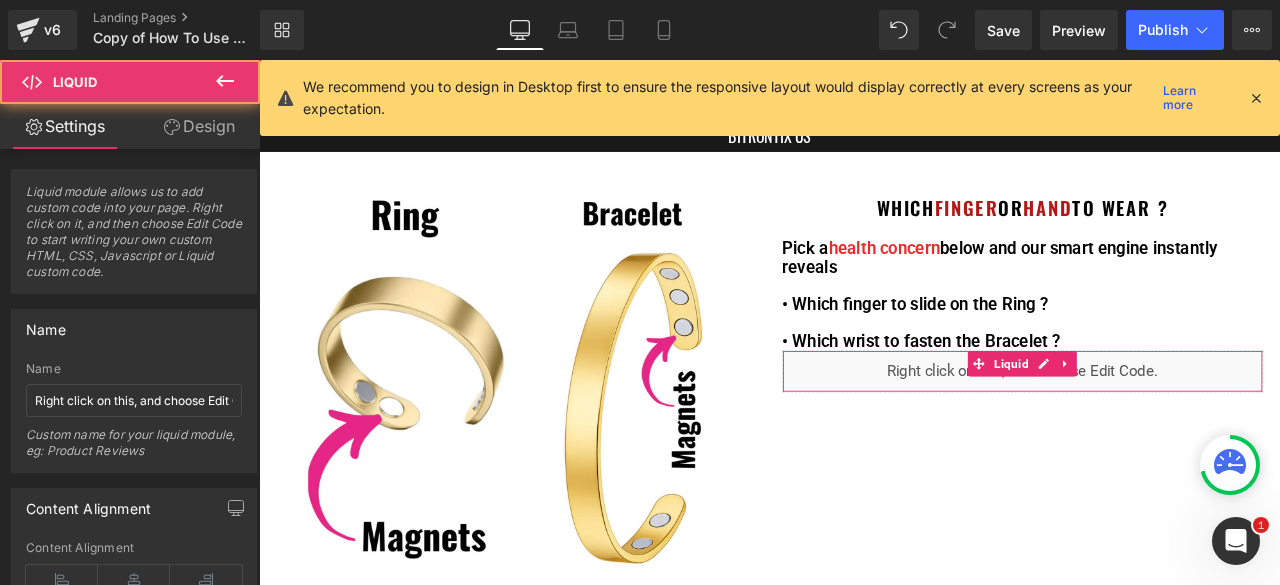 click on "Design" at bounding box center (199, 126) 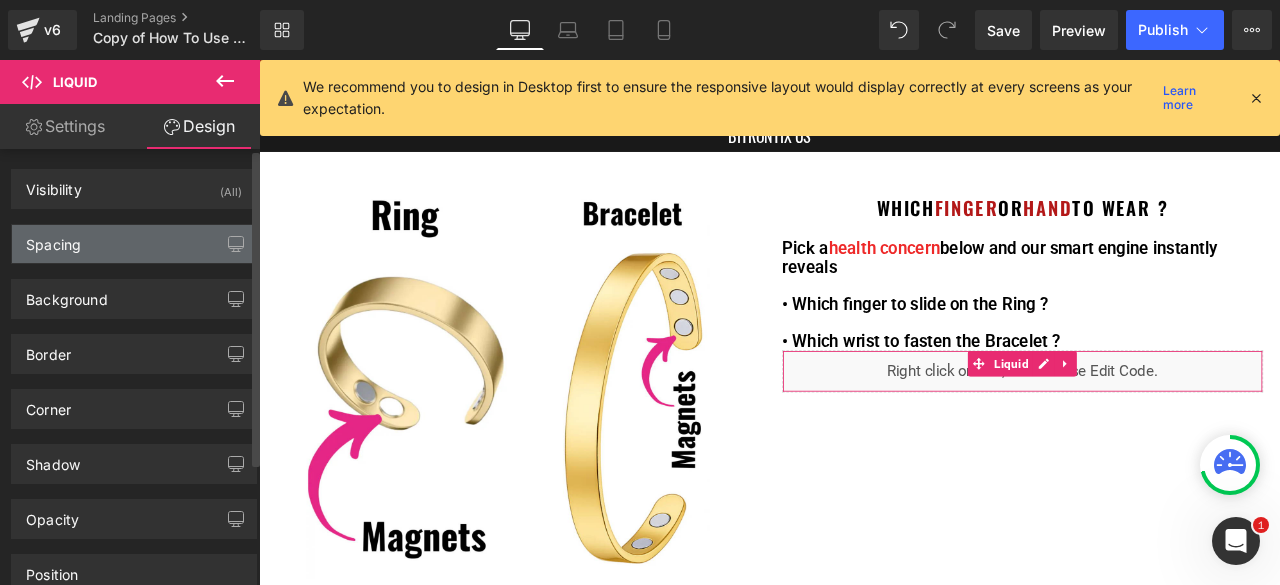click on "Spacing" at bounding box center [134, 244] 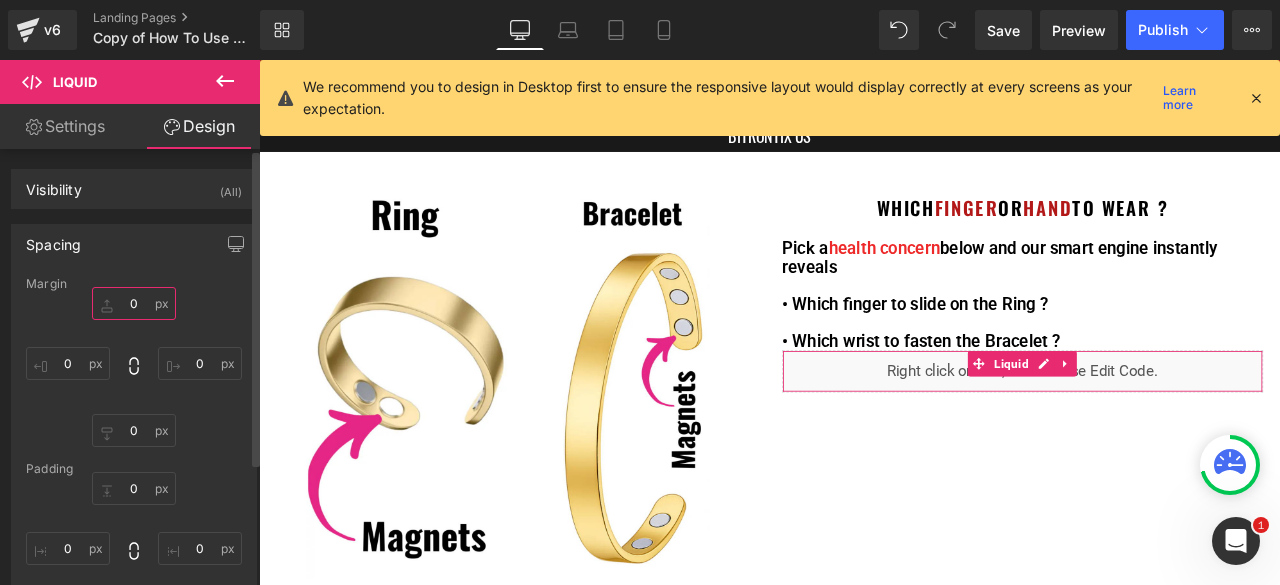click on "0" at bounding box center [134, 303] 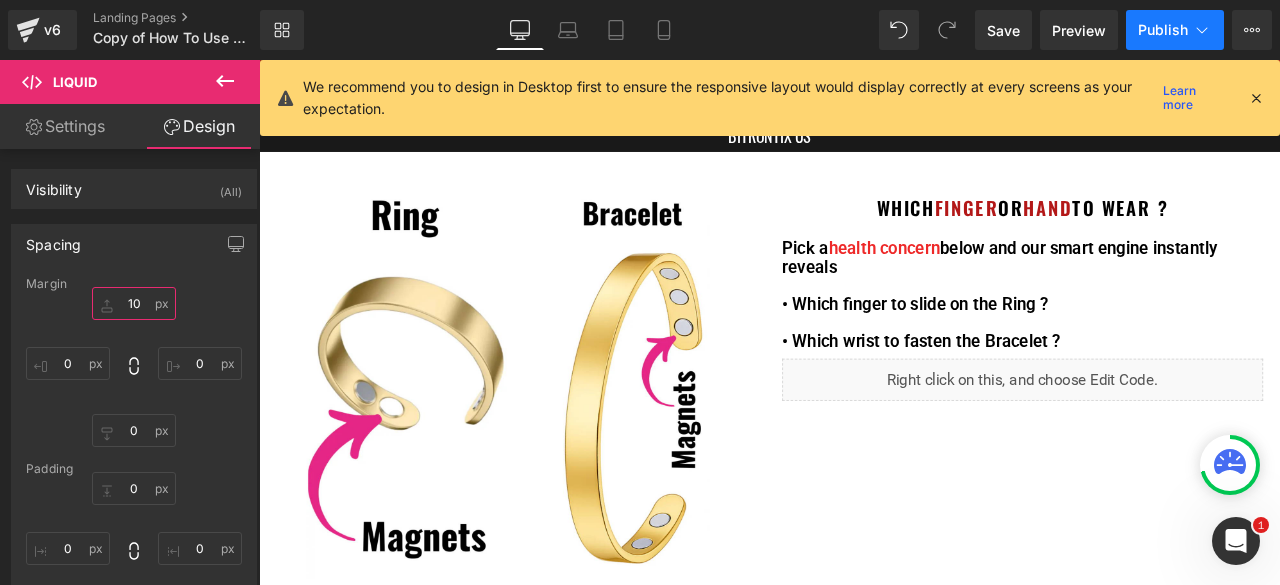 type on "10" 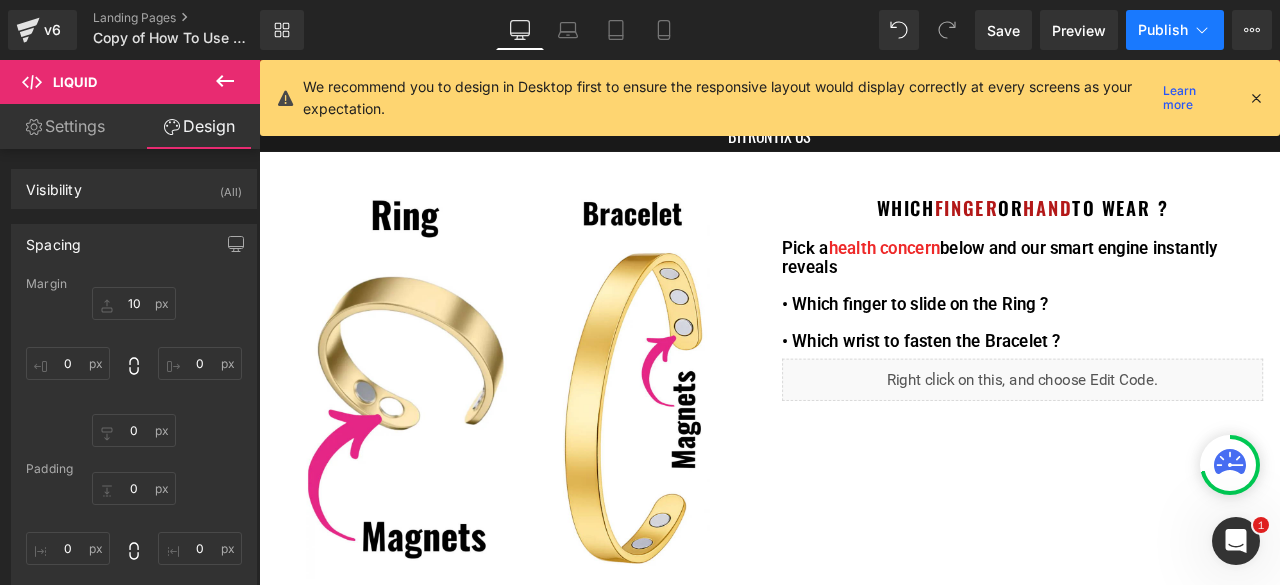 click on "Publish" at bounding box center (1175, 30) 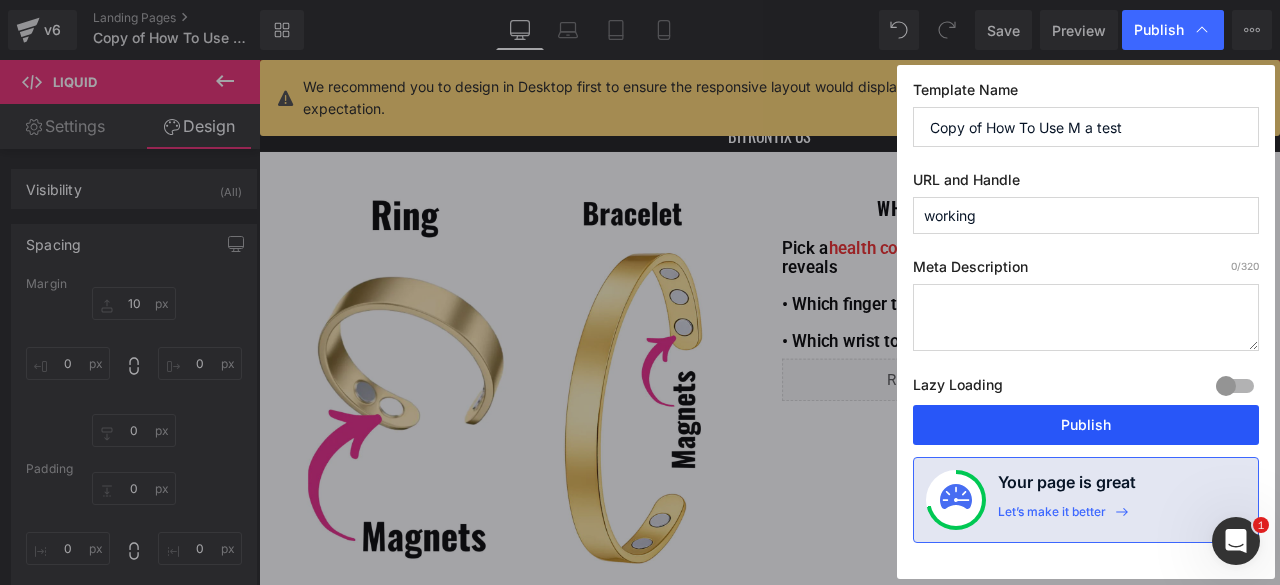 click on "Publish" at bounding box center (1086, 425) 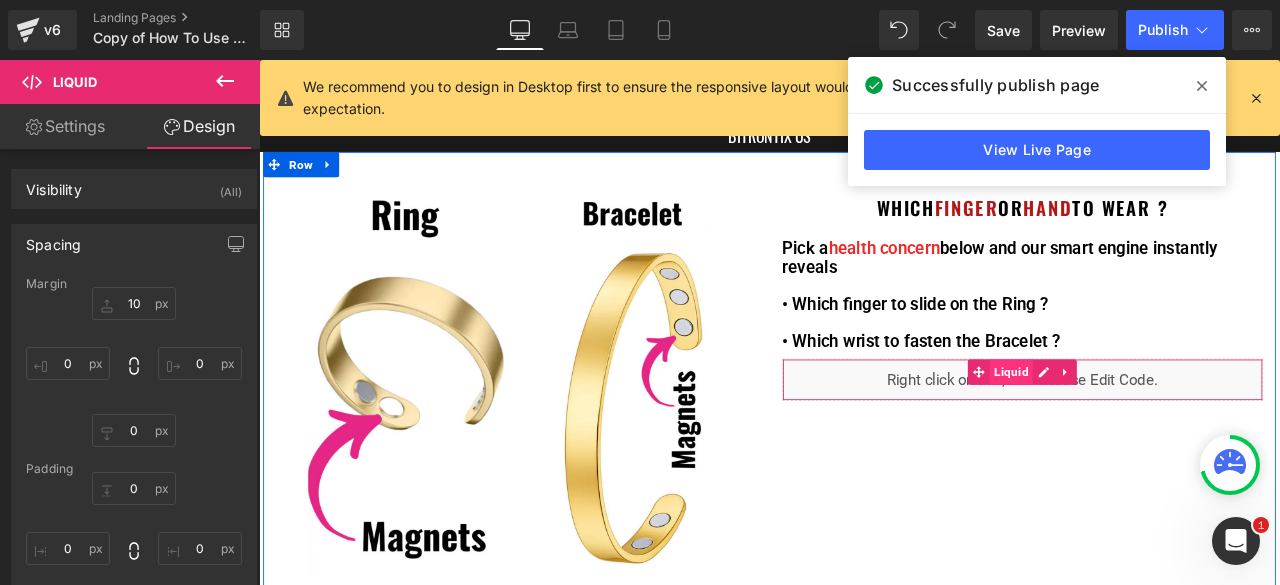 click on "Liquid" at bounding box center (1151, 430) 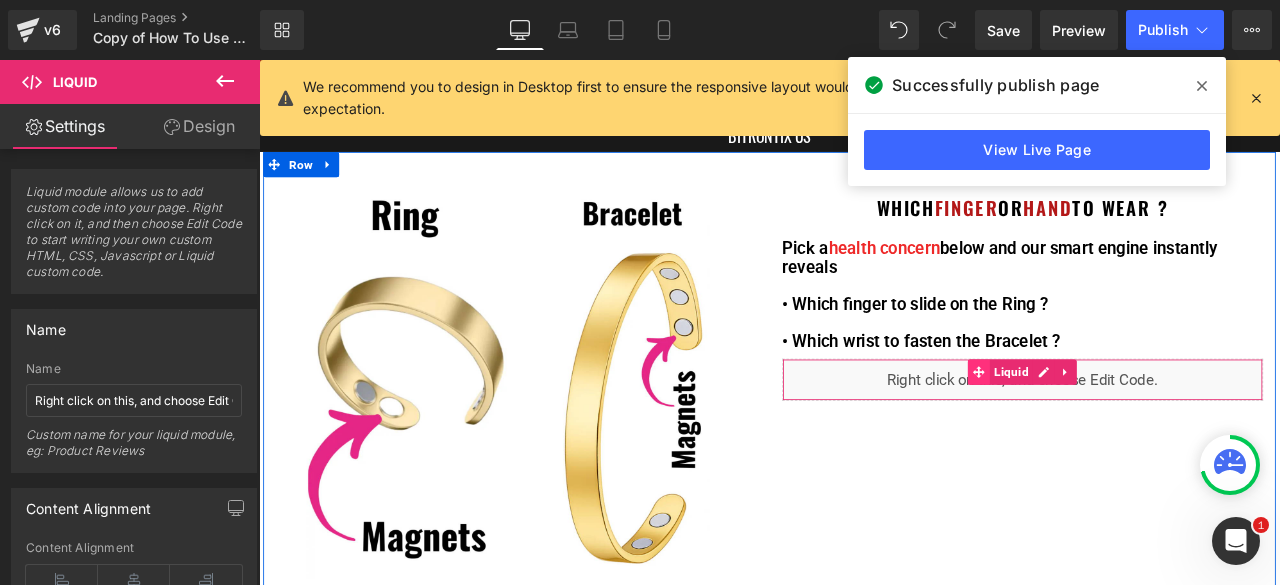 click 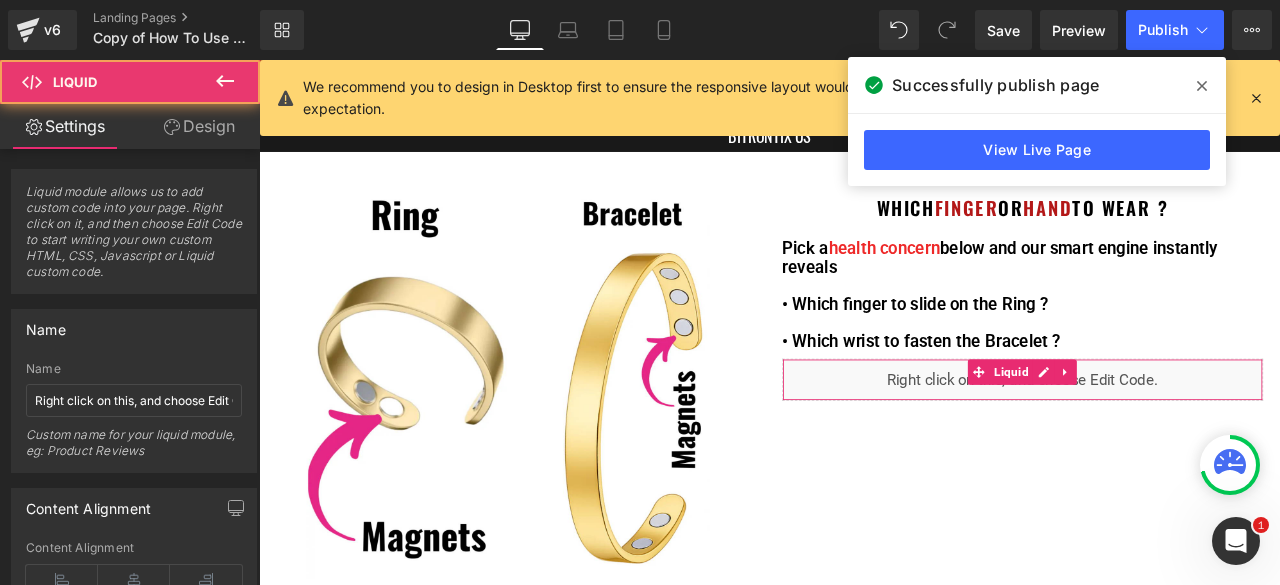 click on "Design" at bounding box center [199, 126] 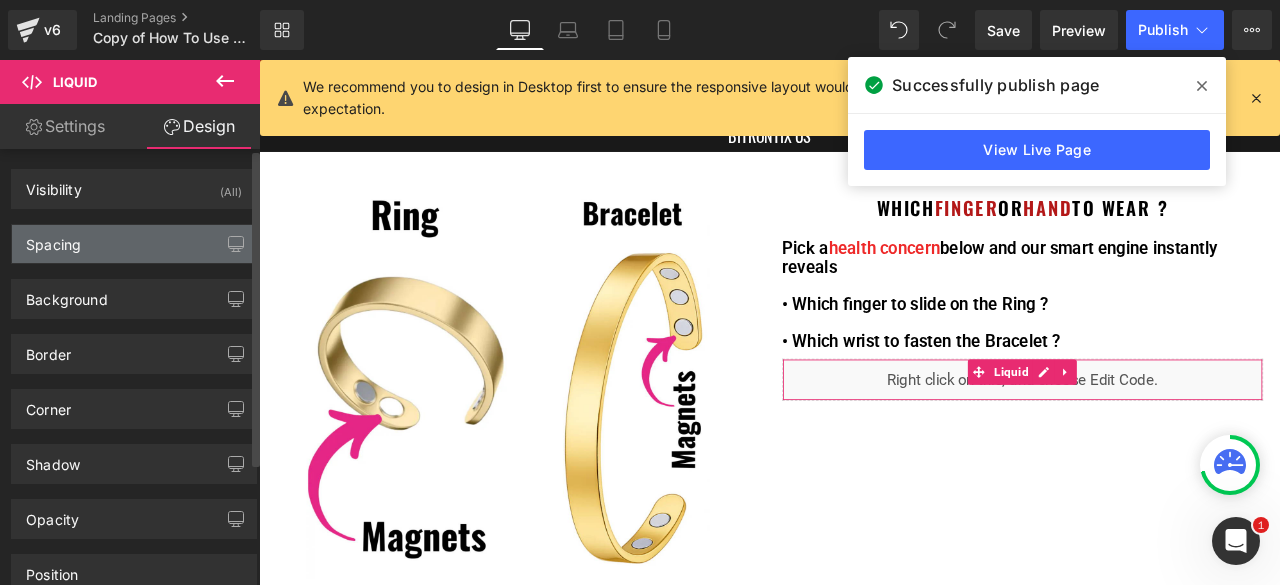 click on "Spacing" at bounding box center (134, 244) 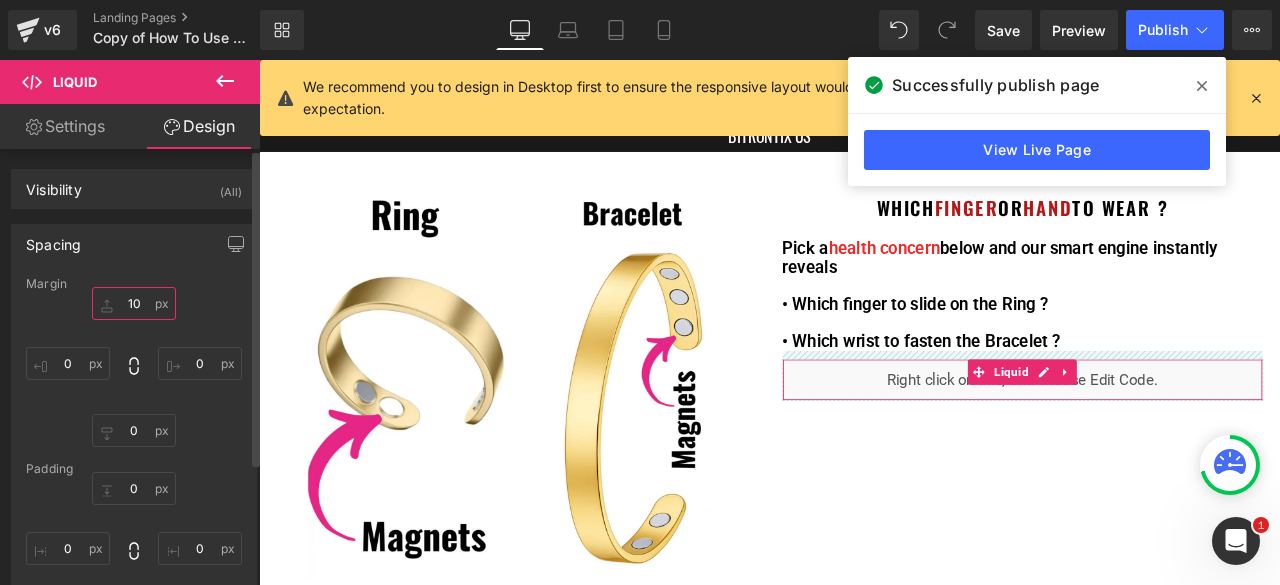 drag, startPoint x: 143, startPoint y: 304, endPoint x: 176, endPoint y: 305, distance: 33.01515 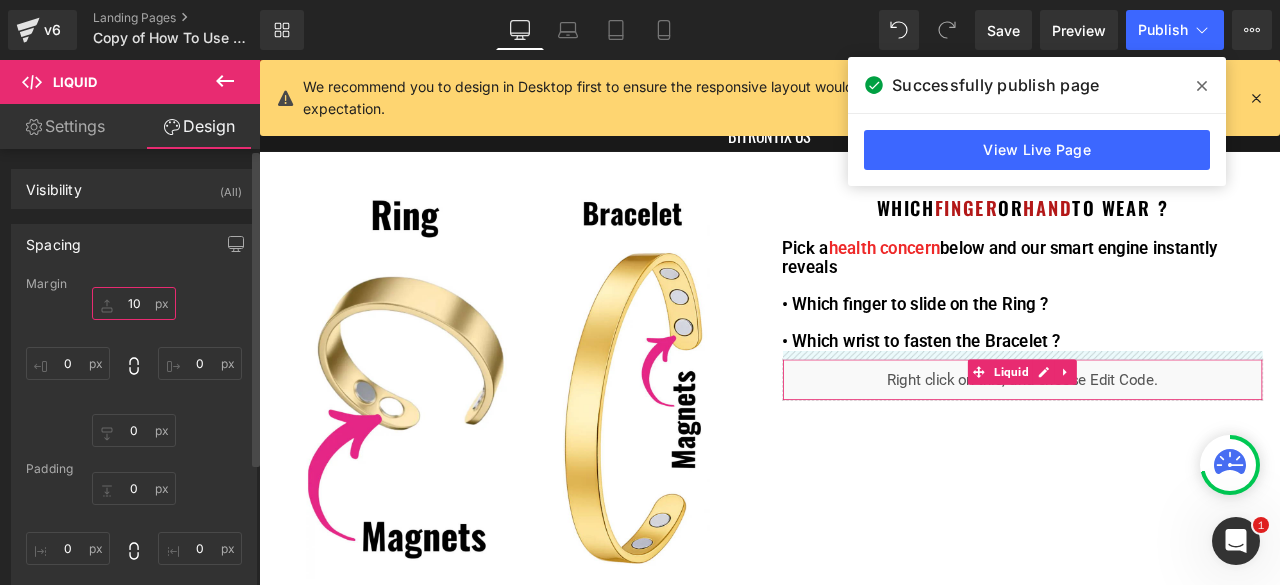 click on "10" at bounding box center [134, 303] 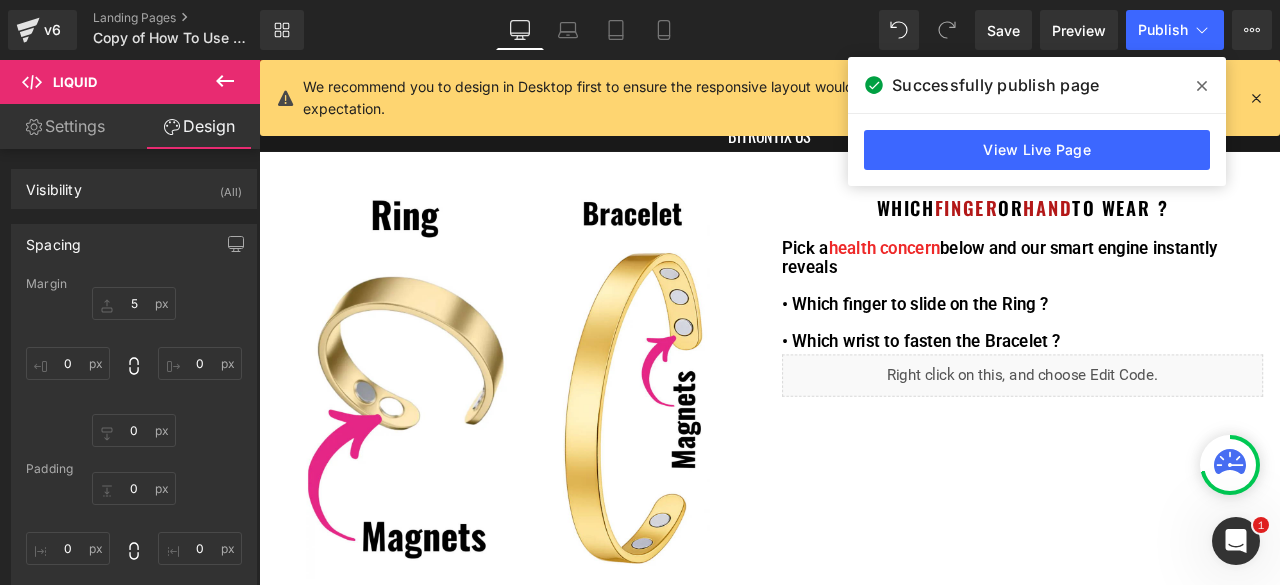 click at bounding box center (1202, 86) 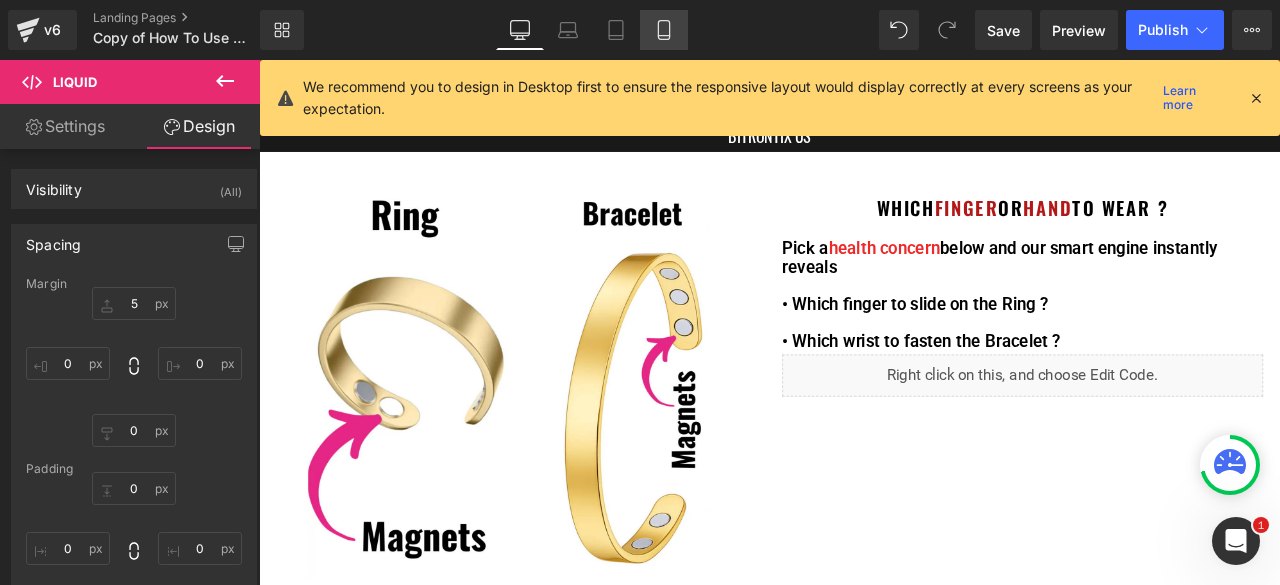 click 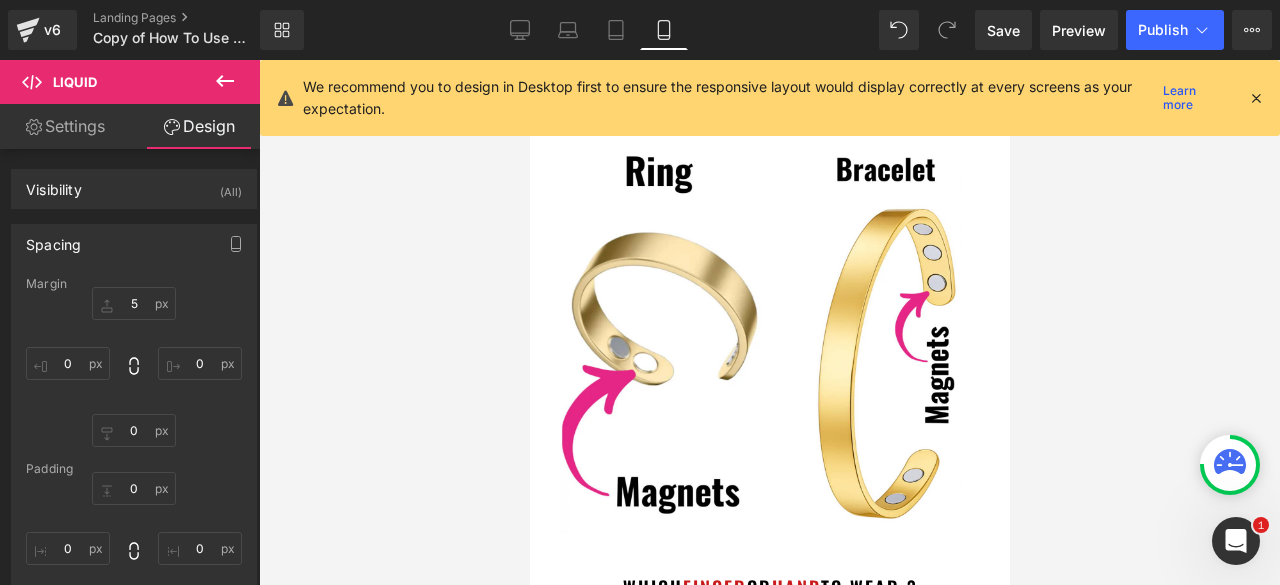 type on "5" 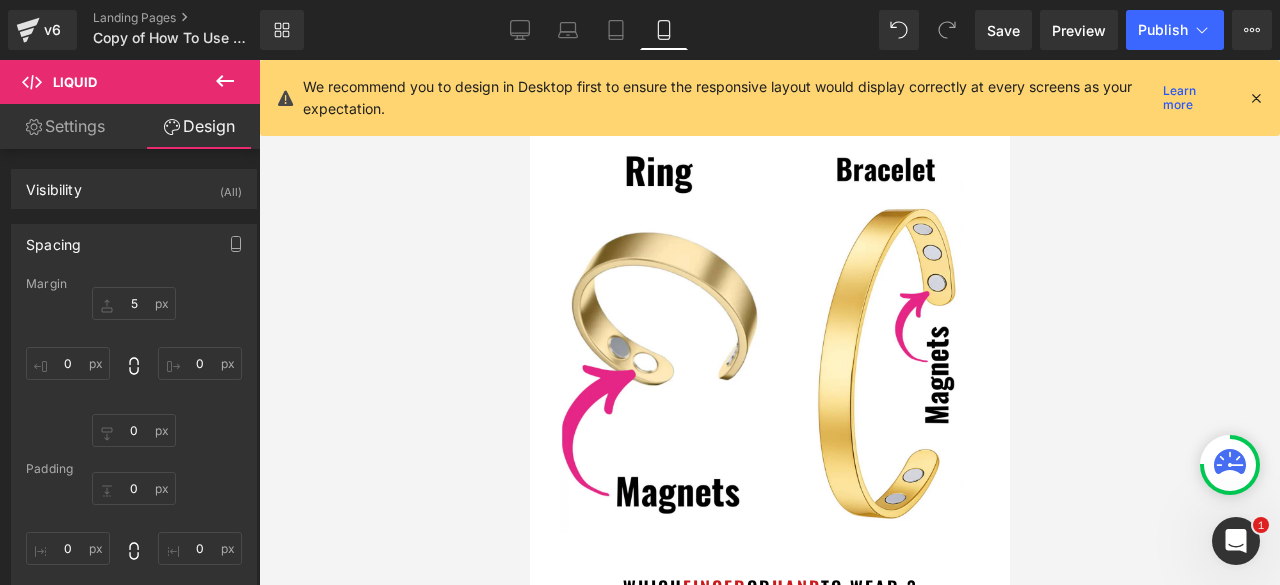 type on "0" 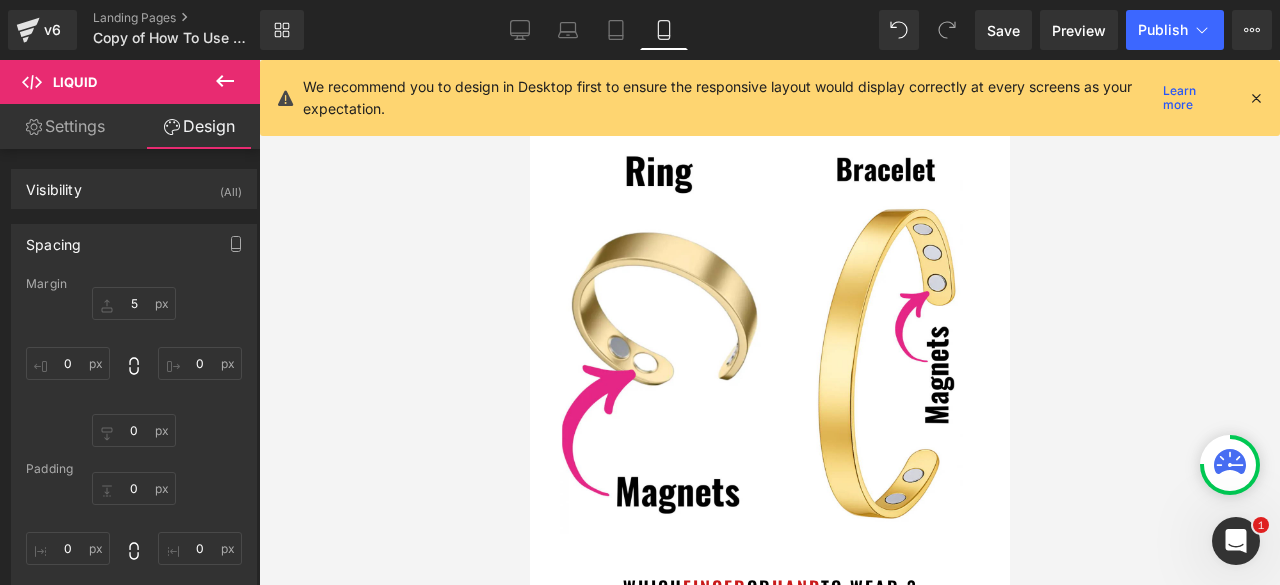 scroll, scrollTop: 356, scrollLeft: 0, axis: vertical 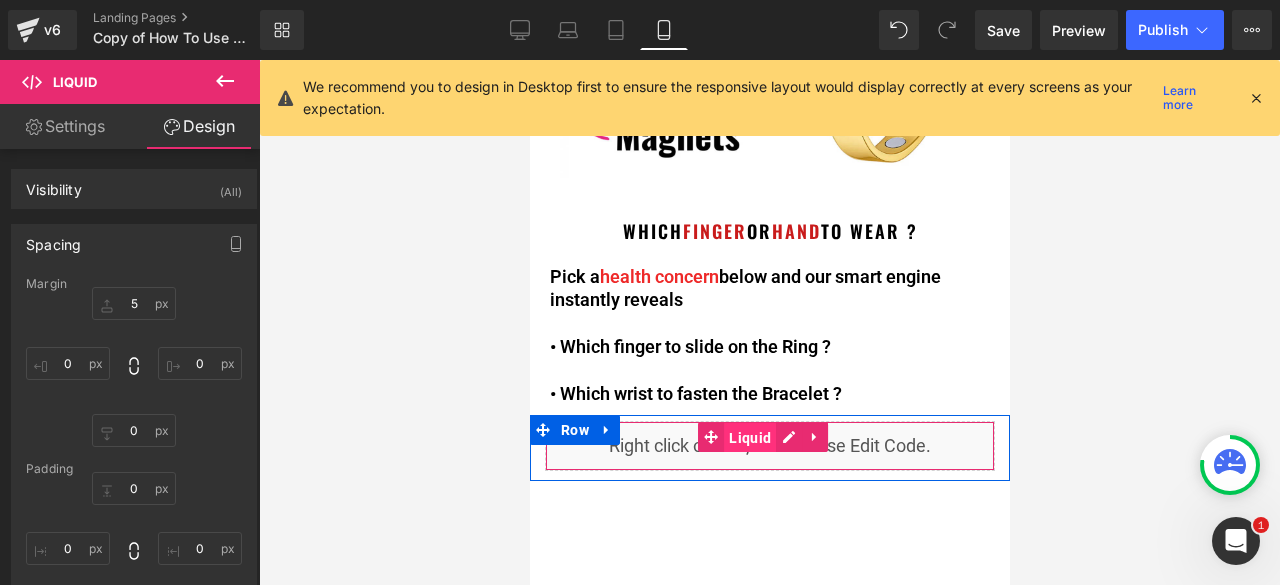 click on "Liquid" at bounding box center [749, 438] 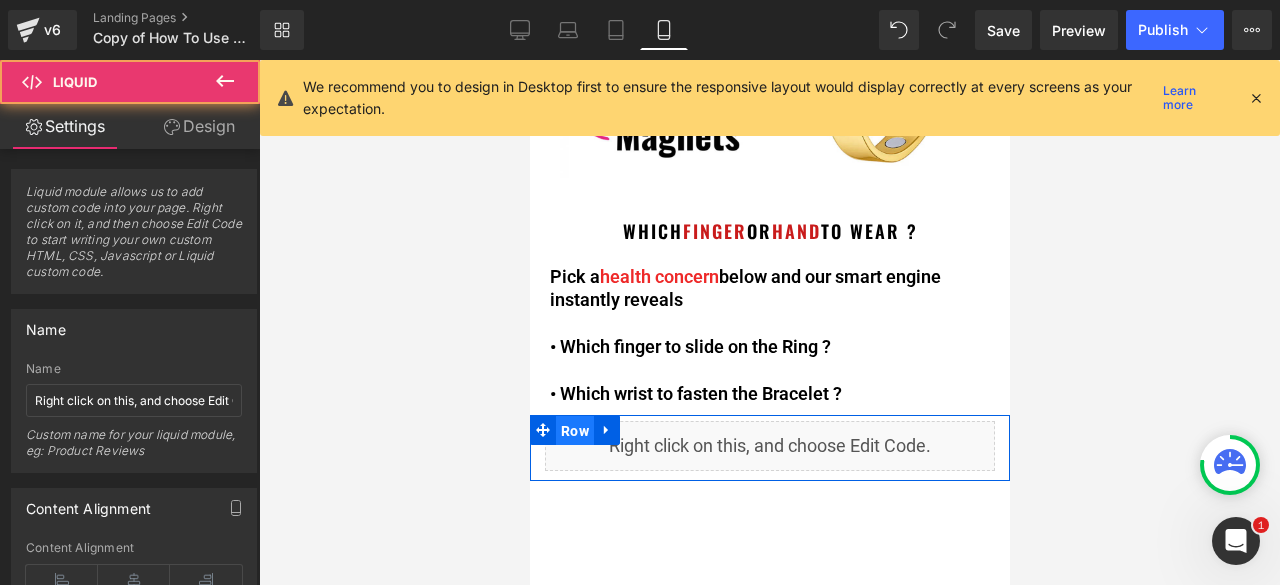 click on "Row" at bounding box center [574, 431] 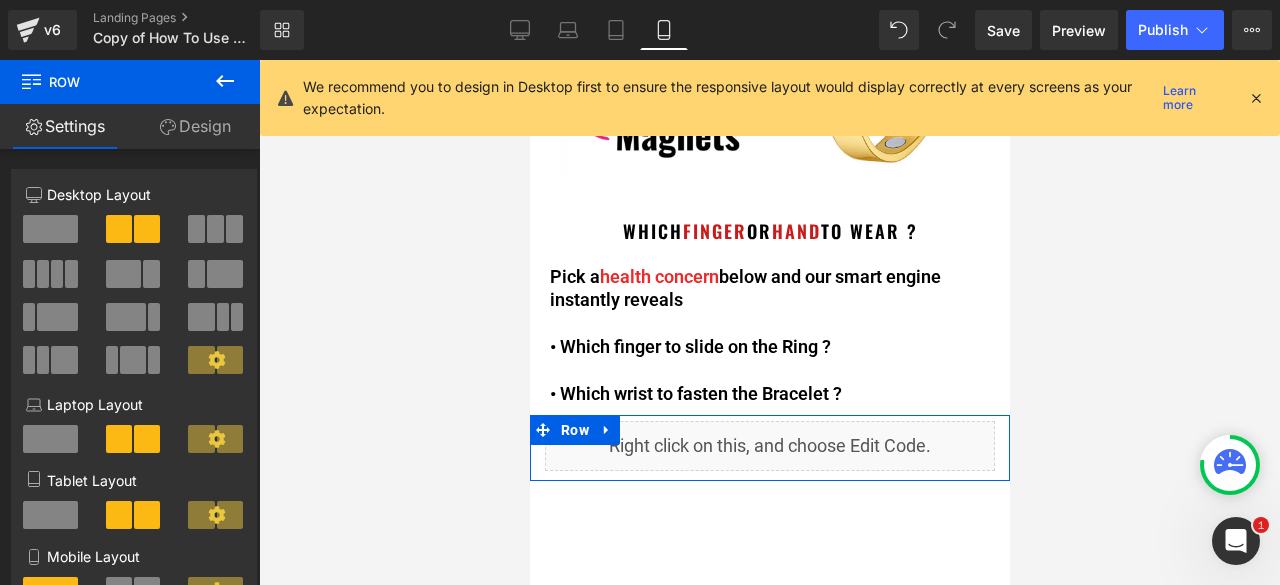 click on "Design" at bounding box center [195, 126] 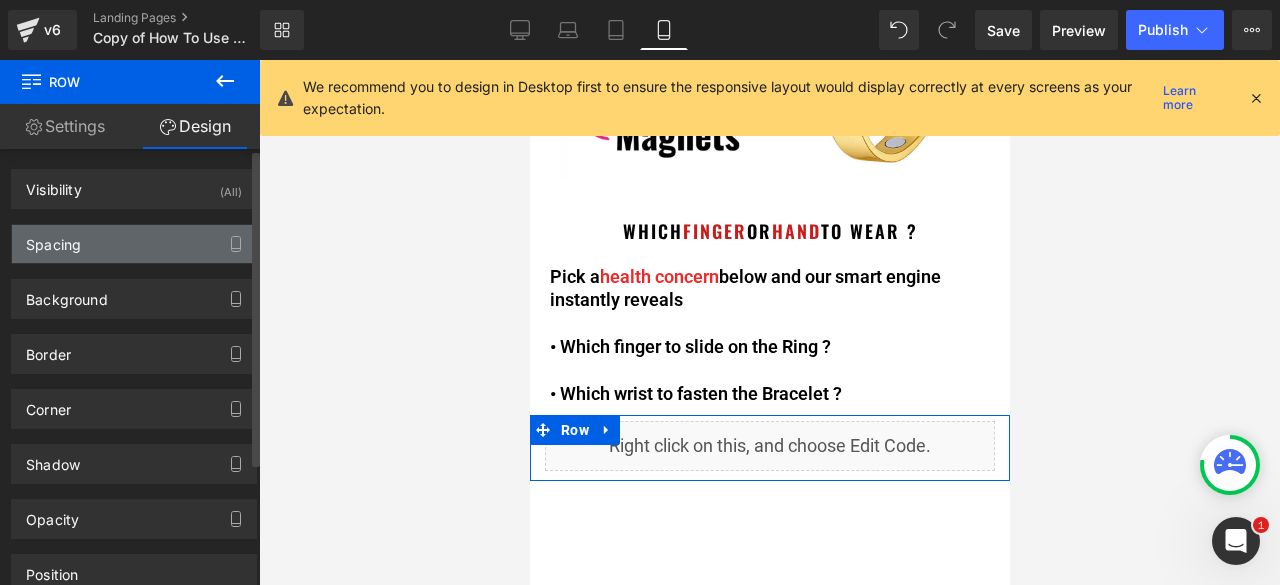 click on "Spacing" at bounding box center [134, 244] 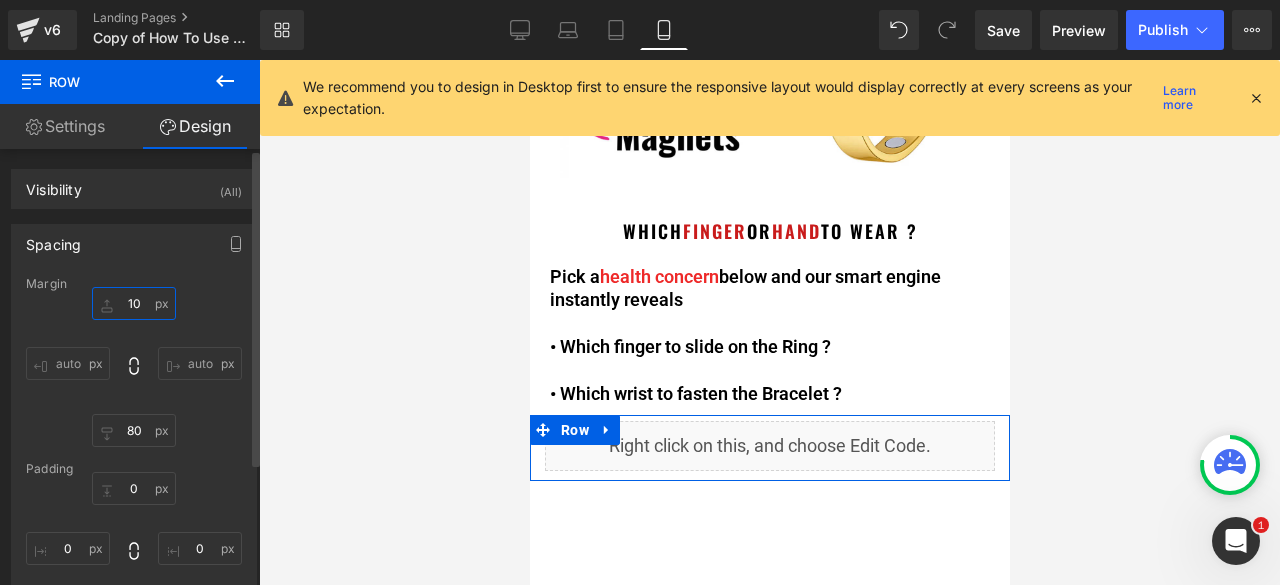 click on "10" at bounding box center (134, 303) 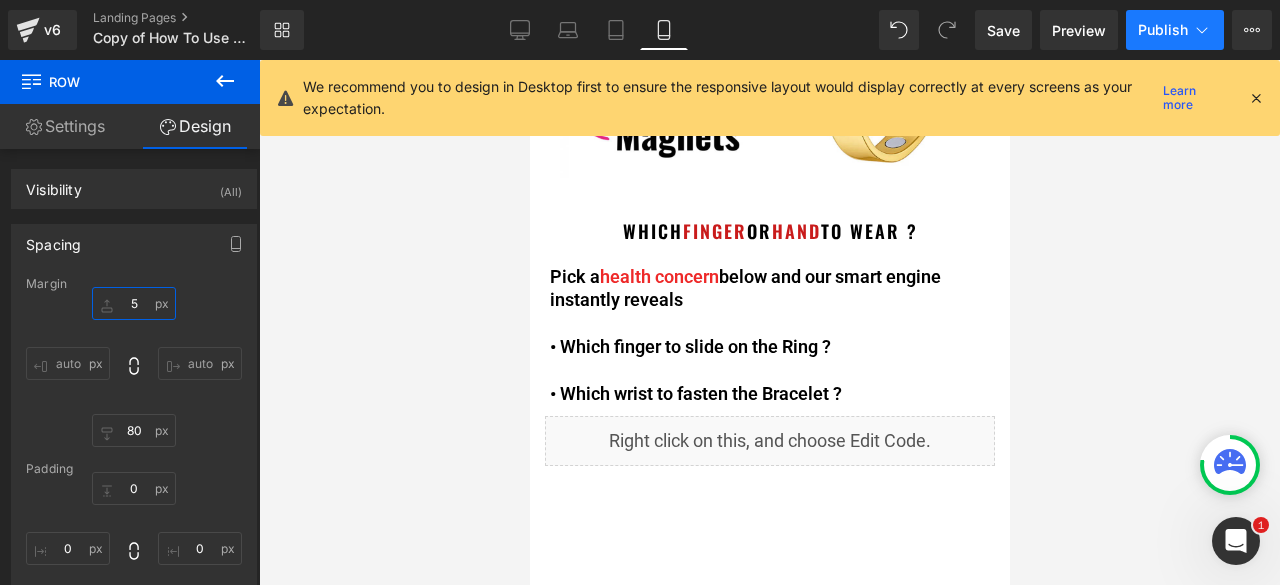 type on "5" 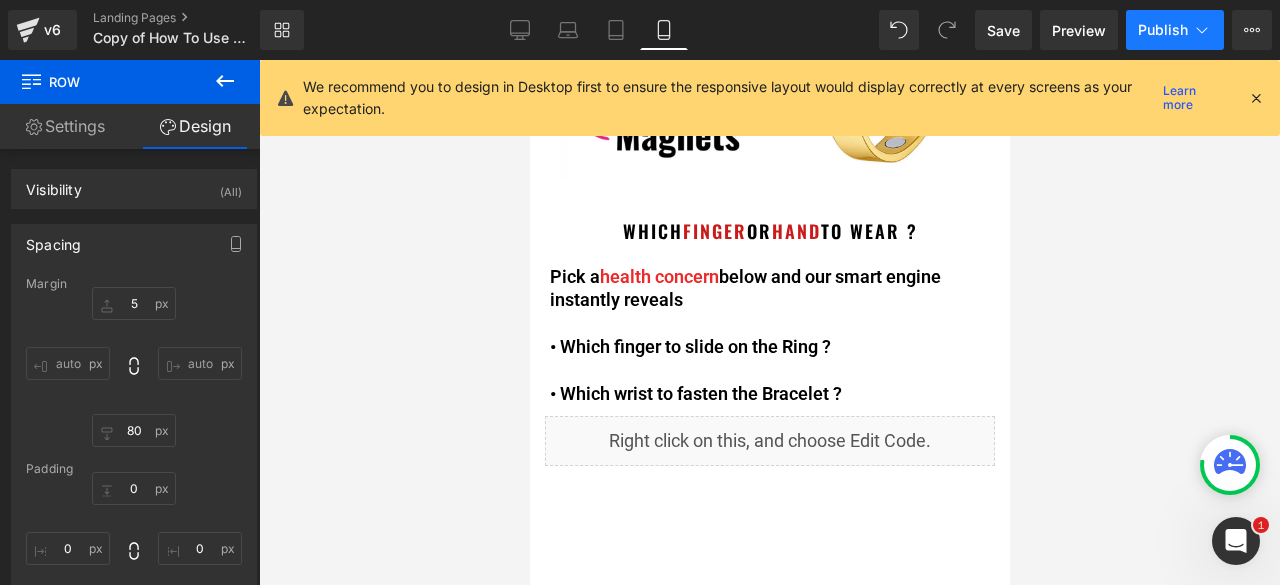 click on "Publish" at bounding box center (1175, 30) 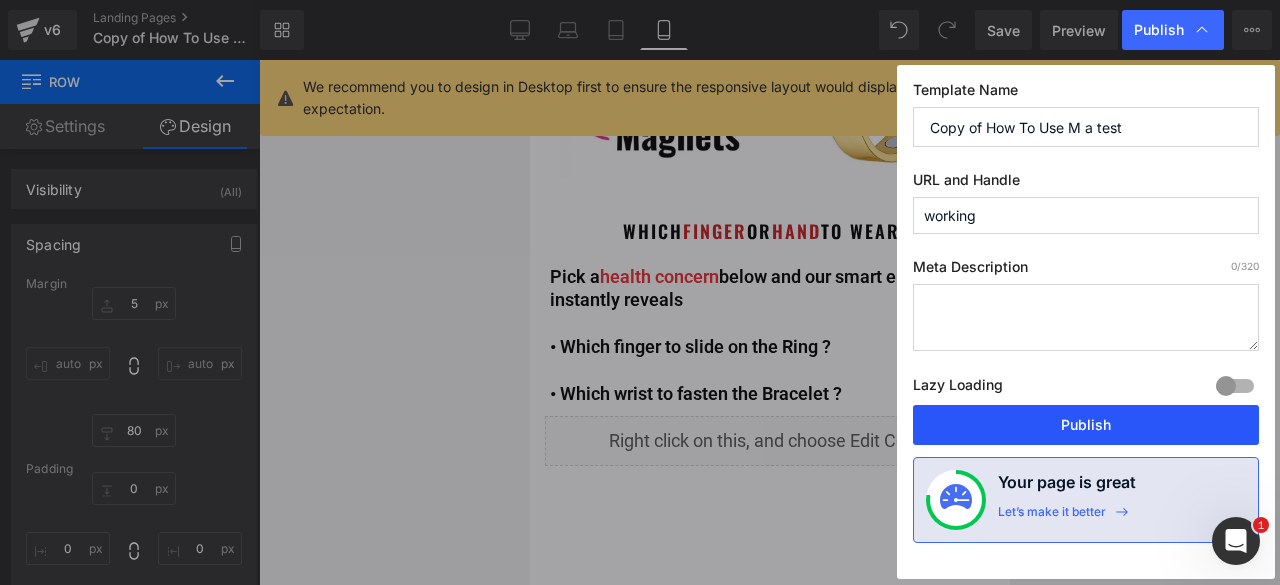 click on "Publish" at bounding box center (1086, 425) 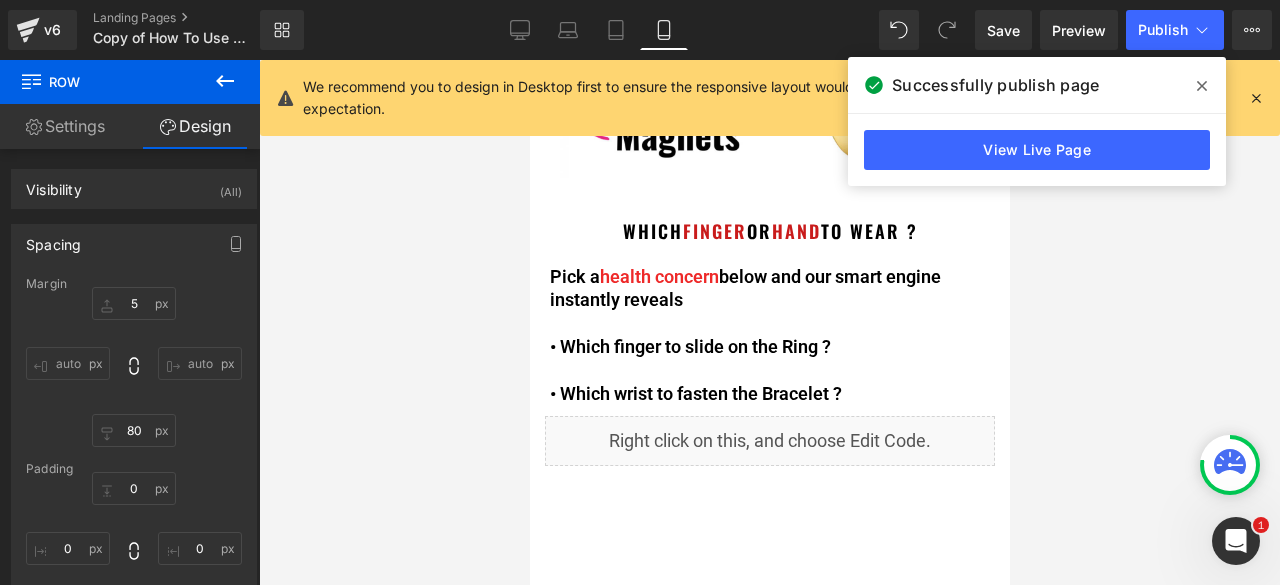 click 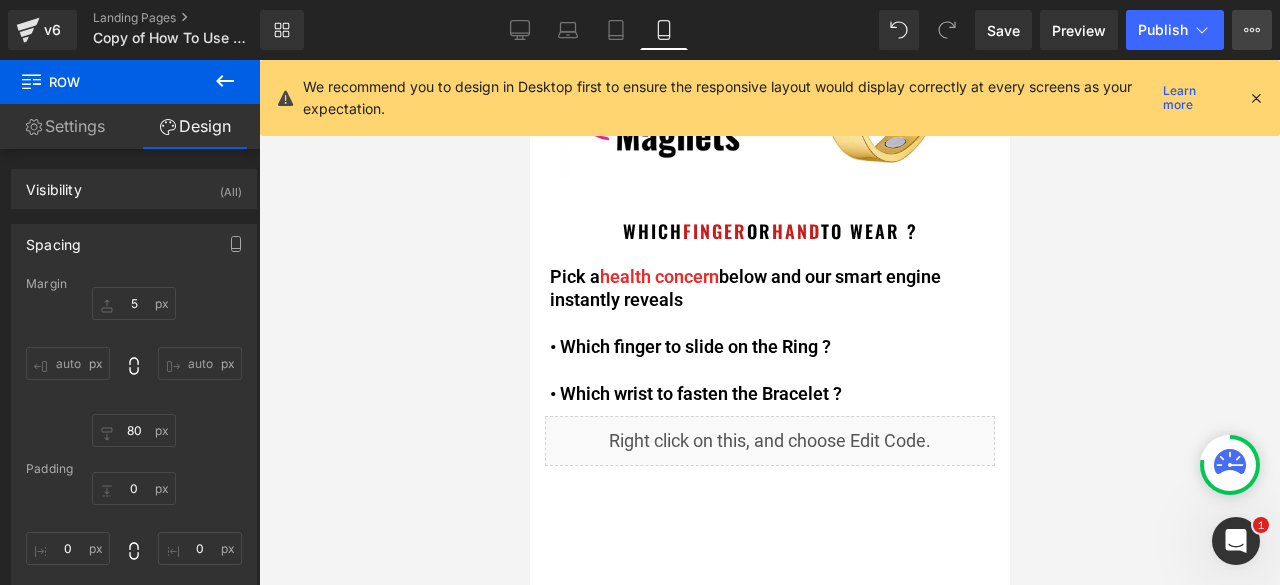 click on "View Live Page View with current Template Save Template to Library Schedule Publish  Optimize  Publish Settings Shortcuts" at bounding box center (1252, 30) 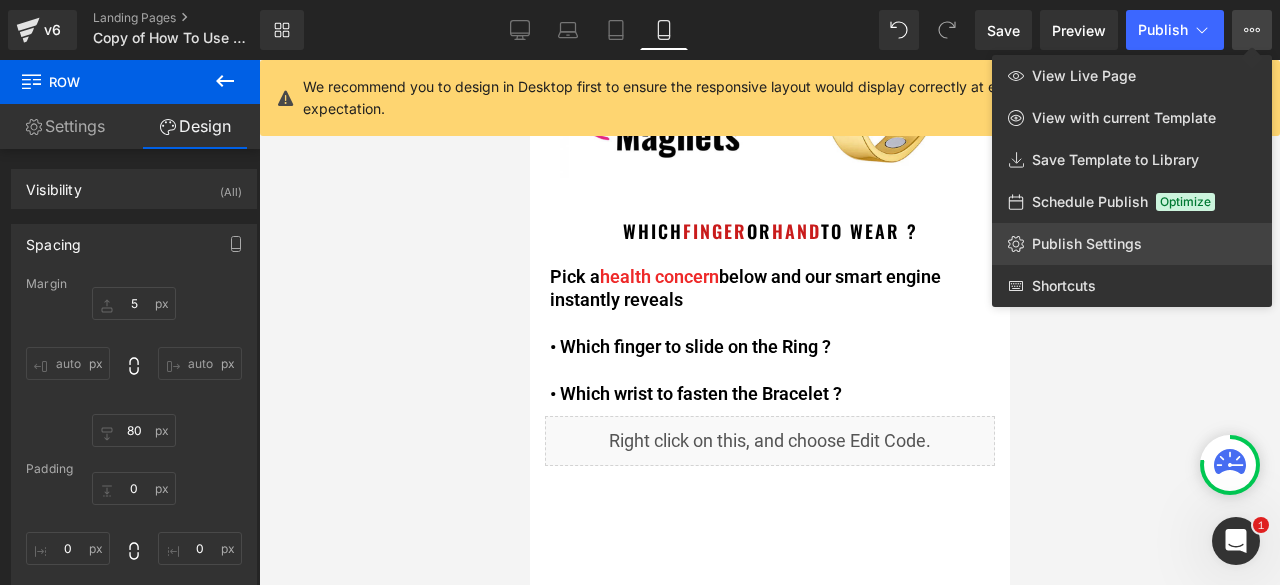 click on "Publish Settings" at bounding box center (1087, 244) 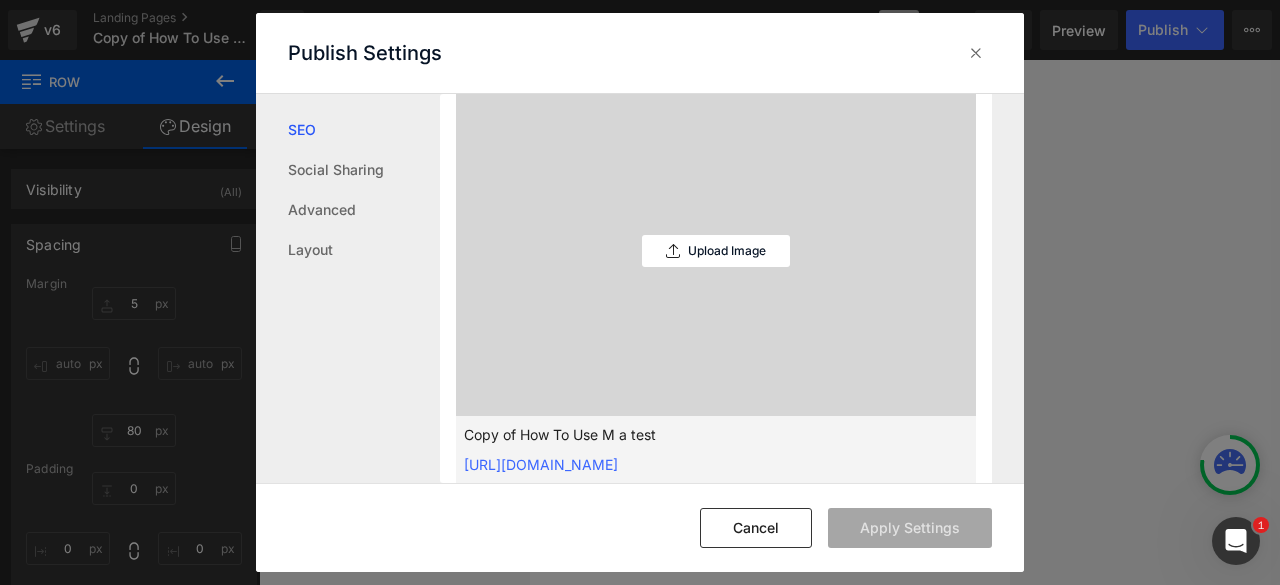 scroll, scrollTop: 0, scrollLeft: 0, axis: both 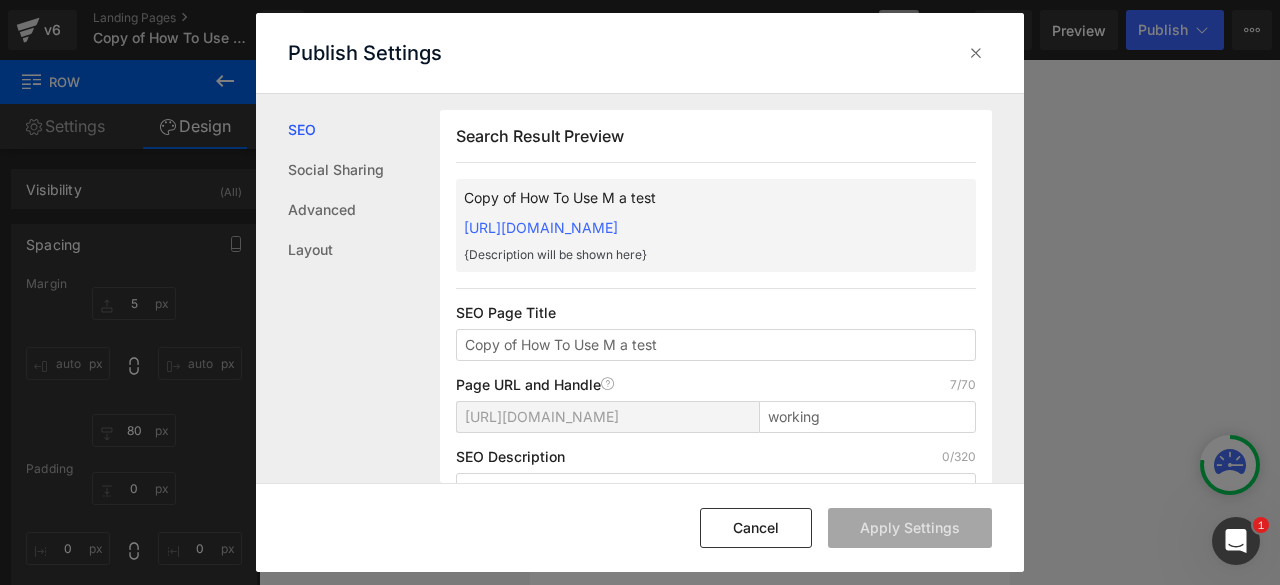 drag, startPoint x: 680, startPoint y: 338, endPoint x: 444, endPoint y: 341, distance: 236.01907 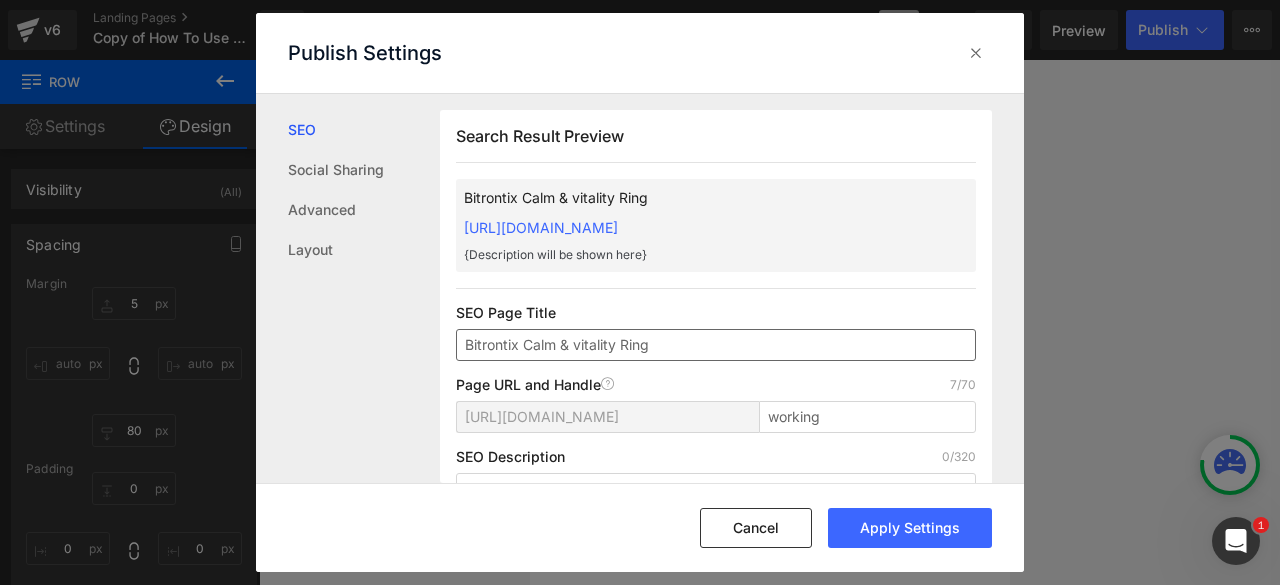 click on "Bitrontix Calm & vitality Ring" at bounding box center [716, 345] 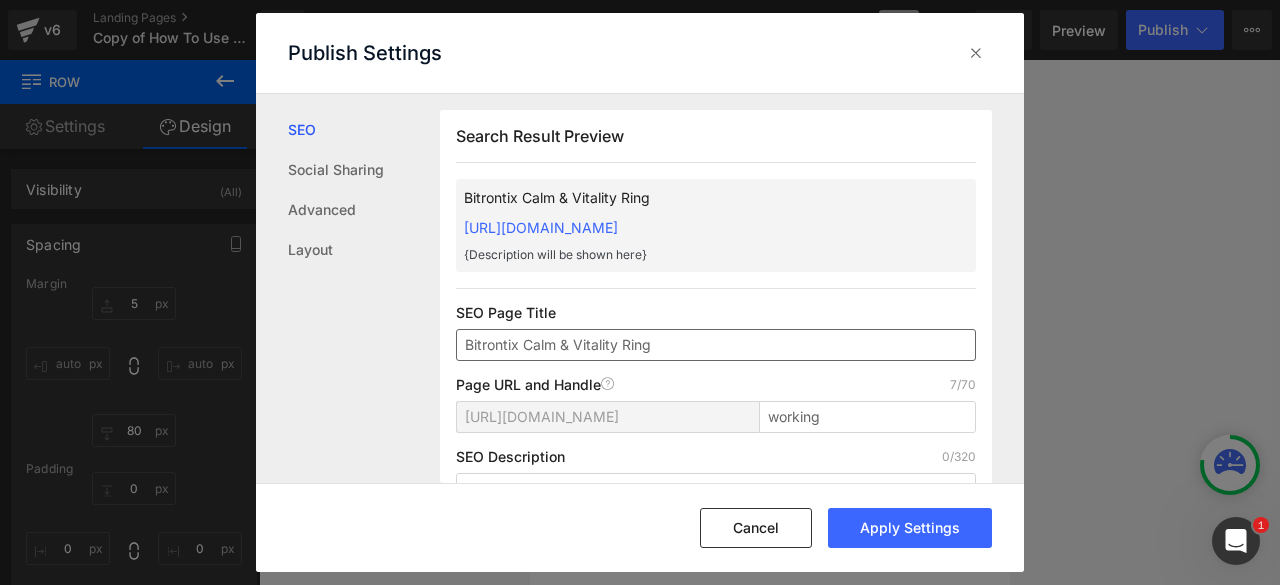 click on "Bitrontix Calm & Vitality Ring" at bounding box center (716, 345) 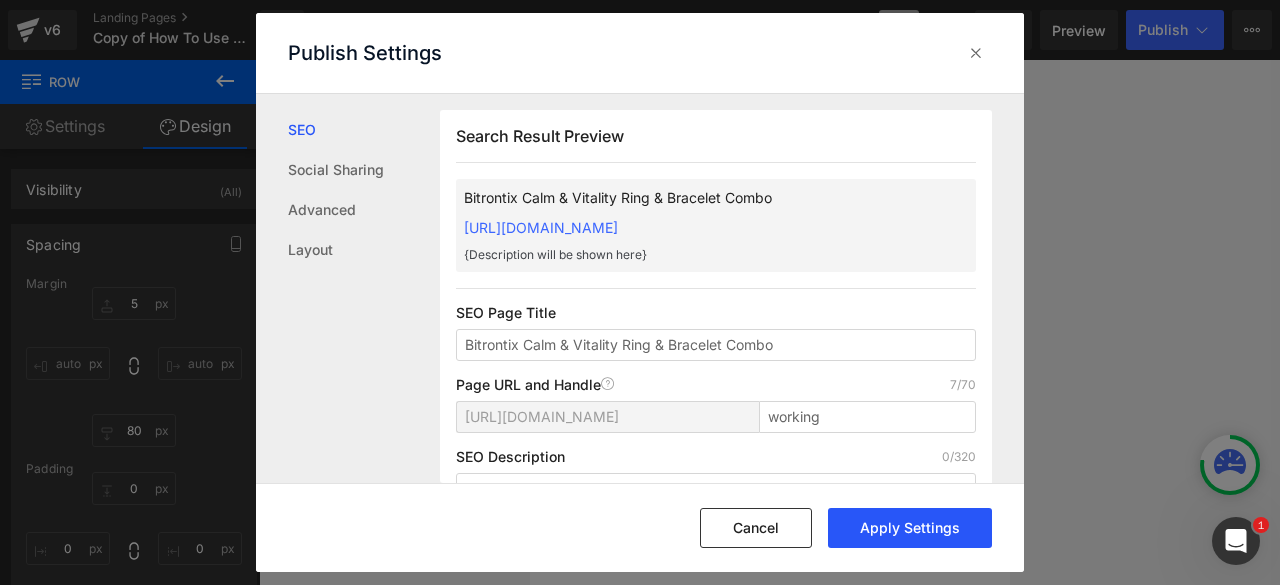 click on "Apply Settings" at bounding box center (910, 528) 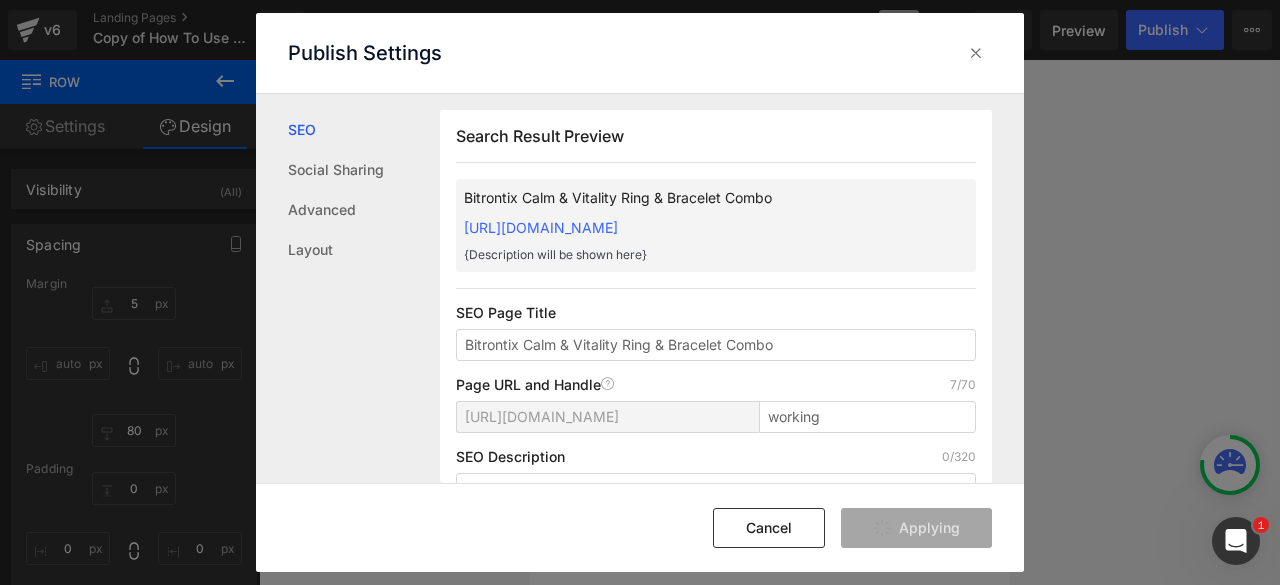type on "Bitrontix Calm &amp; Vitality Ring &amp; Bracelet Combo" 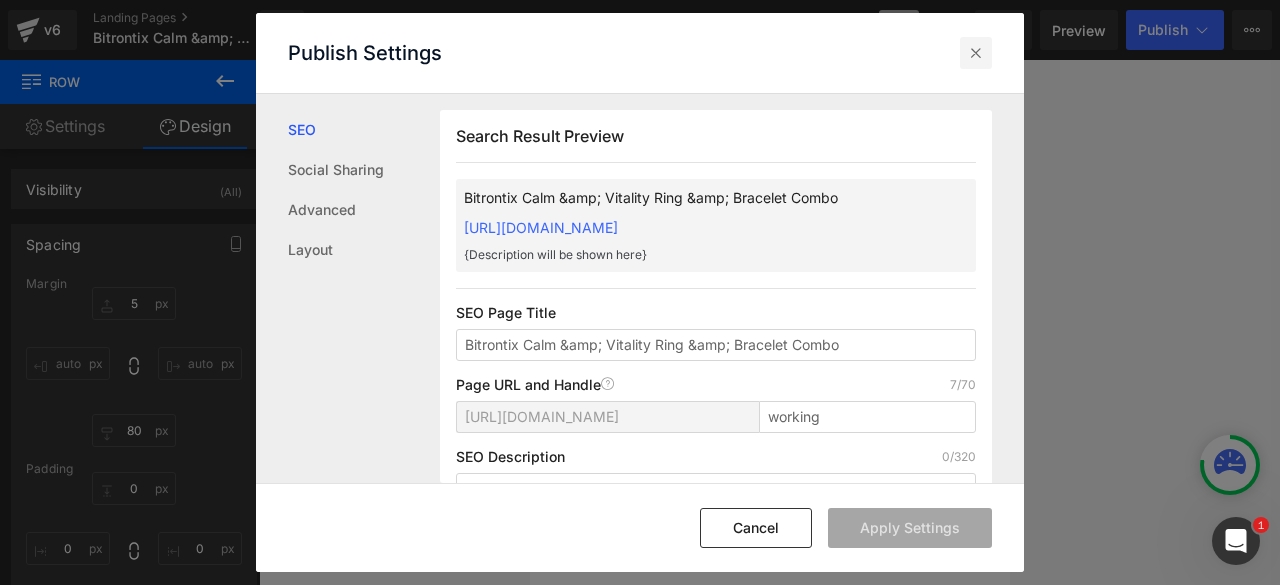 click at bounding box center (976, 53) 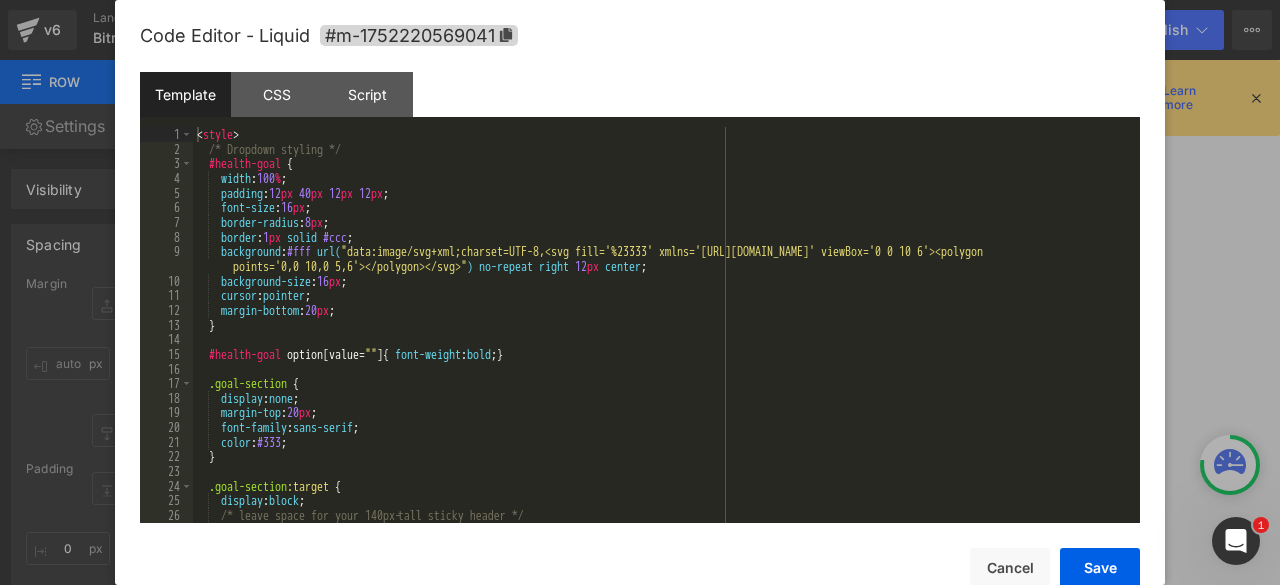 drag, startPoint x: 783, startPoint y: 418, endPoint x: 1262, endPoint y: 465, distance: 481.30032 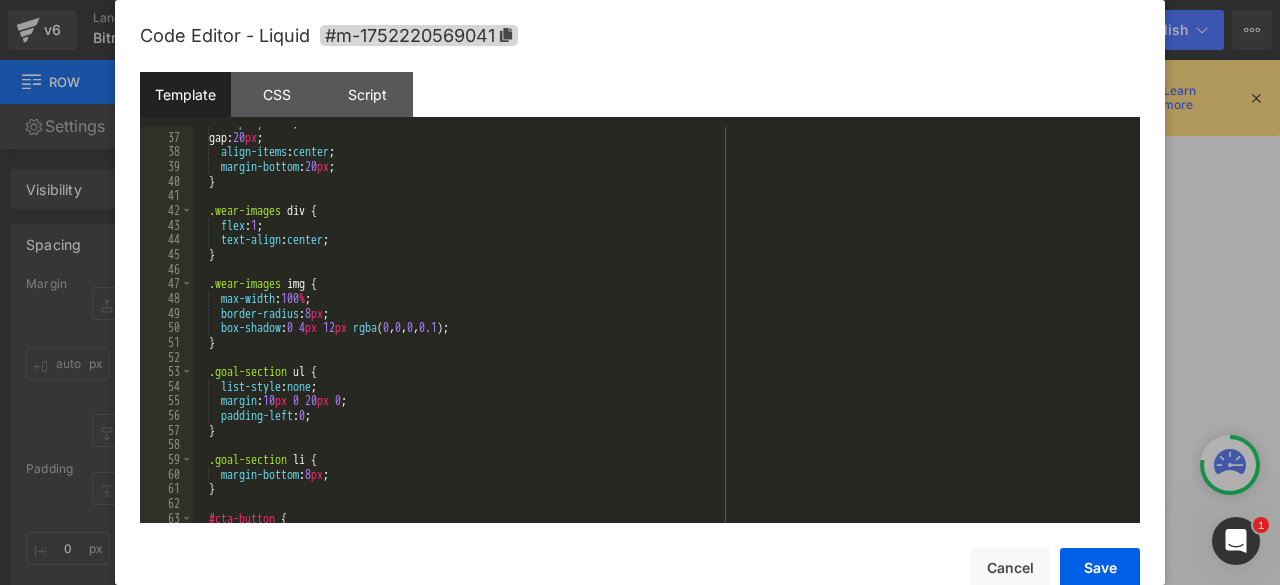 scroll, scrollTop: 600, scrollLeft: 0, axis: vertical 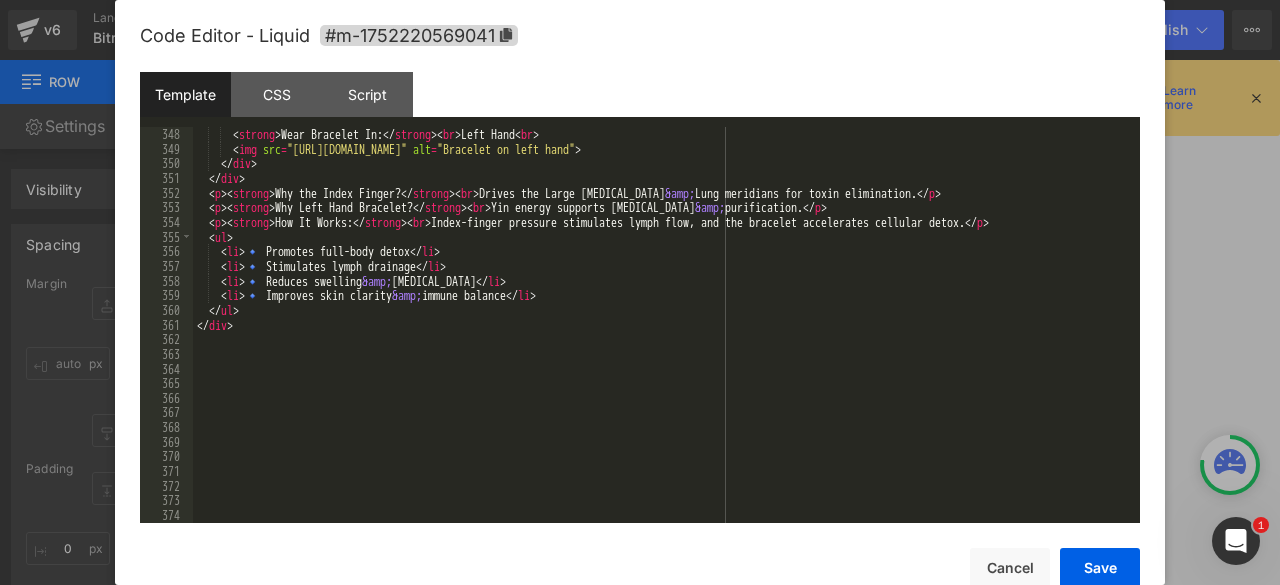 click on "< div >          < strong > Wear Bracelet In: </ strong > < br > Left Hand < br >          < img   src = "https://cdn.shopify.com/s/files/1/0925/5442/8696/files/bracelet-left_jpg.png?v=1752598431"   alt = "Bracelet on left hand" >       </ div >    </ div >    < p > < strong > Why the Index Finger? </ strong > < br > Drives the Large Intestine  &amp;  Lung meridians for toxin elimination. </ p >    < p > < strong > Why Left Hand Bracelet? </ strong > < br > Yin energy supports lymphatic drainage  &amp;  purification. </ p >    < p > < strong > How It Works: </ strong > < br > Index-finger pressure stimulates lymph flow, and the bracelet accelerates cellular detox. </ p >    < ul >       < li > 🔹 Promotes full-body detox </ li >       < li > 🔹 Stimulates lymph drainage </ li >       < li > 🔹 Reduces swelling  &amp;  fluid retention </ li >       < li > 🔹 Improves skin clarity  &amp;  immune balance </ li >    </ ul > </ div >" at bounding box center (662, 324) 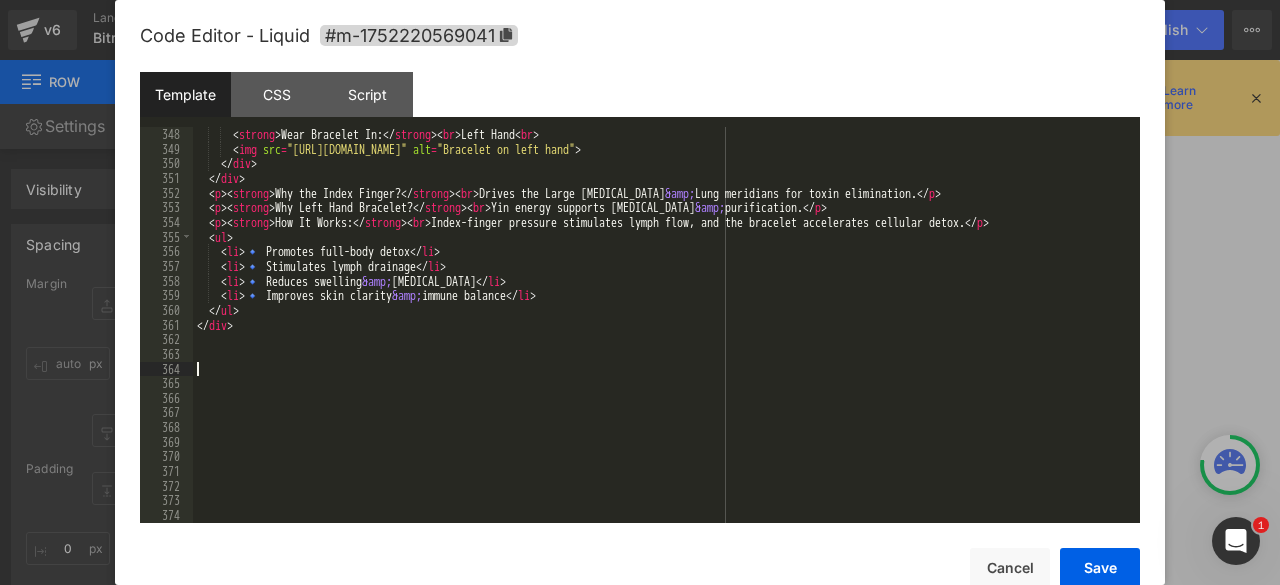 type 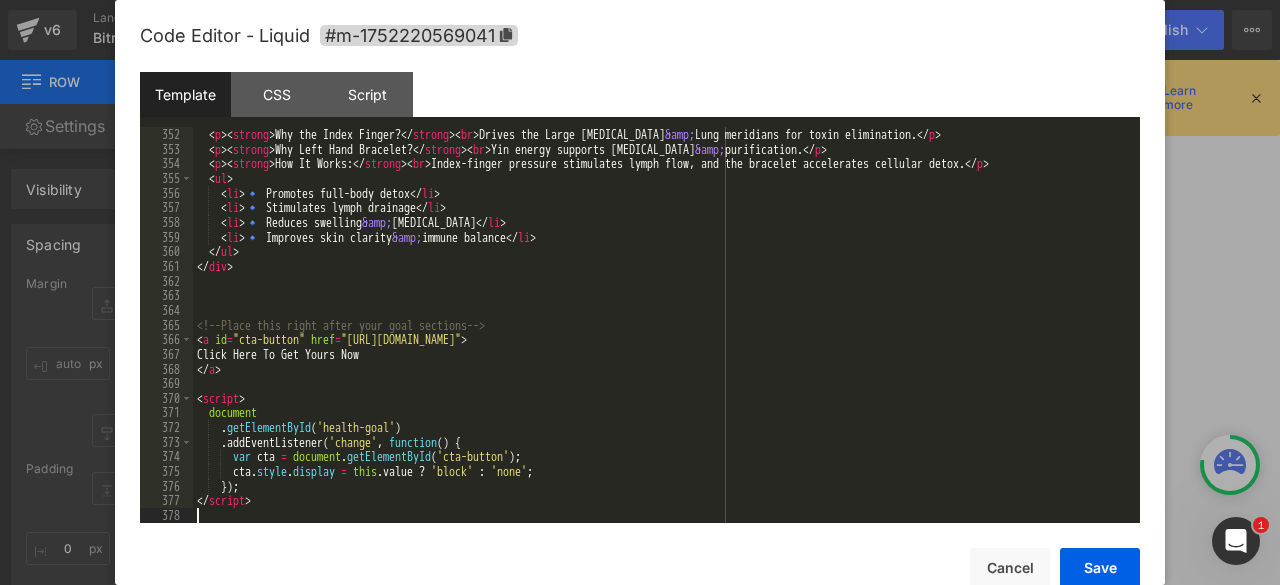 scroll, scrollTop: 5338, scrollLeft: 0, axis: vertical 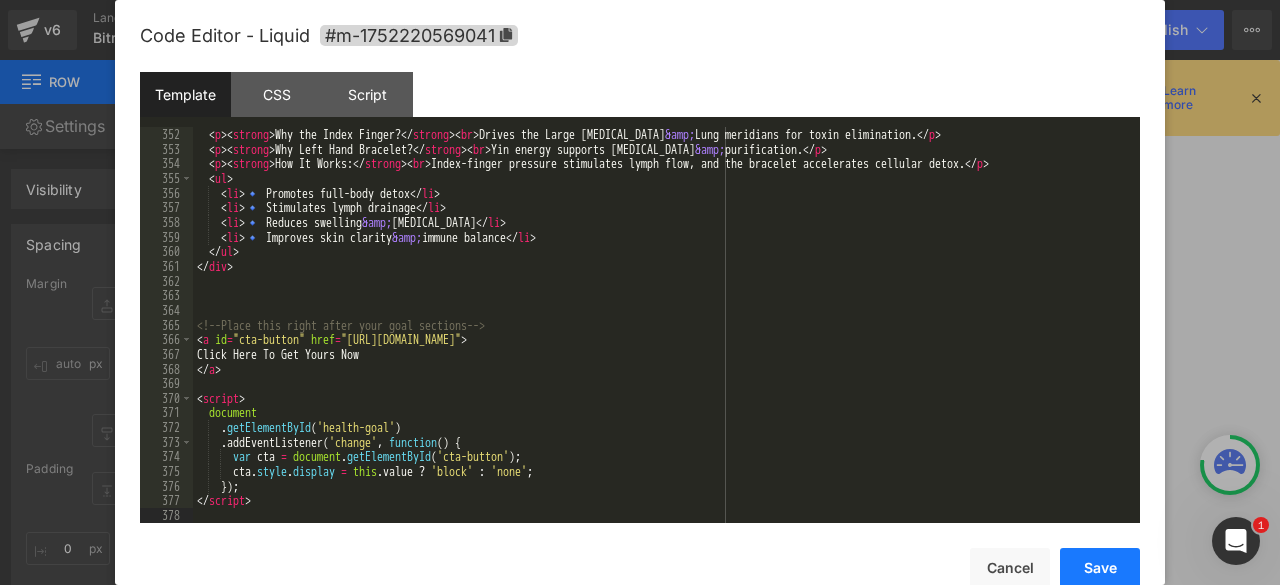click on "Save" at bounding box center (1100, 568) 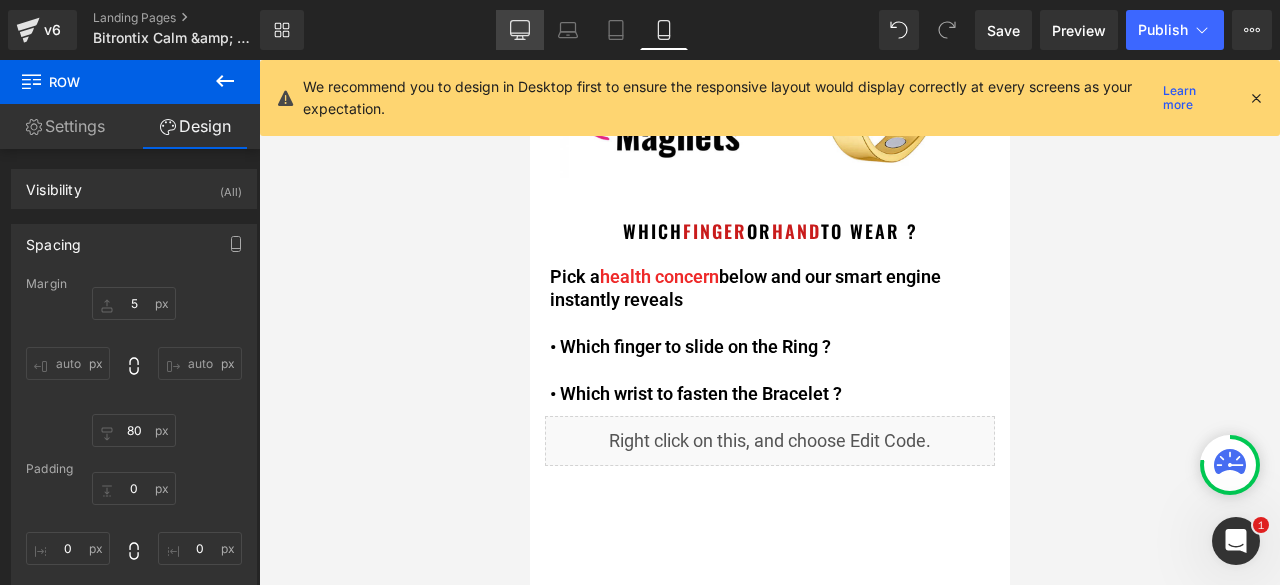 click 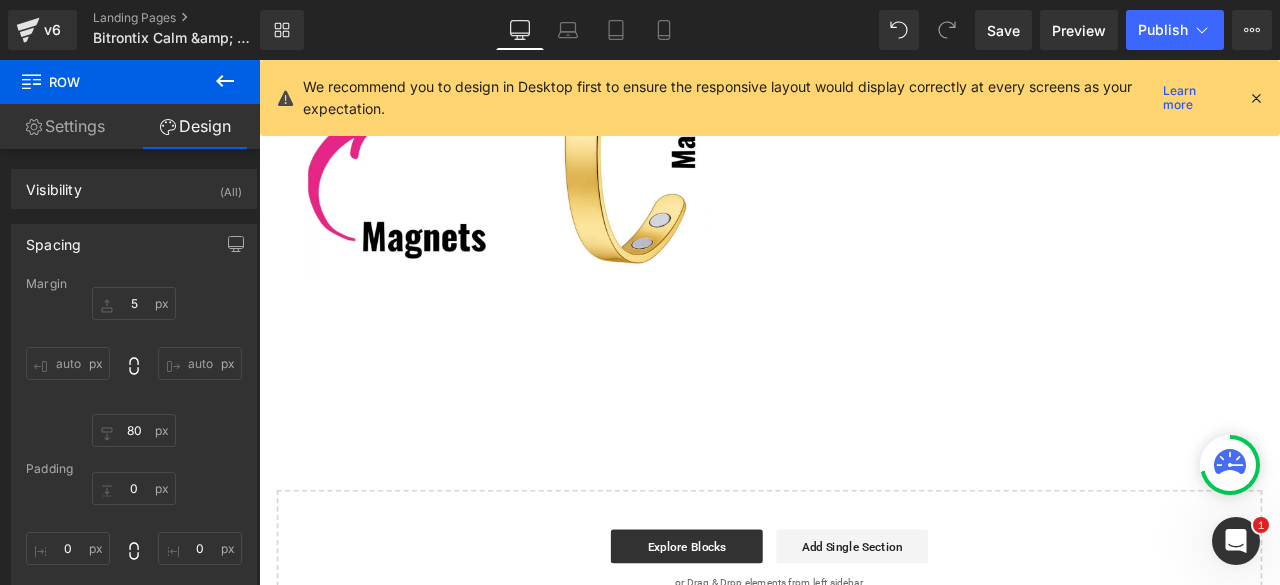type on "0" 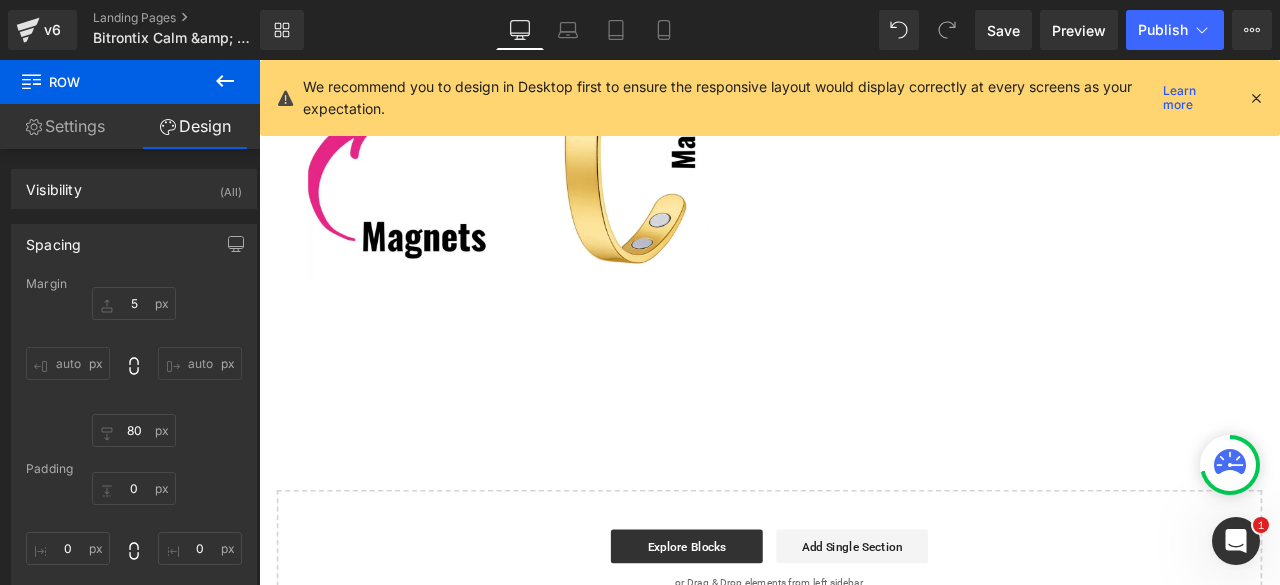 type on "80" 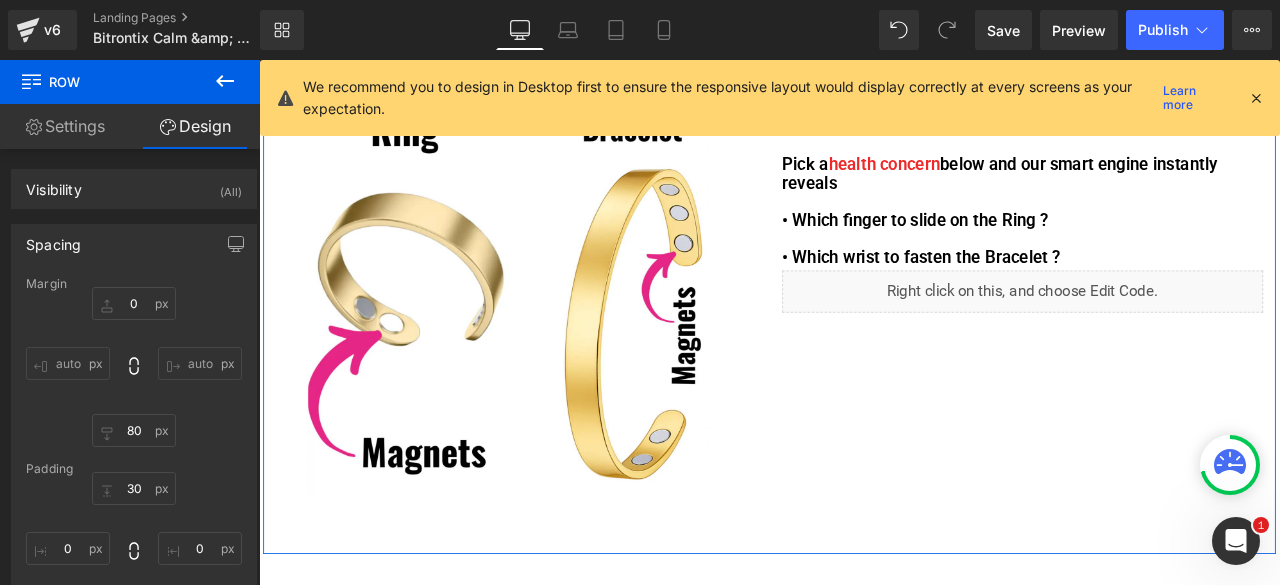 scroll, scrollTop: 100, scrollLeft: 0, axis: vertical 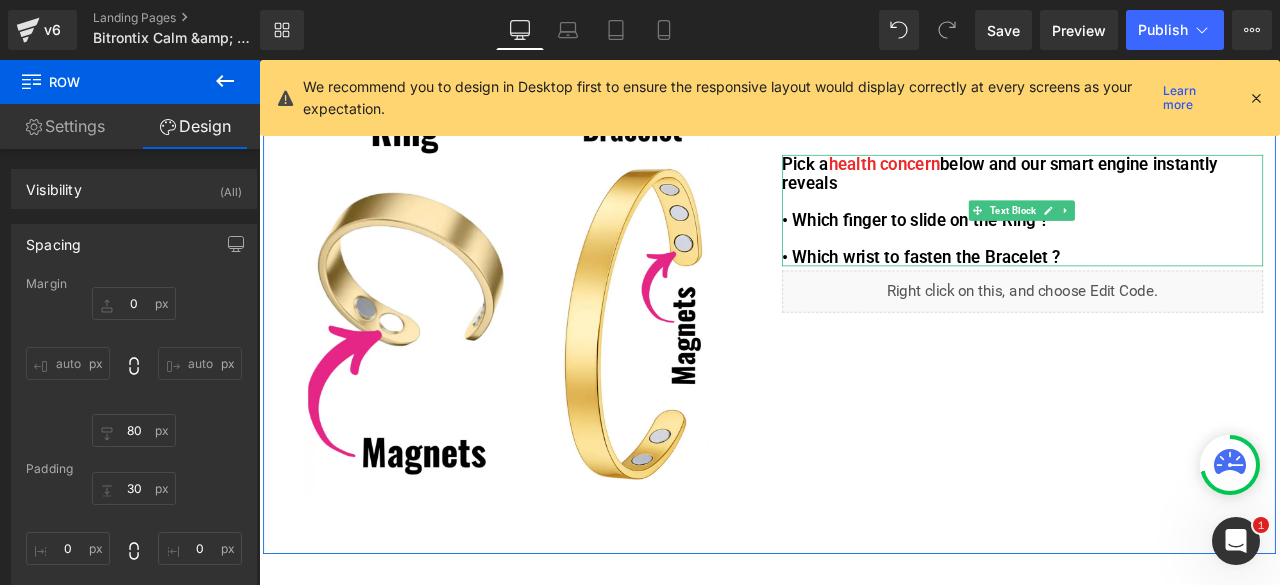 click on "• Which wrist to fasten the Bracelet ?" at bounding box center (1164, 293) 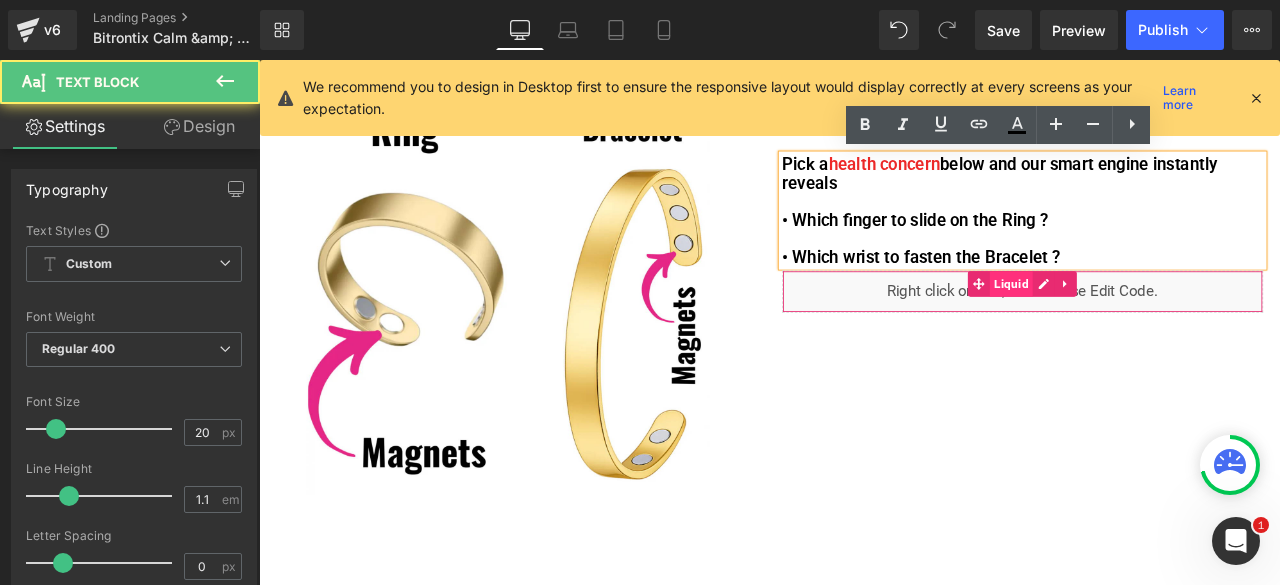click on "Liquid" at bounding box center [1151, 325] 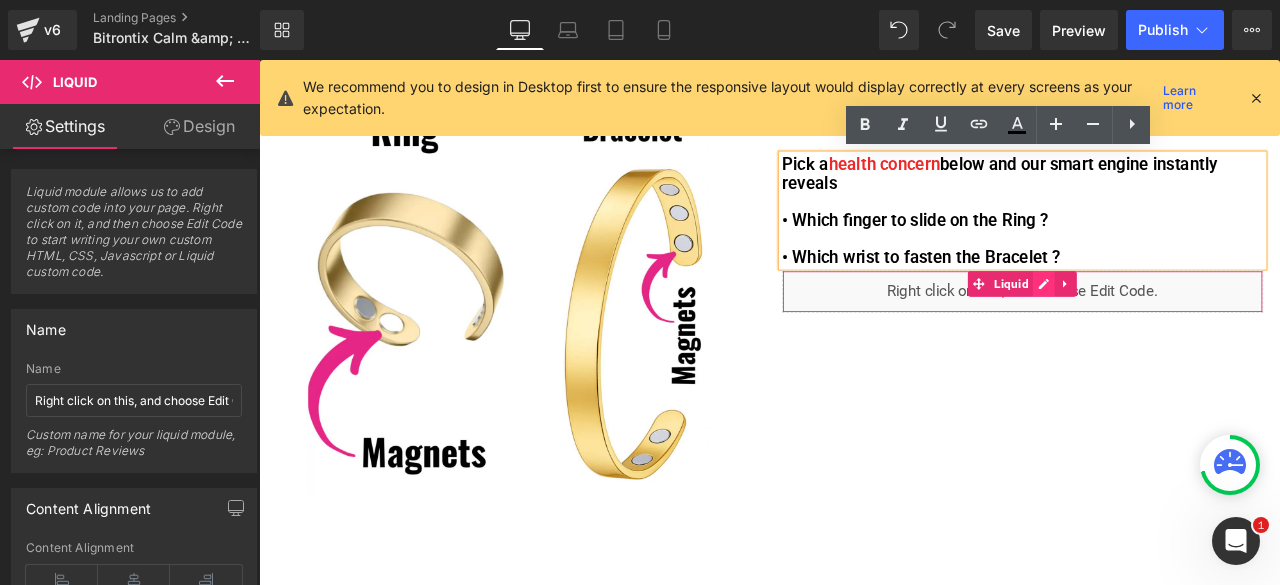 click on "Liquid" at bounding box center (1164, 334) 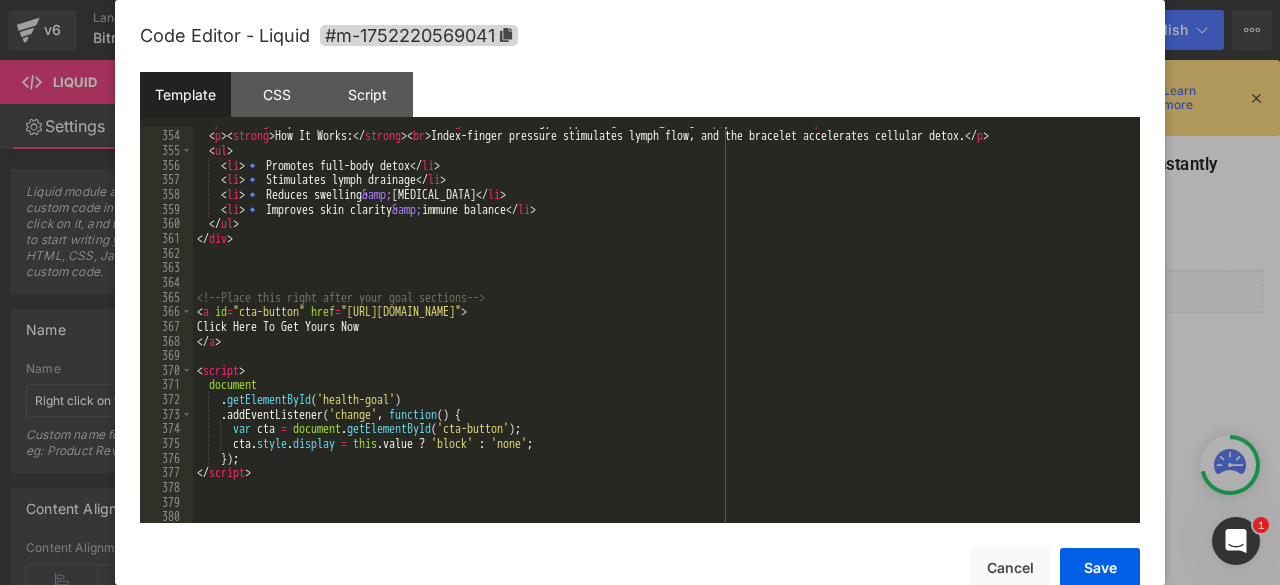 scroll, scrollTop: 5485, scrollLeft: 0, axis: vertical 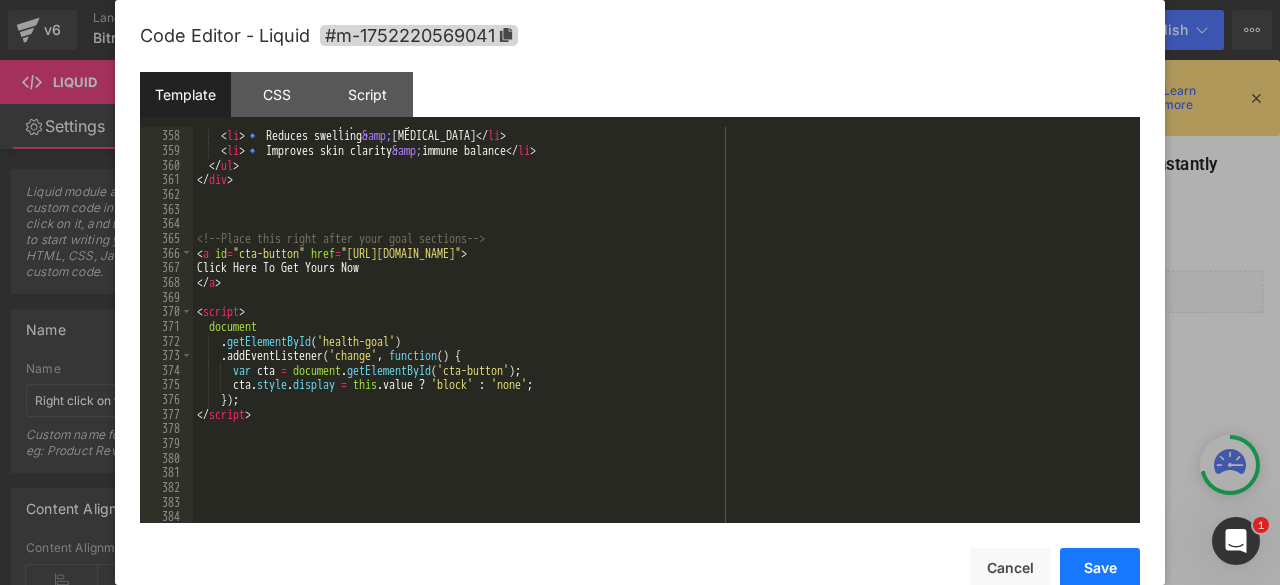 click on "Save" at bounding box center [1100, 568] 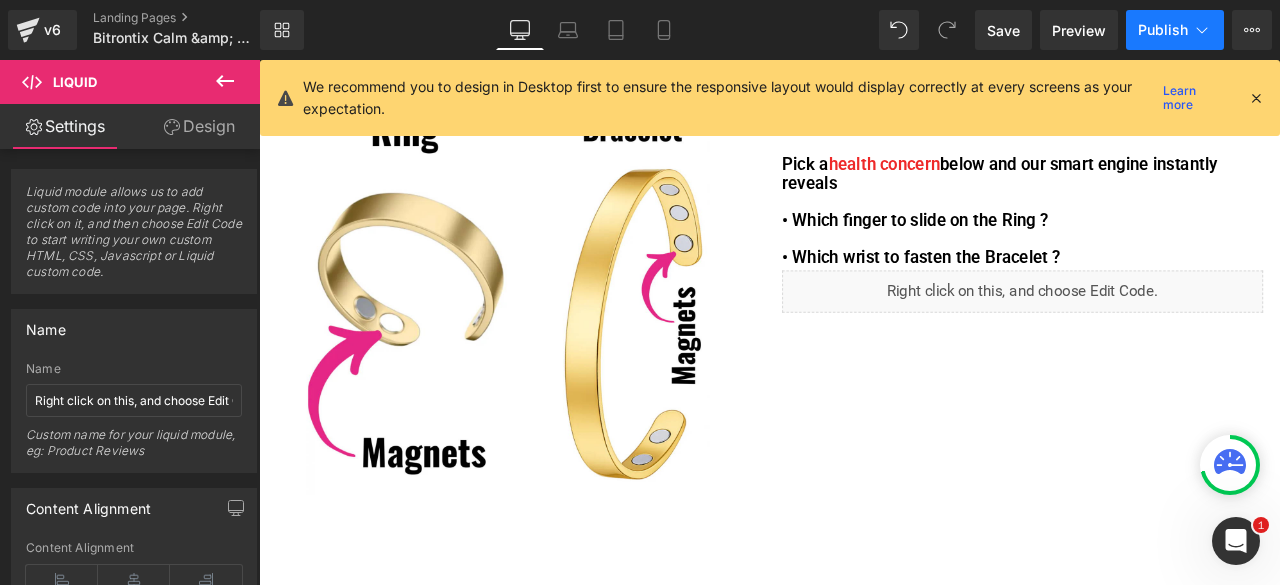 click on "Publish" at bounding box center [1163, 30] 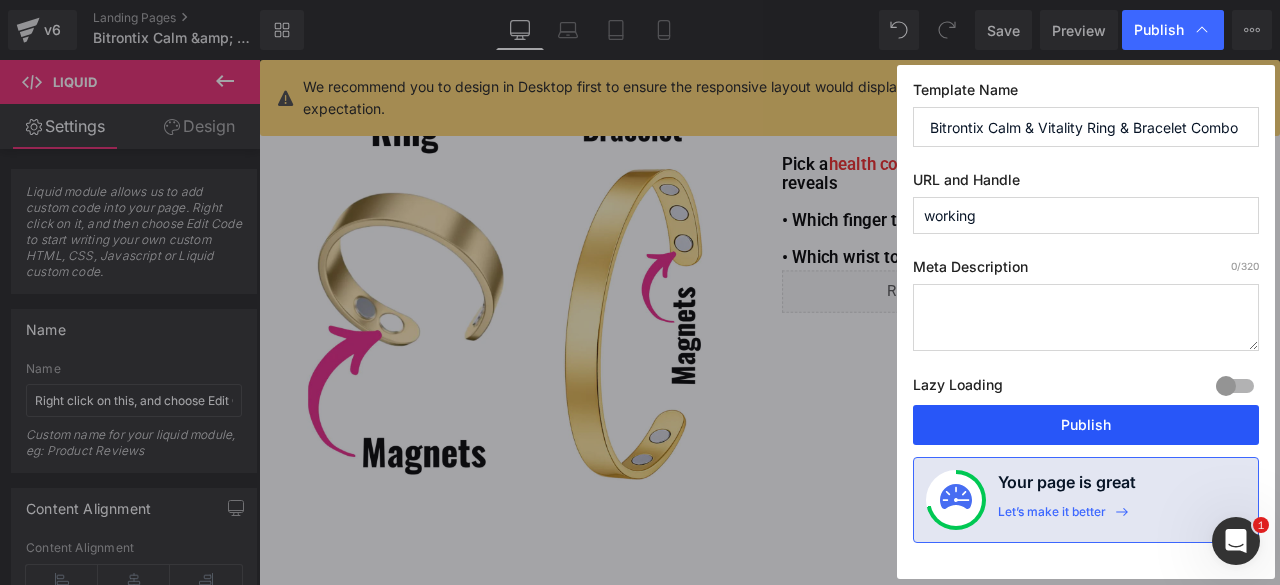 click on "Publish" at bounding box center [1086, 425] 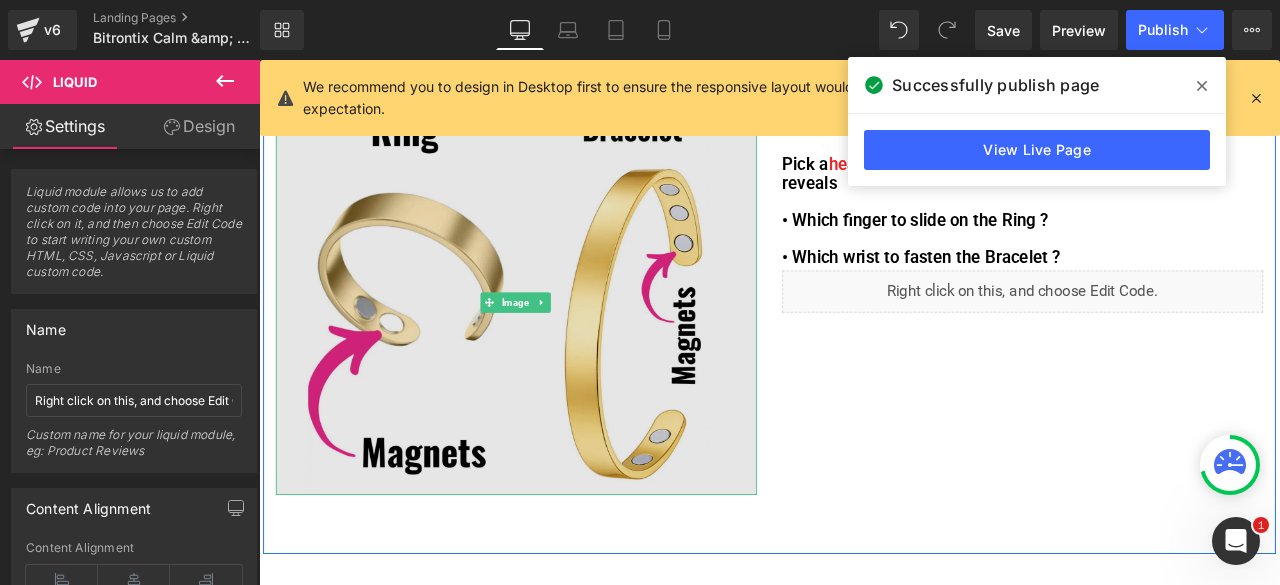 click at bounding box center [564, 347] 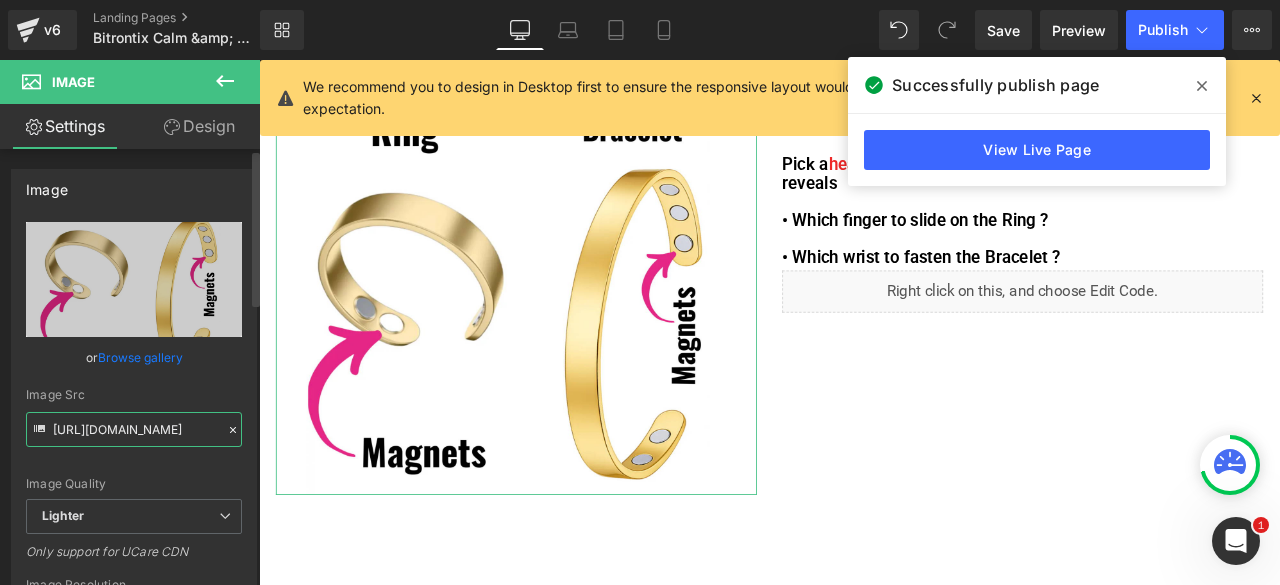 click on "https://ucarecdn.com/d1fd0f63-c435-4810-b8d8-1408320253a5/-/format/auto/-/preview/3000x3000/-/quality/lighter/Untitled%20design%20-%202025-07-11T104108.232.png" at bounding box center (134, 429) 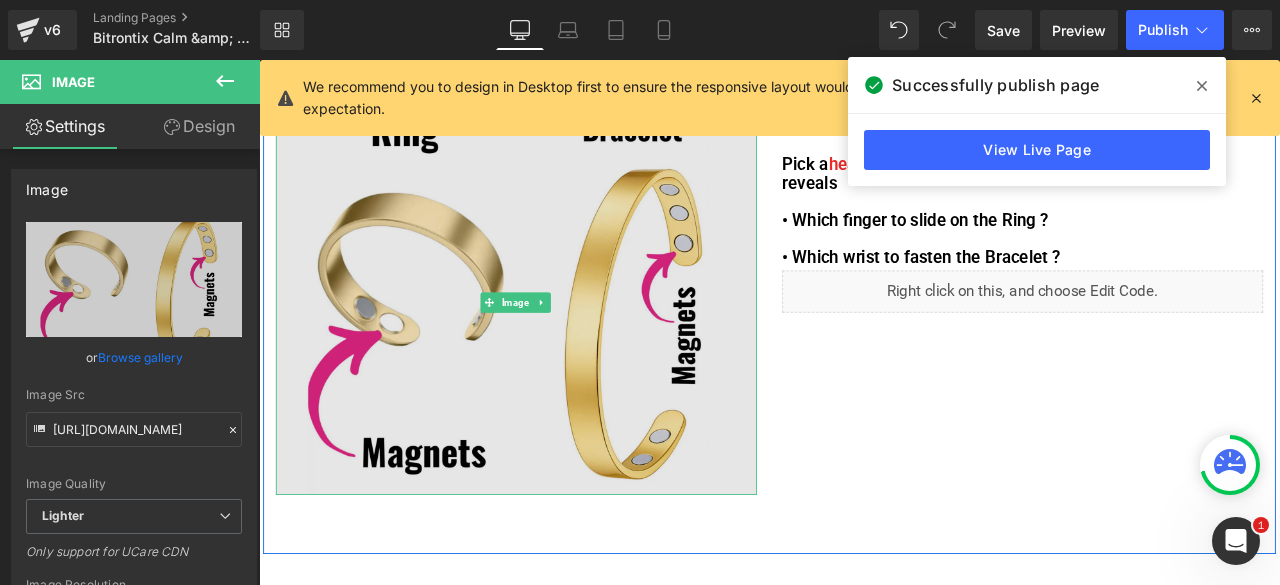 click at bounding box center (564, 347) 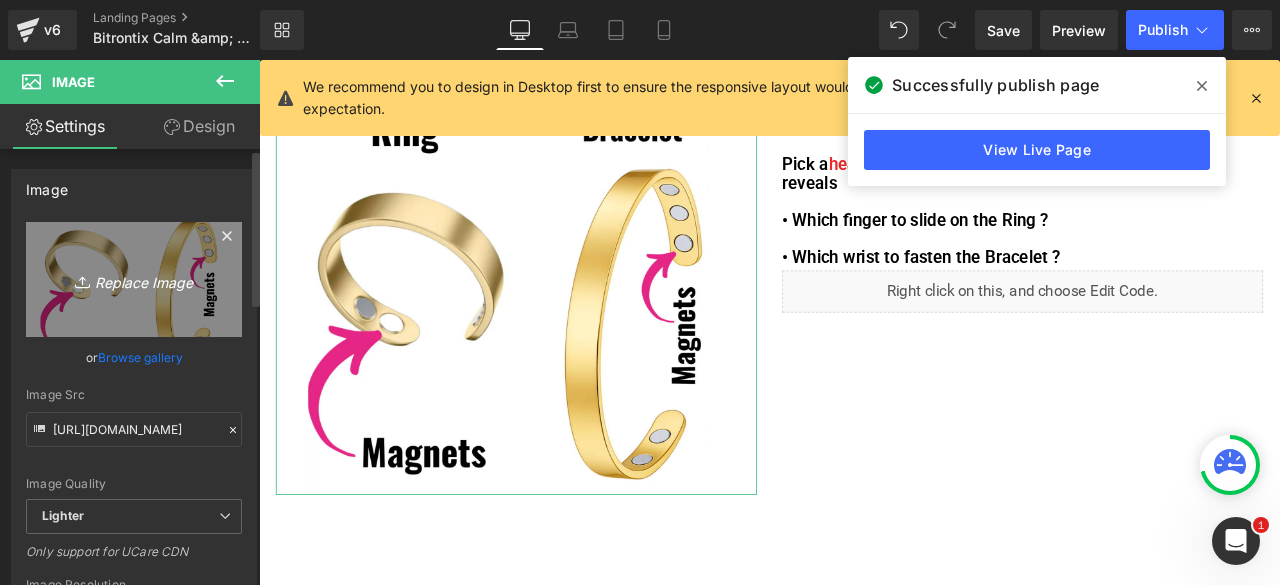 click on "Replace Image" at bounding box center [134, 279] 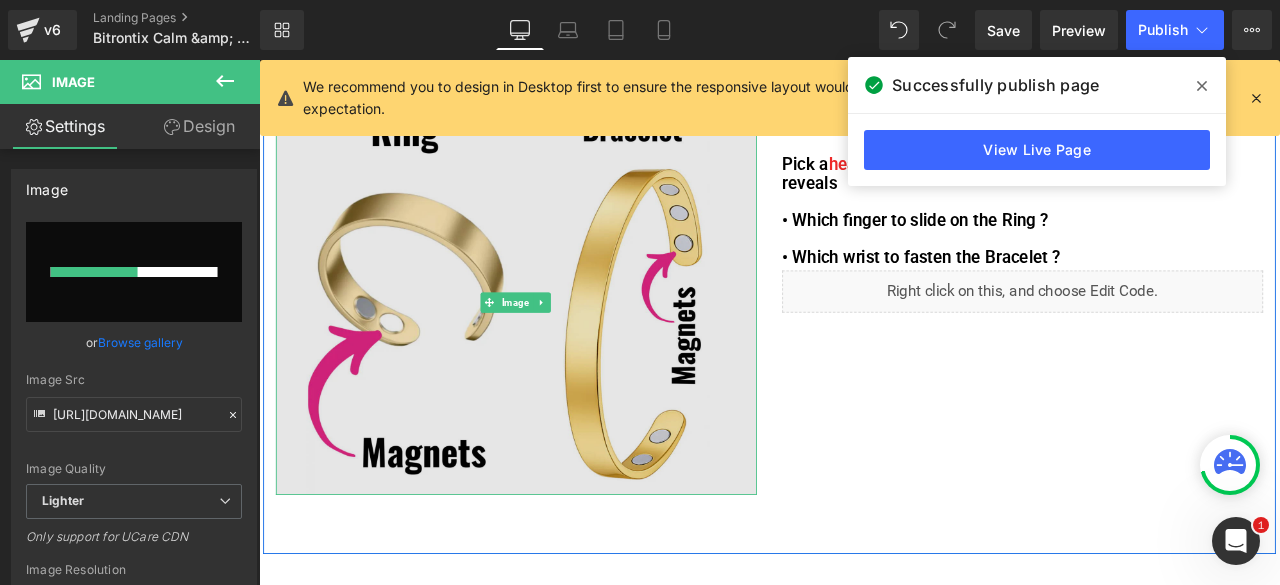 type 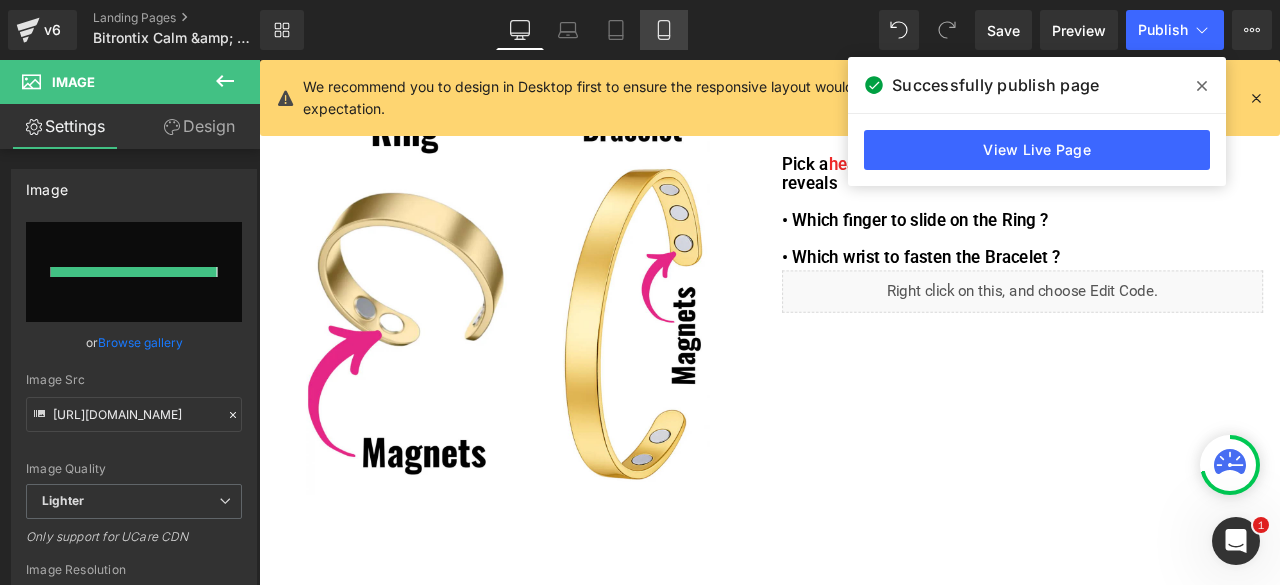 type on "https://ucarecdn.com/9c6e1a27-2022-41ea-8929-91246d0dc54a/-/format/auto/-/preview/3000x3000/-/quality/lighter/Acupressure%20&%20Magnetic%20Therapy%20_2_.png" 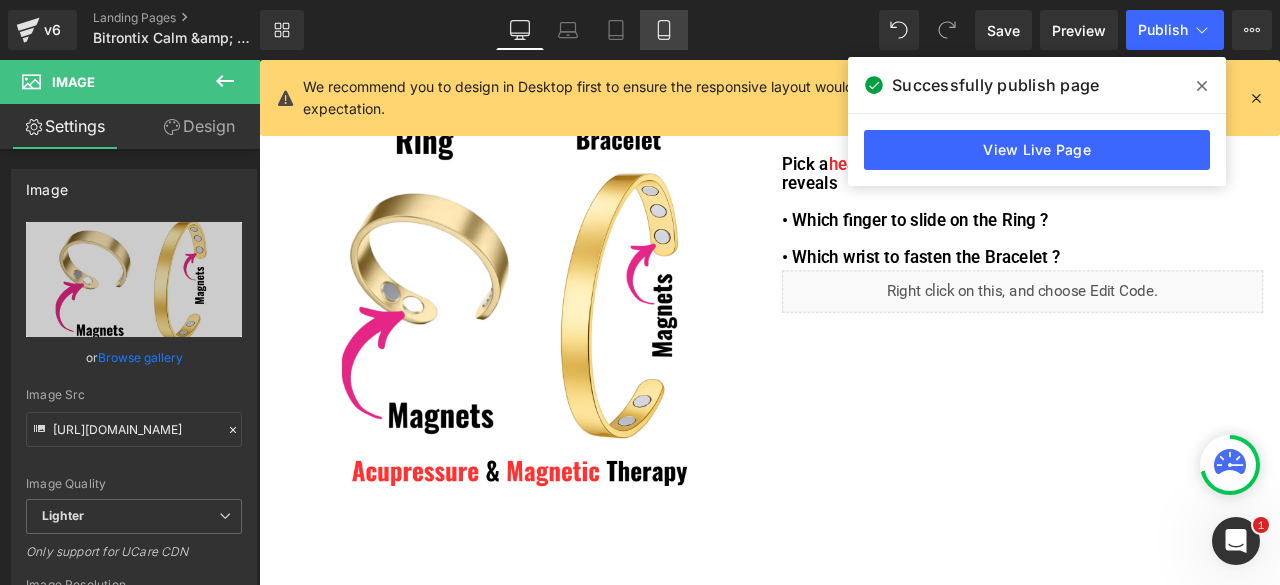 drag, startPoint x: 661, startPoint y: 20, endPoint x: 3, endPoint y: 215, distance: 686.2864 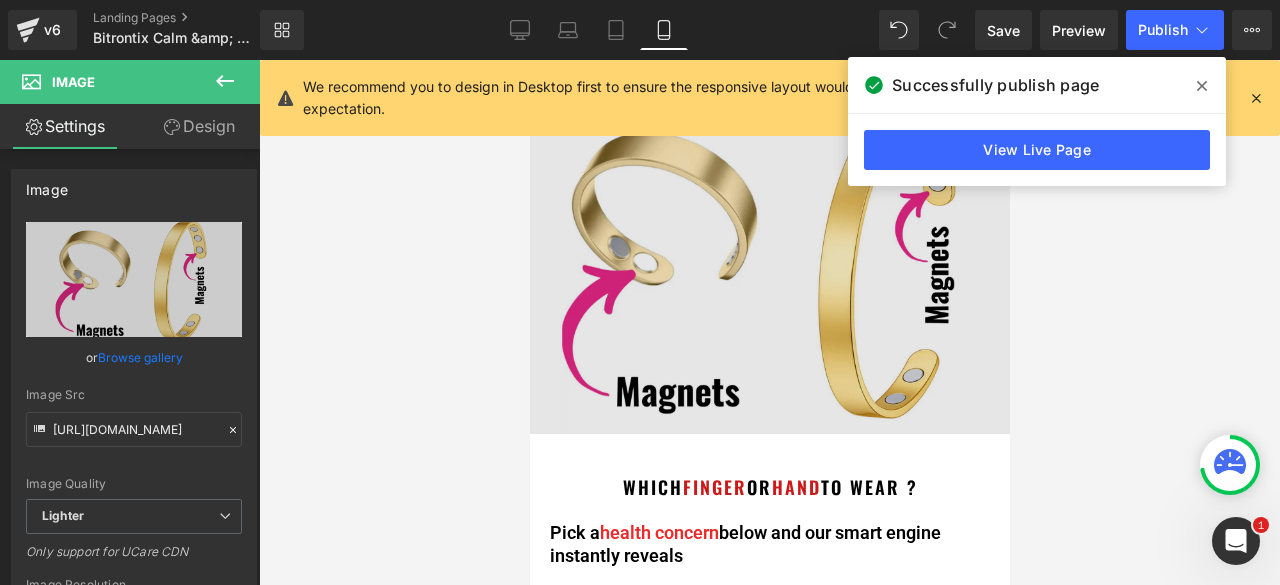 scroll, scrollTop: 0, scrollLeft: 0, axis: both 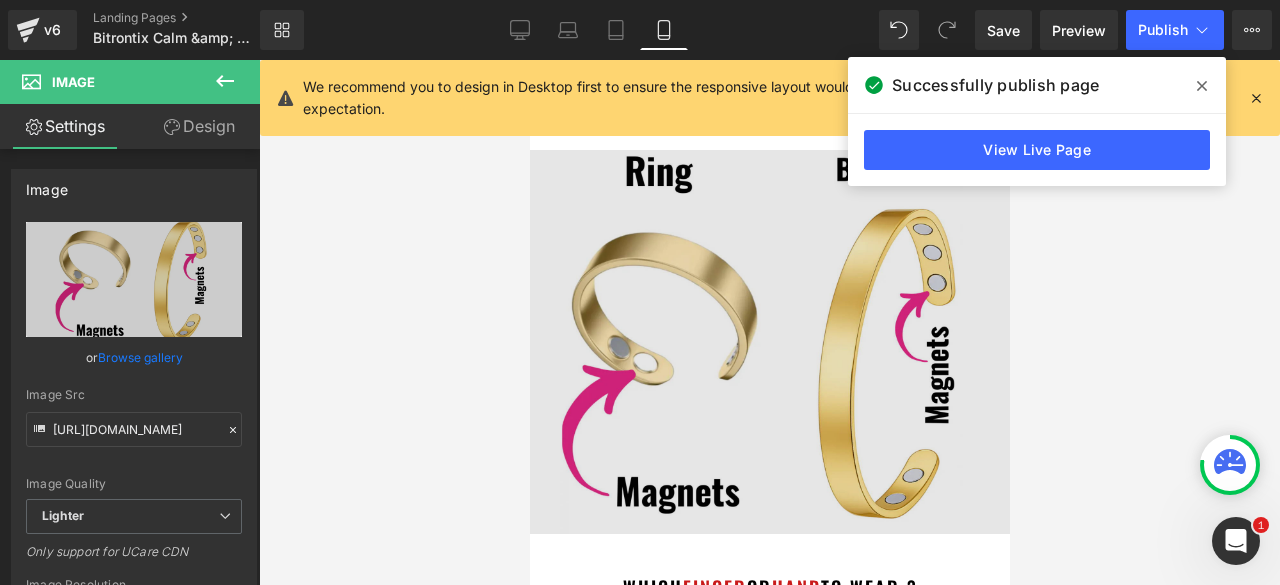click at bounding box center (769, 342) 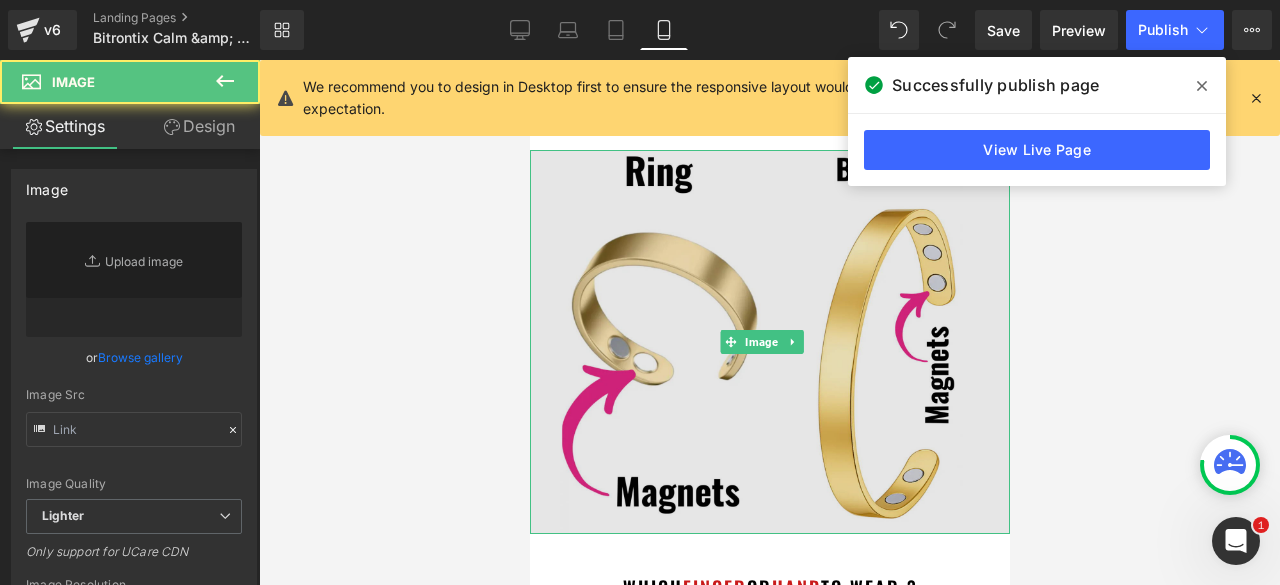 type on "https://ucarecdn.com/66c2f8df-2e7d-4bf5-b25c-55b5ee383dfd/-/format/auto/-/preview/3000x3000/-/quality/lighter/Untitled%20design%20-%202025-07-11T104108.232.png" 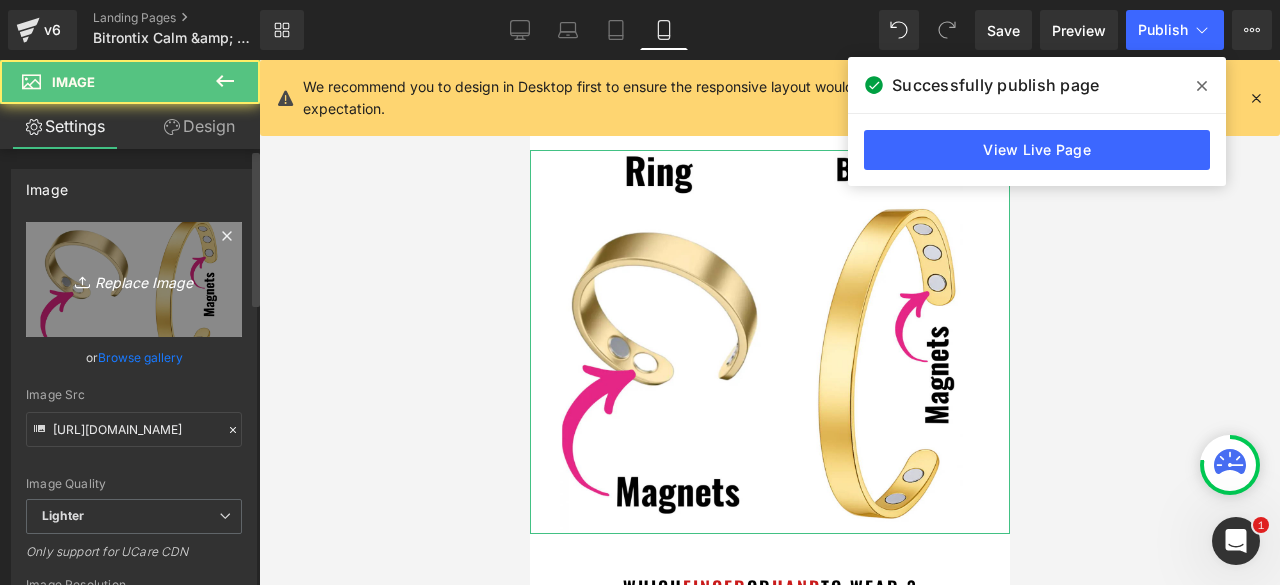 click on "Replace Image" at bounding box center [134, 279] 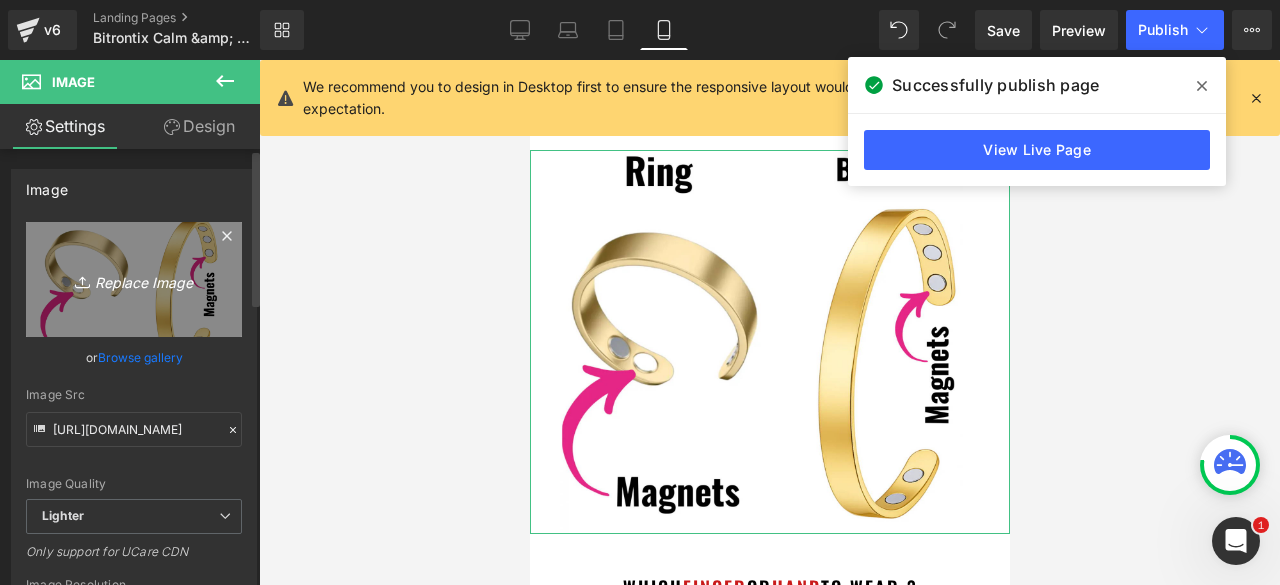 type on "C:\fakepath\Acupressure & Magnetic Therapy (2).png" 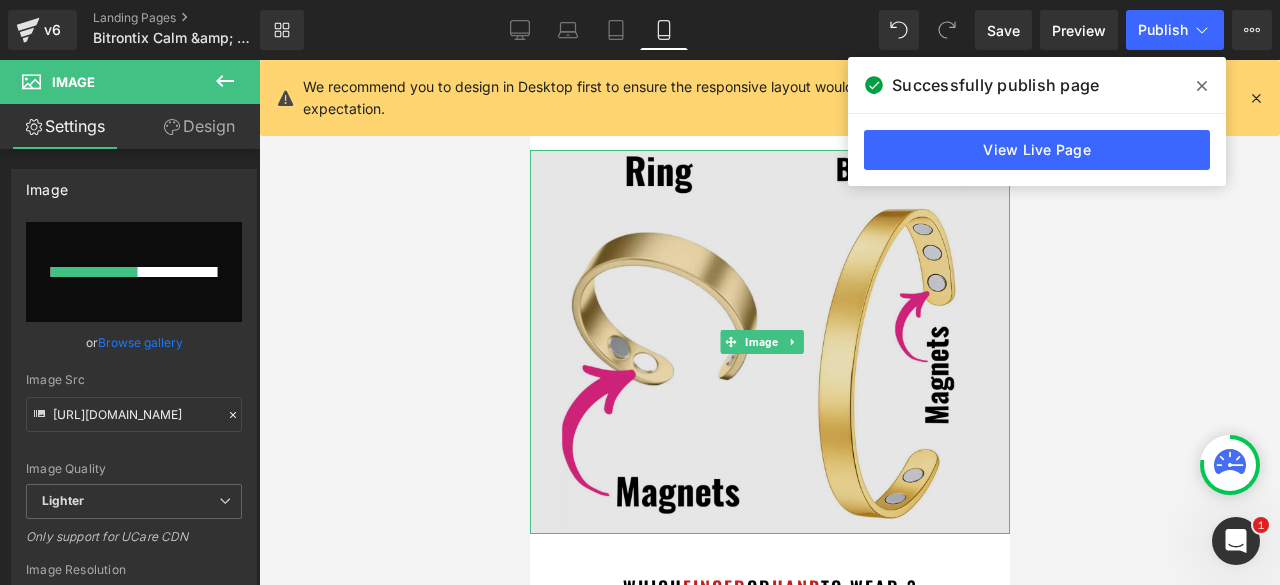type 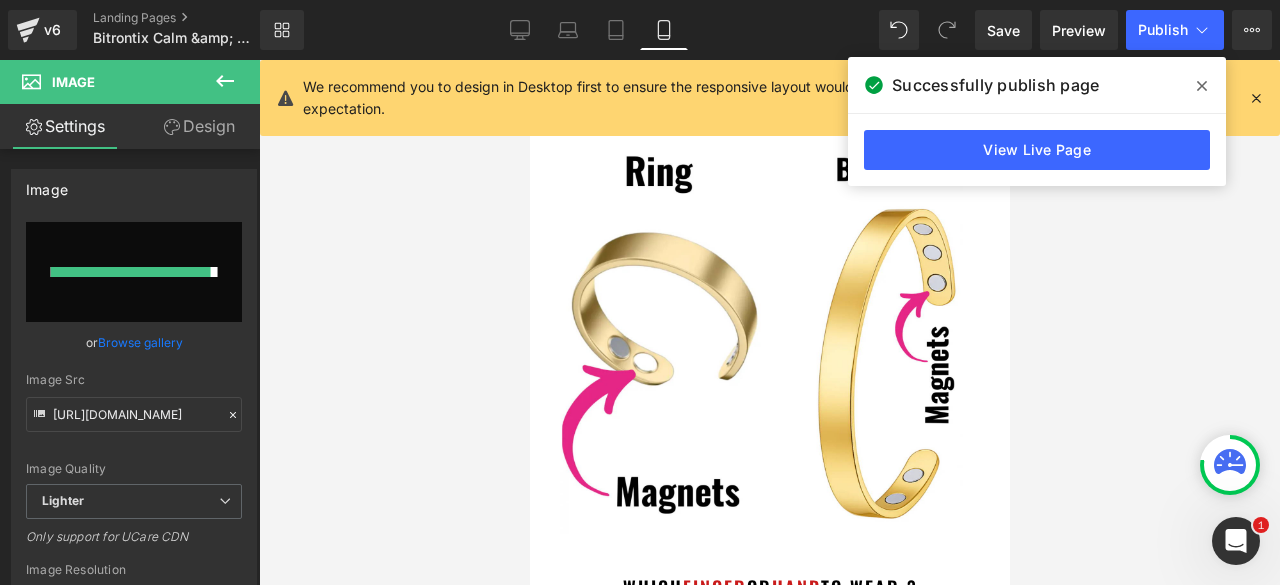 type on "https://ucarecdn.com/8c0fc0c6-3441-494d-b200-ab58a1763bb7/-/format/auto/-/preview/3000x3000/-/quality/lighter/Acupressure%20&%20Magnetic%20Therapy%20_2_.png" 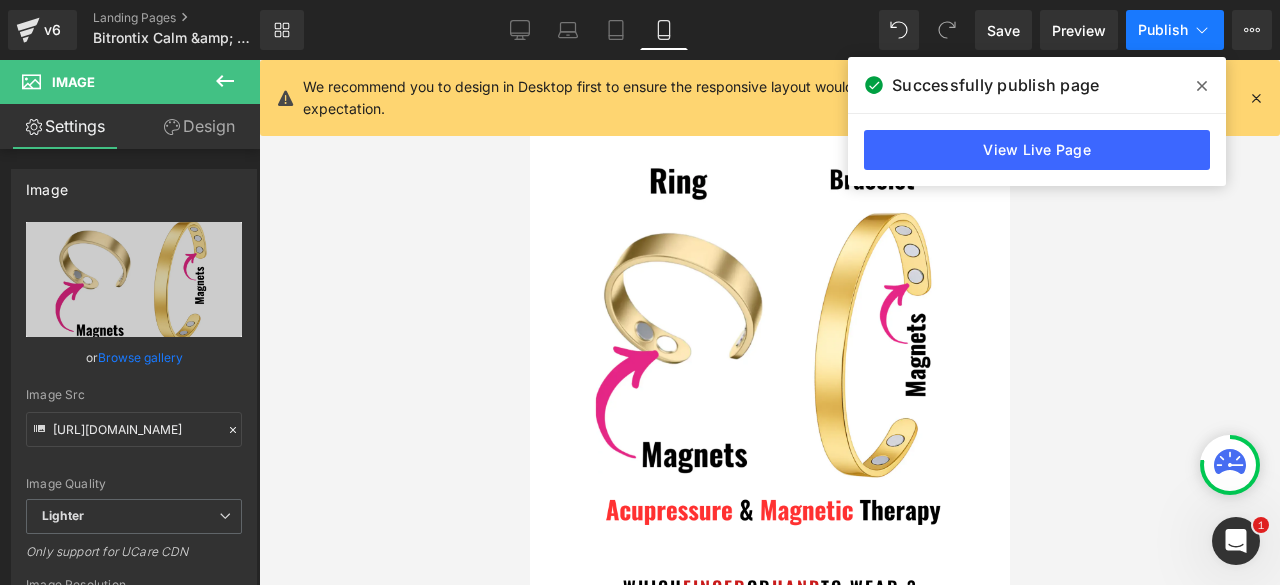 click on "Publish" at bounding box center [1163, 30] 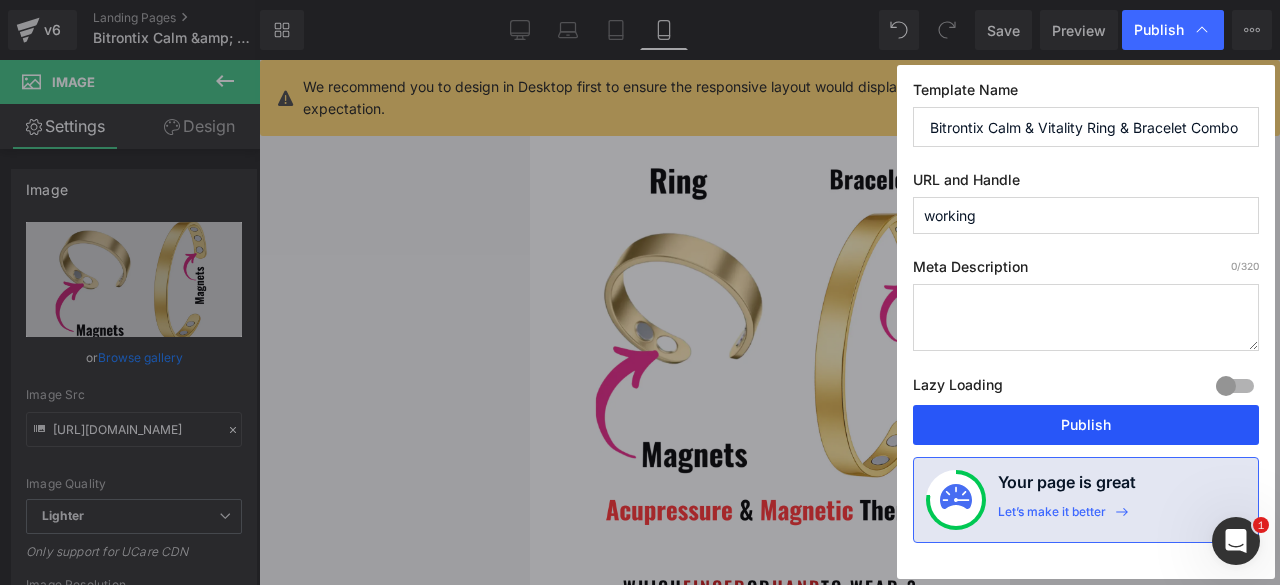 click on "Publish" at bounding box center (1086, 425) 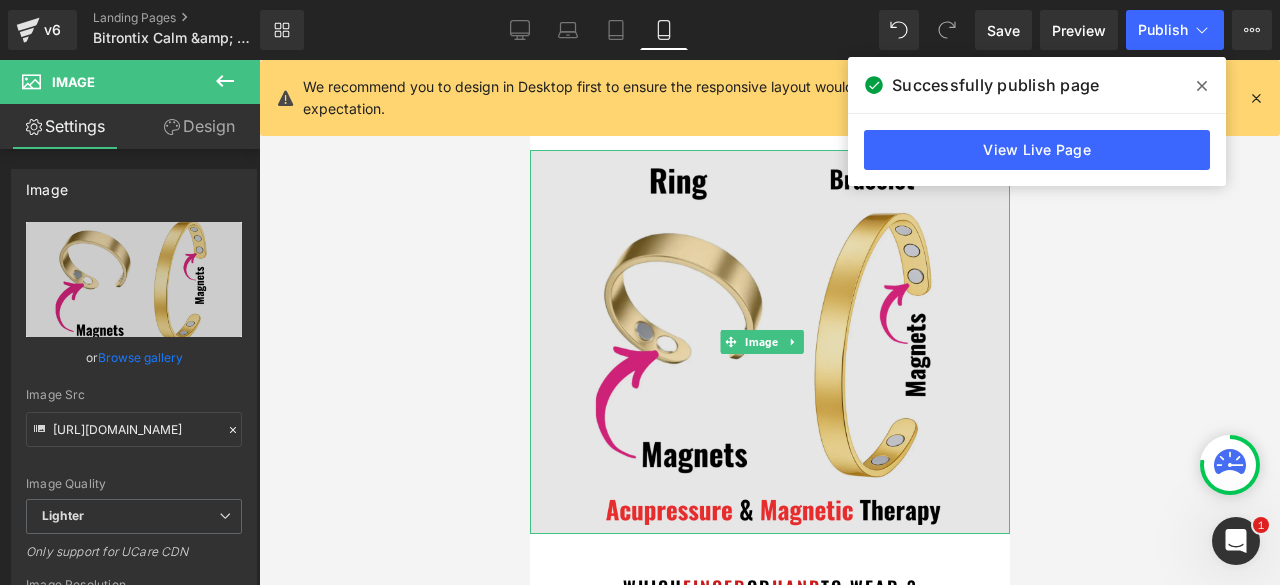 click at bounding box center (769, 342) 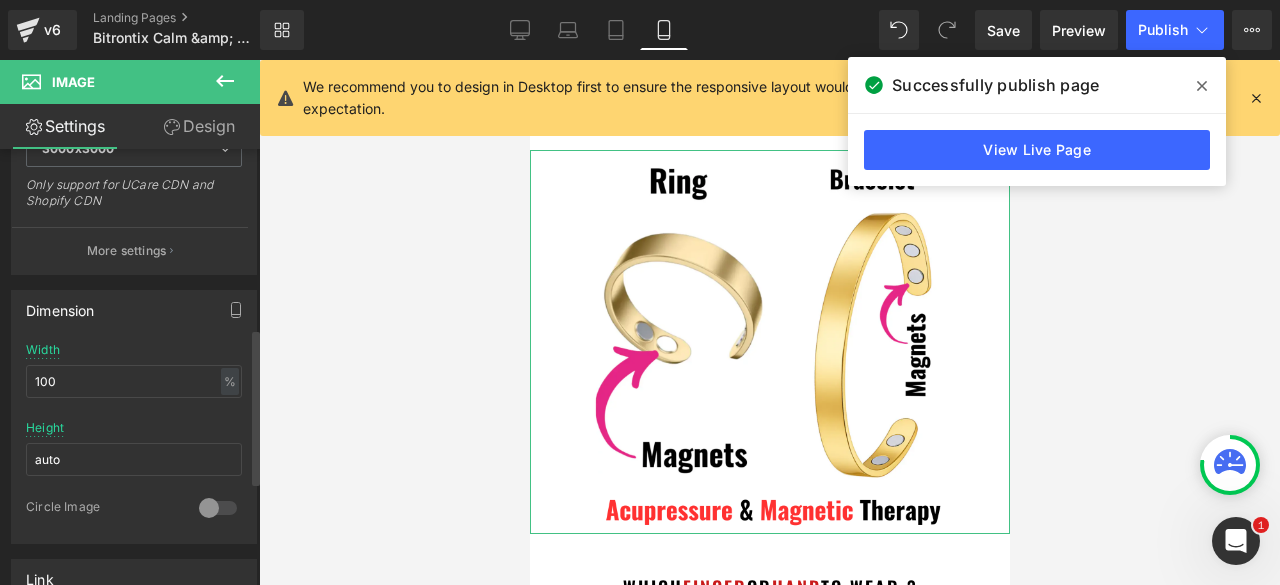 scroll, scrollTop: 500, scrollLeft: 0, axis: vertical 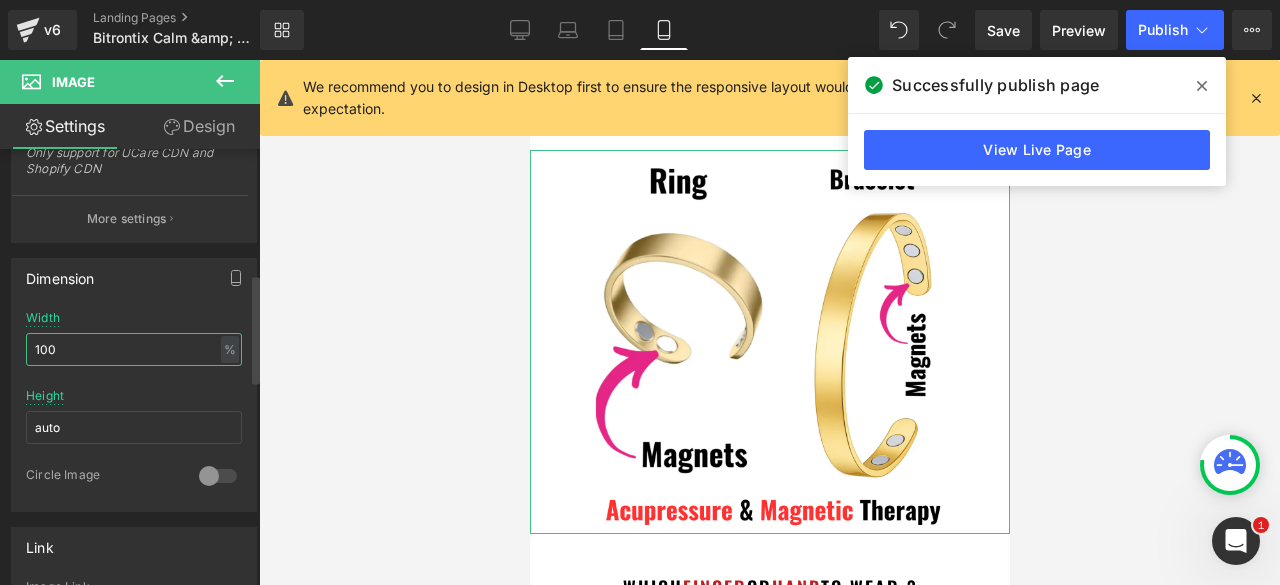 drag, startPoint x: 173, startPoint y: 337, endPoint x: 0, endPoint y: 352, distance: 173.64908 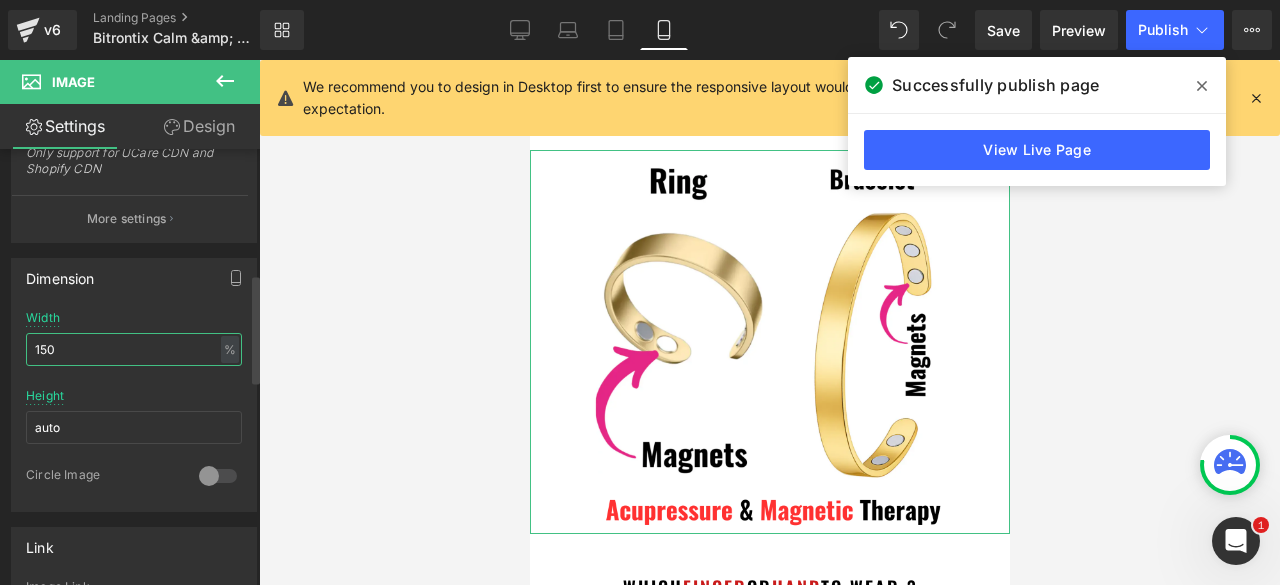 drag, startPoint x: 76, startPoint y: 340, endPoint x: 9, endPoint y: 342, distance: 67.02985 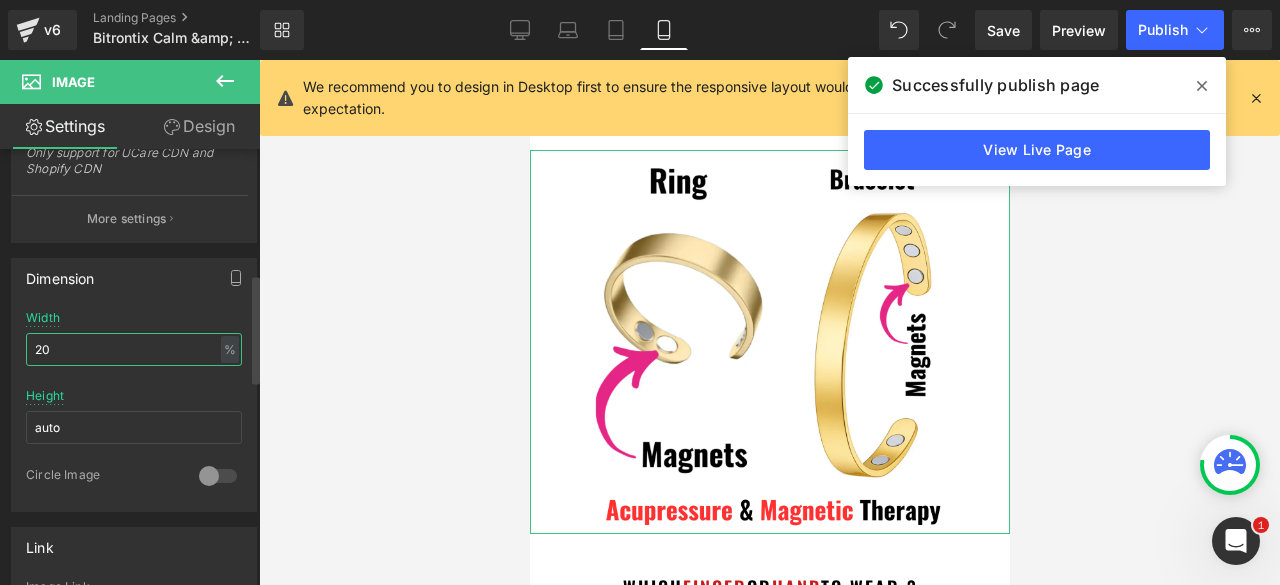 type on "2" 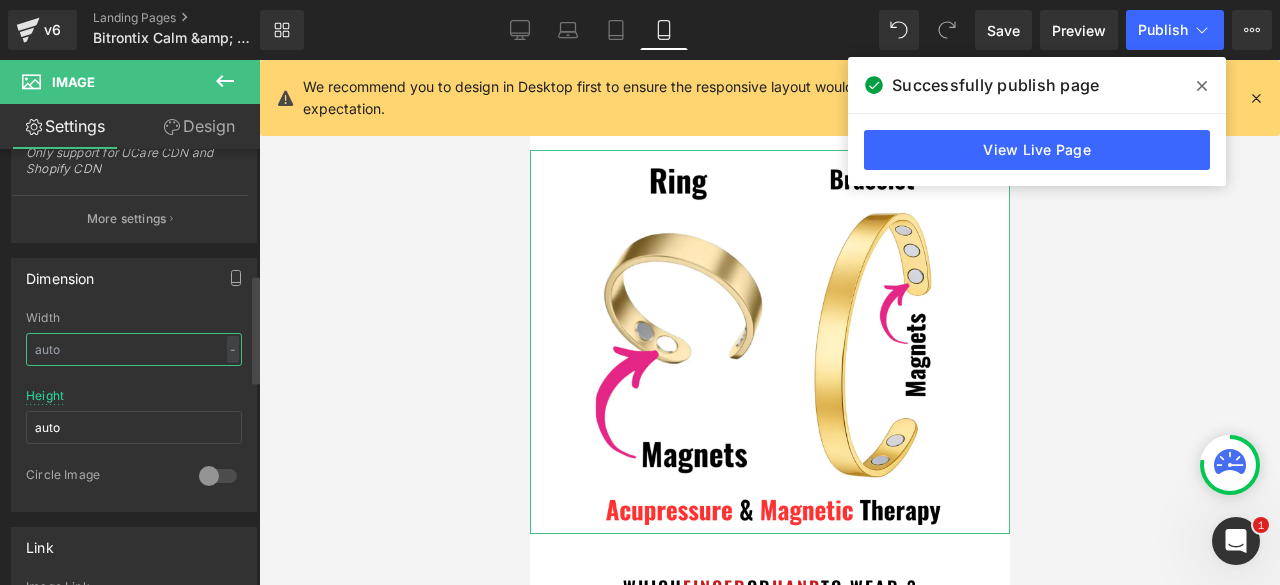 type on "1" 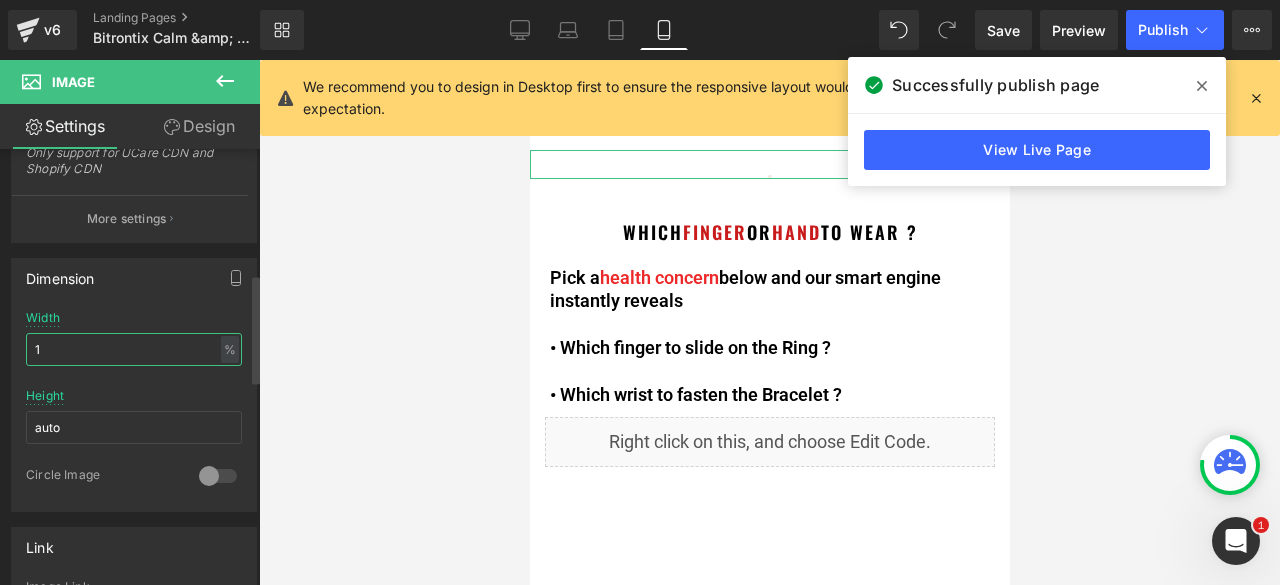 type 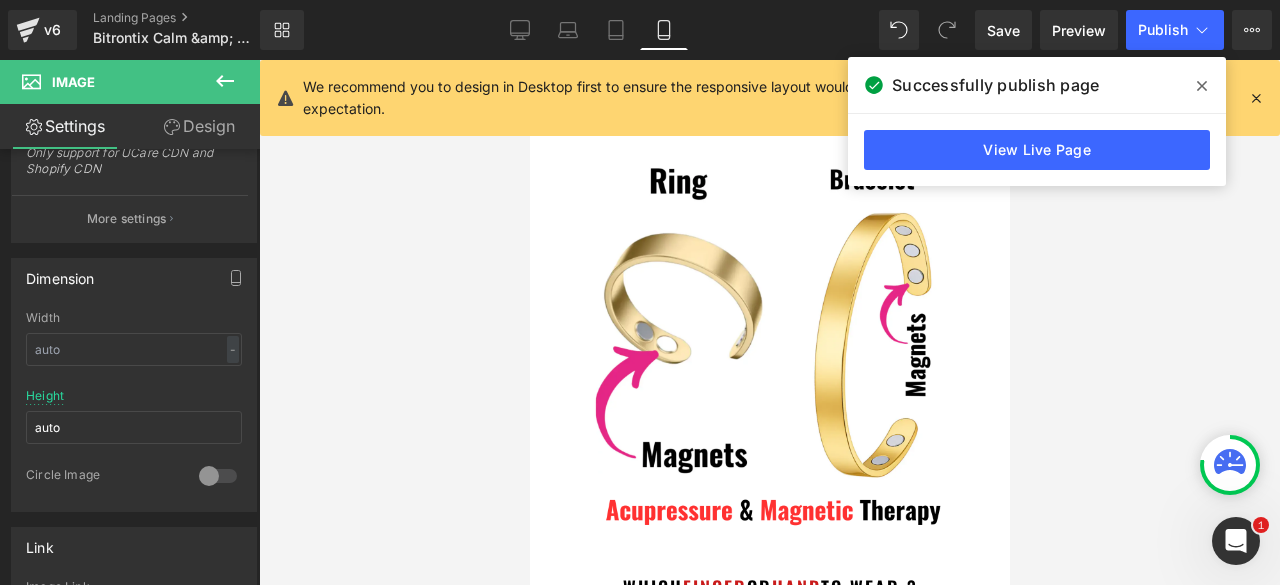 click at bounding box center (769, 322) 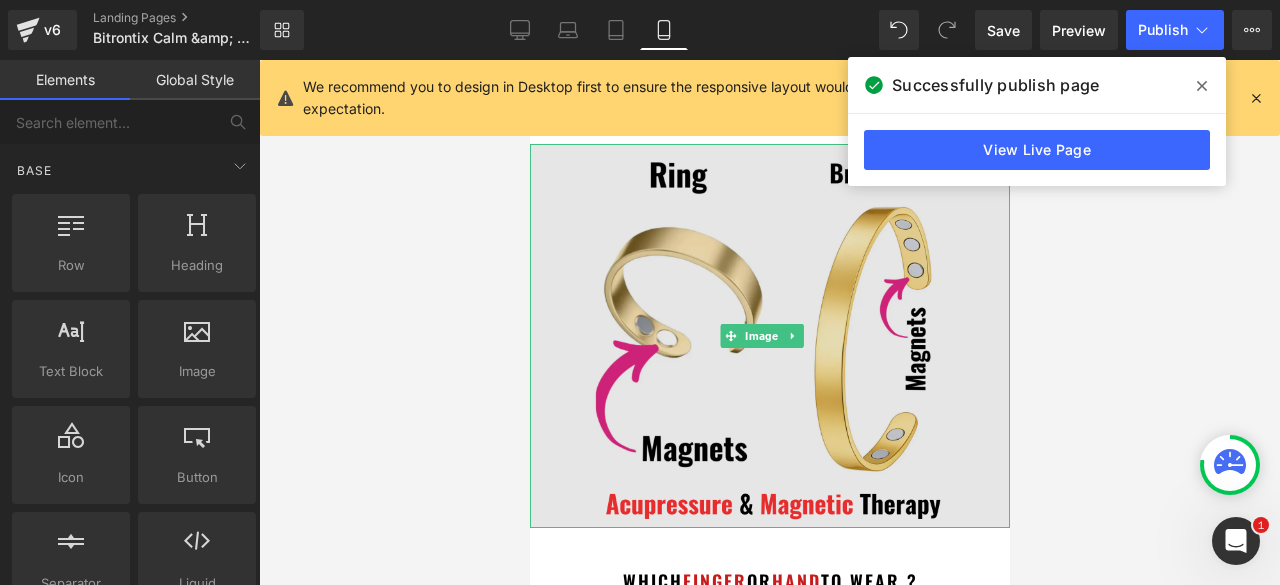 scroll, scrollTop: 0, scrollLeft: 0, axis: both 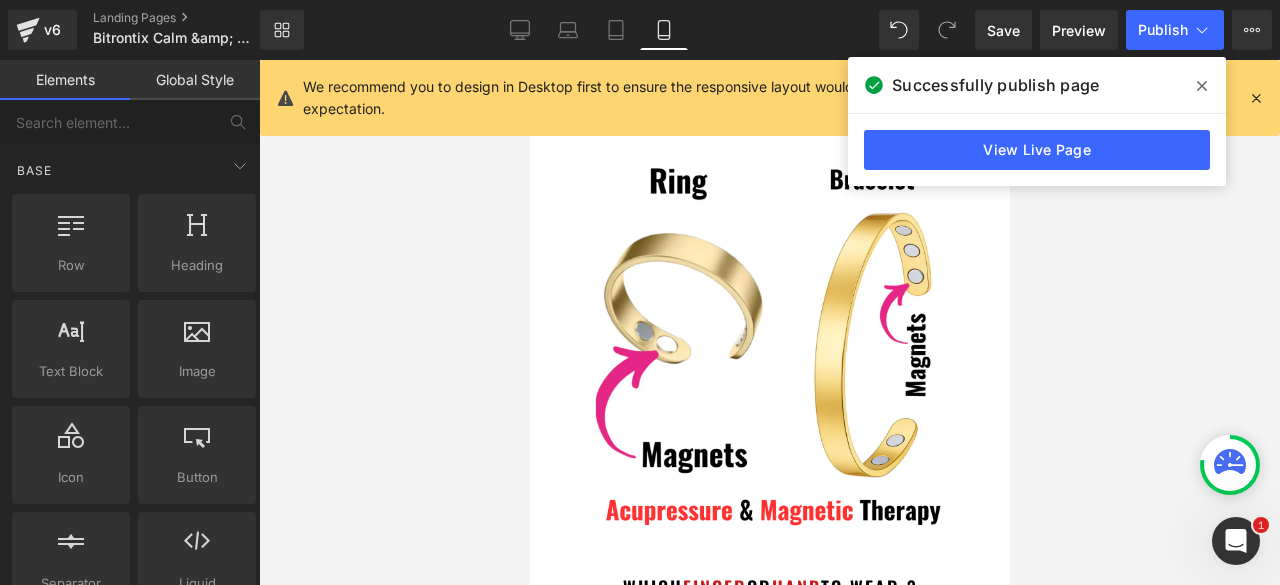 click 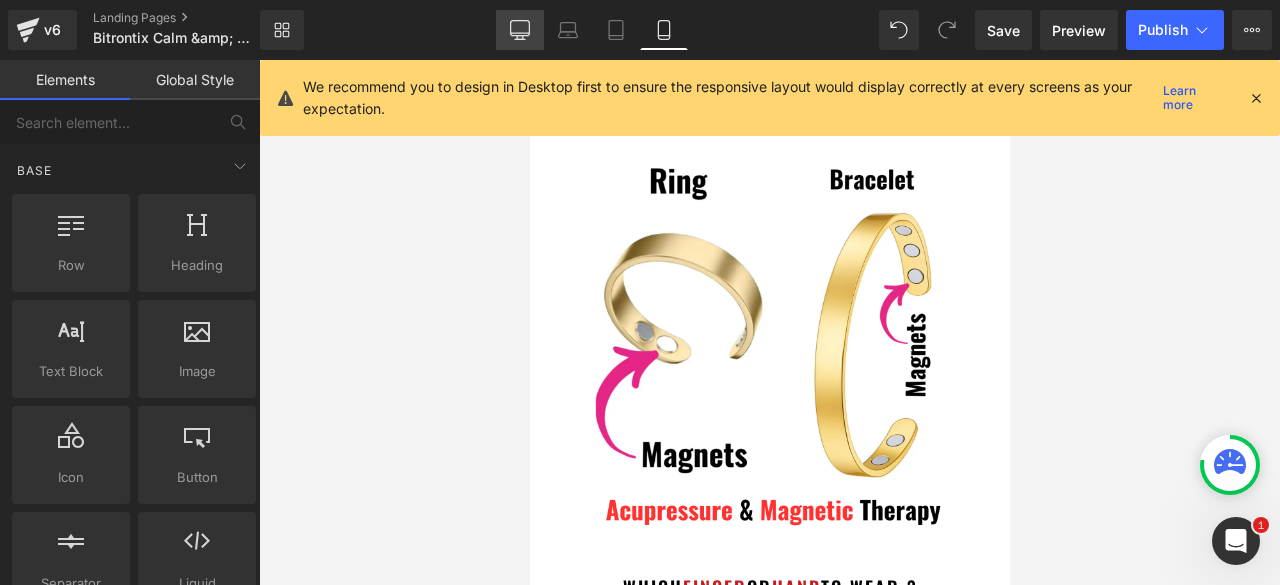 click 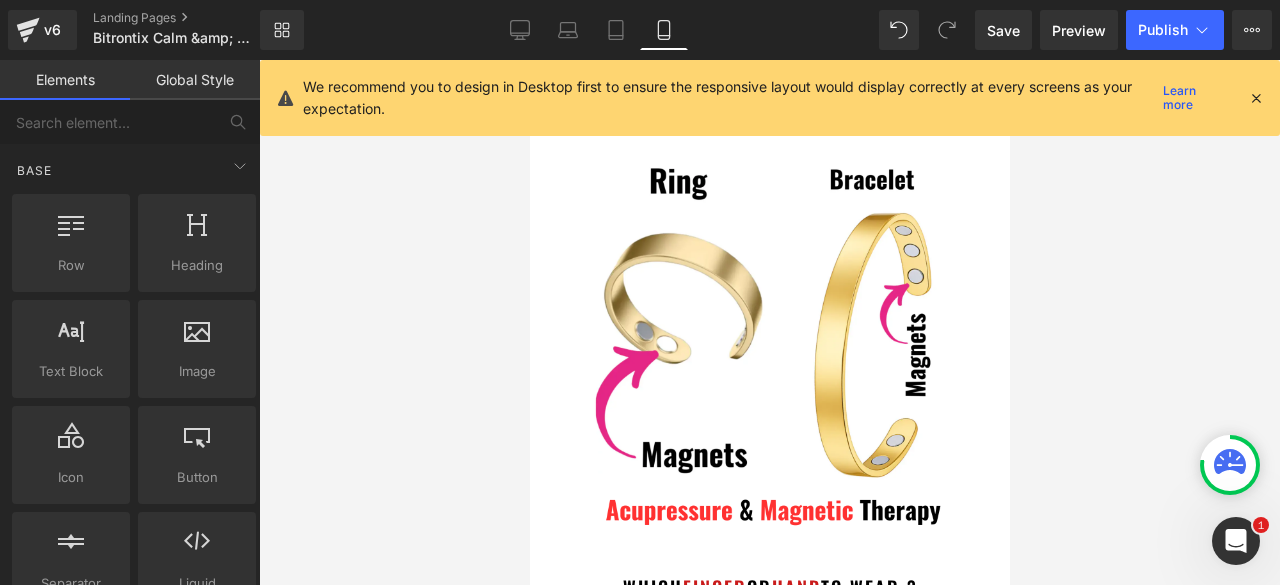 scroll, scrollTop: 109, scrollLeft: 0, axis: vertical 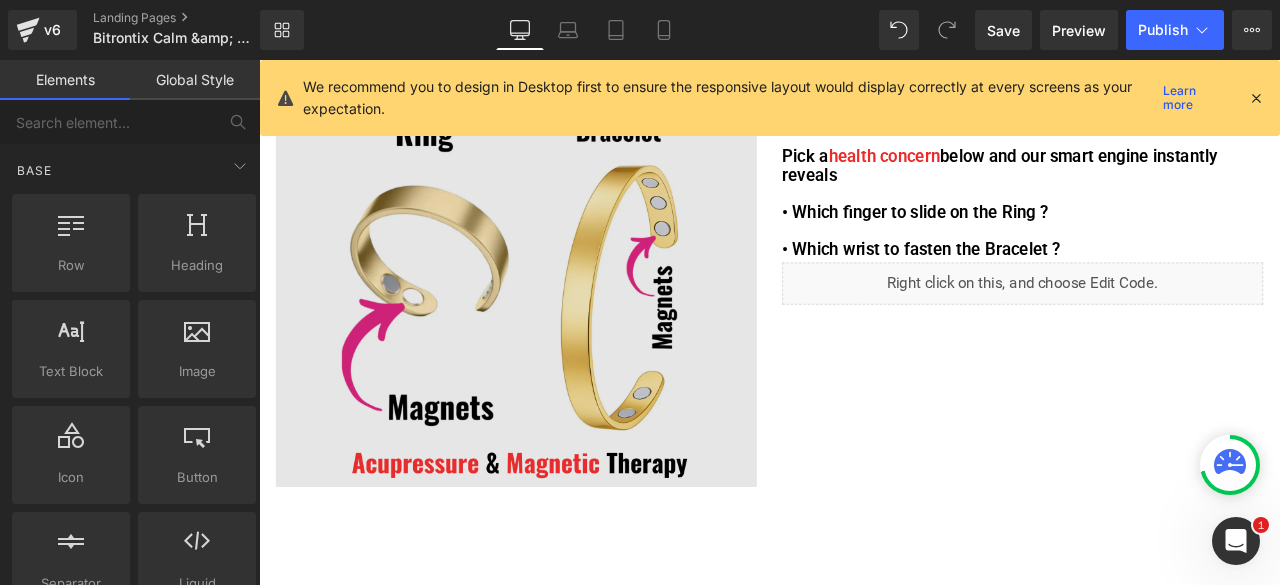 click at bounding box center (564, 338) 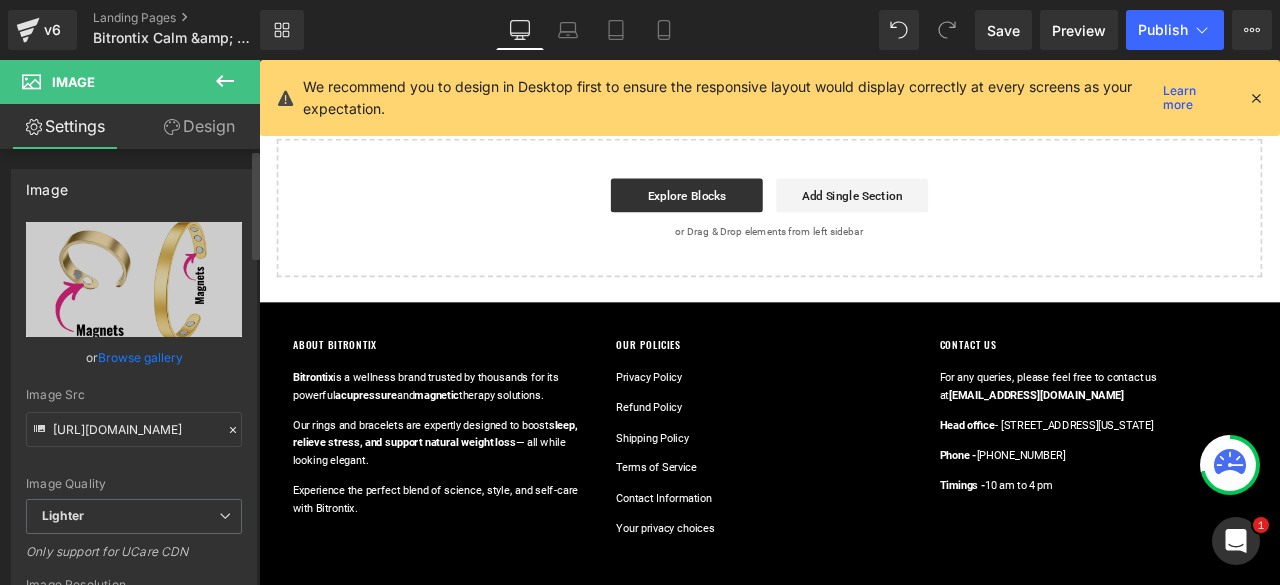scroll, scrollTop: 836, scrollLeft: 0, axis: vertical 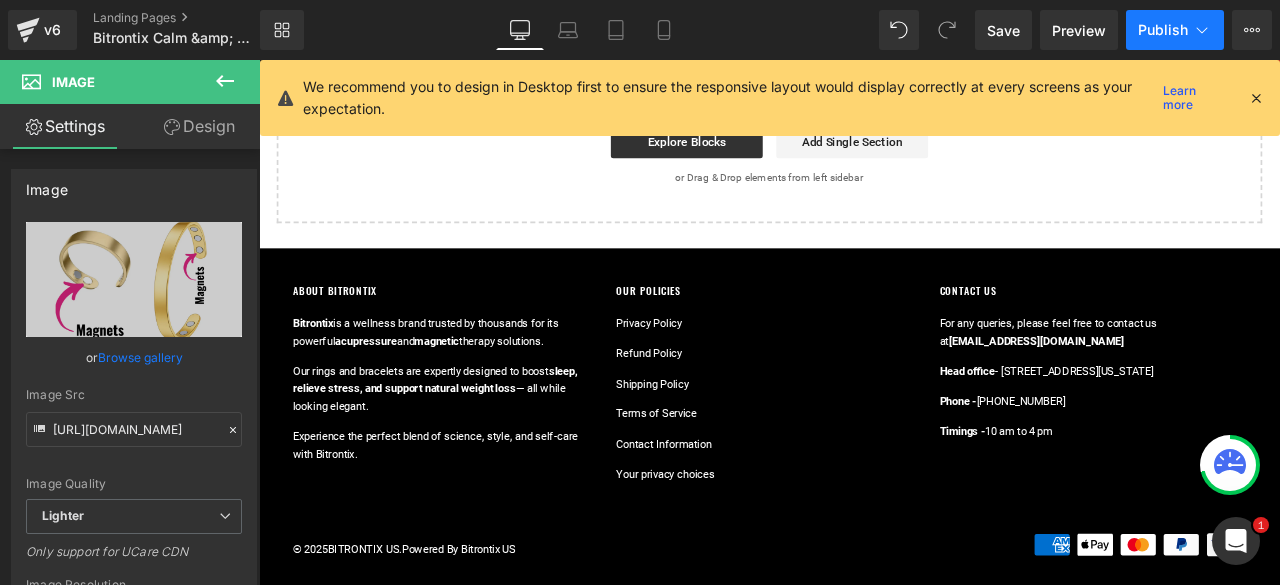 click on "Publish" at bounding box center [1175, 30] 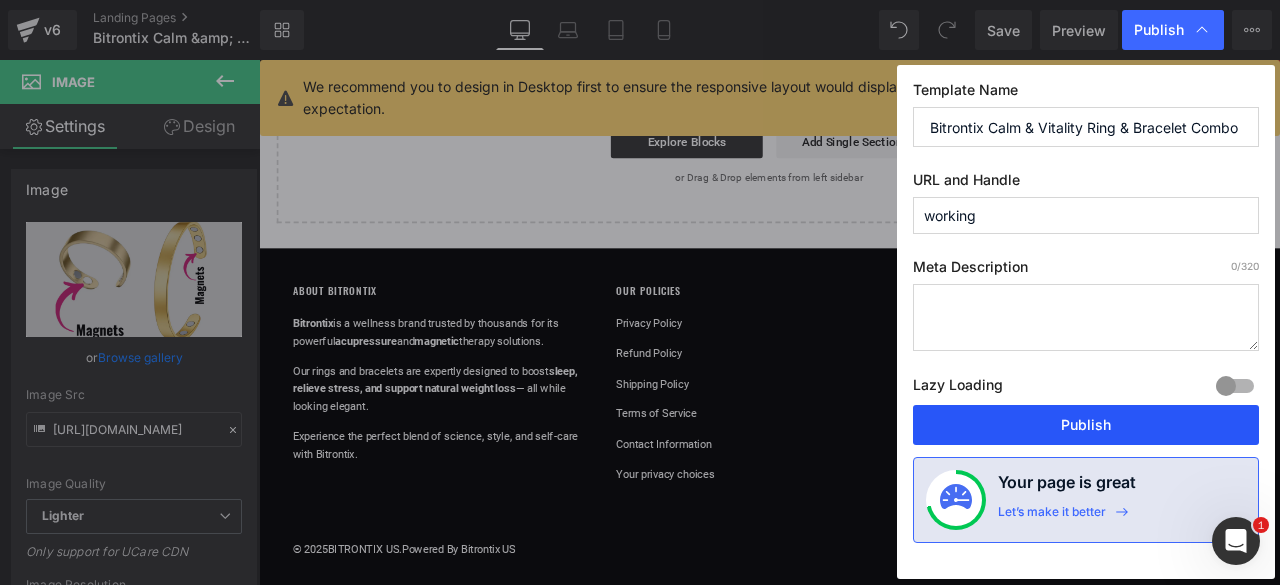 click on "Publish" at bounding box center (1086, 425) 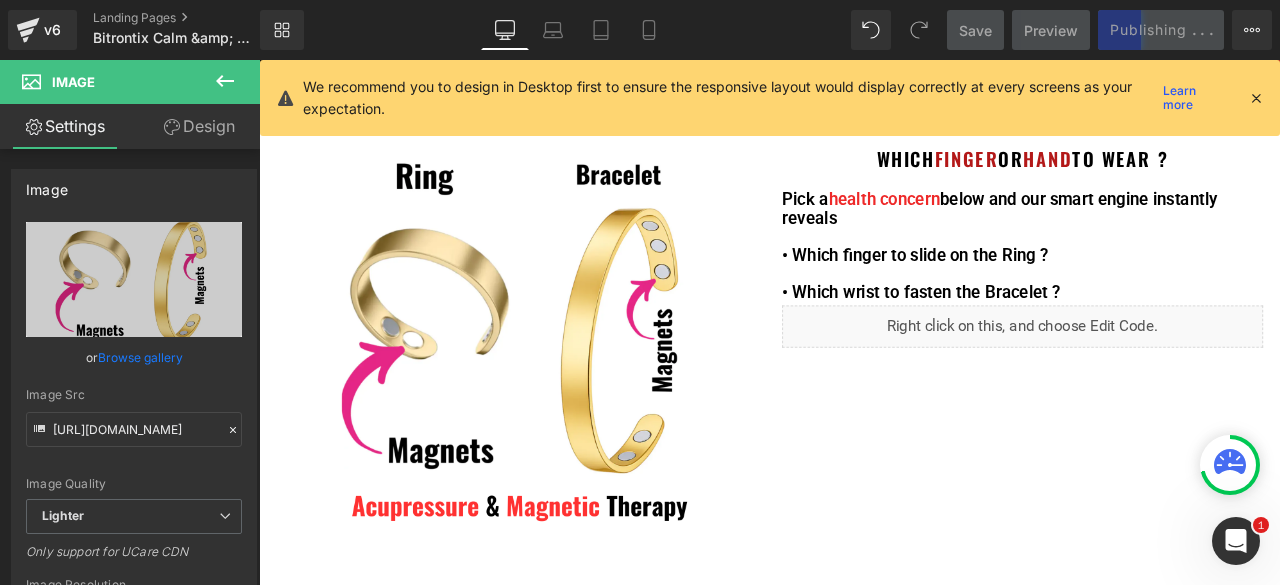 scroll, scrollTop: 0, scrollLeft: 0, axis: both 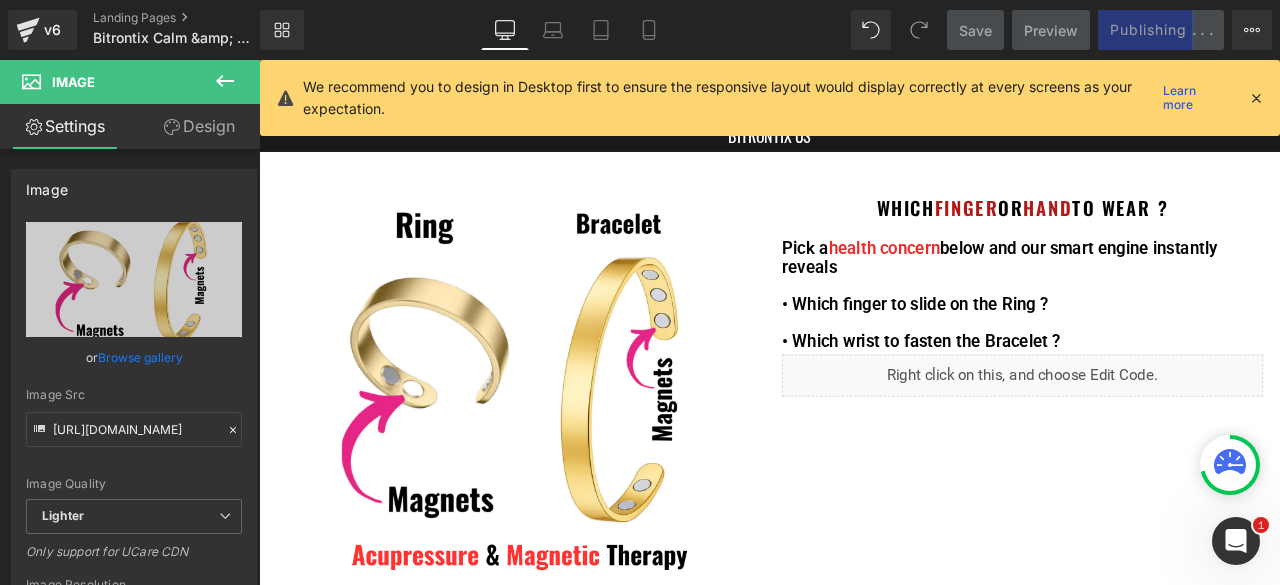 drag, startPoint x: 1253, startPoint y: 99, endPoint x: 684, endPoint y: 295, distance: 601.81146 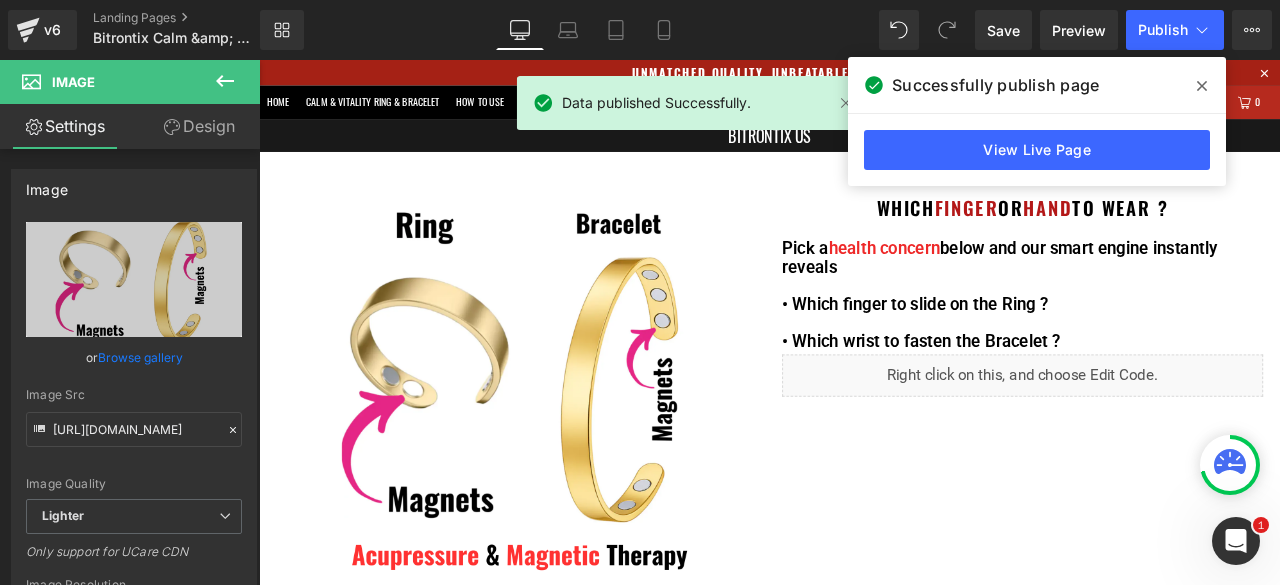 click 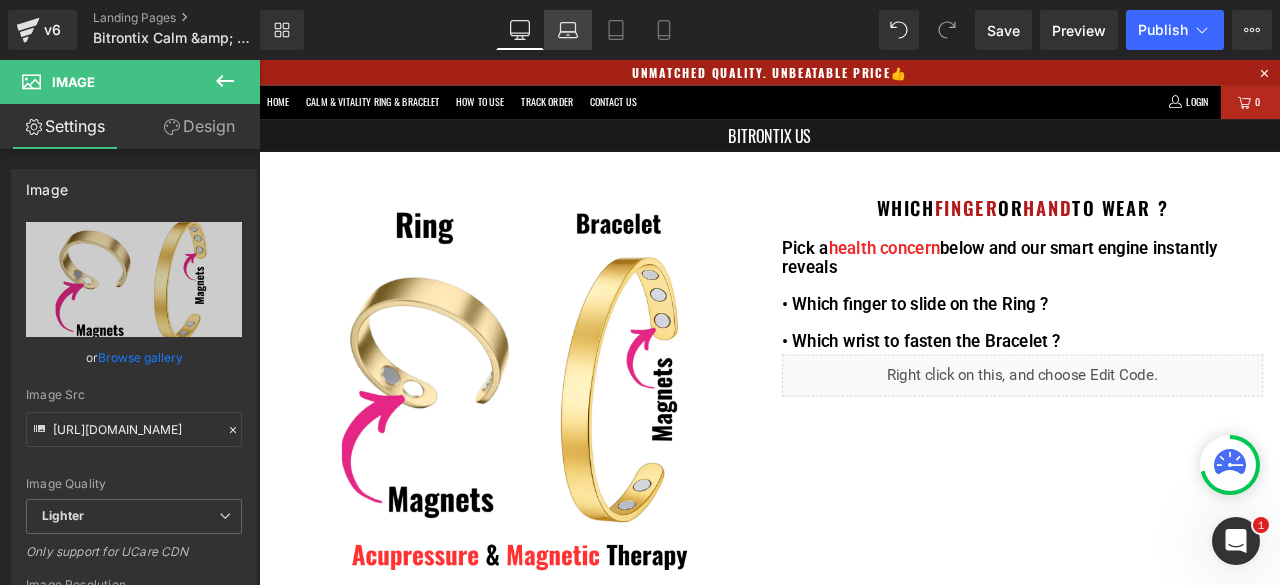 click 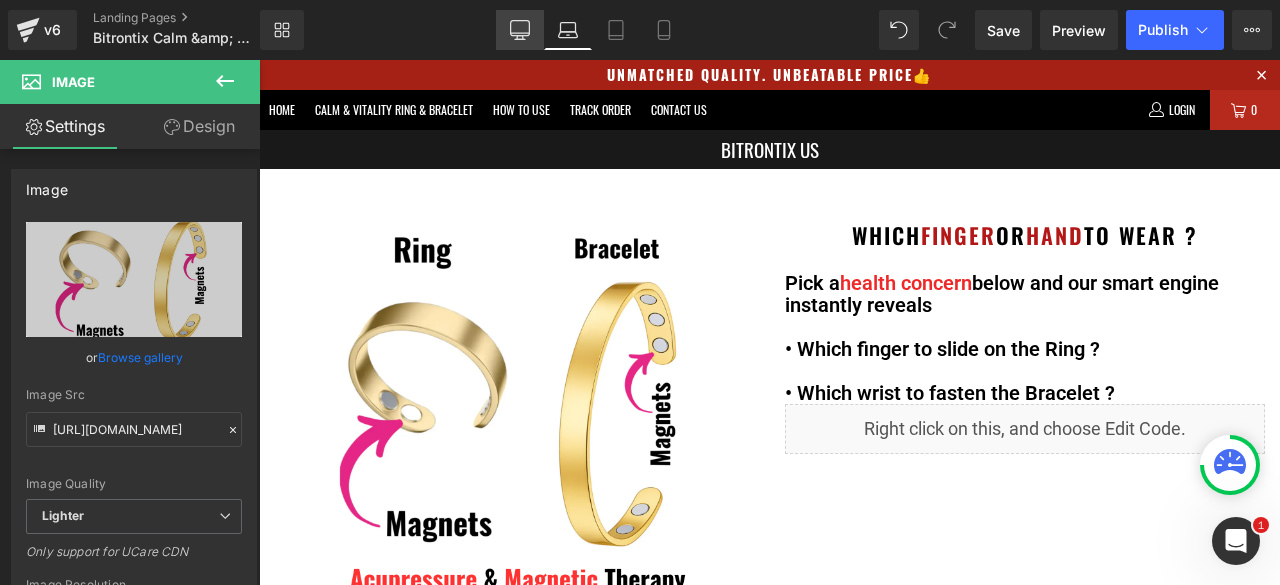 click on "Desktop" at bounding box center [520, 30] 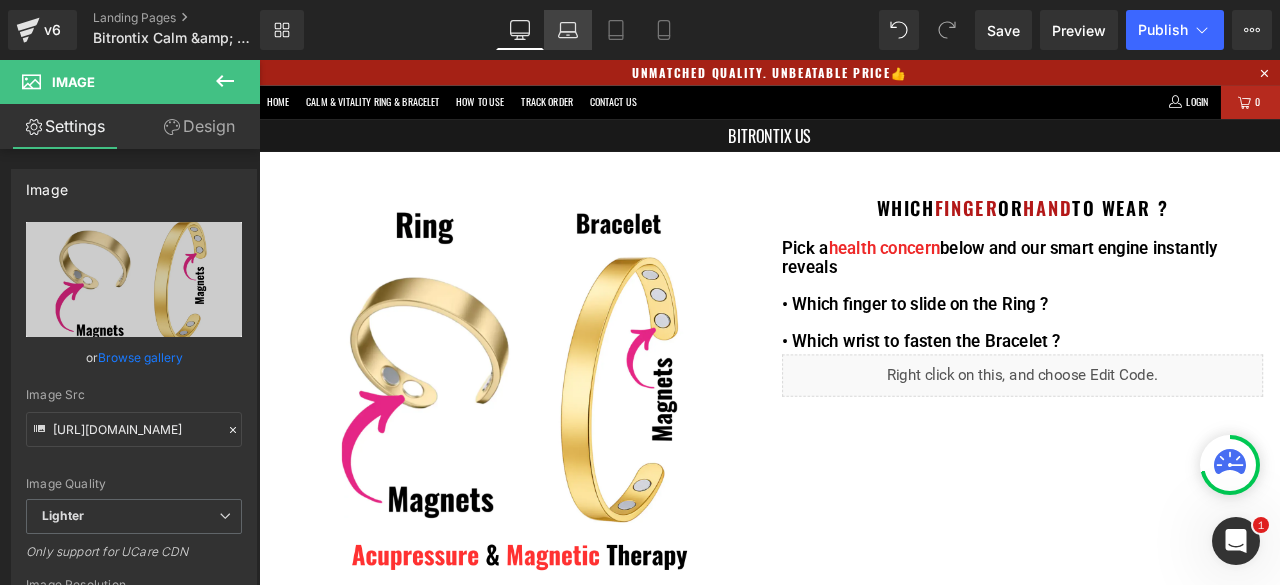 click 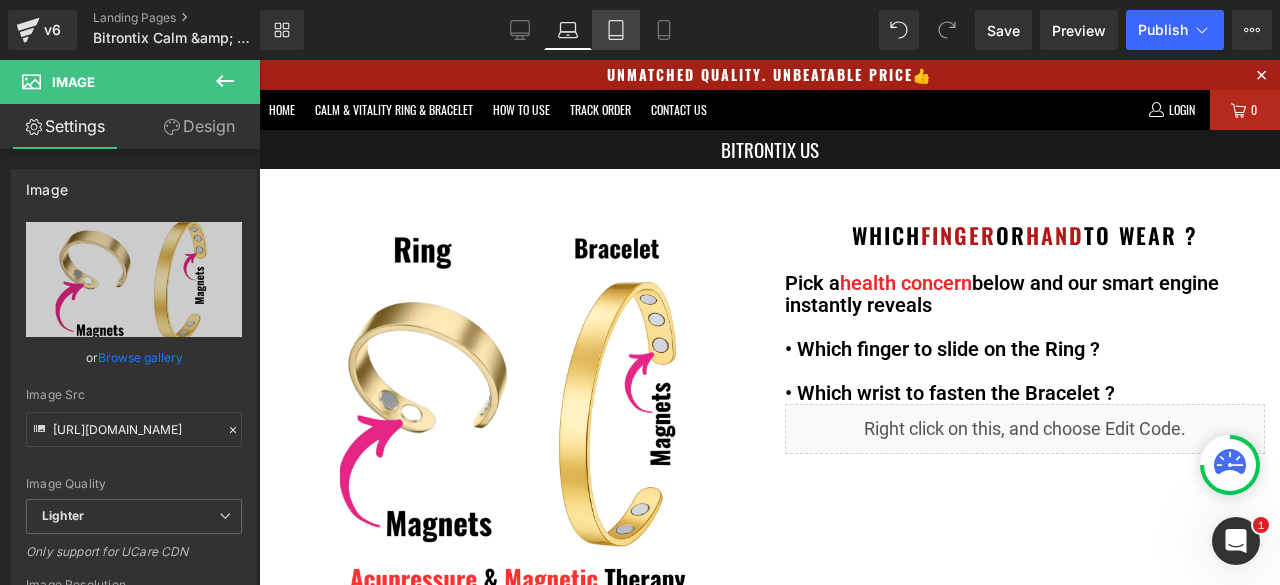 click 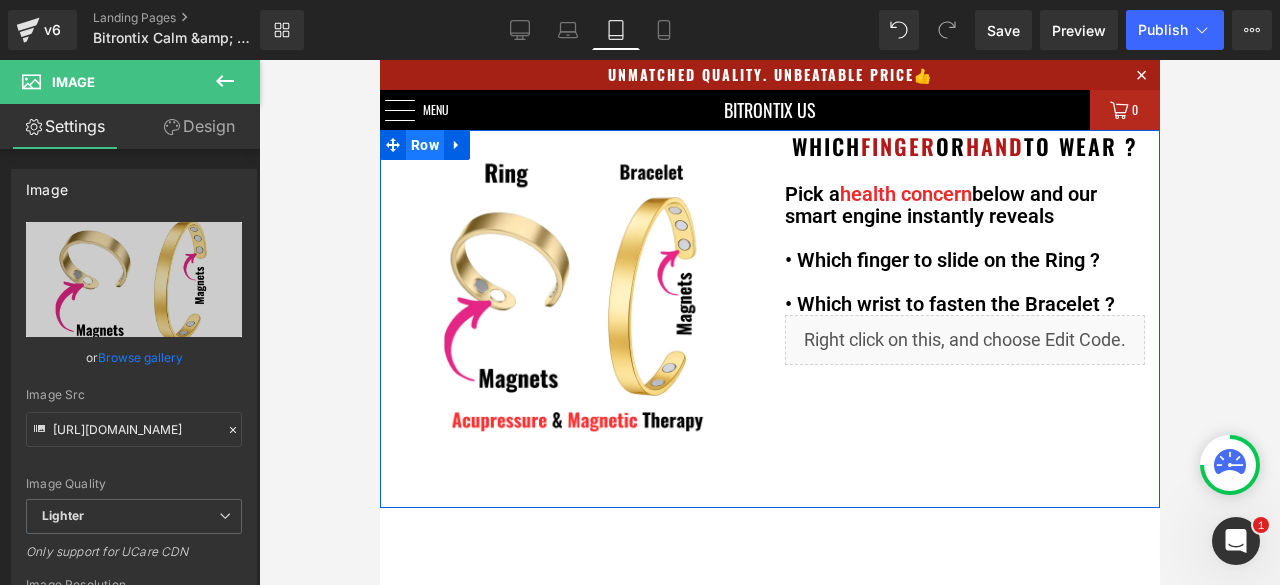 click on "Row" at bounding box center (424, 145) 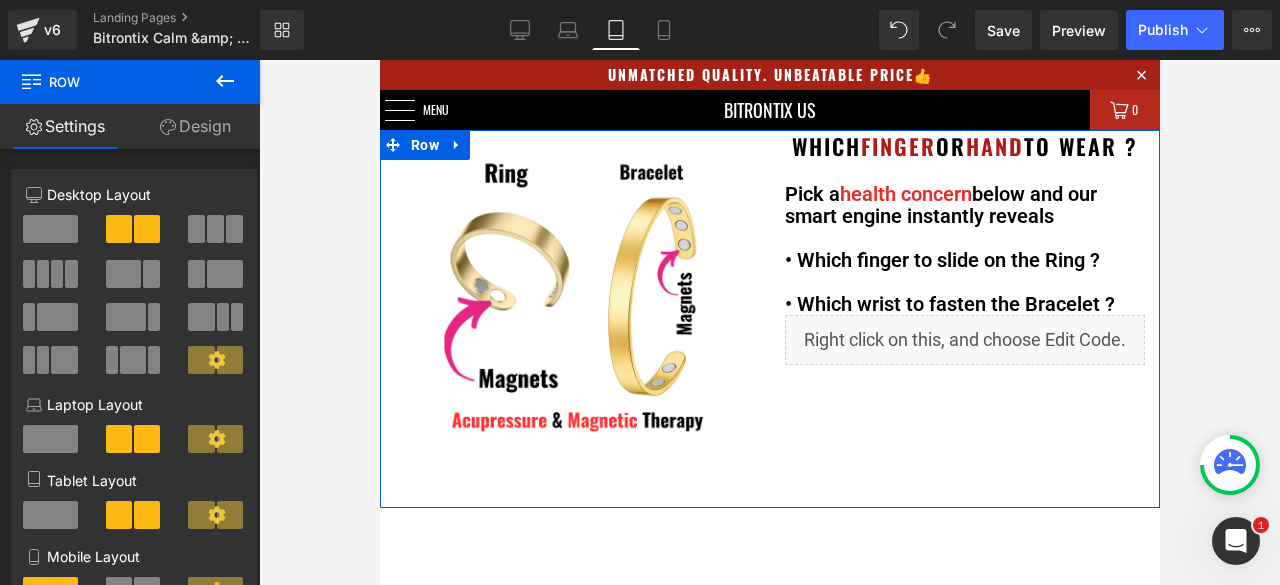 click on "Design" at bounding box center [195, 126] 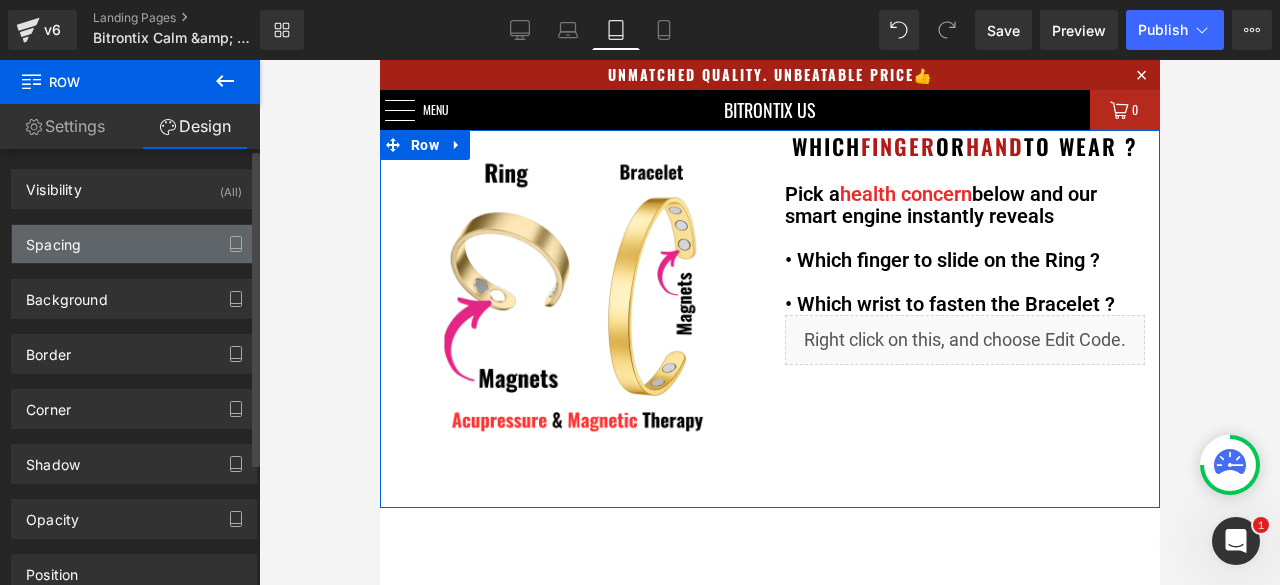 type on "0" 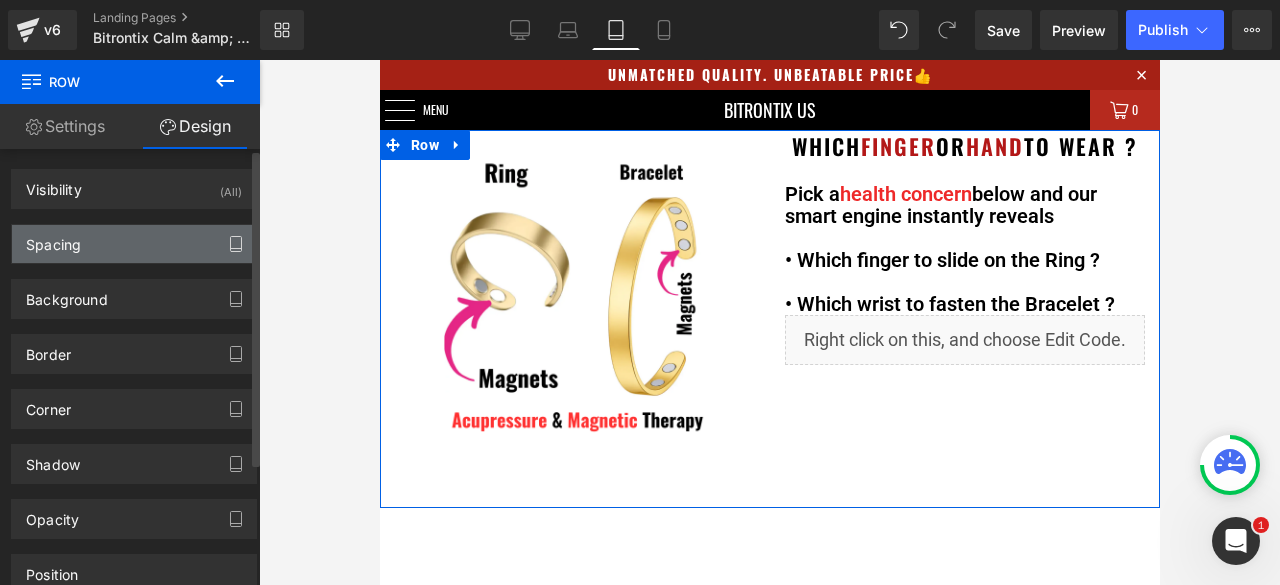 click 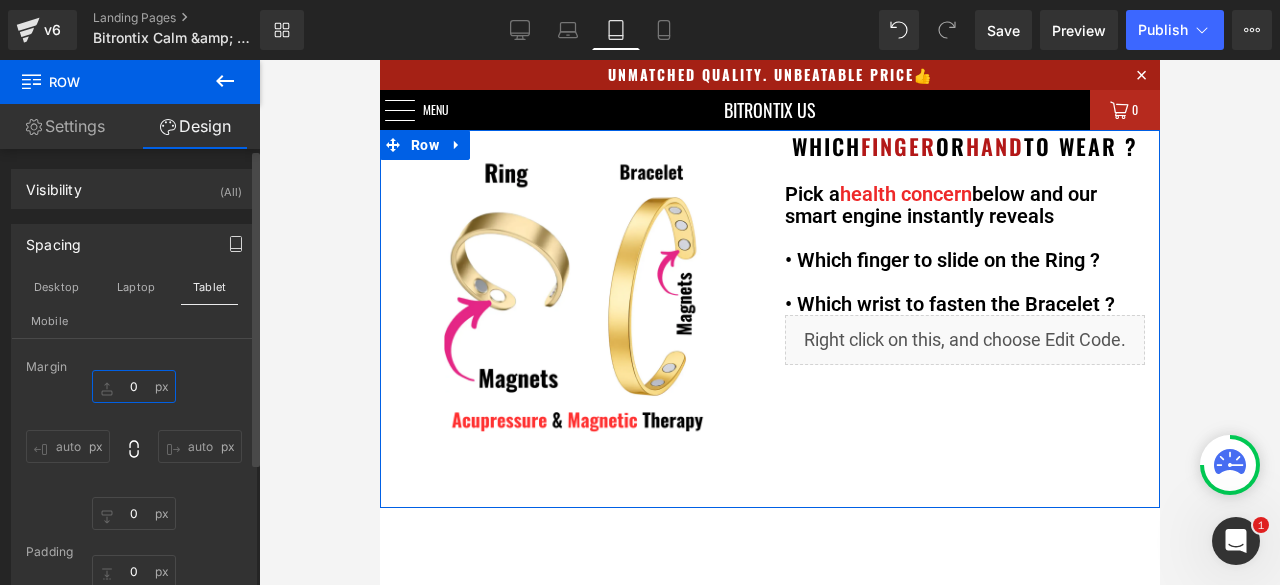 click on "0" at bounding box center [134, 386] 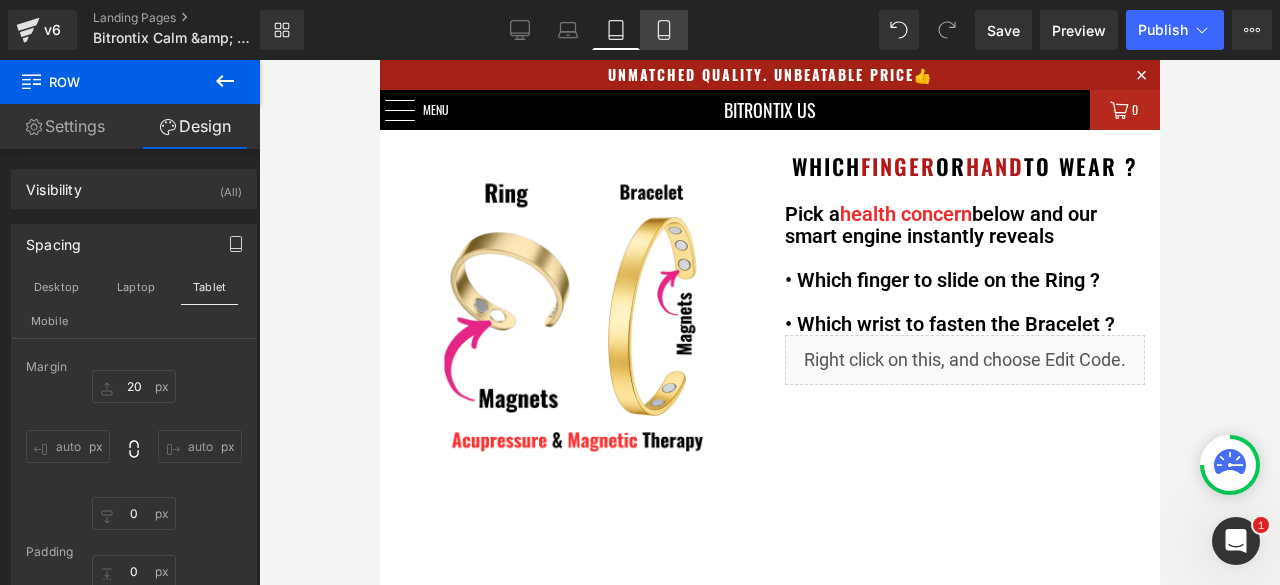 click on "Mobile" at bounding box center (664, 30) 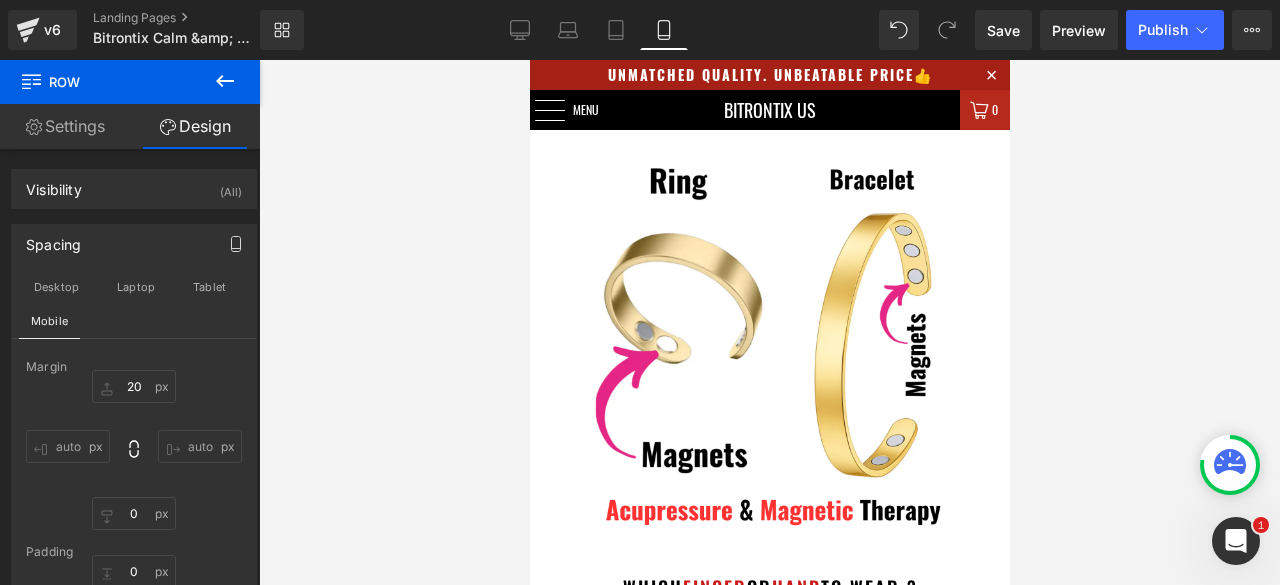 type on "5" 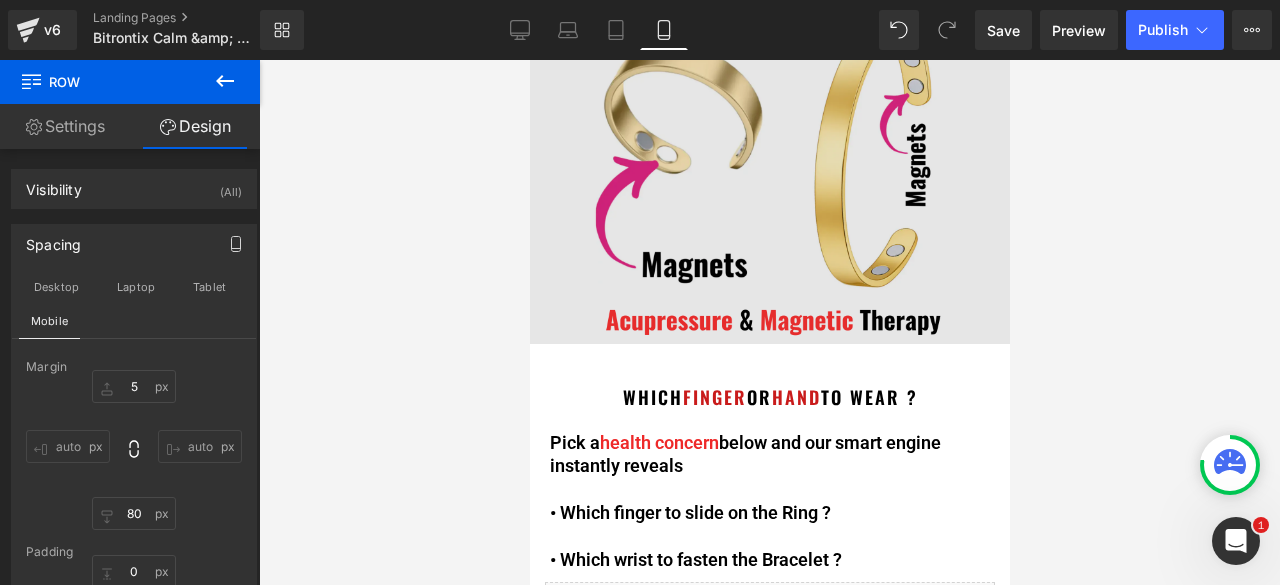 scroll, scrollTop: 4, scrollLeft: 0, axis: vertical 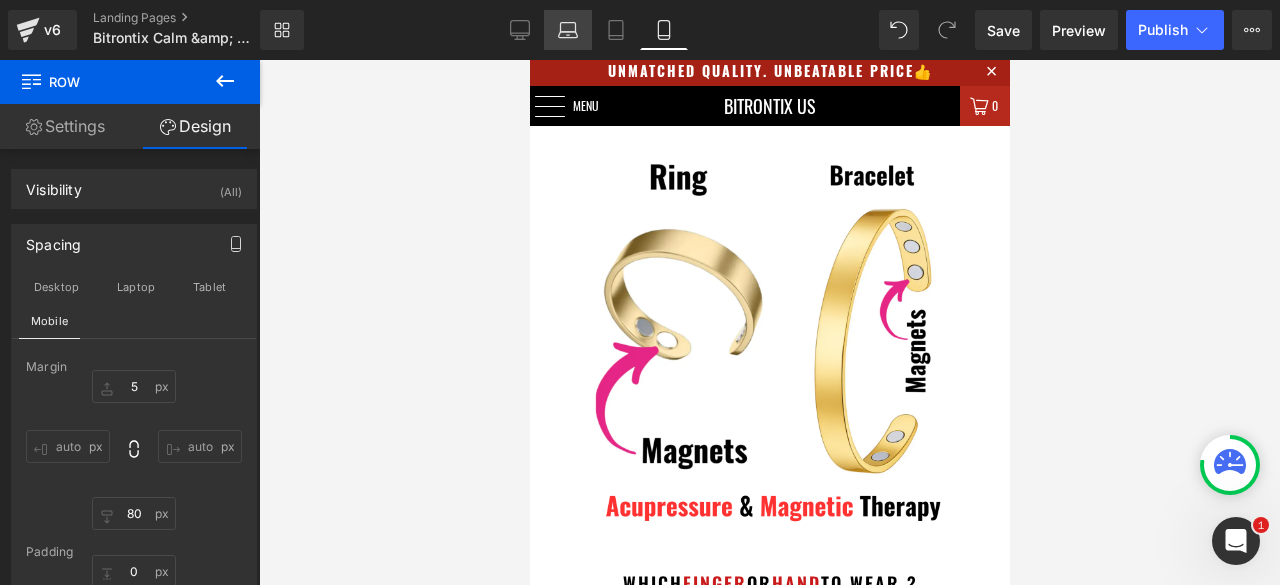 click on "Laptop" at bounding box center (568, 30) 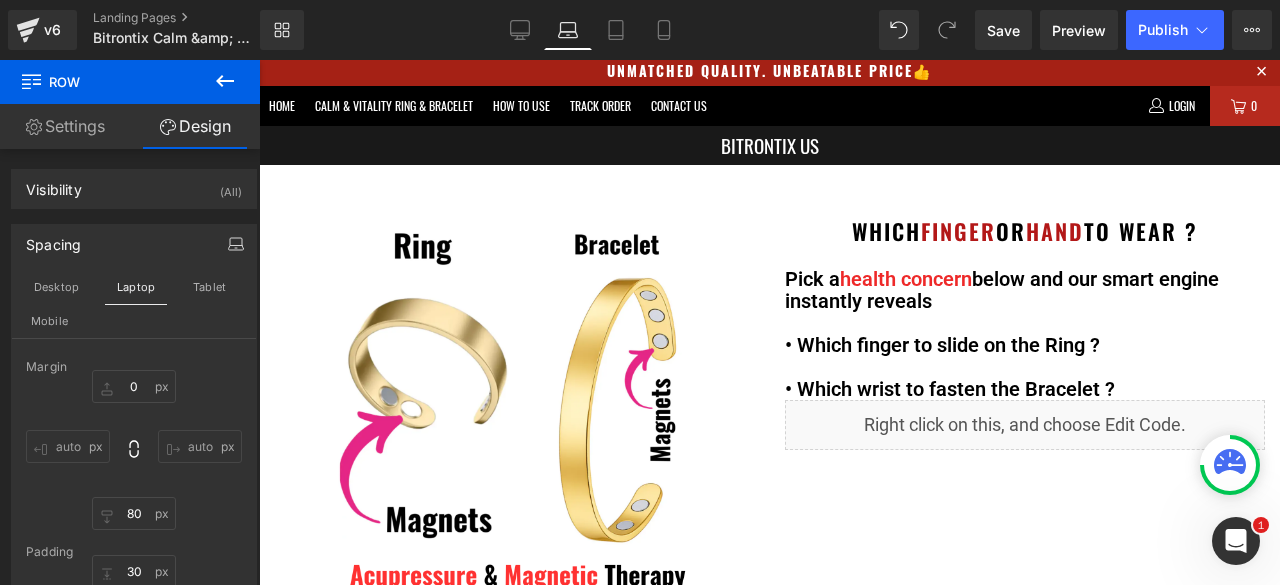 scroll, scrollTop: 0, scrollLeft: 0, axis: both 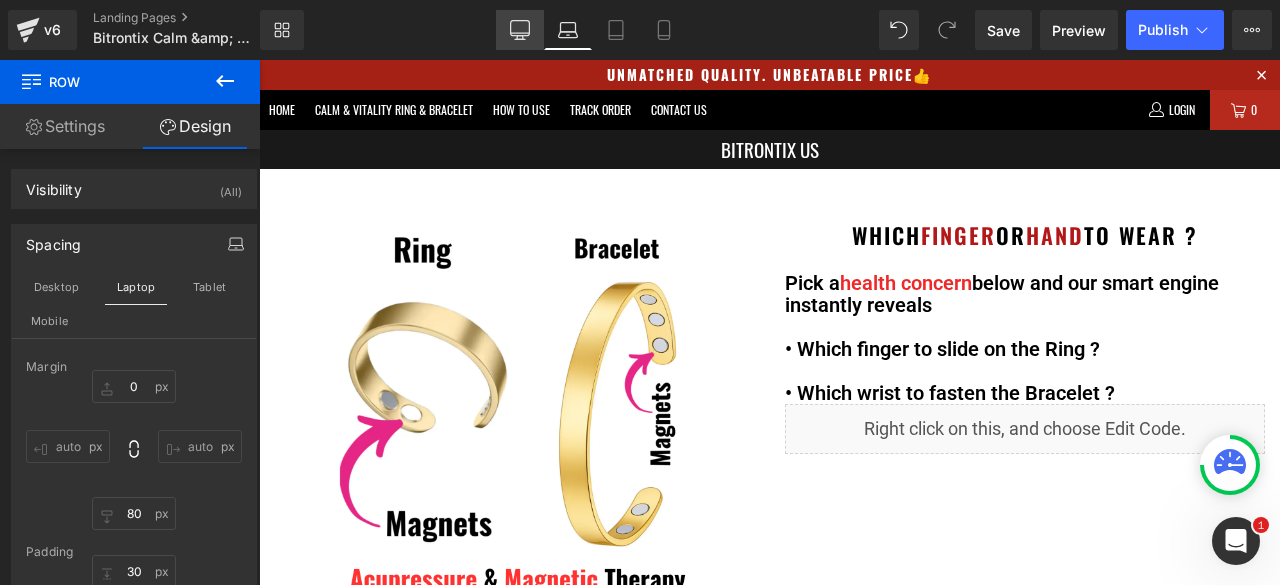click on "Desktop" at bounding box center [520, 30] 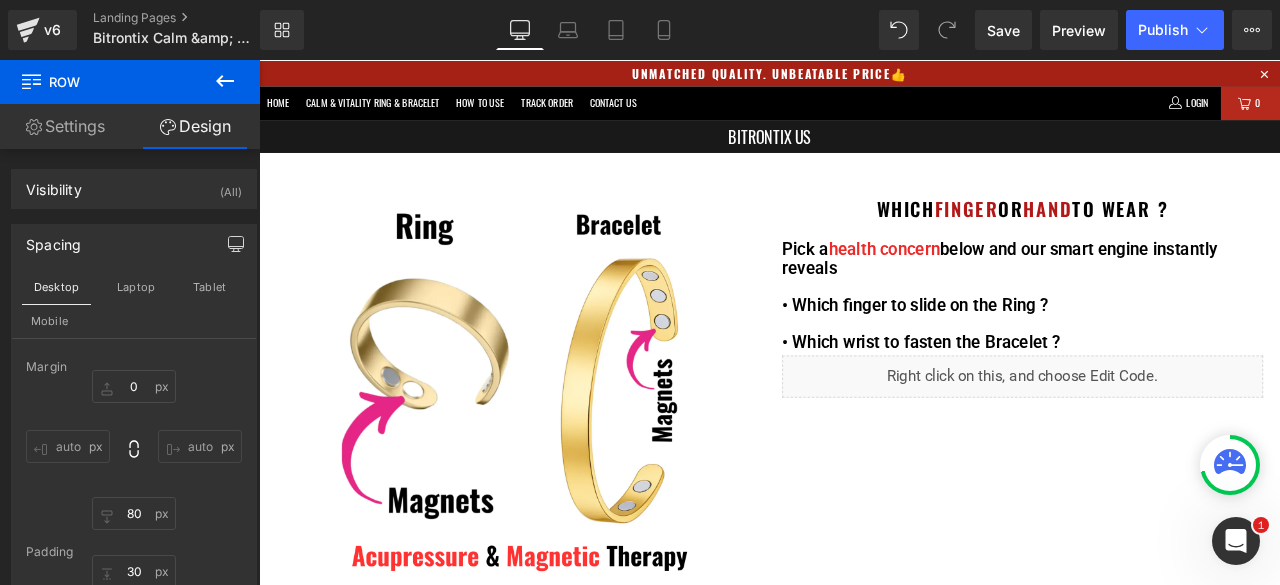 type on "0" 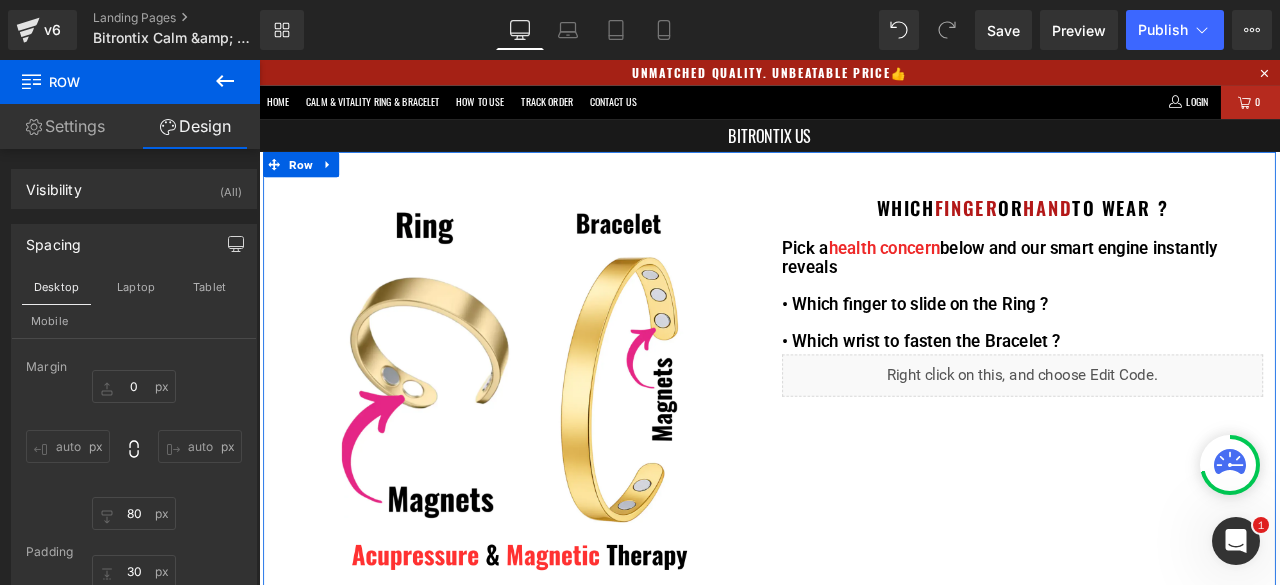 click at bounding box center (1164, 327) 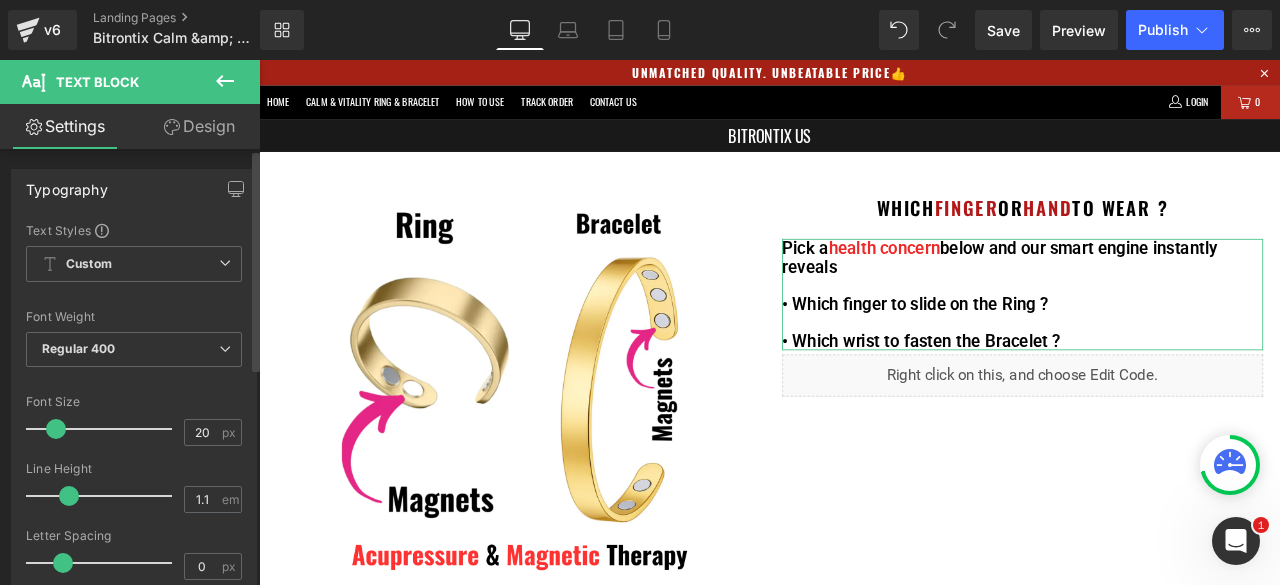 type on "1.2" 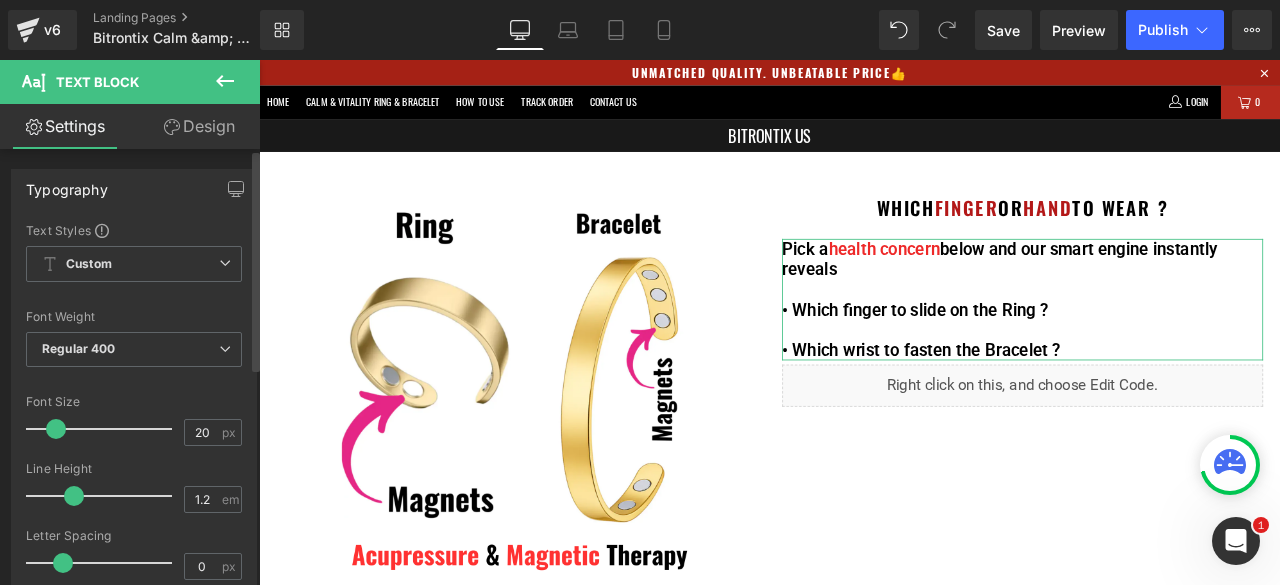 click at bounding box center (74, 496) 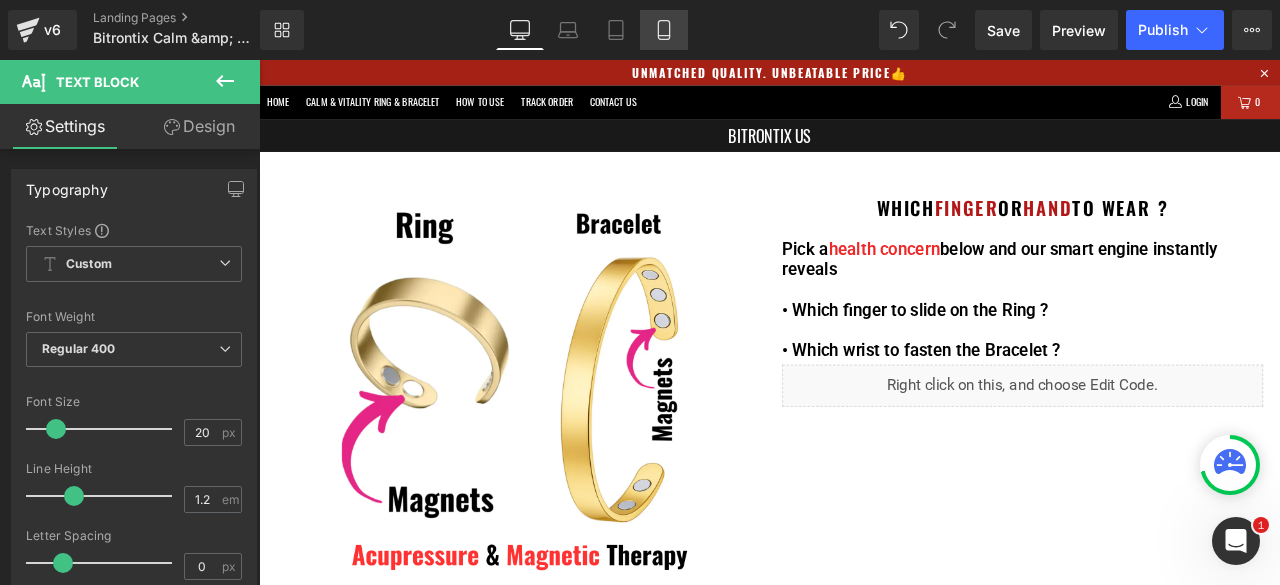 click 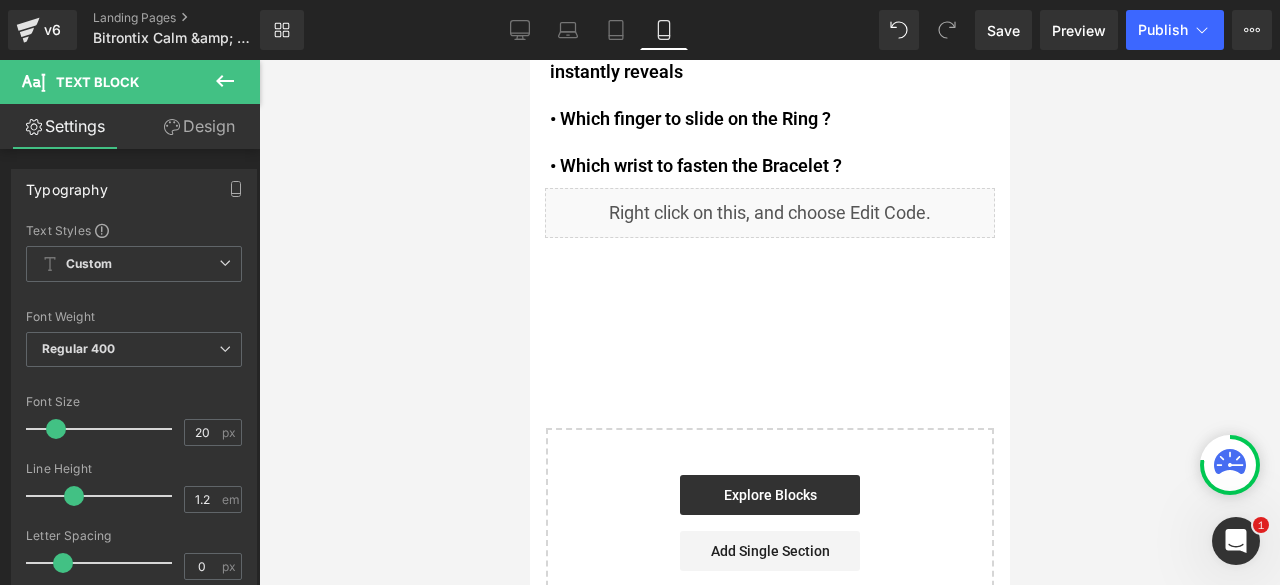 scroll, scrollTop: 500, scrollLeft: 0, axis: vertical 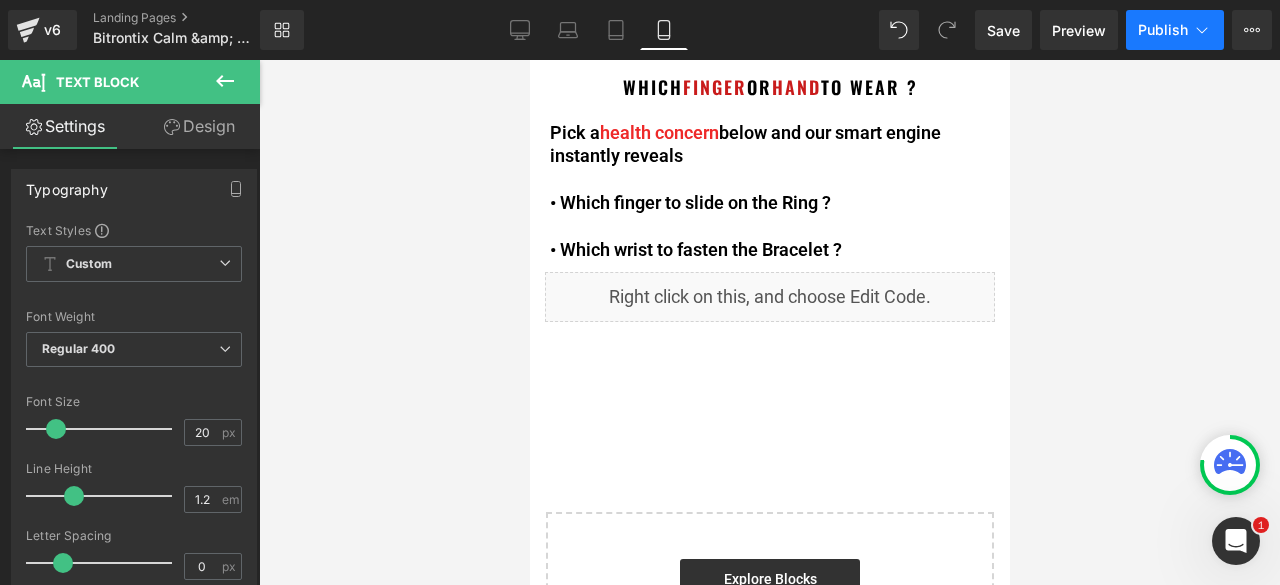 click on "Publish" at bounding box center (1175, 30) 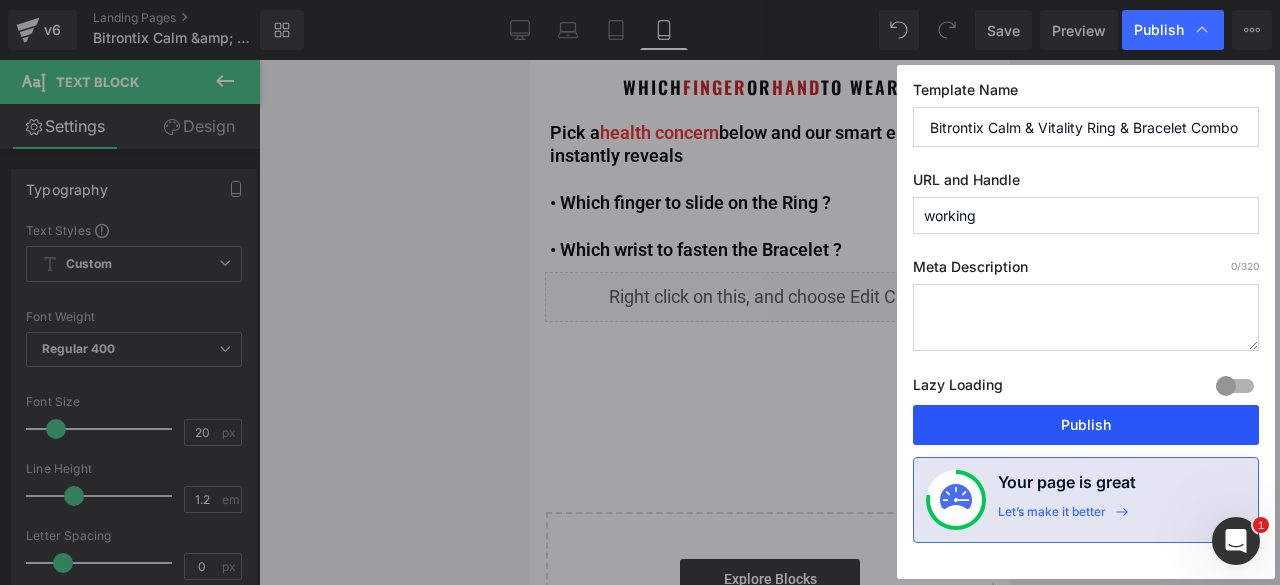 click on "Publish" at bounding box center [1086, 425] 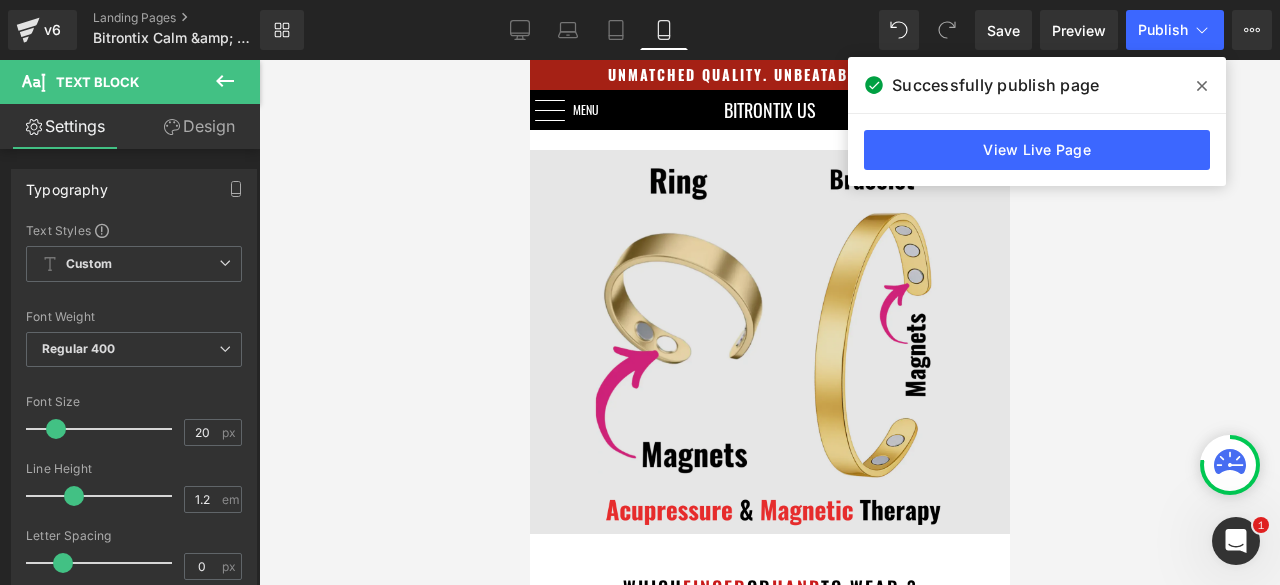 scroll, scrollTop: 0, scrollLeft: 0, axis: both 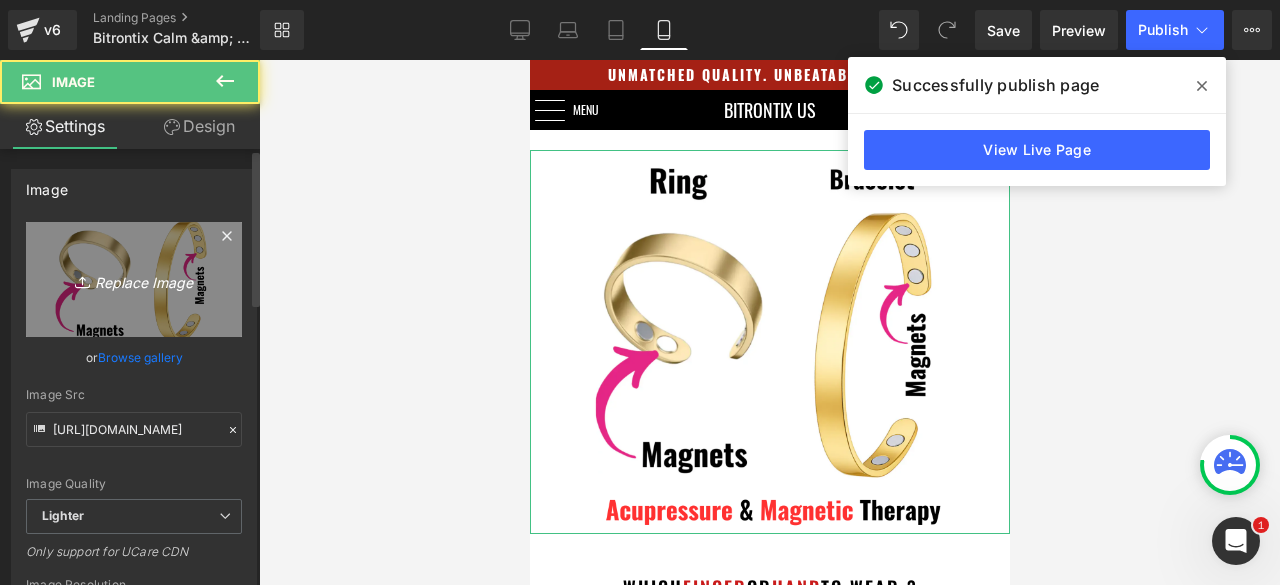 click on "Replace Image" at bounding box center [134, 279] 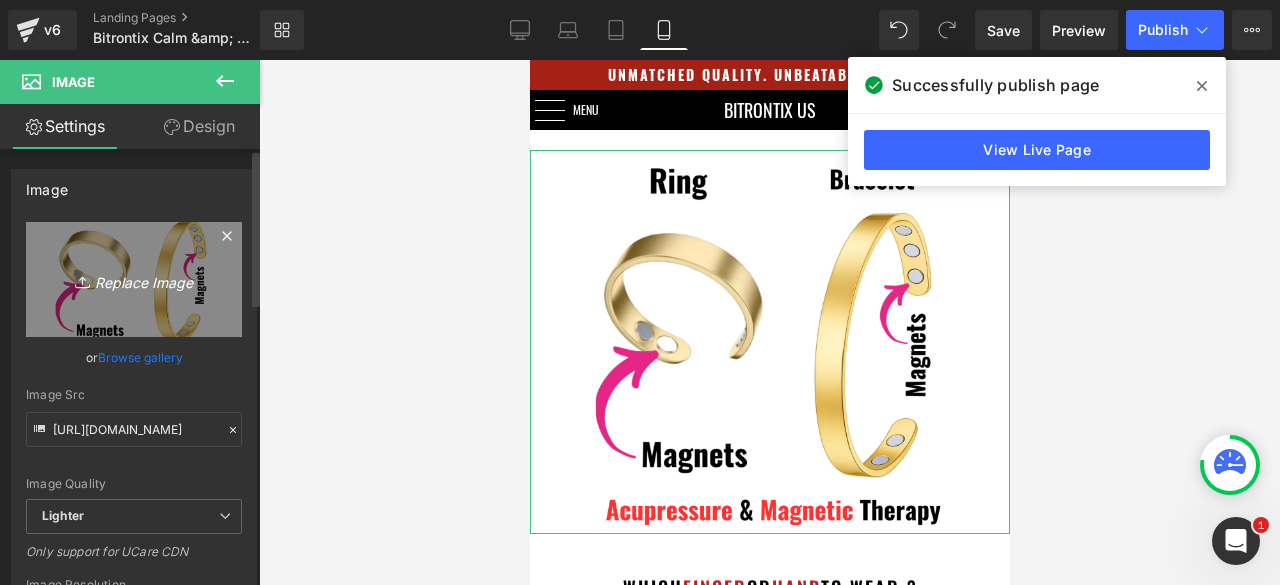 type on "C:\fakepath\Untitled design - 2025-07-11T104108.232 (2).png" 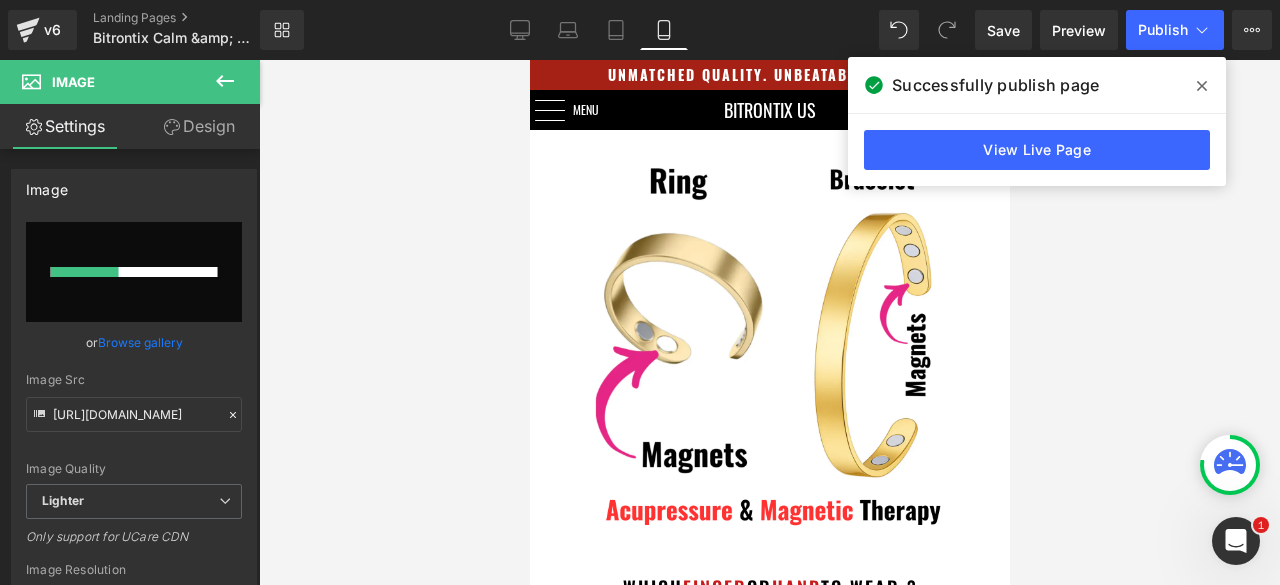 type 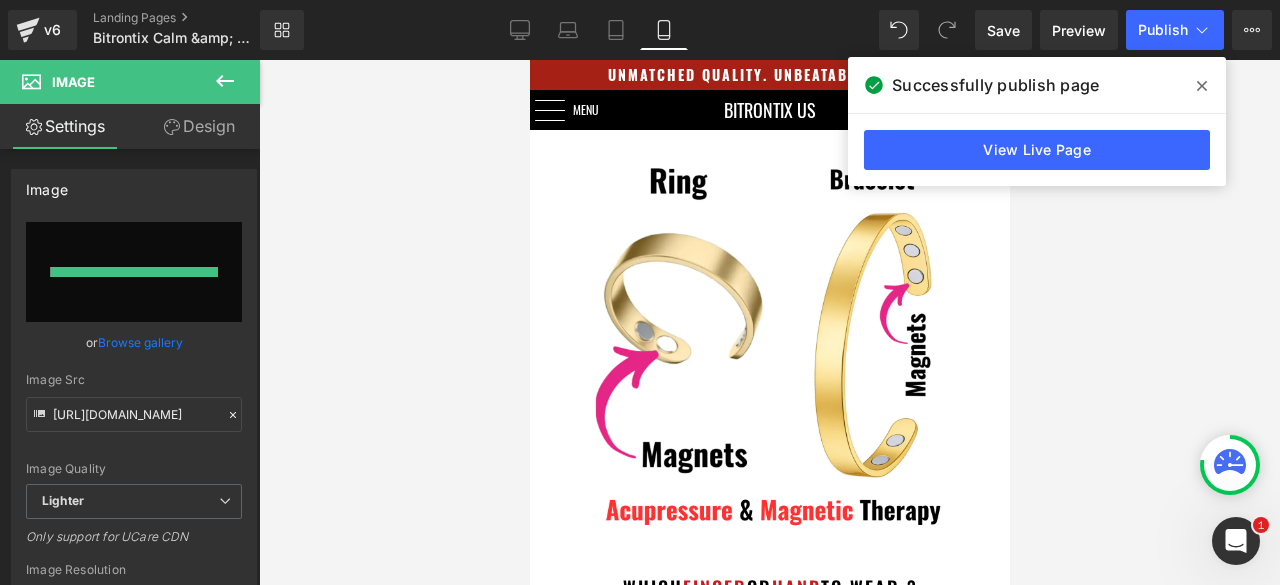 type on "https://ucarecdn.com/864cc519-4950-4cef-a263-020ee57e89a6/-/format/auto/-/preview/3000x3000/-/quality/lighter/Untitled%20design%20-%202025-07-11T104108.232%20_2_.png" 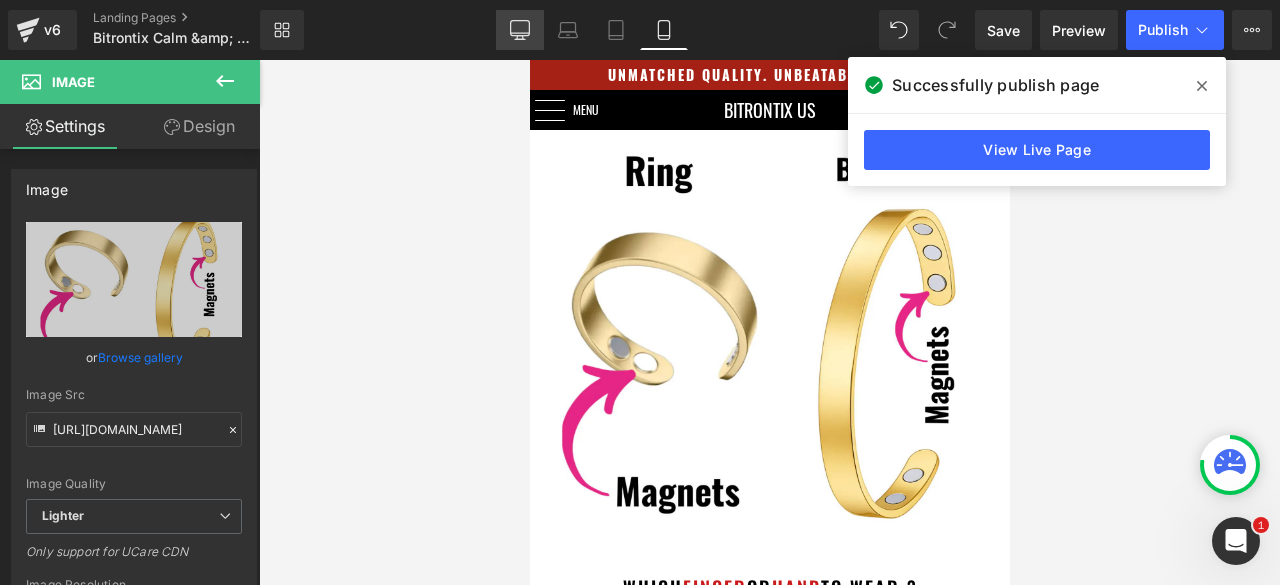click 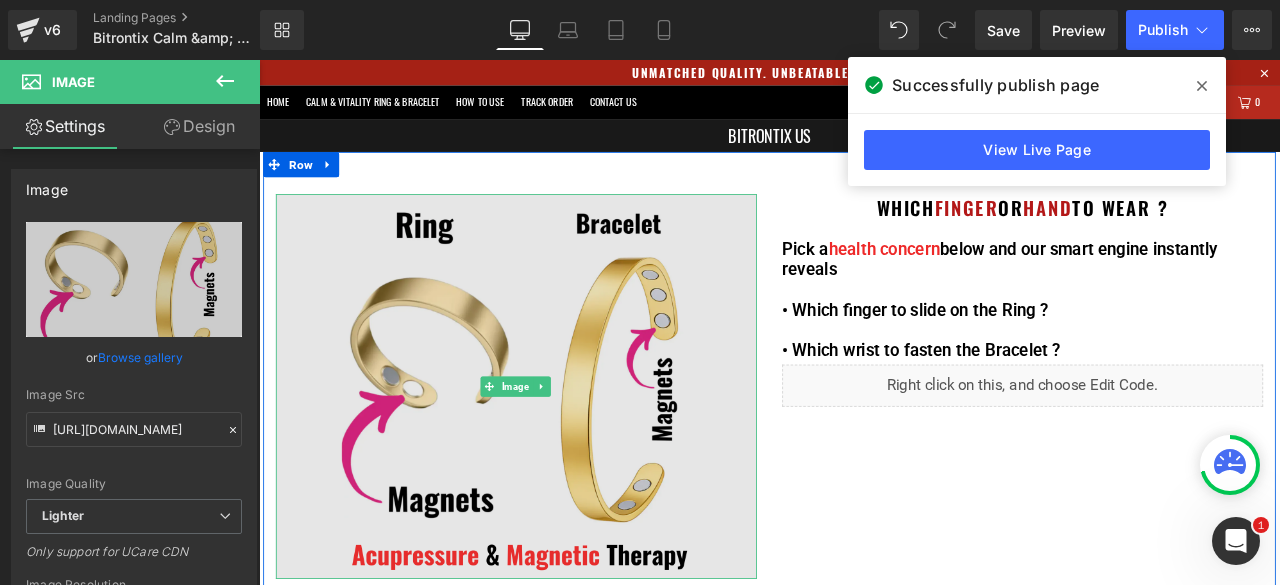 click at bounding box center (564, 447) 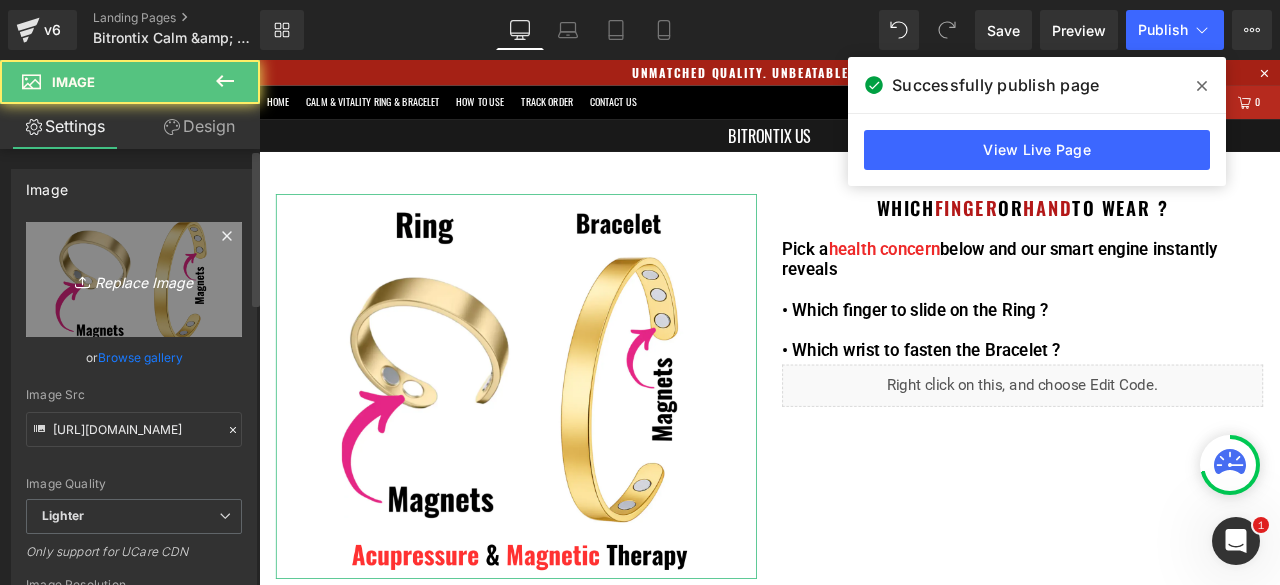 click on "Replace Image" at bounding box center [134, 279] 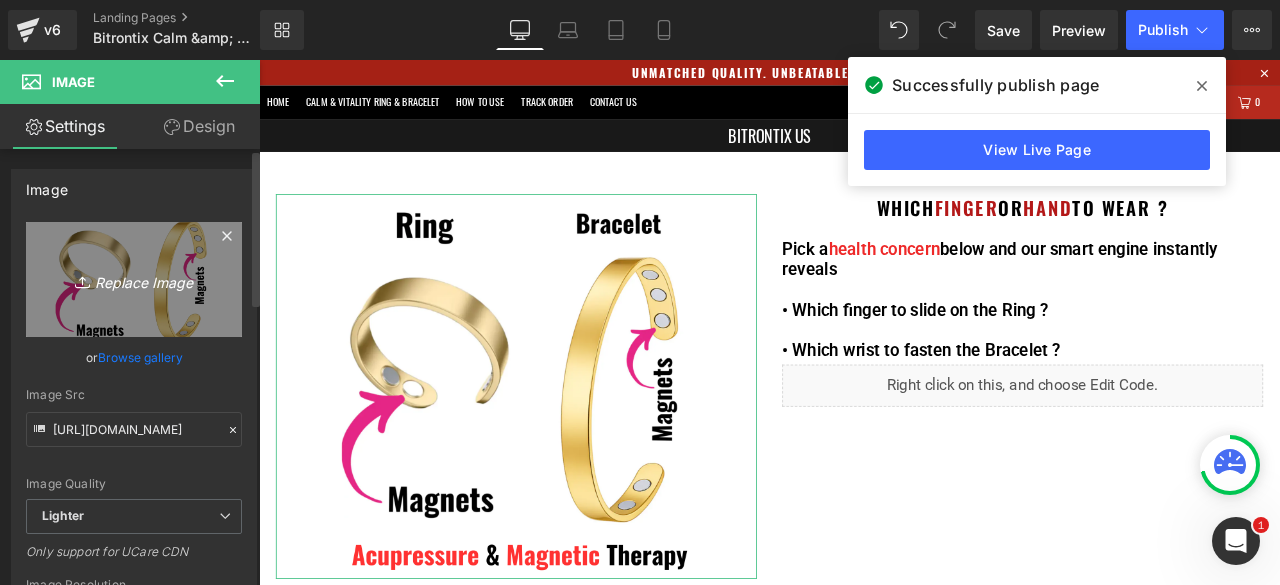 type on "C:\fakepath\Untitled design - 2025-07-11T104108.232 (2).png" 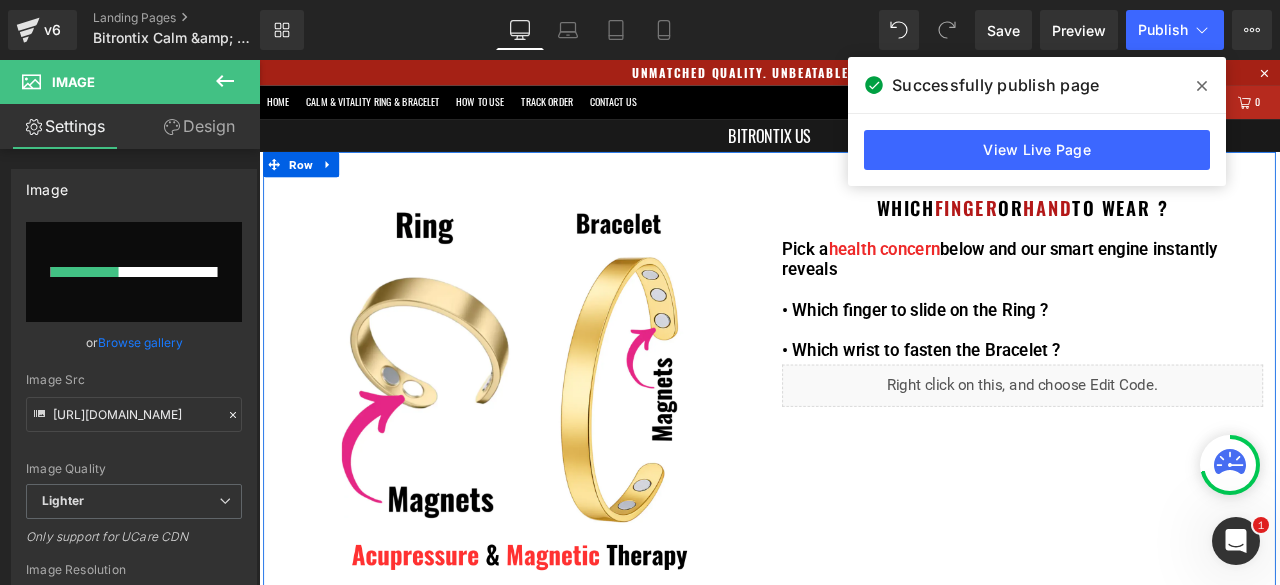 type 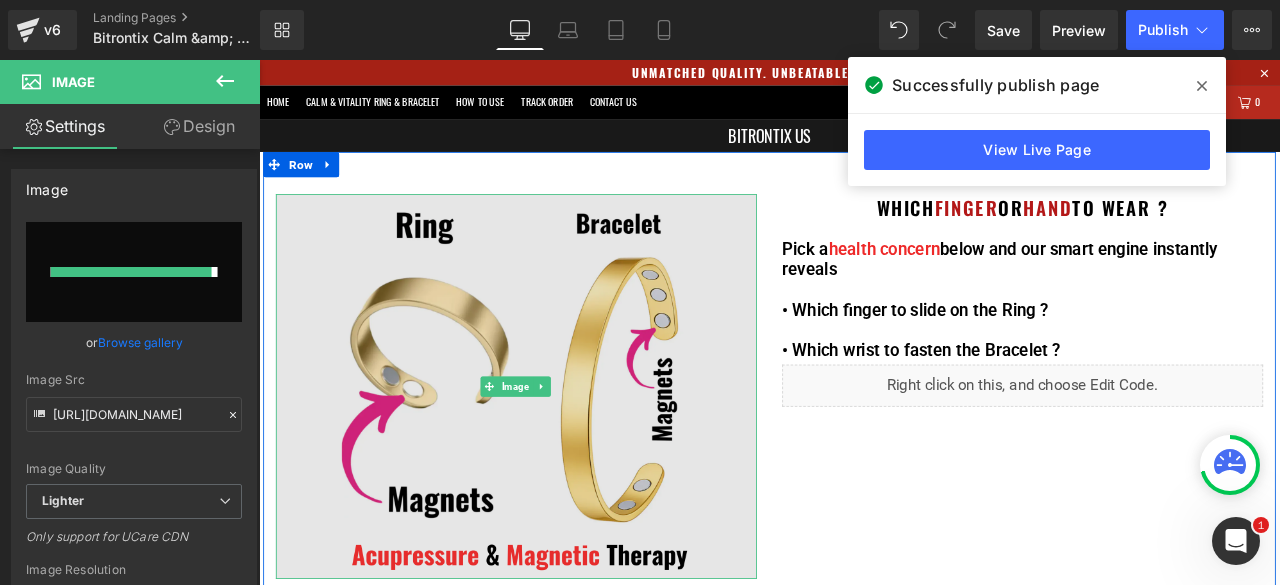 type on "https://ucarecdn.com/da69ed99-a1b3-4f3b-9da9-d3ad337caaab/-/format/auto/-/preview/3000x3000/-/quality/lighter/Untitled%20design%20-%202025-07-11T104108.232%20_2_.png" 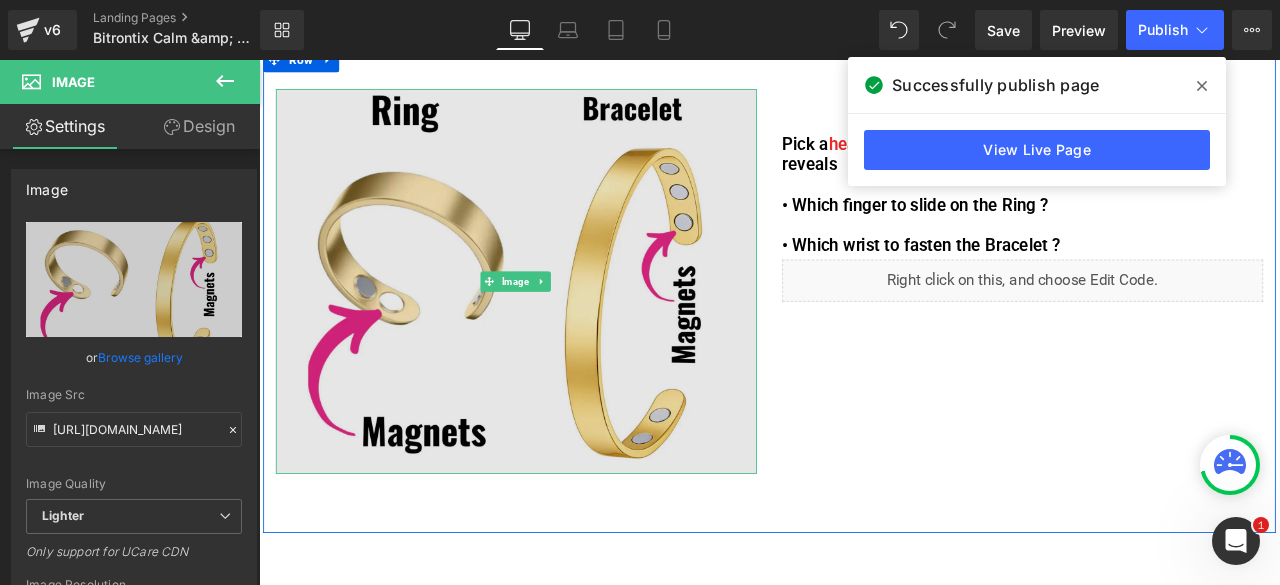 scroll, scrollTop: 0, scrollLeft: 0, axis: both 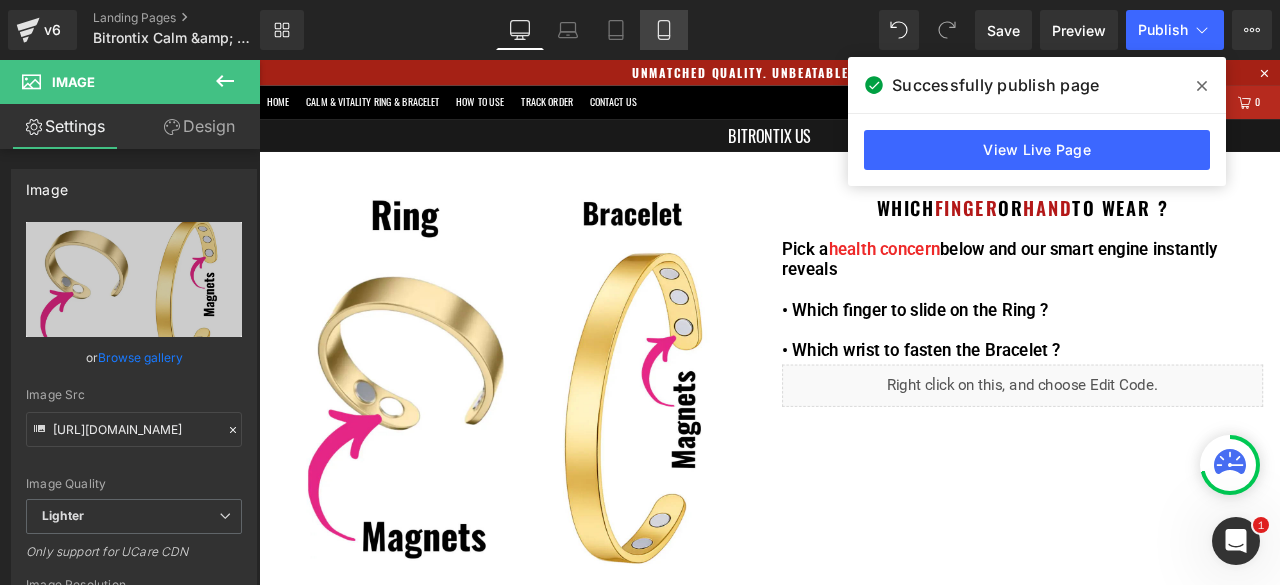 click 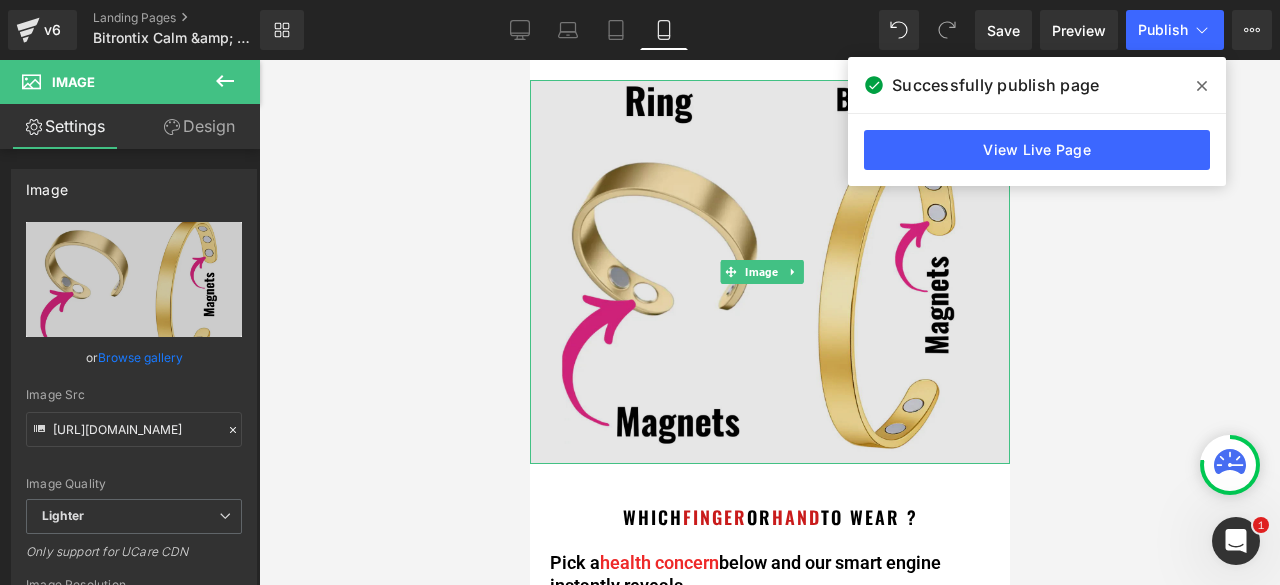 scroll, scrollTop: 100, scrollLeft: 0, axis: vertical 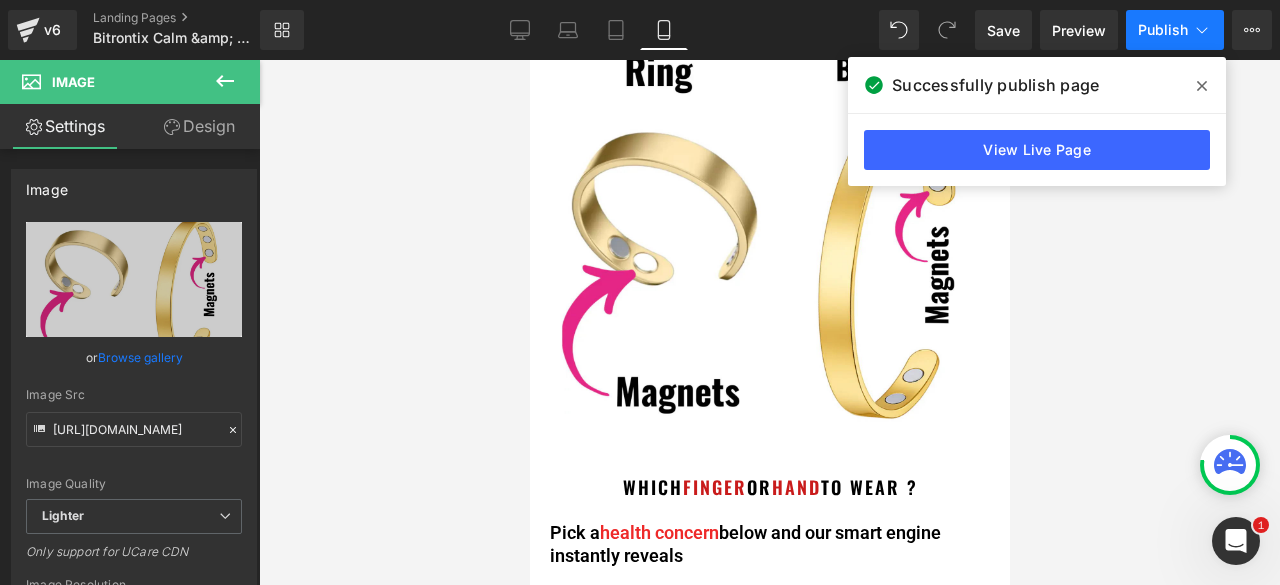 click on "Publish" at bounding box center [1175, 30] 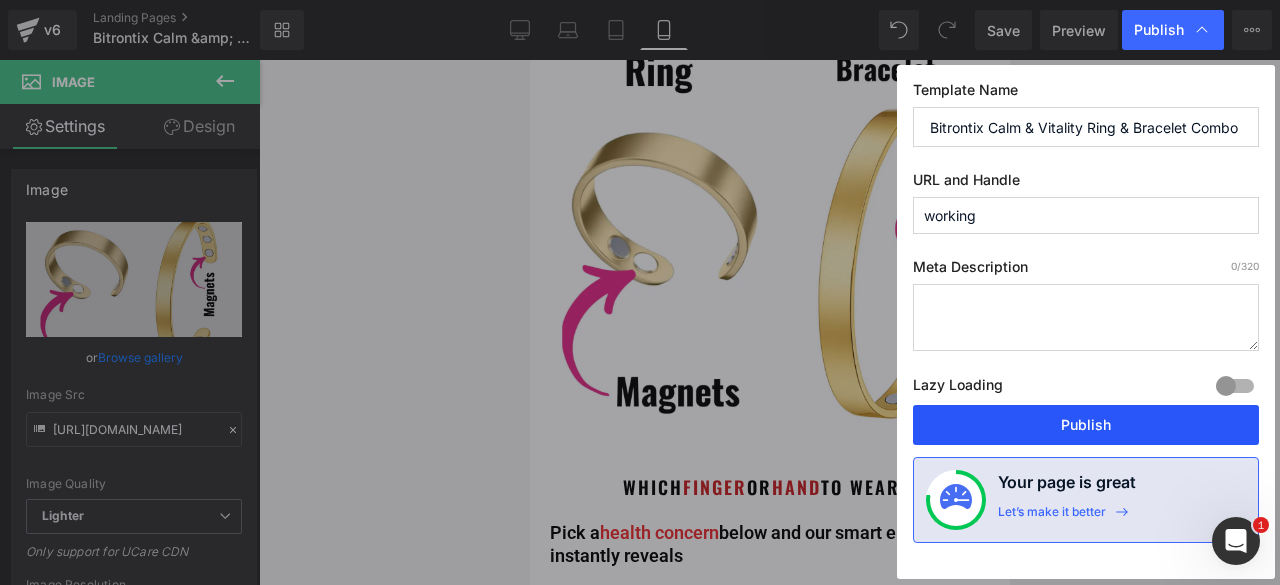 click on "Publish" at bounding box center [1086, 425] 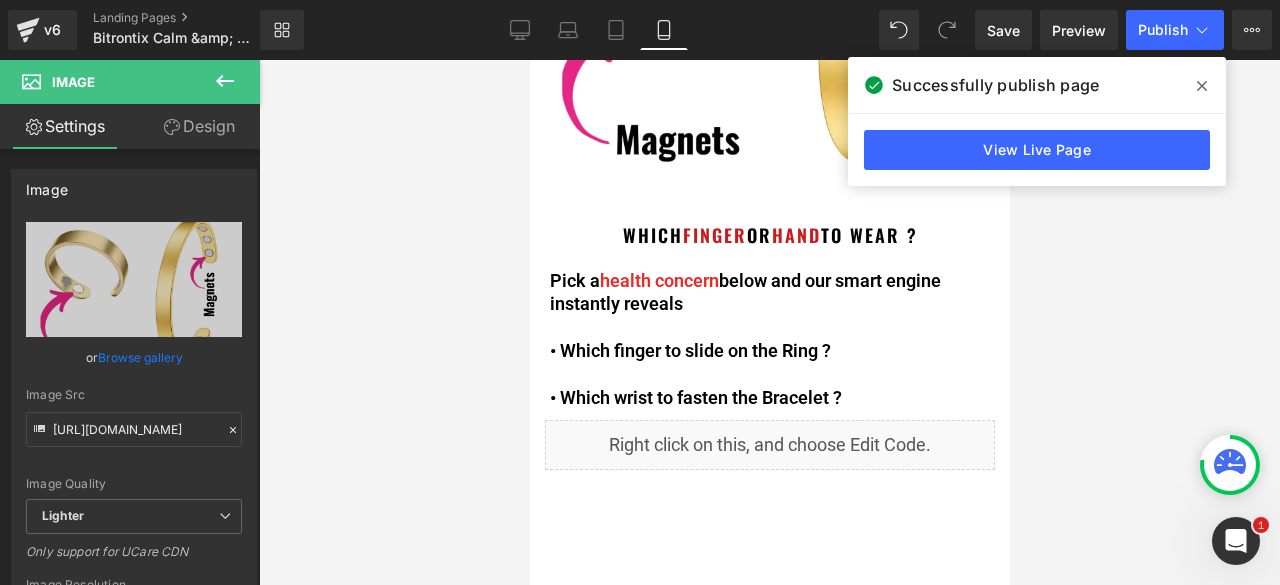 scroll, scrollTop: 400, scrollLeft: 0, axis: vertical 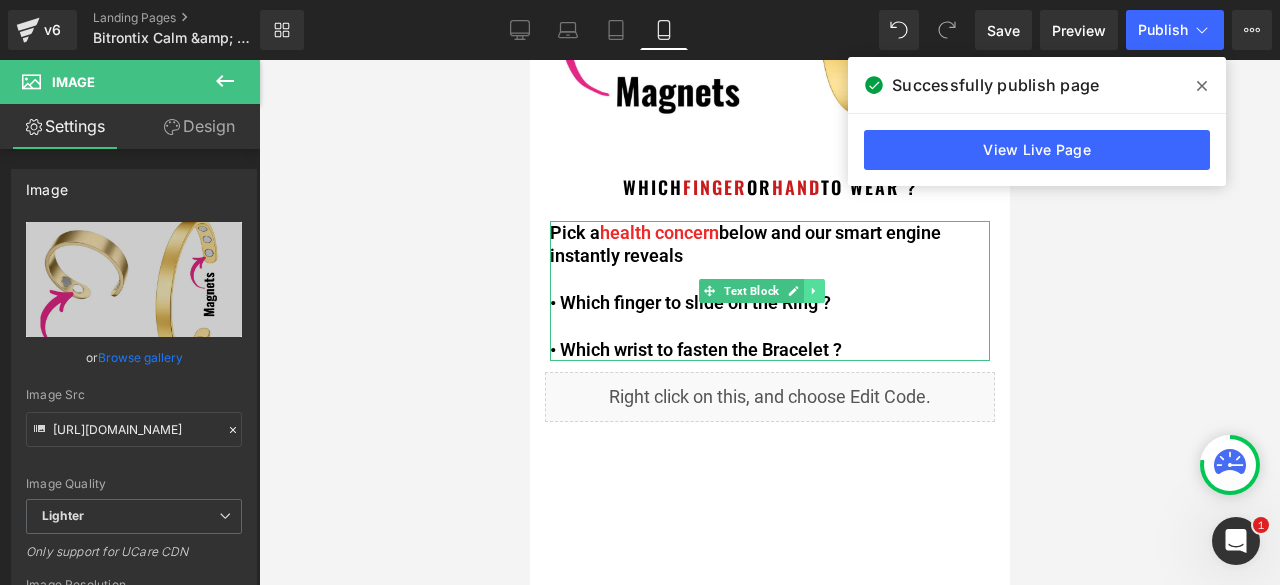 click at bounding box center [813, 291] 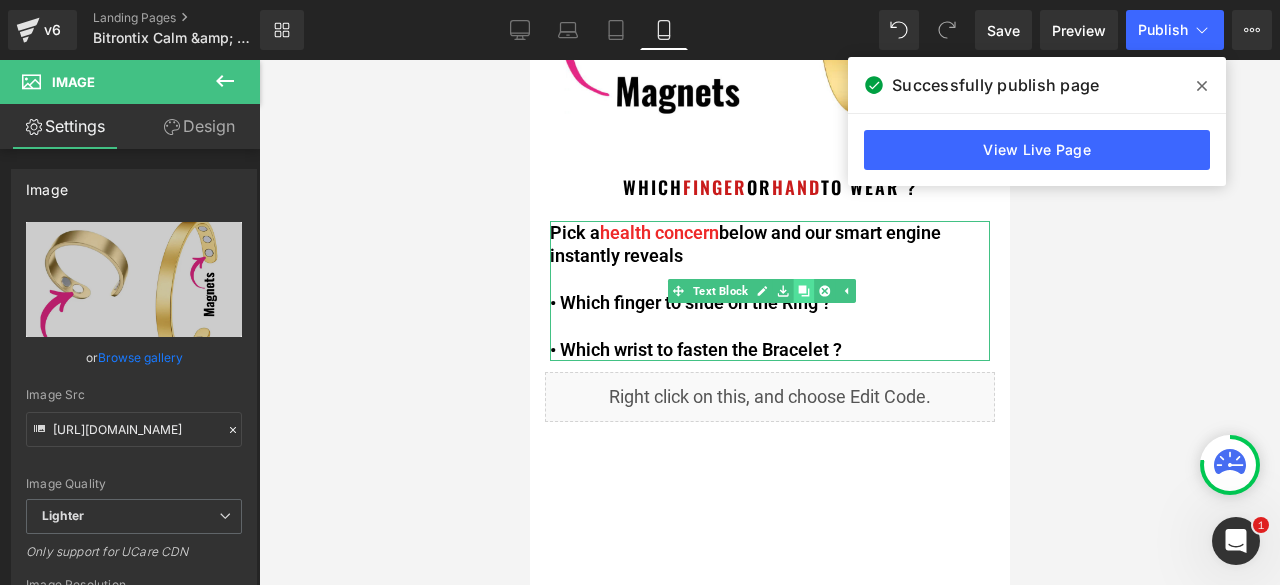 click 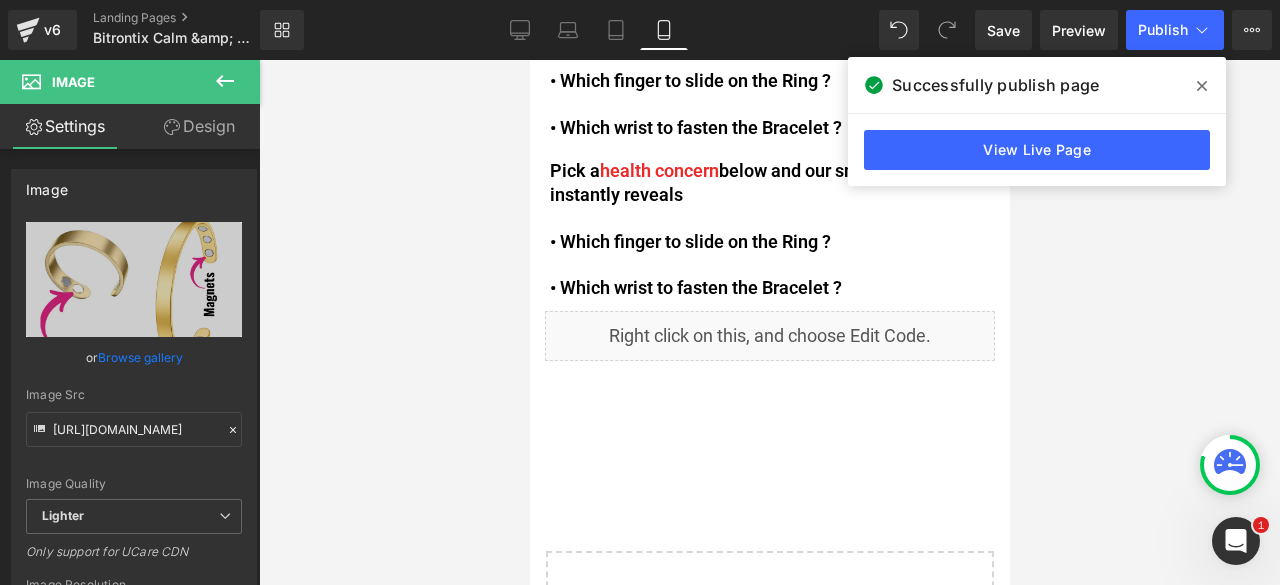 scroll, scrollTop: 626, scrollLeft: 0, axis: vertical 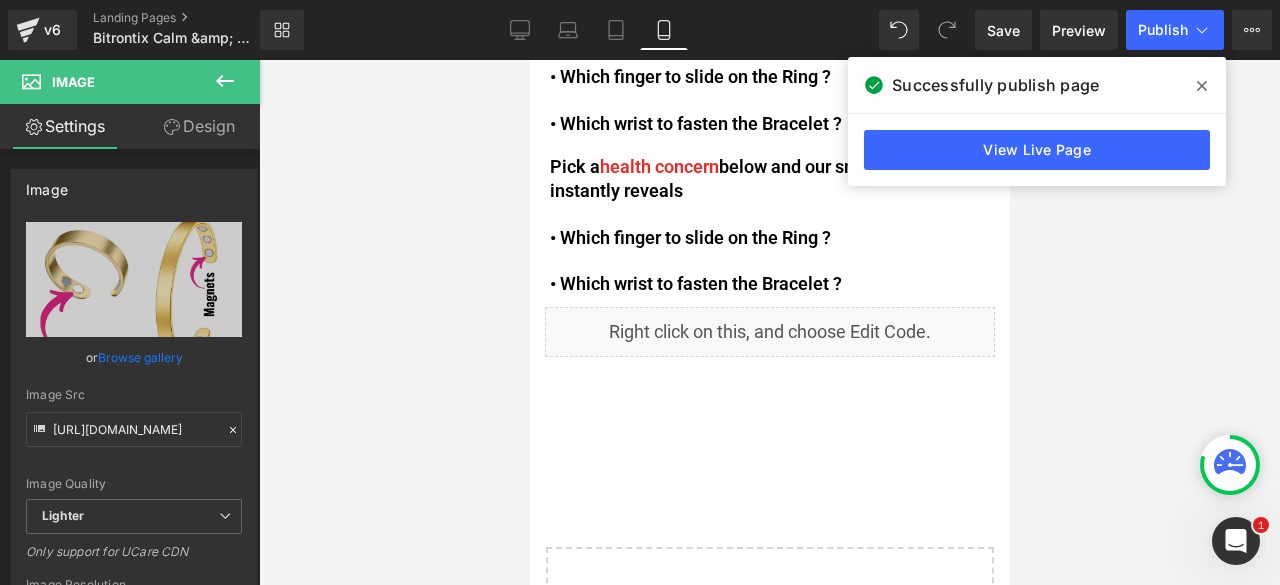 click at bounding box center (769, 322) 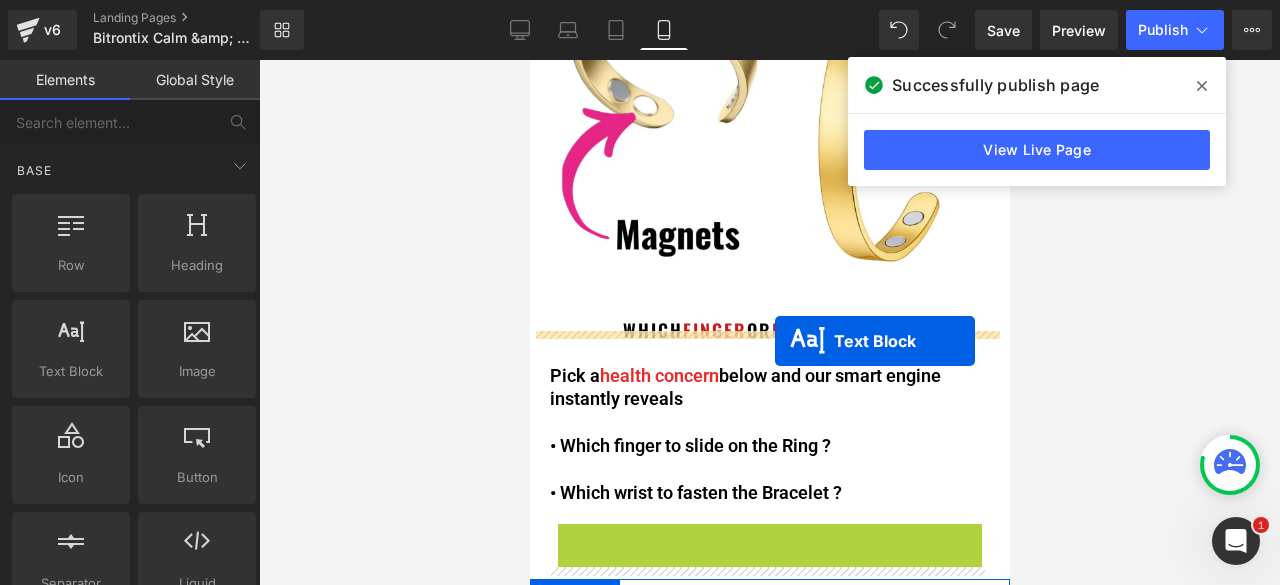 scroll, scrollTop: 226, scrollLeft: 0, axis: vertical 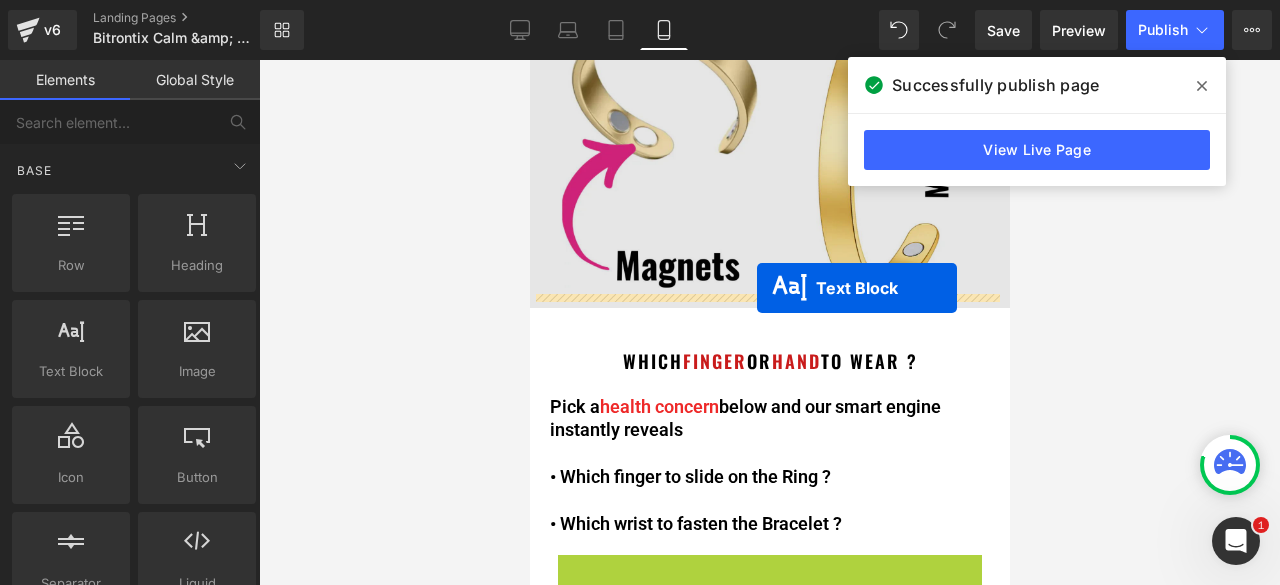 drag, startPoint x: 744, startPoint y: 219, endPoint x: 756, endPoint y: 289, distance: 71.021126 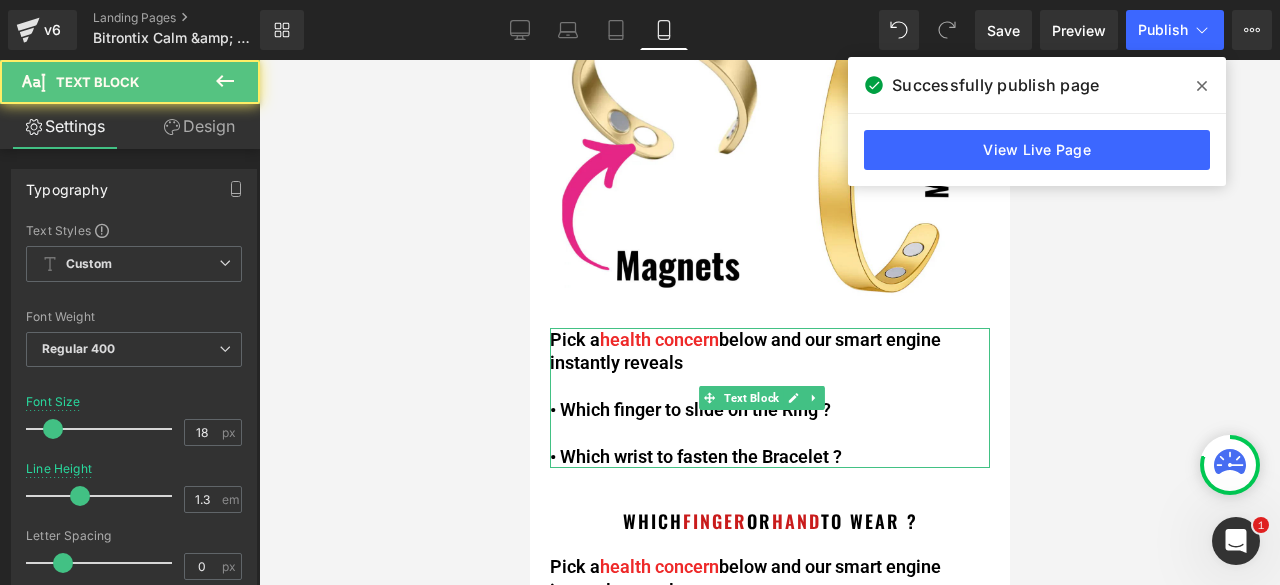 click on "Pick a  health concern  below and our smart engine instantly reveals" at bounding box center (769, 351) 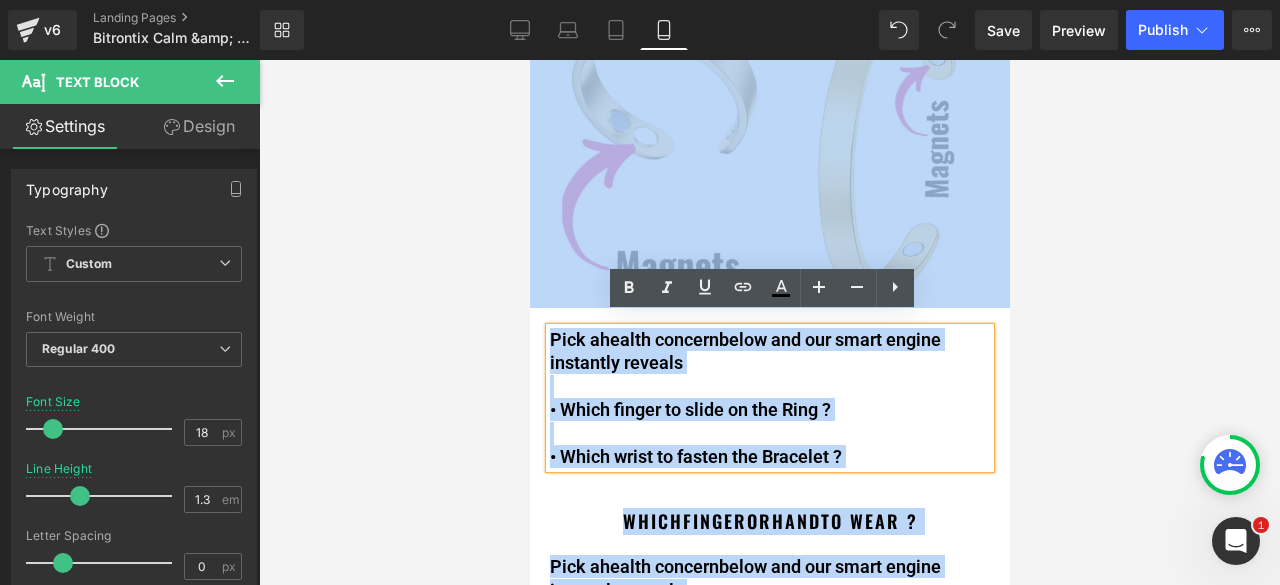 click at bounding box center [769, 386] 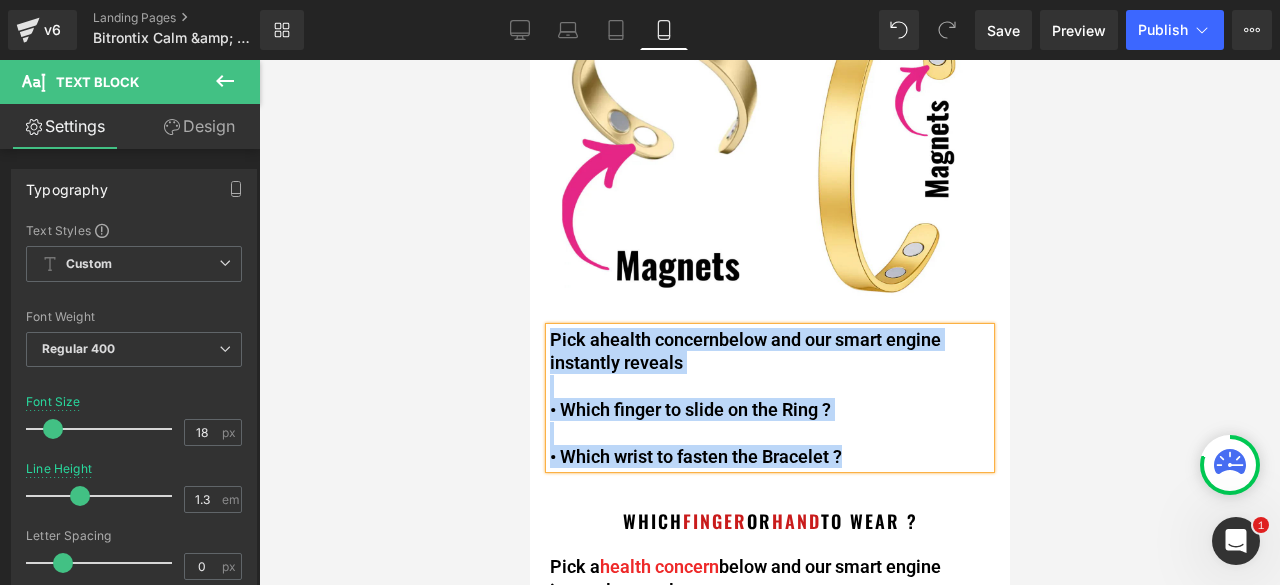 type 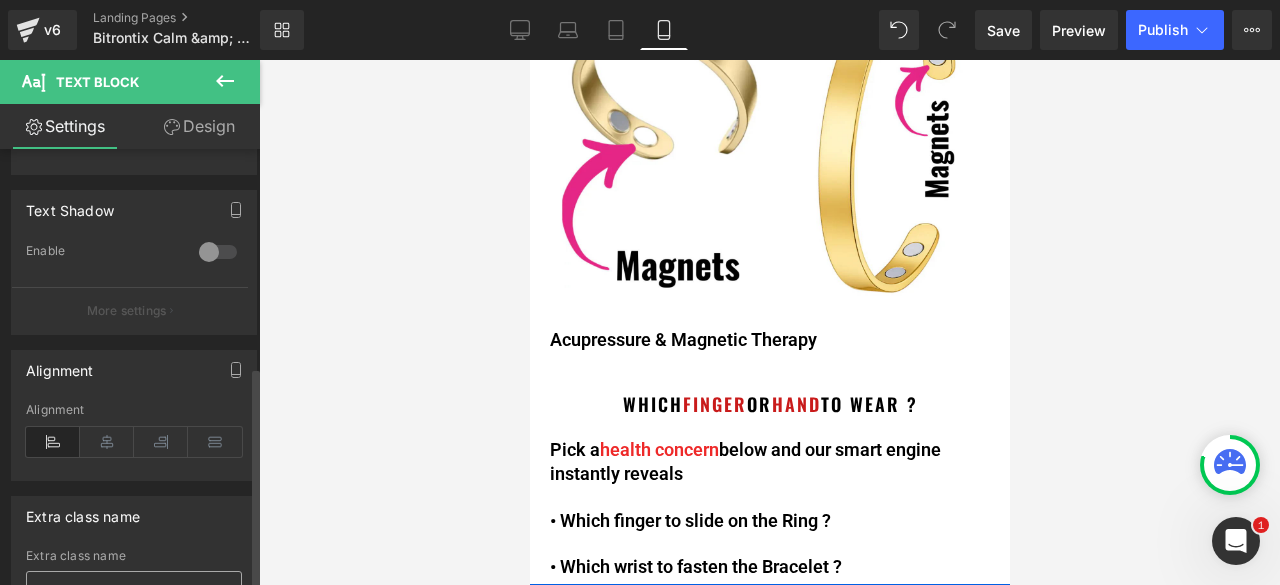 scroll, scrollTop: 822, scrollLeft: 0, axis: vertical 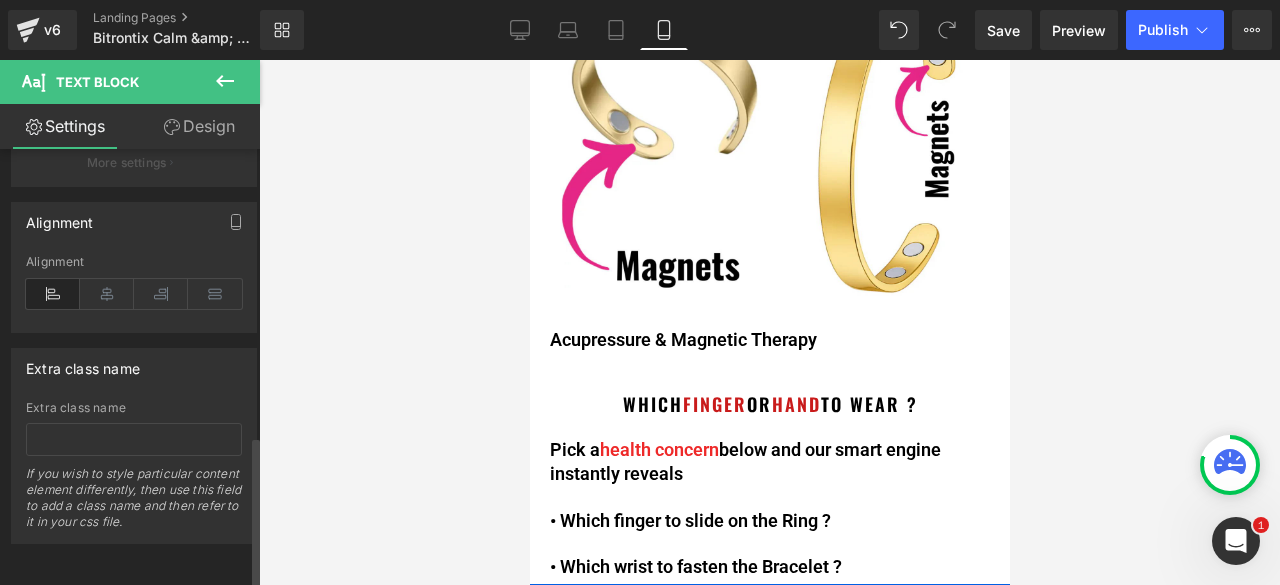 drag, startPoint x: 104, startPoint y: 291, endPoint x: 130, endPoint y: 299, distance: 27.202942 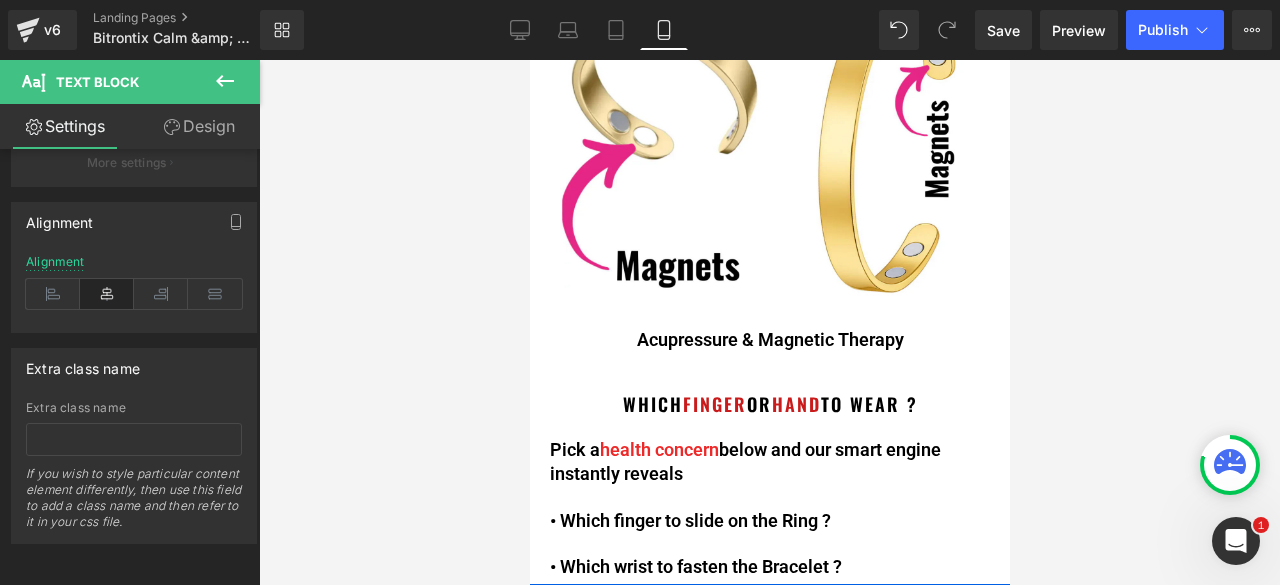 click on "Acupressure & Magnetic Therapy" at bounding box center (769, 339) 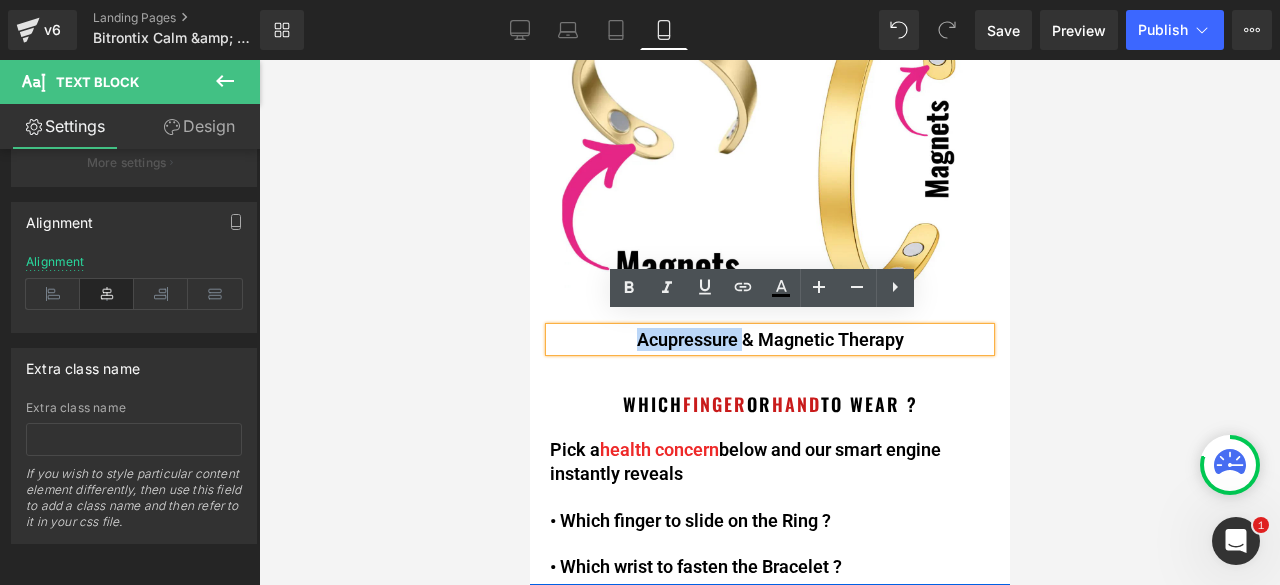 drag, startPoint x: 732, startPoint y: 329, endPoint x: 628, endPoint y: 323, distance: 104.172935 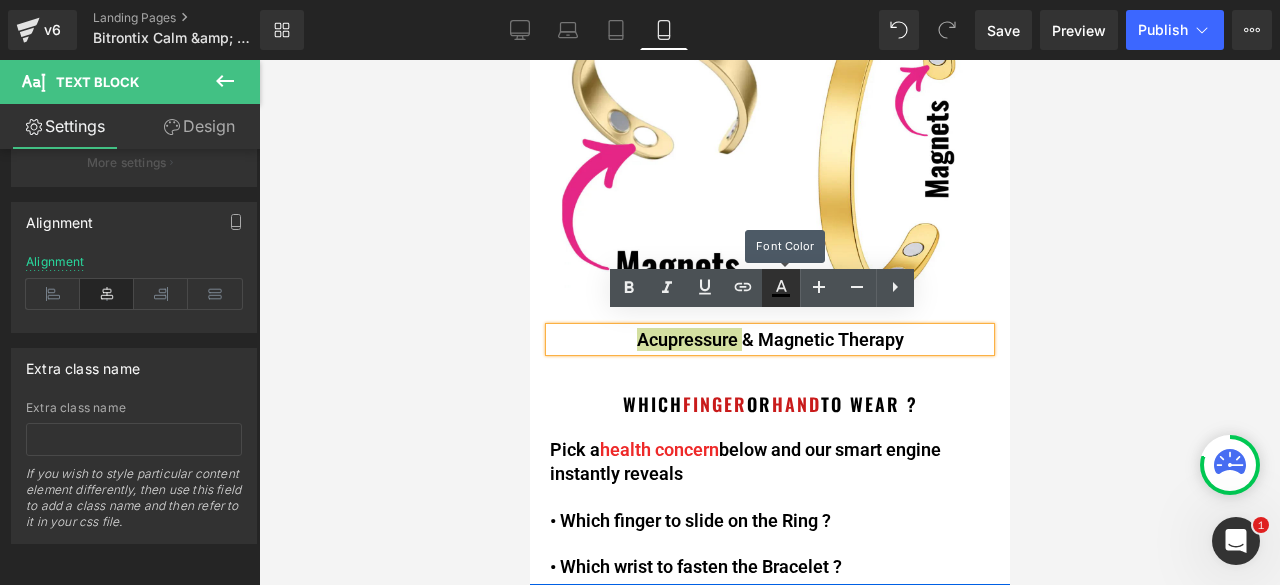 click at bounding box center (781, 288) 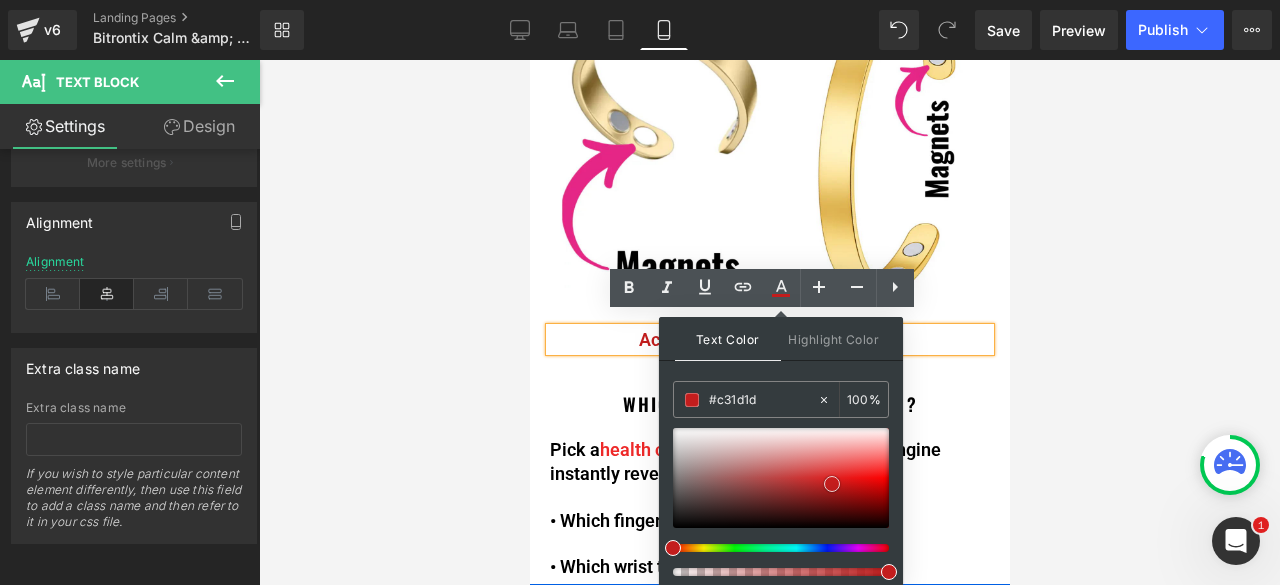 click at bounding box center (781, 478) 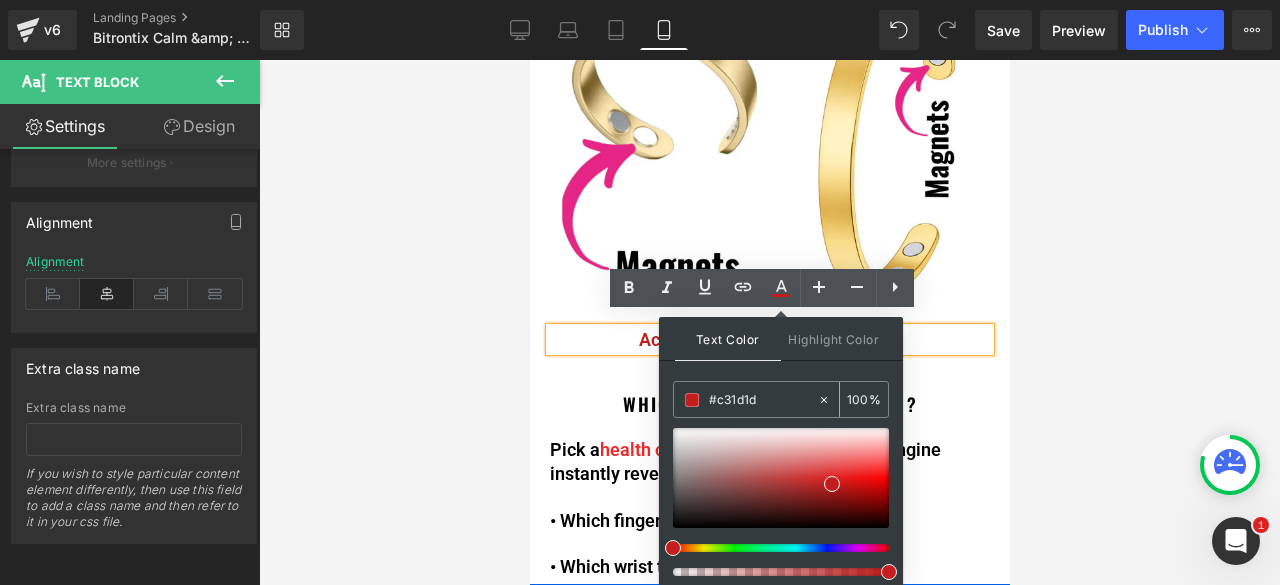 drag, startPoint x: 758, startPoint y: 399, endPoint x: 707, endPoint y: 400, distance: 51.009804 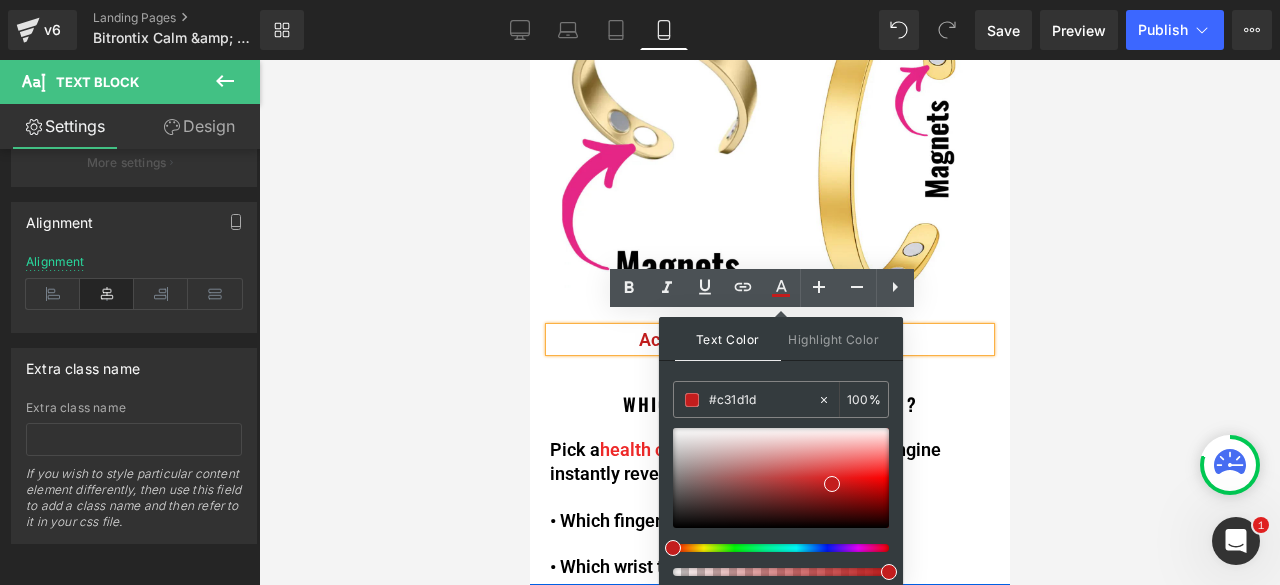 drag, startPoint x: 965, startPoint y: 401, endPoint x: 928, endPoint y: 401, distance: 37 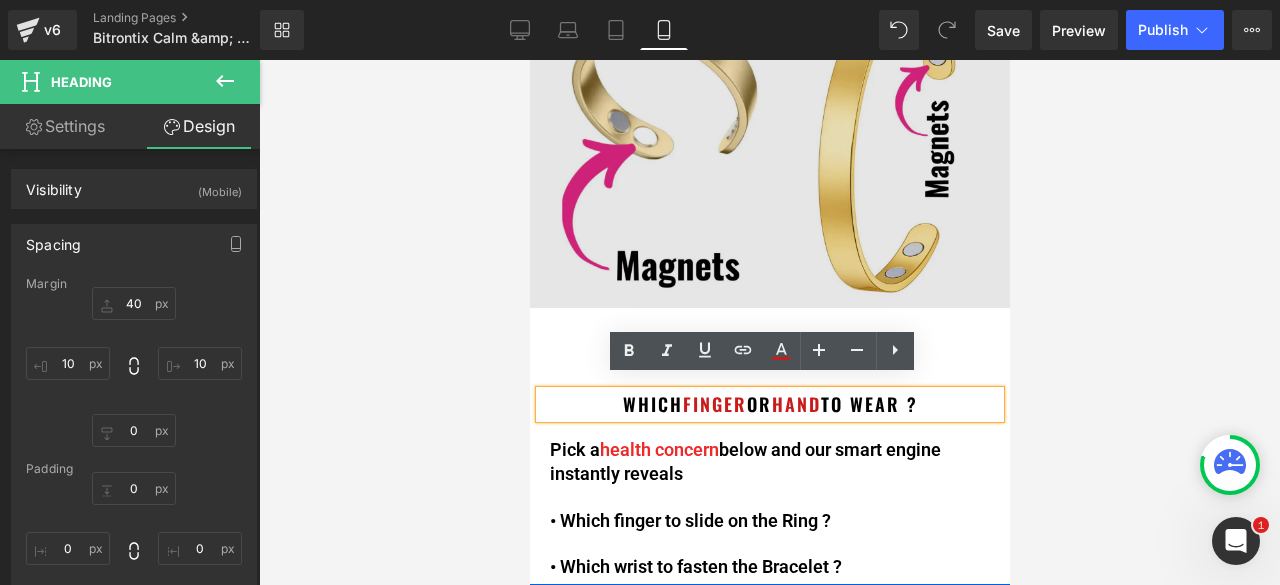 click at bounding box center [769, 116] 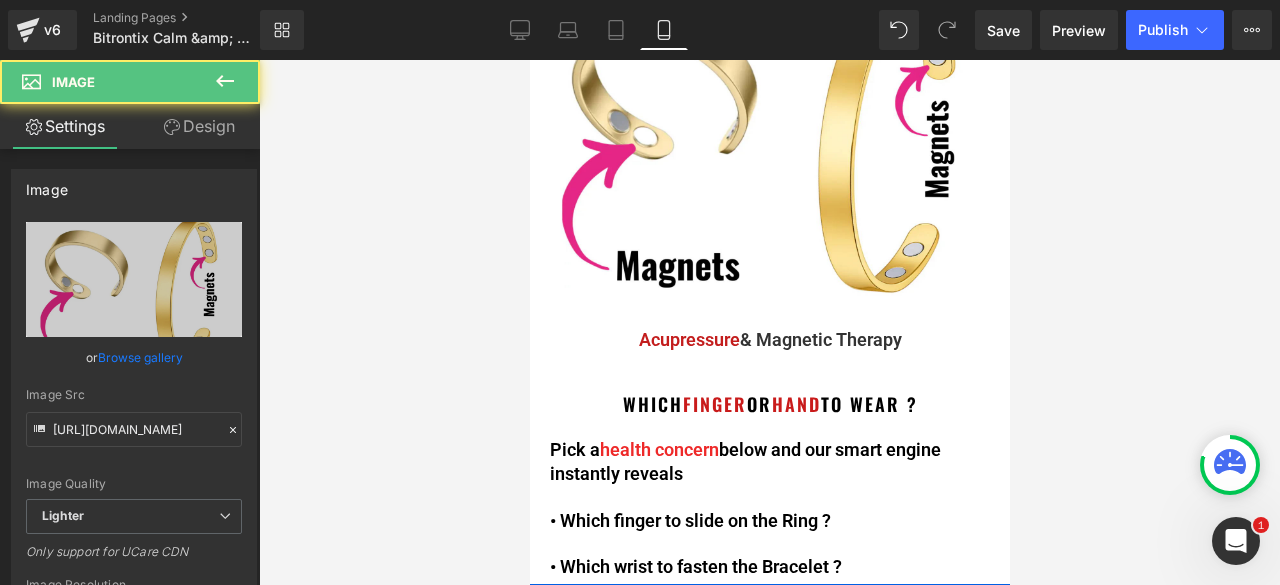 click on "Image         Acupressure  & Magnetic Therapy Text Block         Which  Finger  or  Hand  to wear ? Heading         Pick a  health concern  below and our smart engine instantly reveals • Which finger to slide on the Ring ? • Which wrist to fasten the Bracelet ? Text Block         Image         Which  Finger  or  Hand  to wear ? Heading         Pick a  health concern  below and our smart engine instantly reveals • Which finger to slide on the Ring ? • Which wrist to fasten the Bracelet ? Text Block         Liquid         Row
Select your layout" at bounding box center [769, 492] 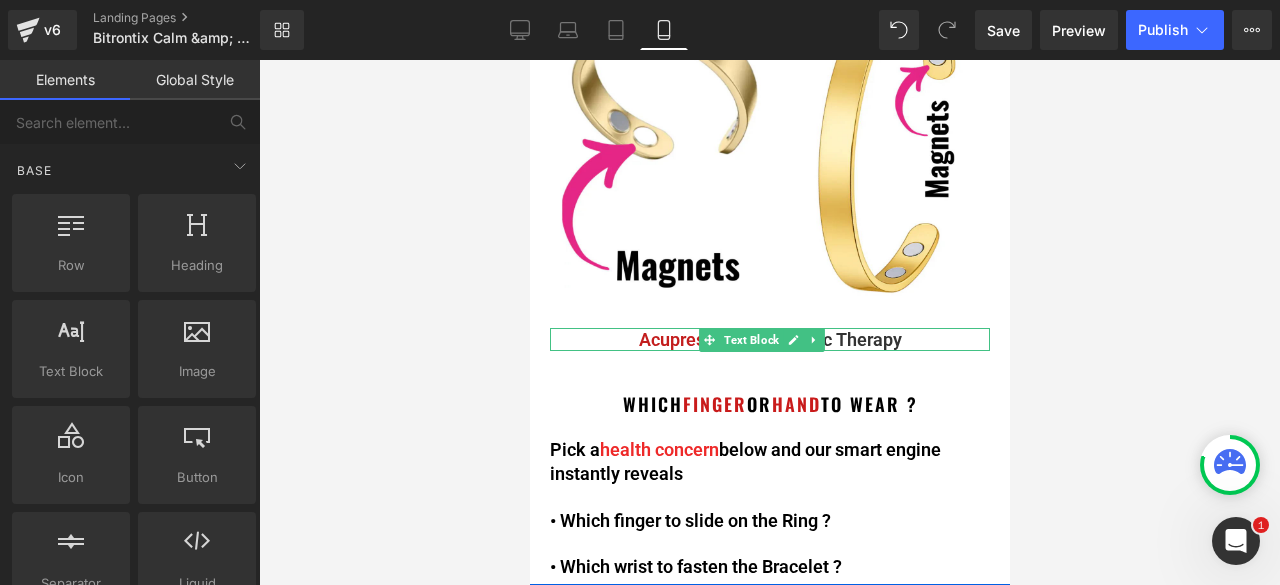 drag, startPoint x: 841, startPoint y: 329, endPoint x: 826, endPoint y: 331, distance: 15.132746 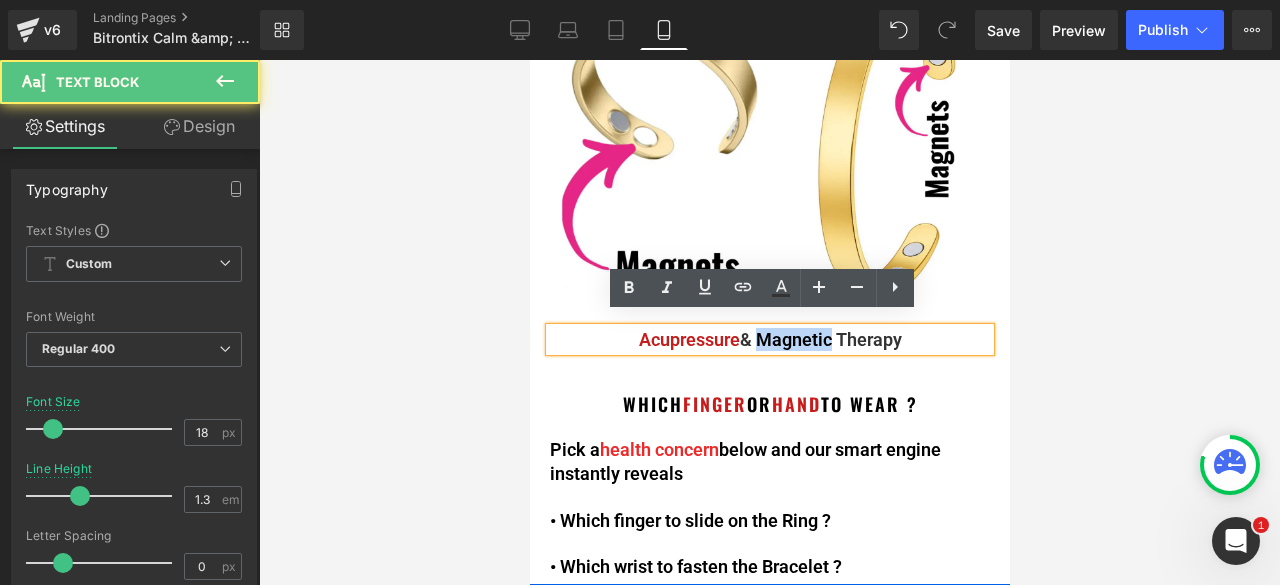 drag, startPoint x: 826, startPoint y: 327, endPoint x: 752, endPoint y: 327, distance: 74 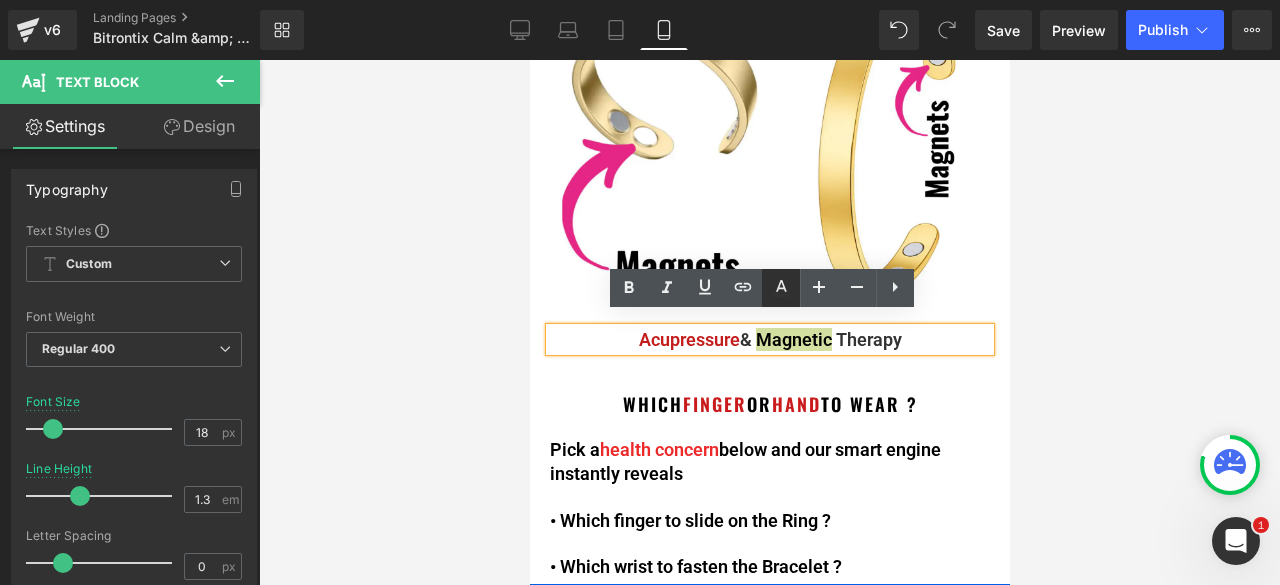 click 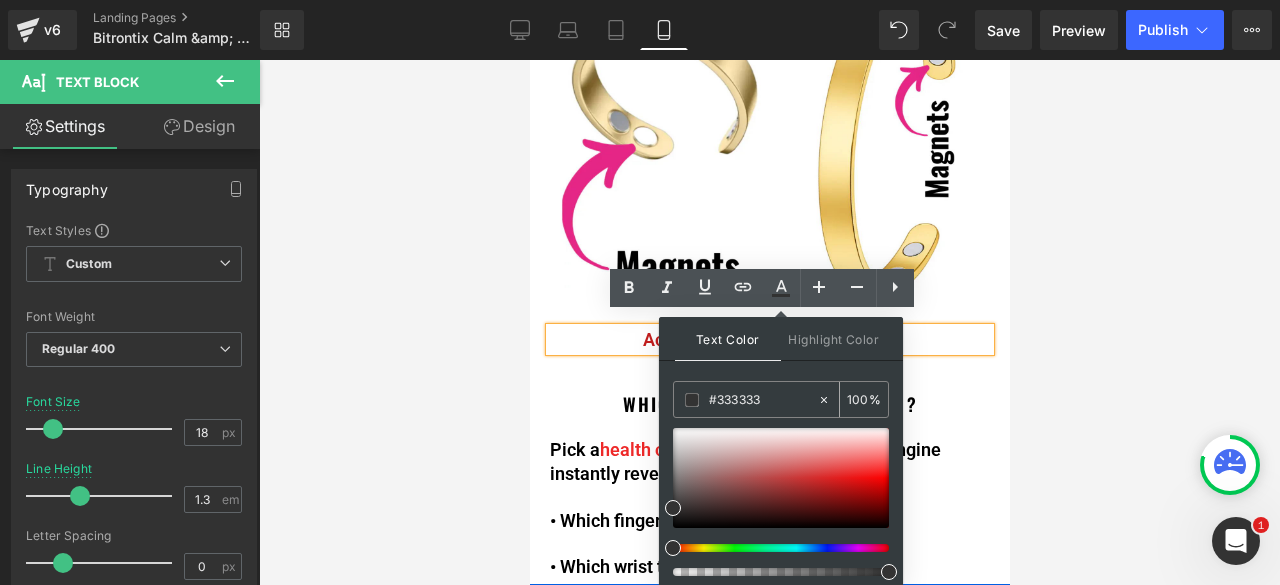 drag, startPoint x: 778, startPoint y: 394, endPoint x: 699, endPoint y: 393, distance: 79.00633 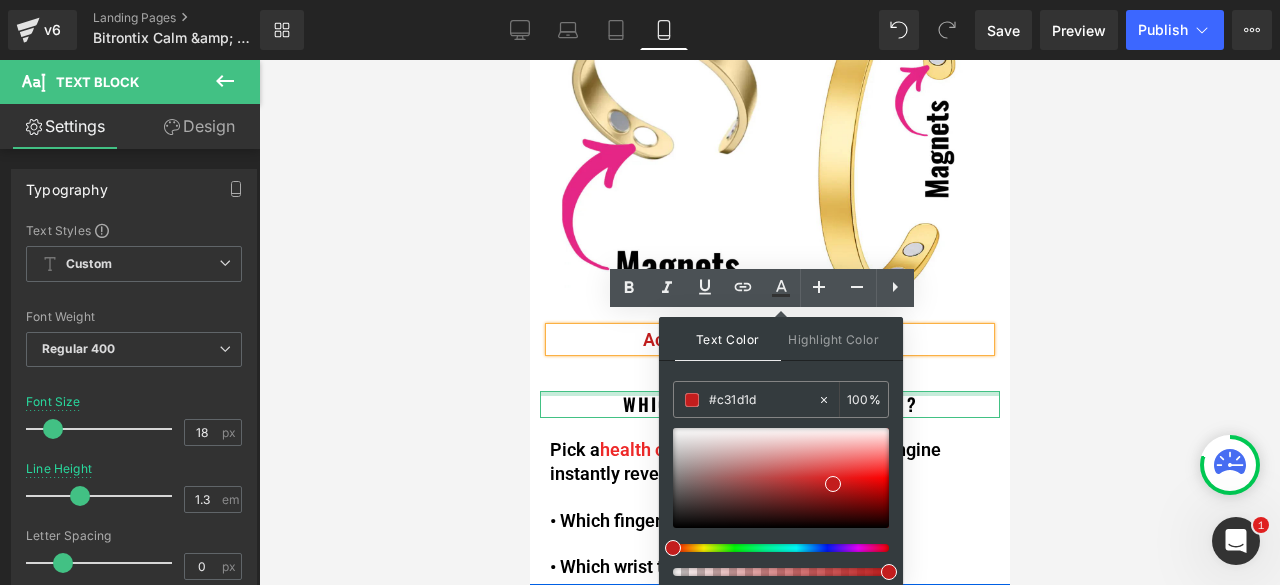 click at bounding box center (769, 393) 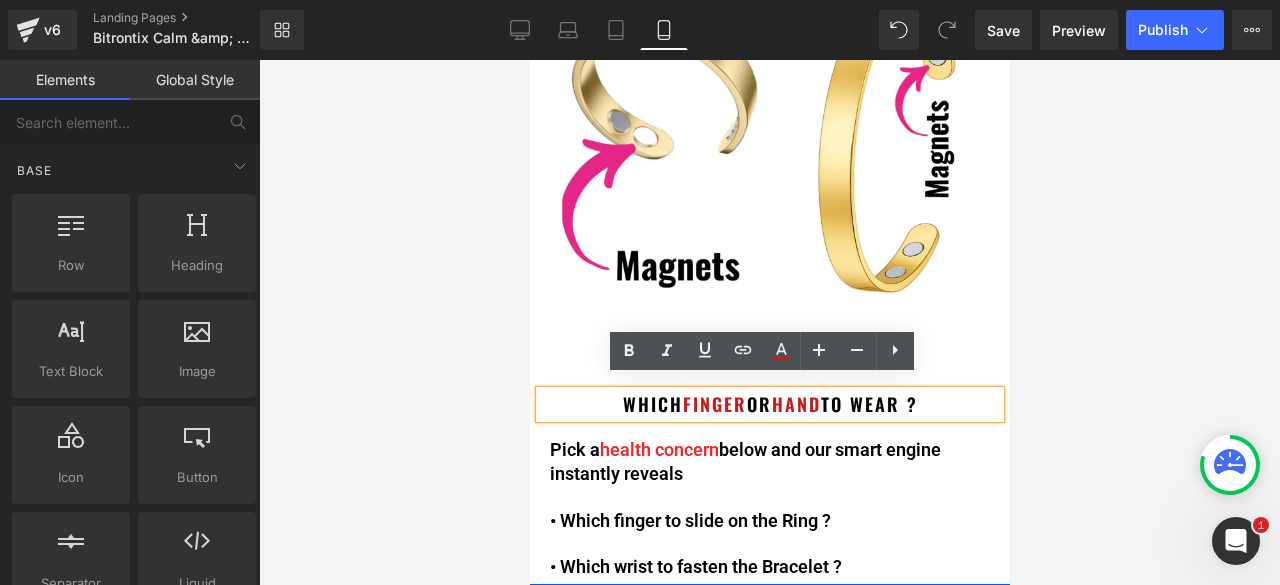 click on "Image         Acupressure  &  Magnetic  Therapy Text Block         Which  Finger  or  Hand  to wear ? Heading         Pick a  health concern  below and our smart engine instantly reveals • Which finger to slide on the Ring ? • Which wrist to fasten the Bracelet ? Text Block         Image         Which  Finger  or  Hand  to wear ? Heading         Pick a  health concern  below and our smart engine instantly reveals • Which finger to slide on the Ring ? • Which wrist to fasten the Bracelet ? Text Block         Liquid         Row
Select your layout" at bounding box center [769, 492] 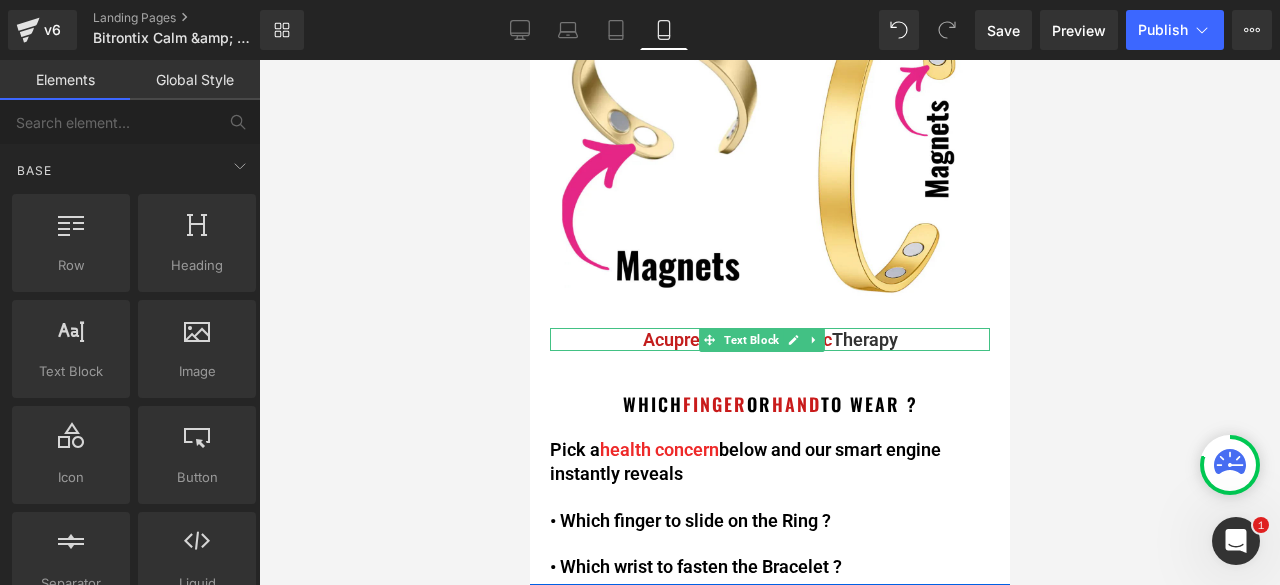 click on "Acupressure" at bounding box center (692, 339) 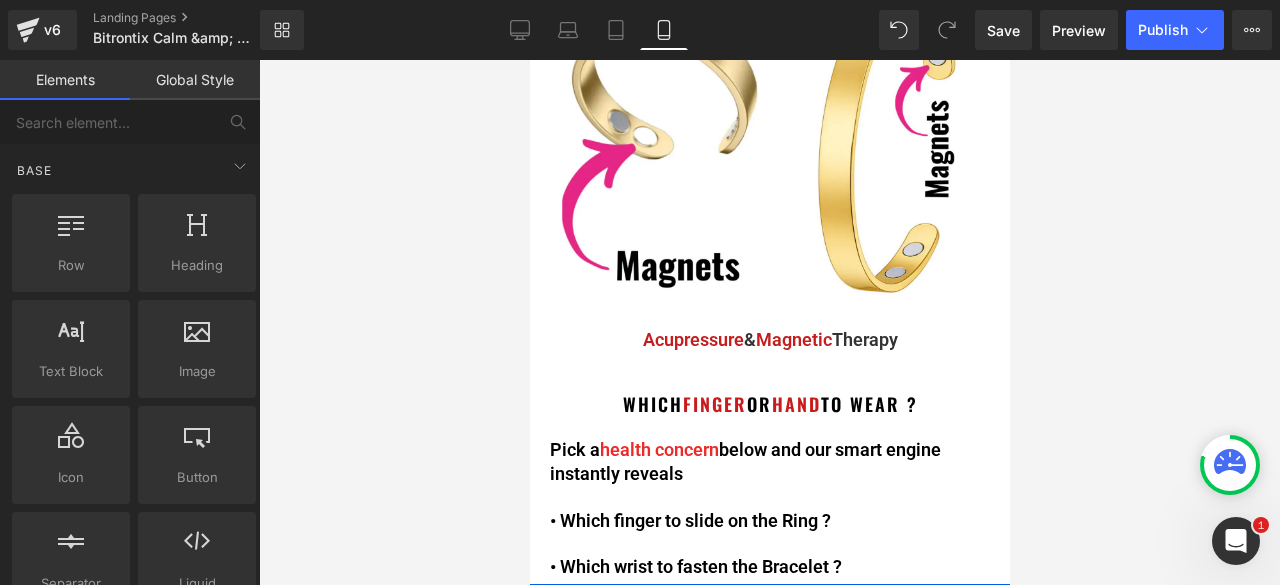 click at bounding box center (769, 322) 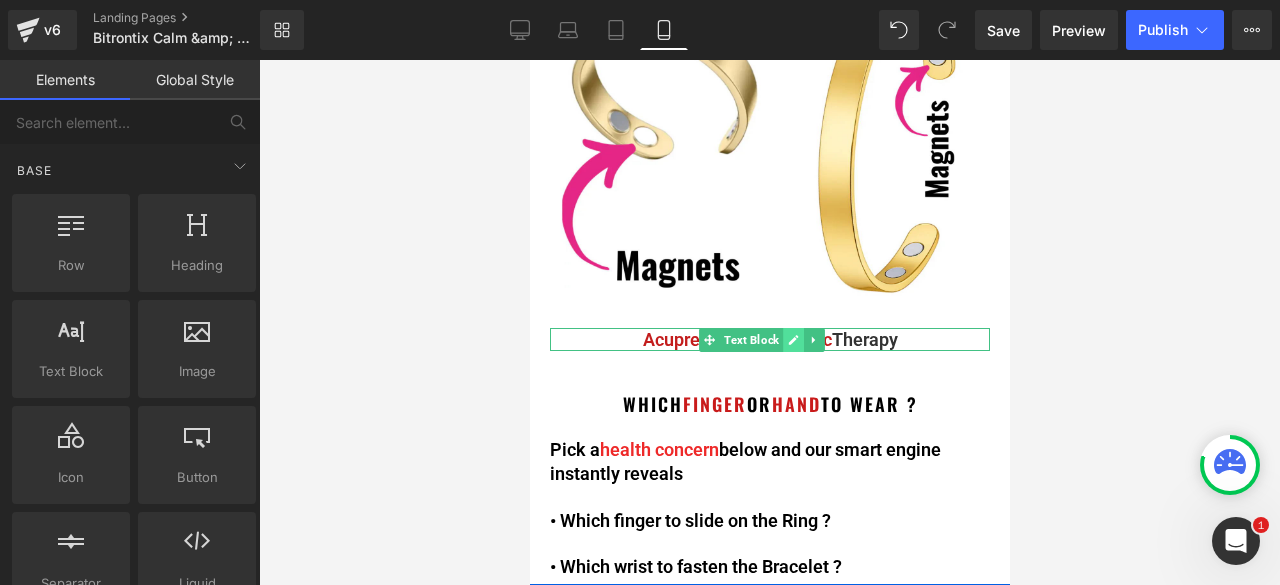 click at bounding box center (793, 340) 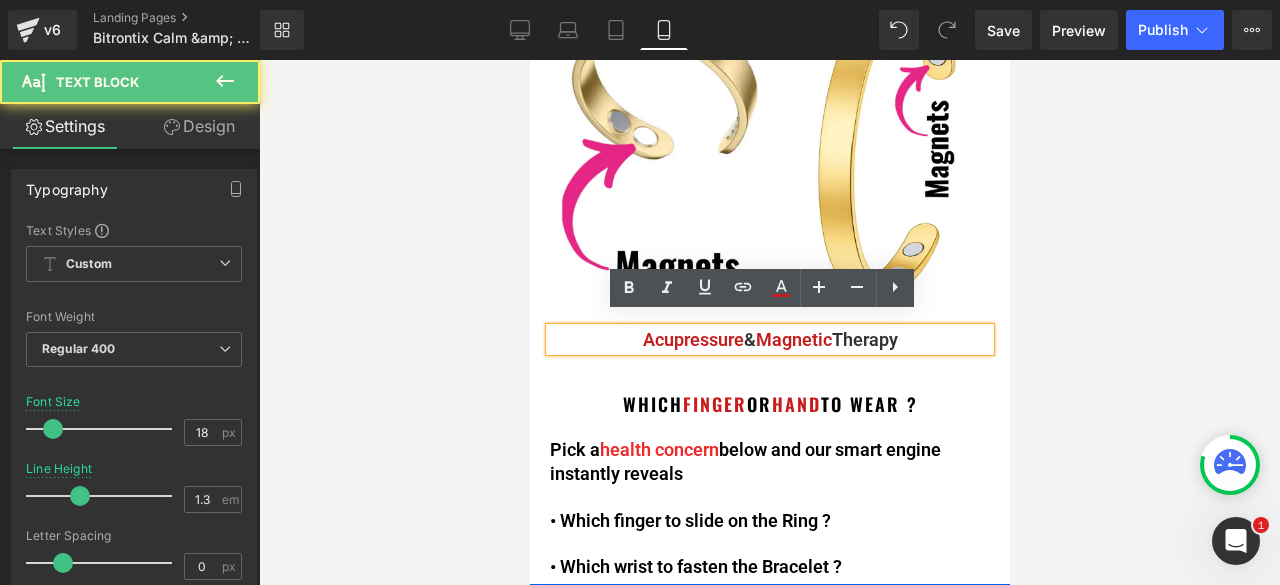 drag, startPoint x: 596, startPoint y: 332, endPoint x: 1050, endPoint y: 393, distance: 458.07968 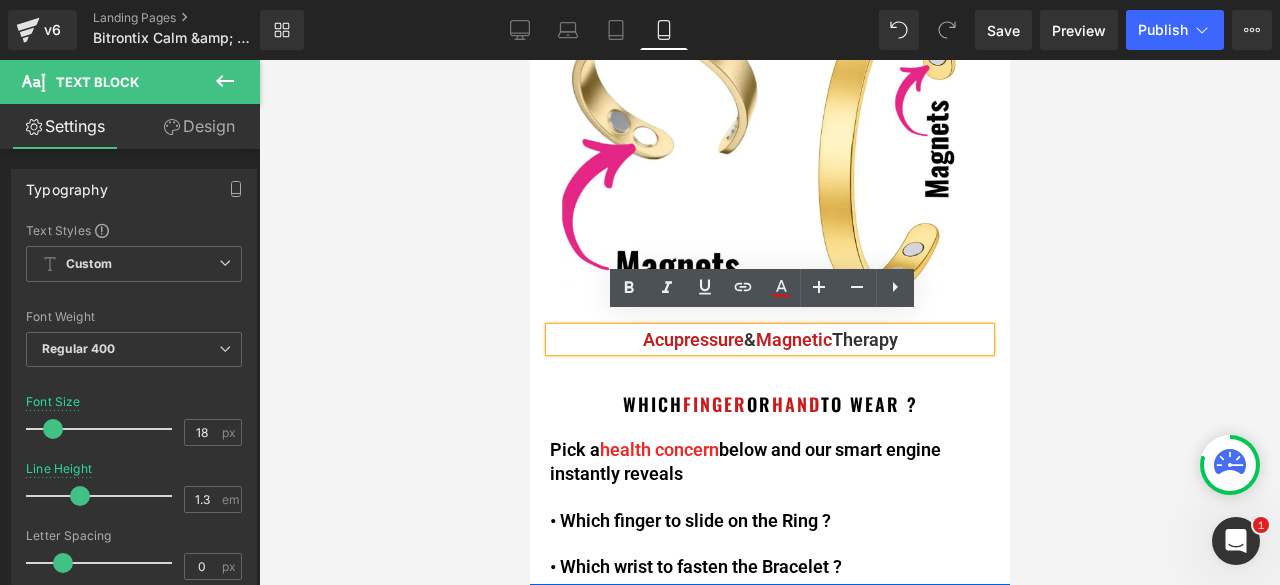 copy on "Acupressure  &  Magnetic  Therapy" 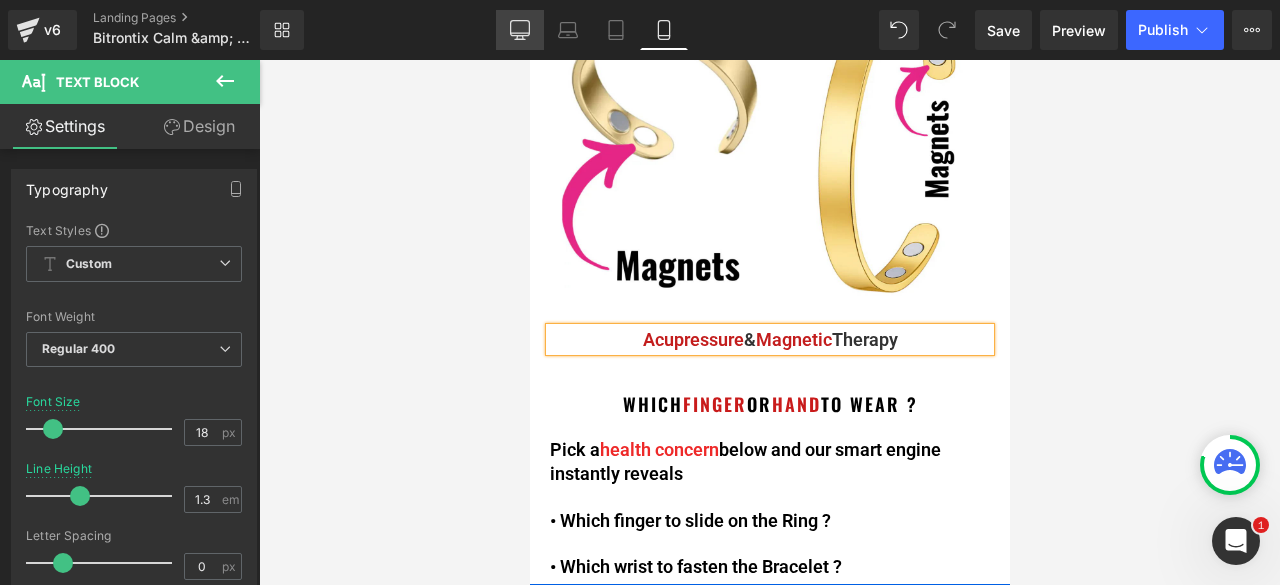 click 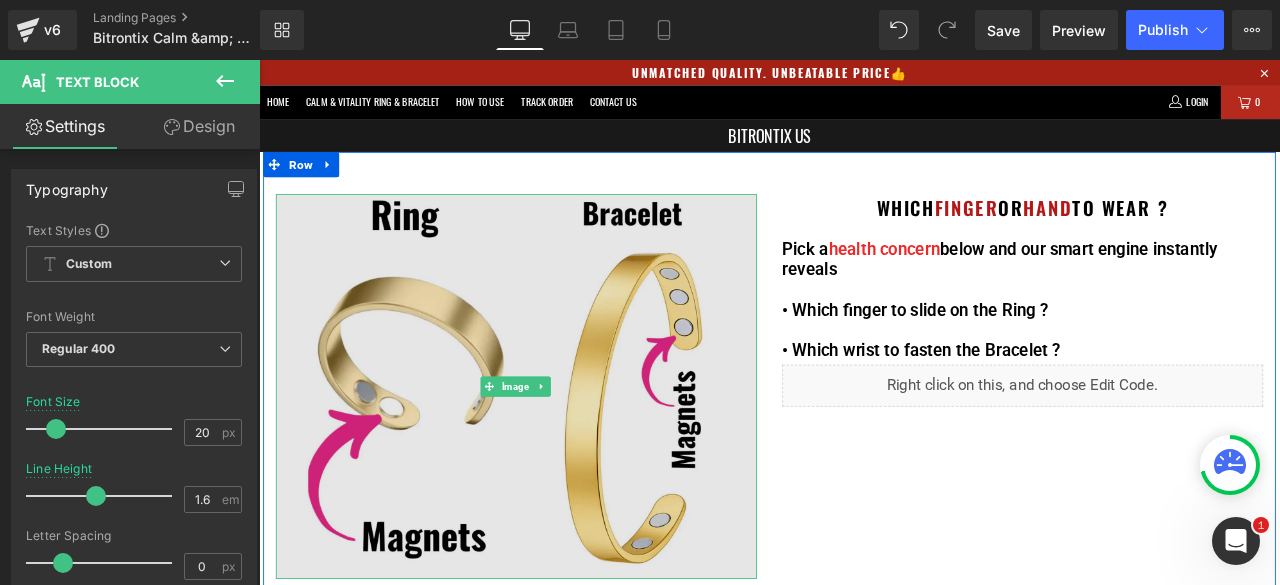 scroll, scrollTop: 100, scrollLeft: 0, axis: vertical 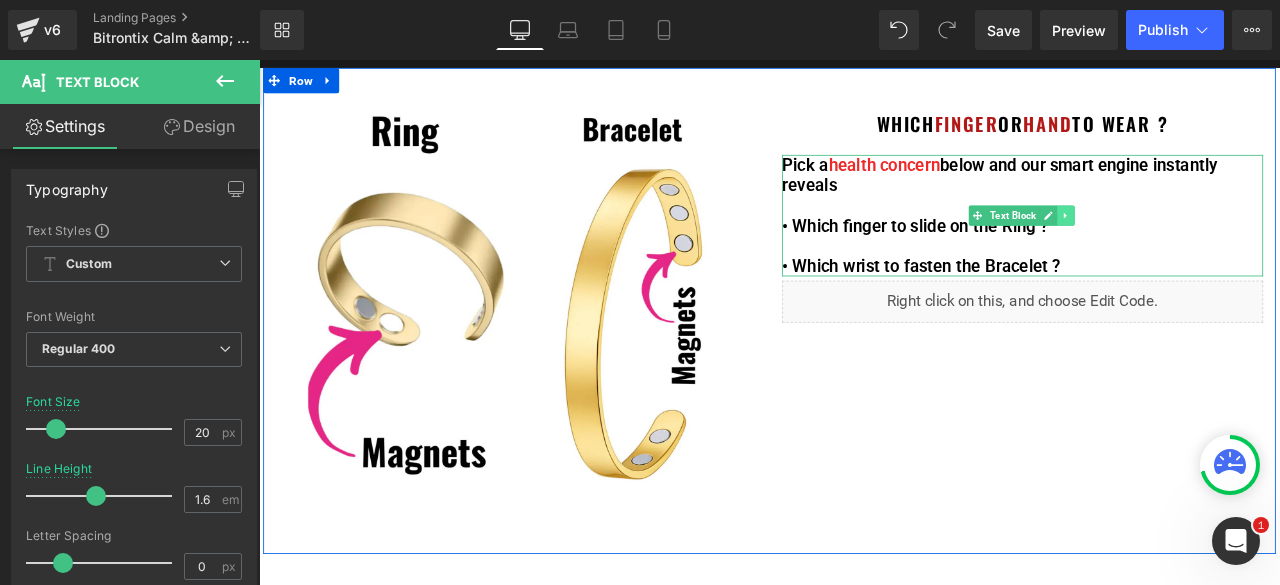 click 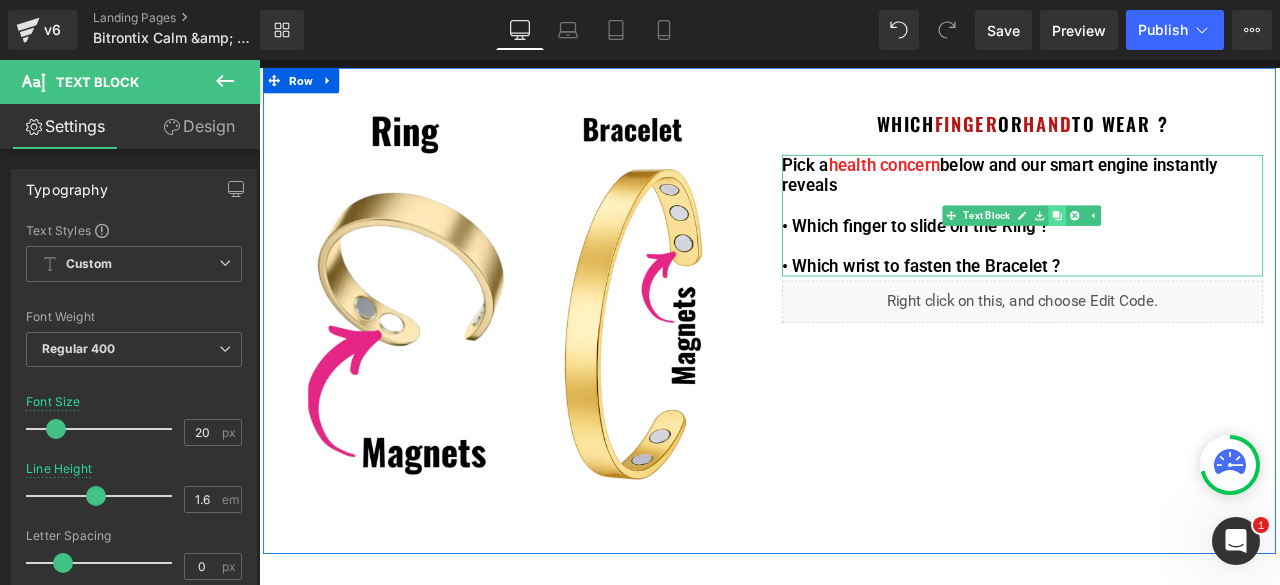 click 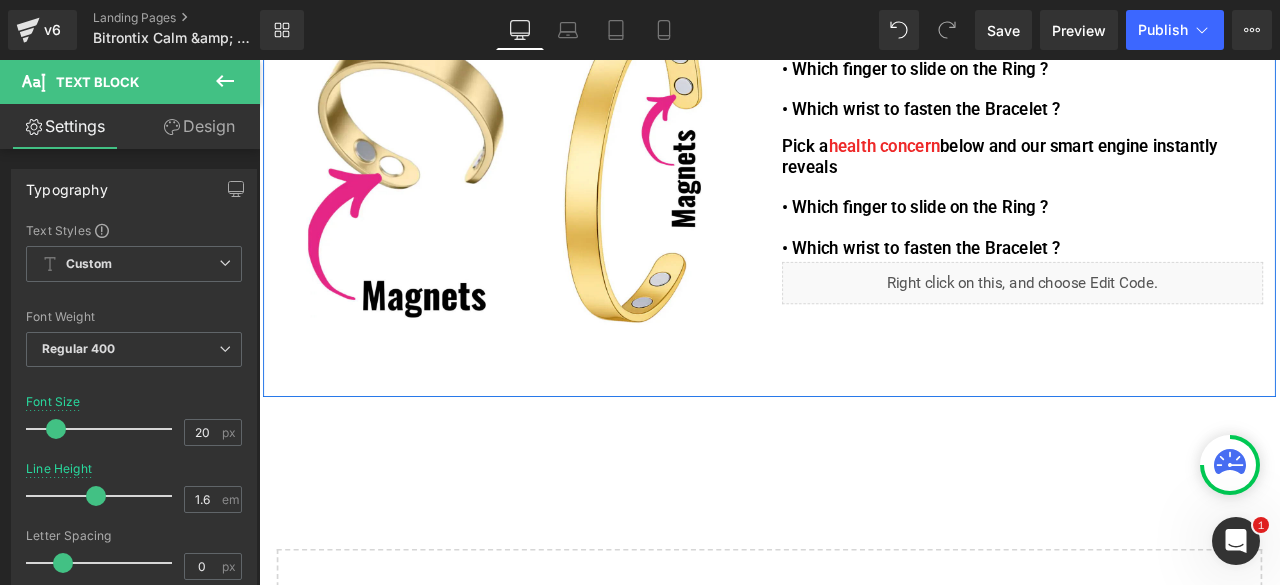 scroll, scrollTop: 296, scrollLeft: 0, axis: vertical 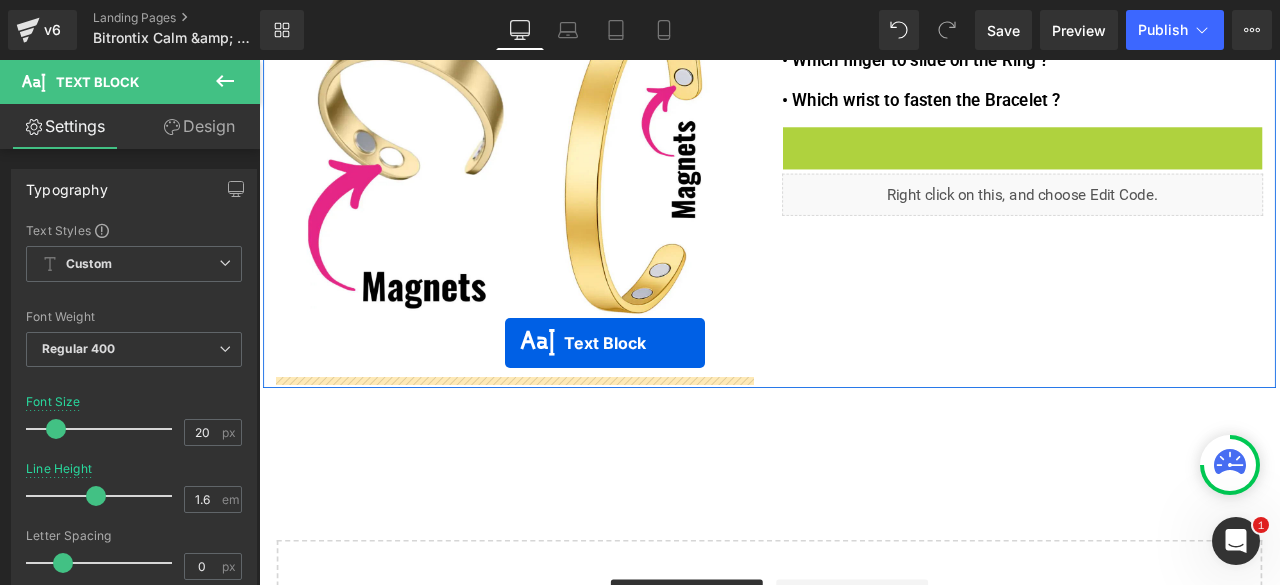 drag, startPoint x: 1141, startPoint y: 214, endPoint x: 551, endPoint y: 395, distance: 617.13934 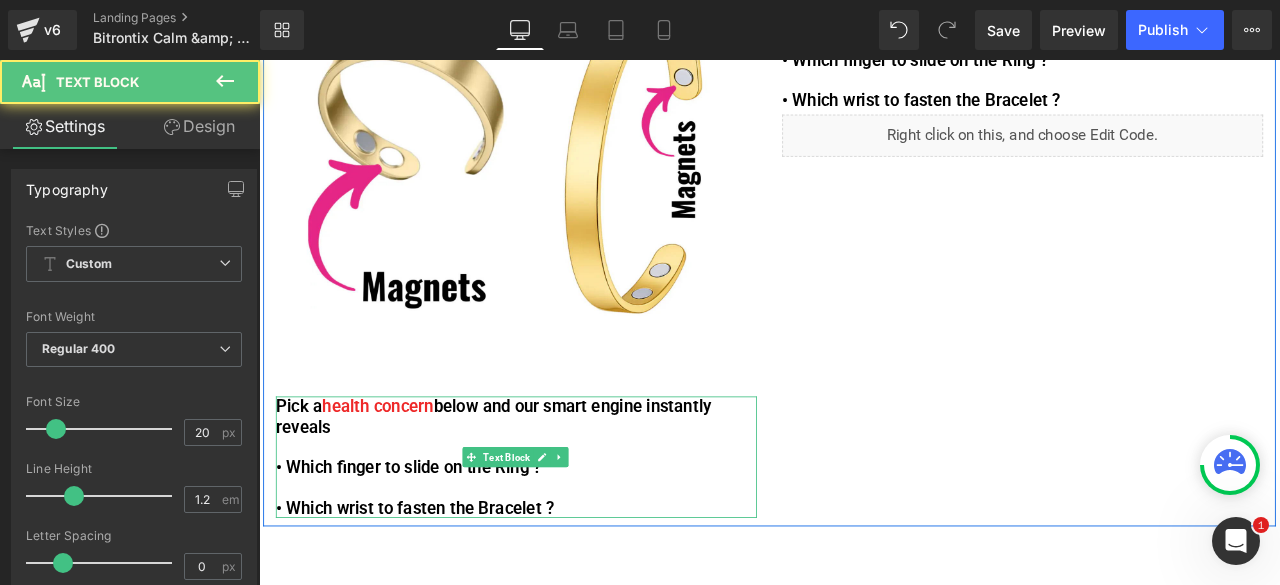 click on "Pick a  health concern  below and our smart engine instantly reveals" at bounding box center [564, 483] 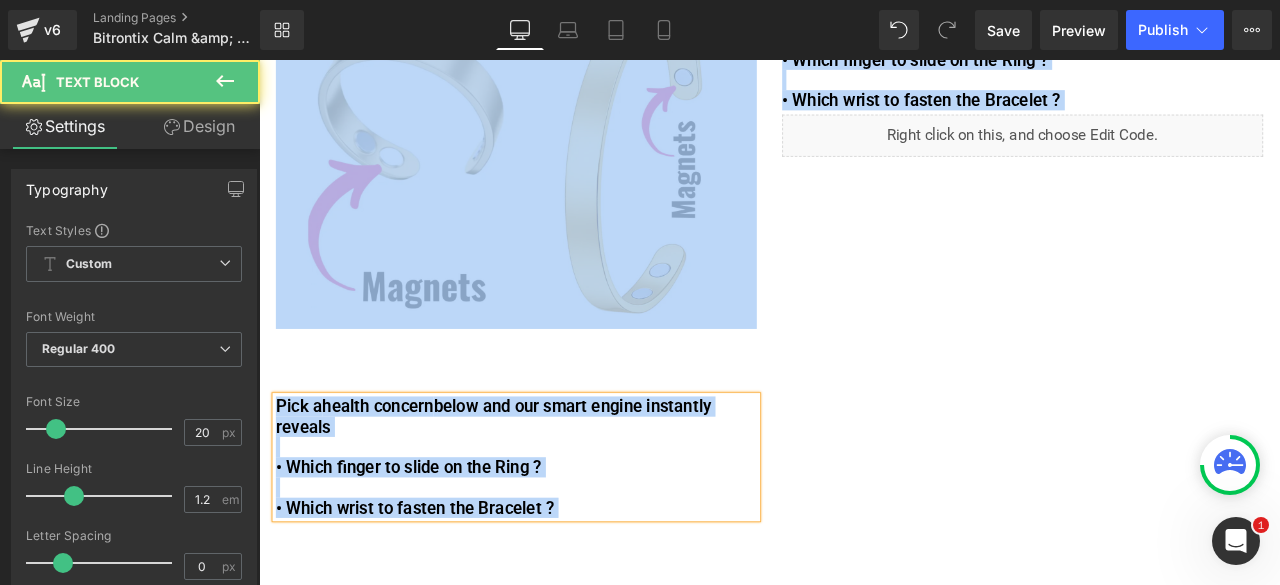 click on "Pick a  health concern  below and our smart engine instantly reveals" at bounding box center (564, 483) 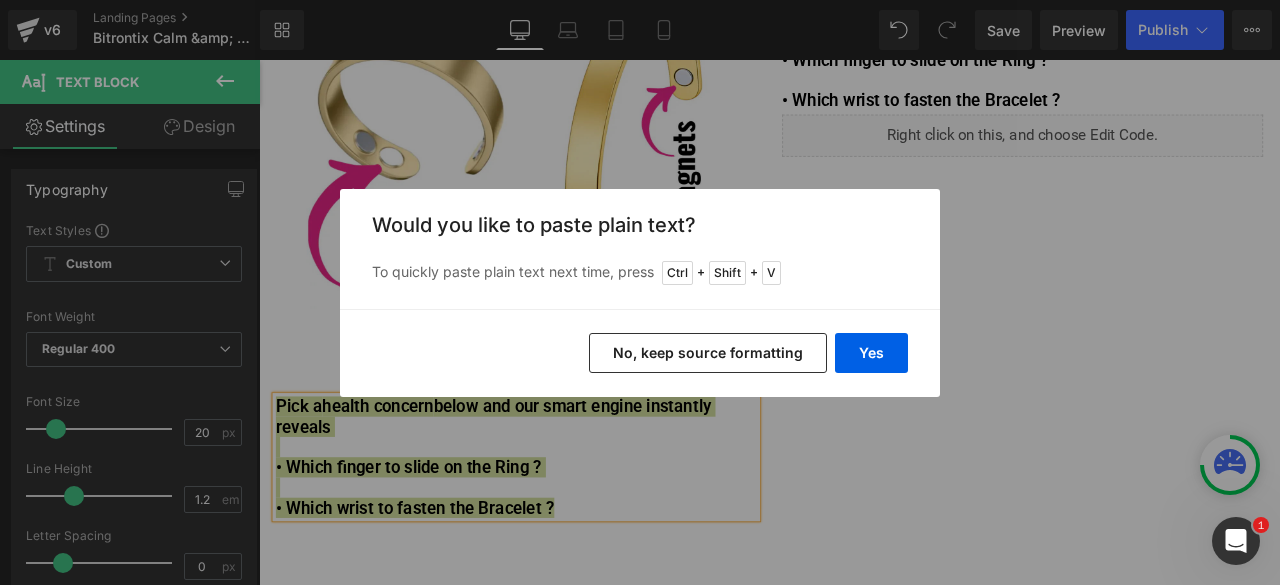 click on "No, keep source formatting" at bounding box center [708, 353] 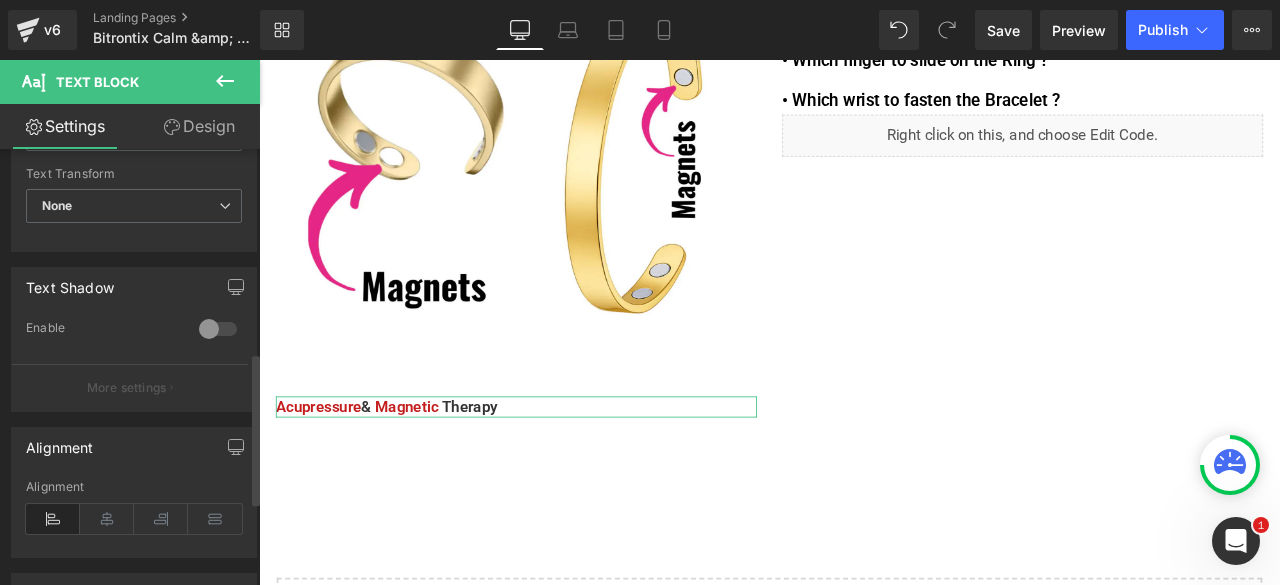 scroll, scrollTop: 822, scrollLeft: 0, axis: vertical 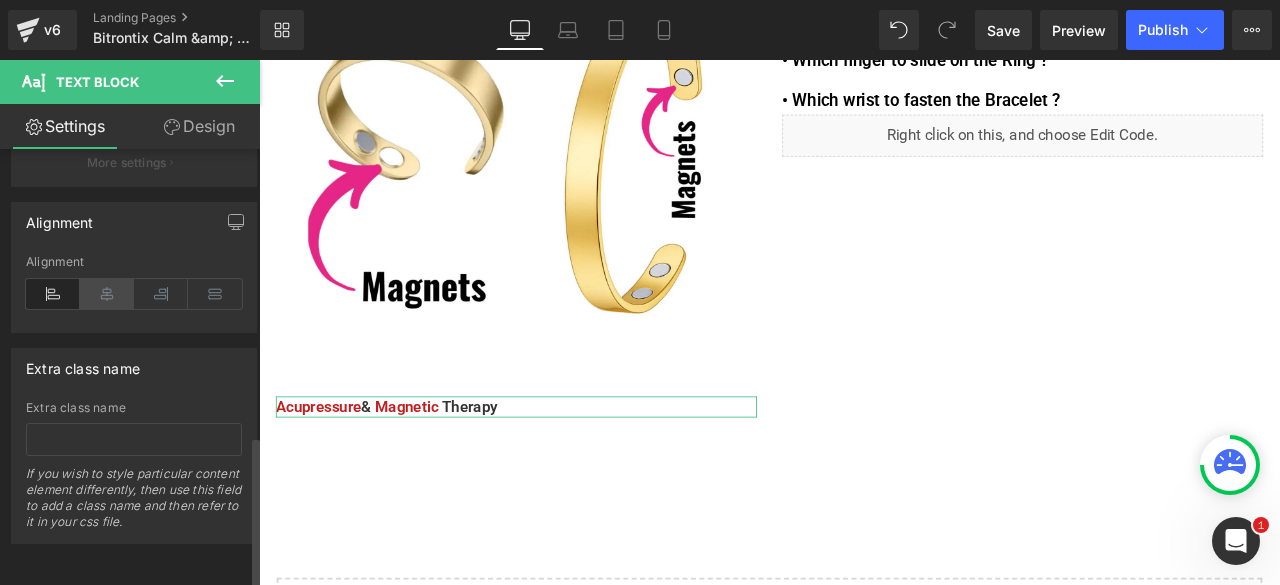 click at bounding box center [107, 294] 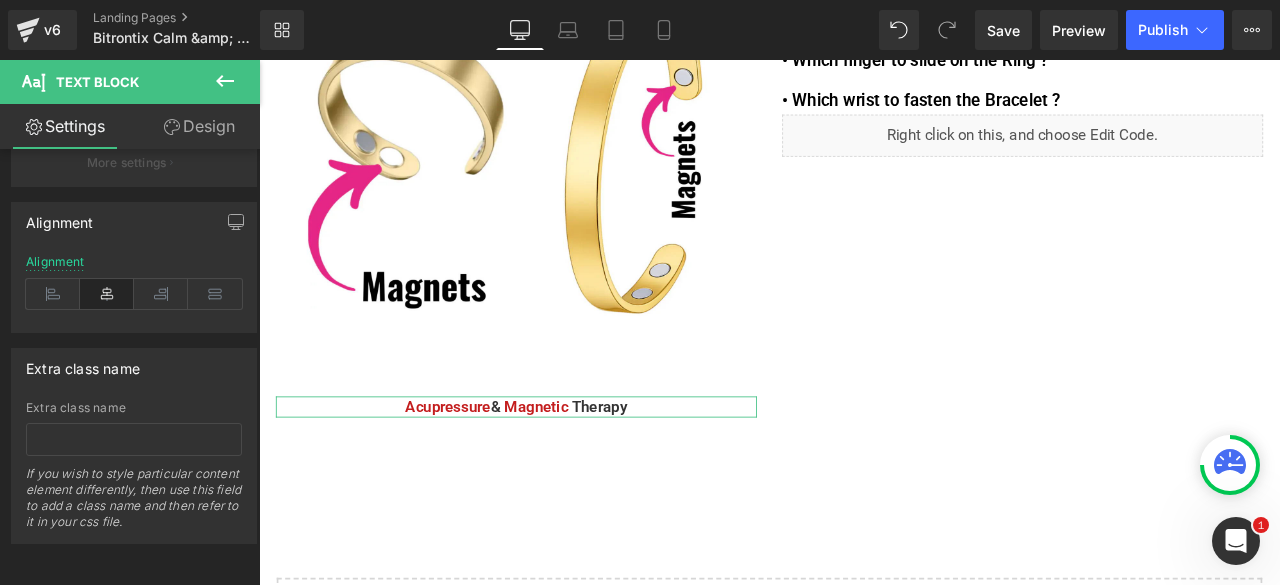 click on "Design" at bounding box center [199, 126] 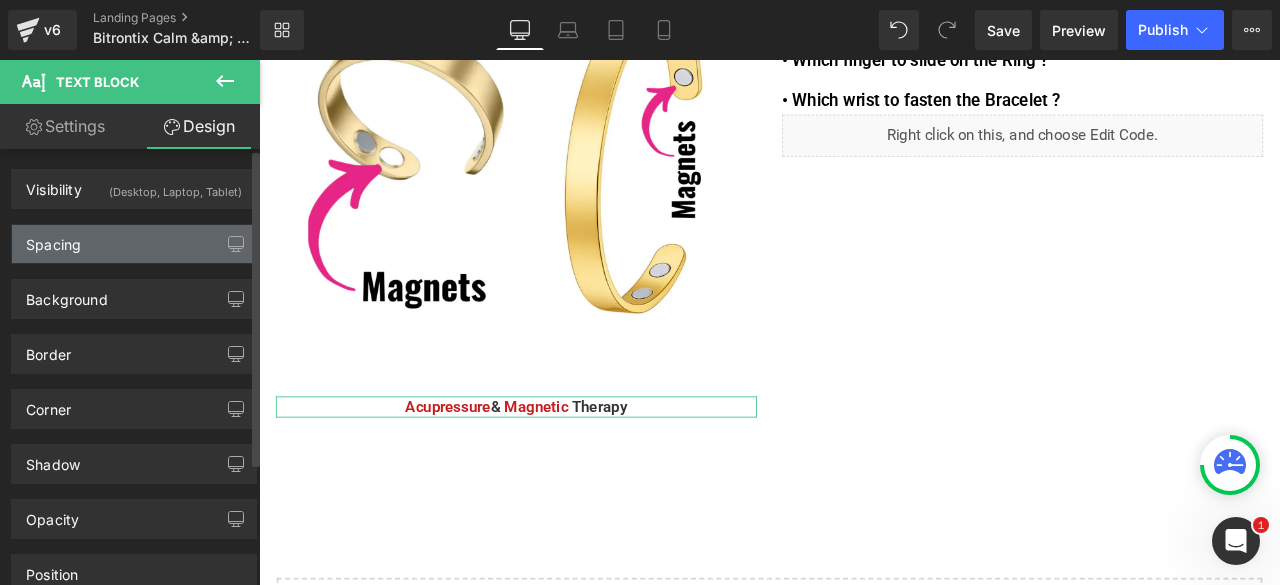 type on "20" 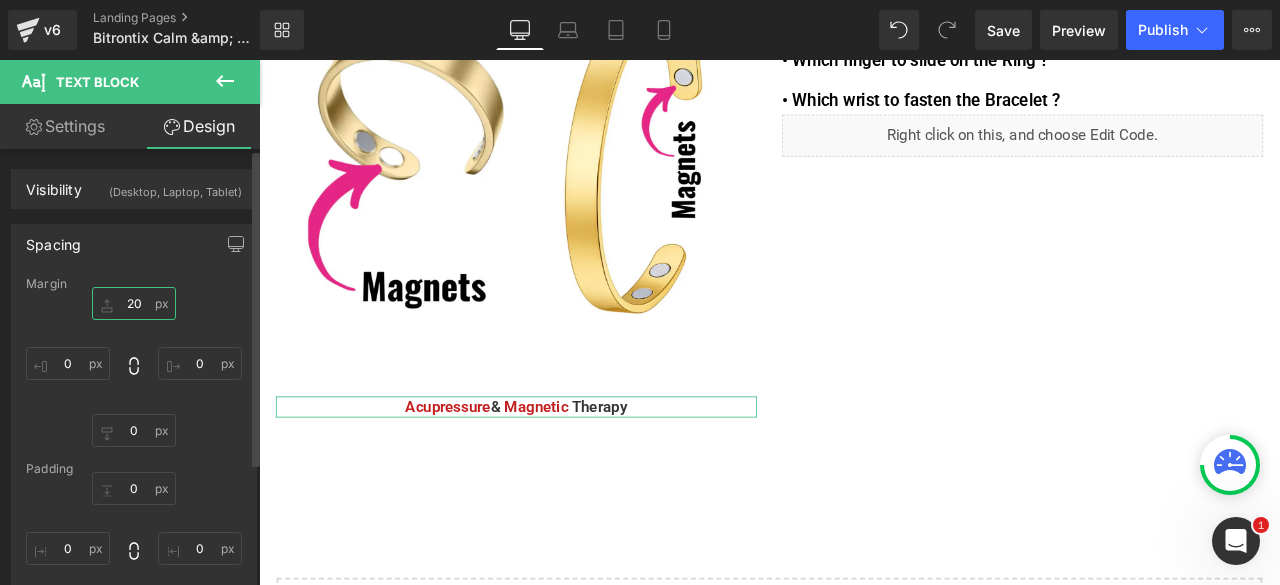 click on "20" at bounding box center (134, 303) 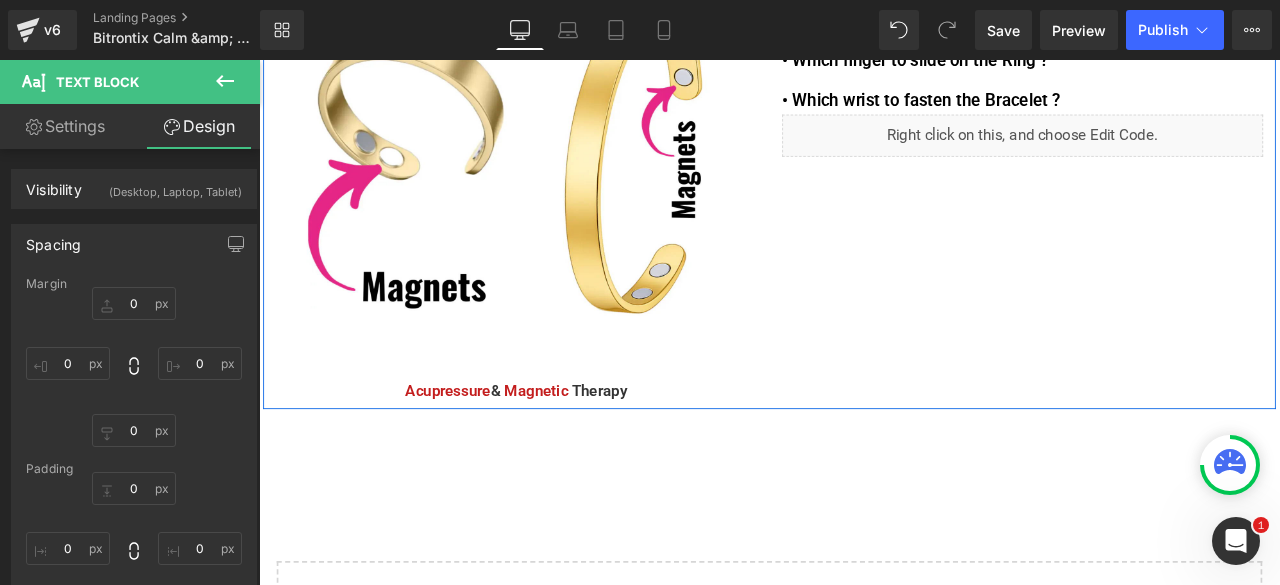 click on "Image         Acupressure  &   Magnetic   Therapy Text Block" at bounding box center (564, 183) 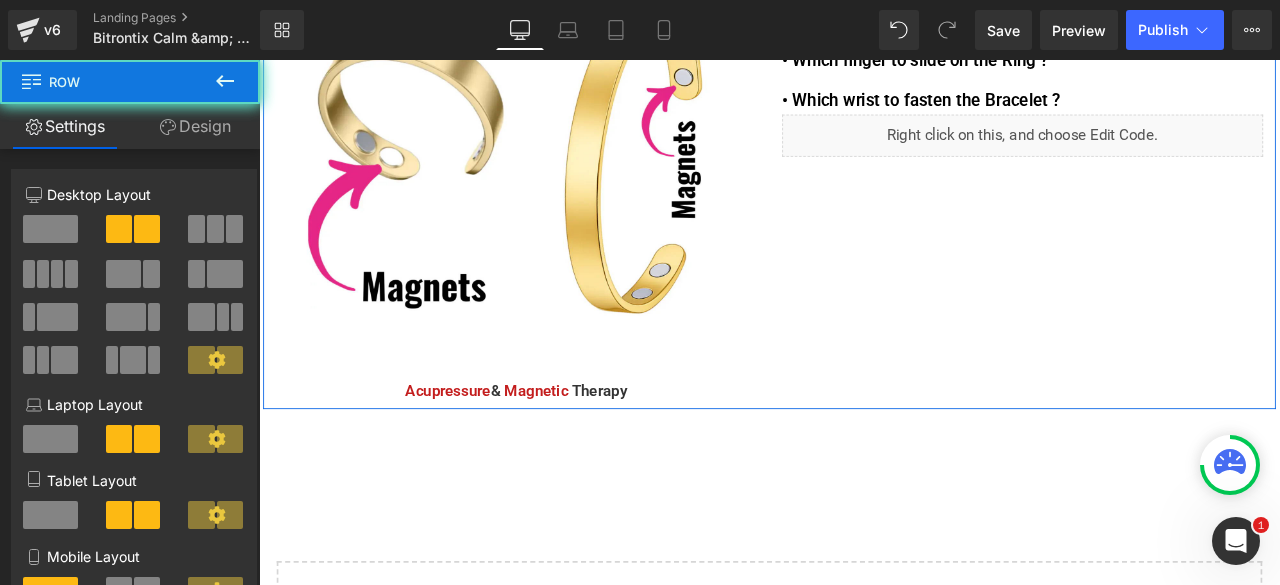 click on "Image         Acupressure  &   Magnetic   Therapy Text Block" at bounding box center [564, 183] 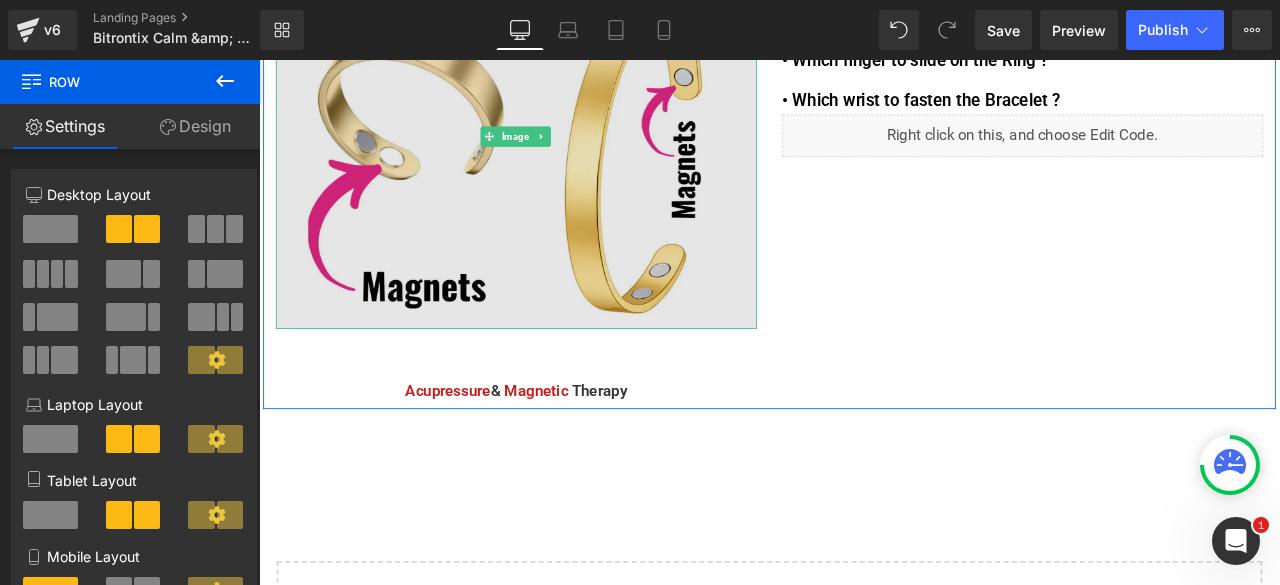 click at bounding box center [564, 151] 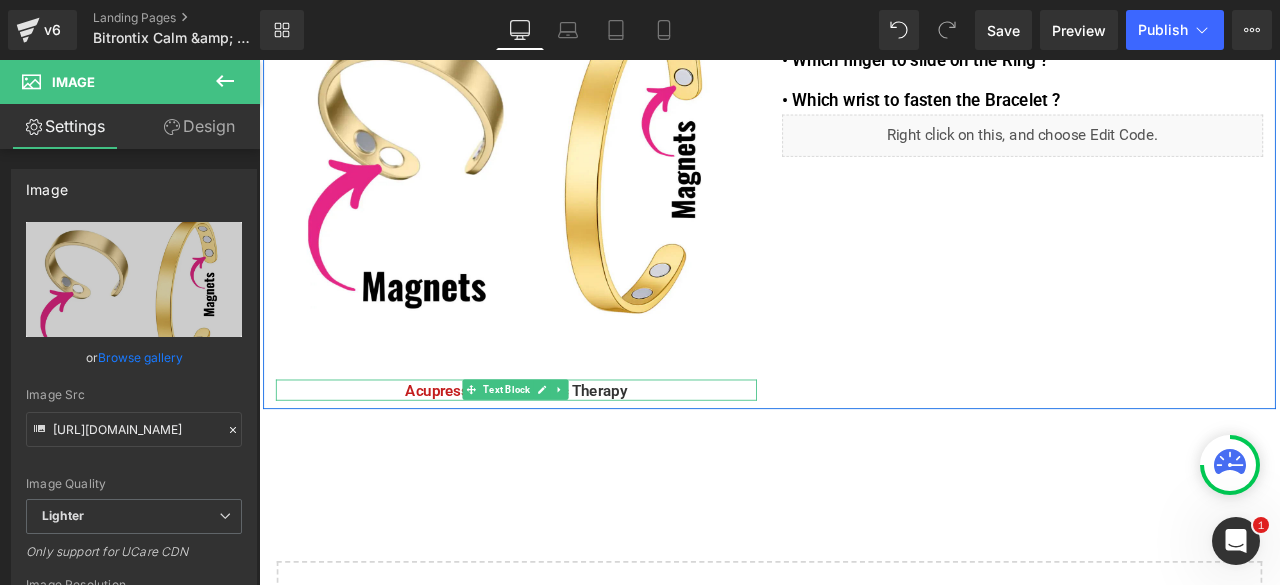 click on "Text Block" at bounding box center [552, 451] 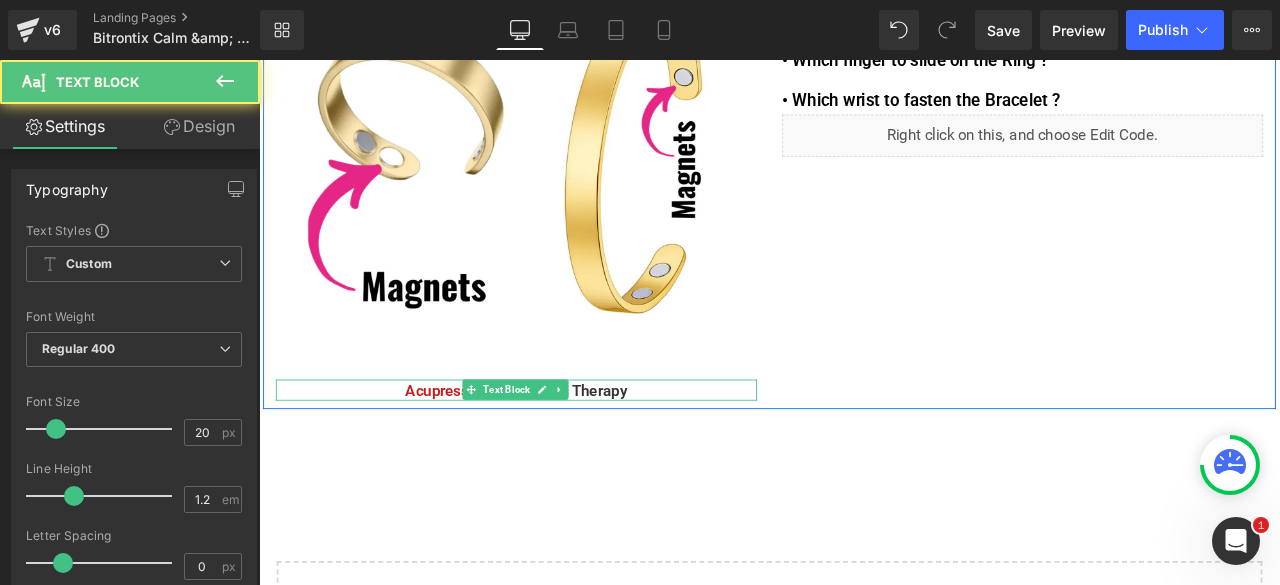 click on "Text Block" at bounding box center (552, 451) 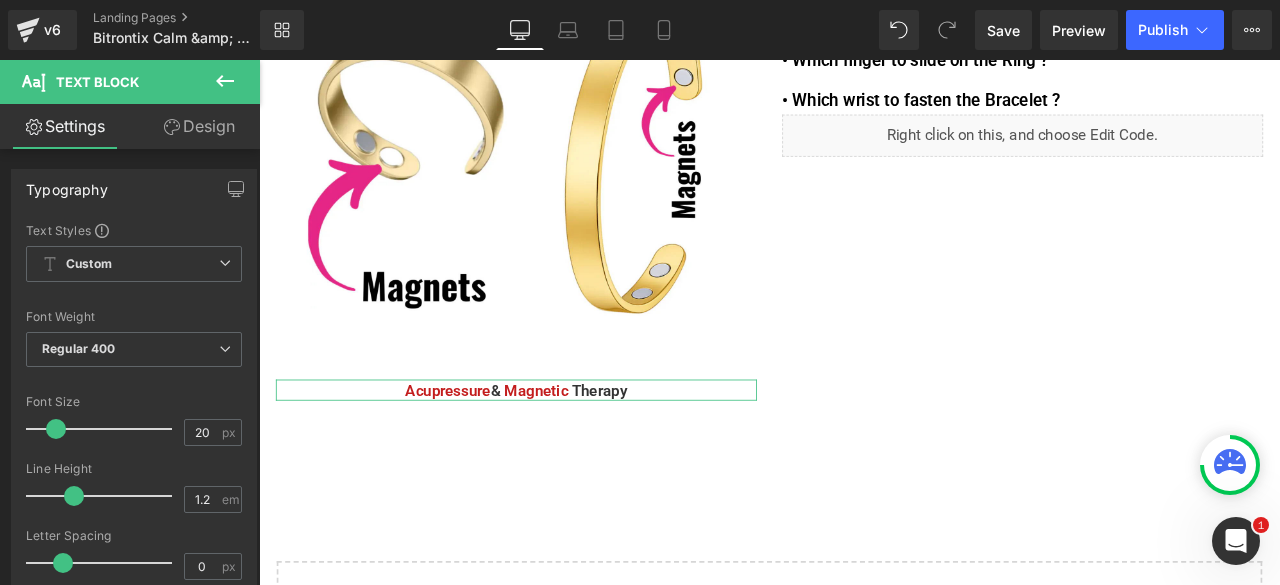 drag, startPoint x: 187, startPoint y: 136, endPoint x: 110, endPoint y: 240, distance: 129.40247 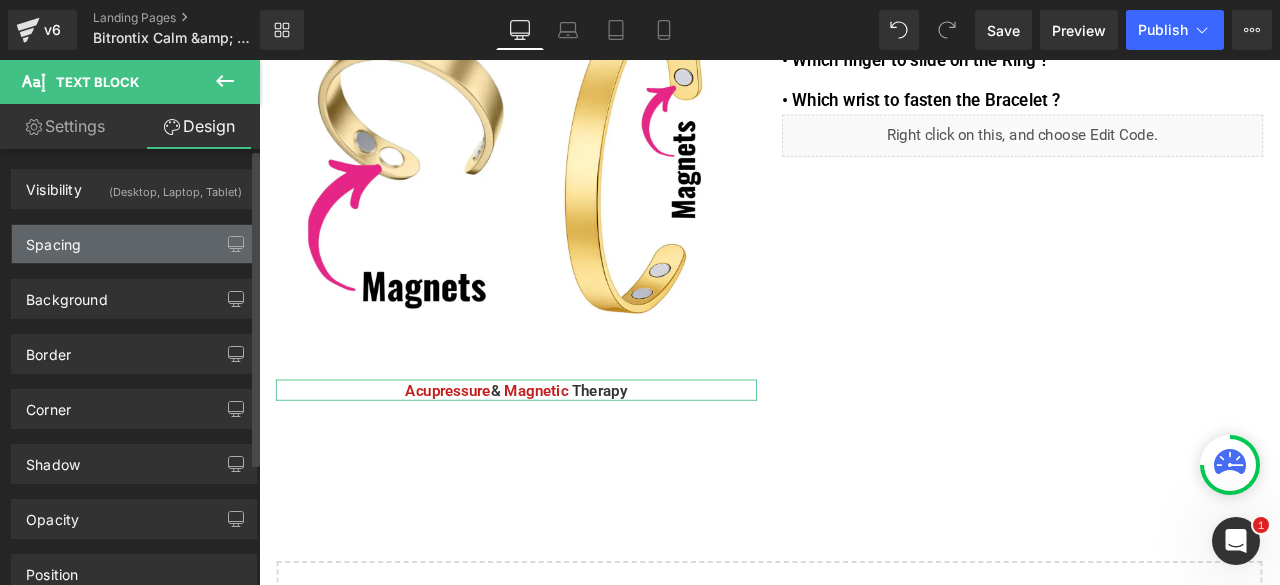type on "0" 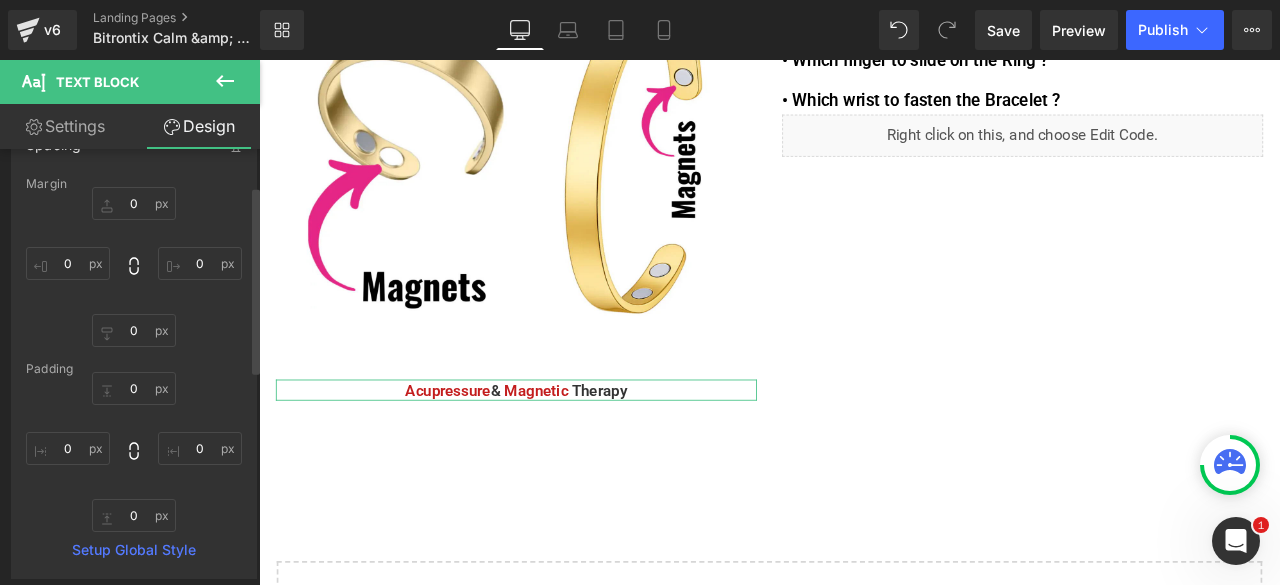 scroll, scrollTop: 0, scrollLeft: 0, axis: both 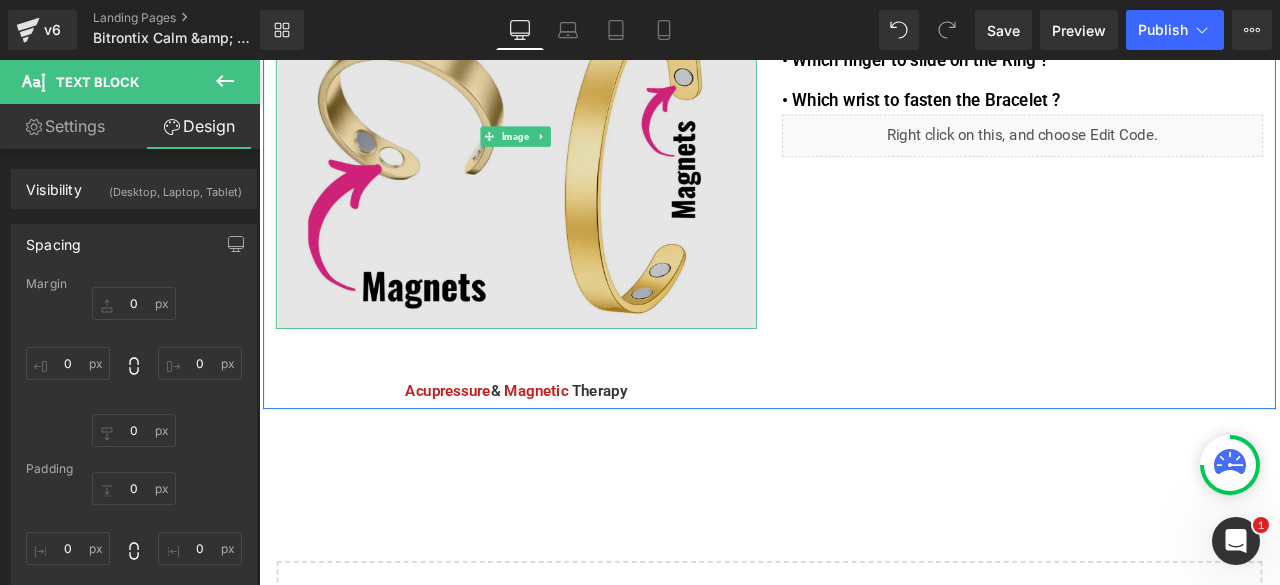 click at bounding box center [564, 151] 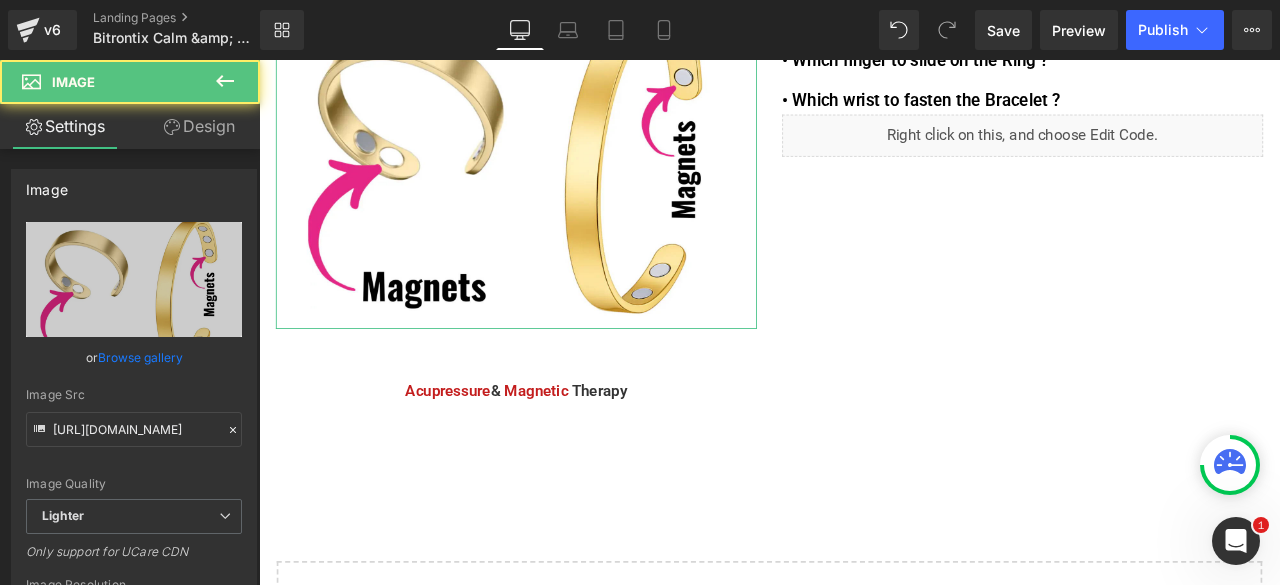 click on "Design" at bounding box center [199, 126] 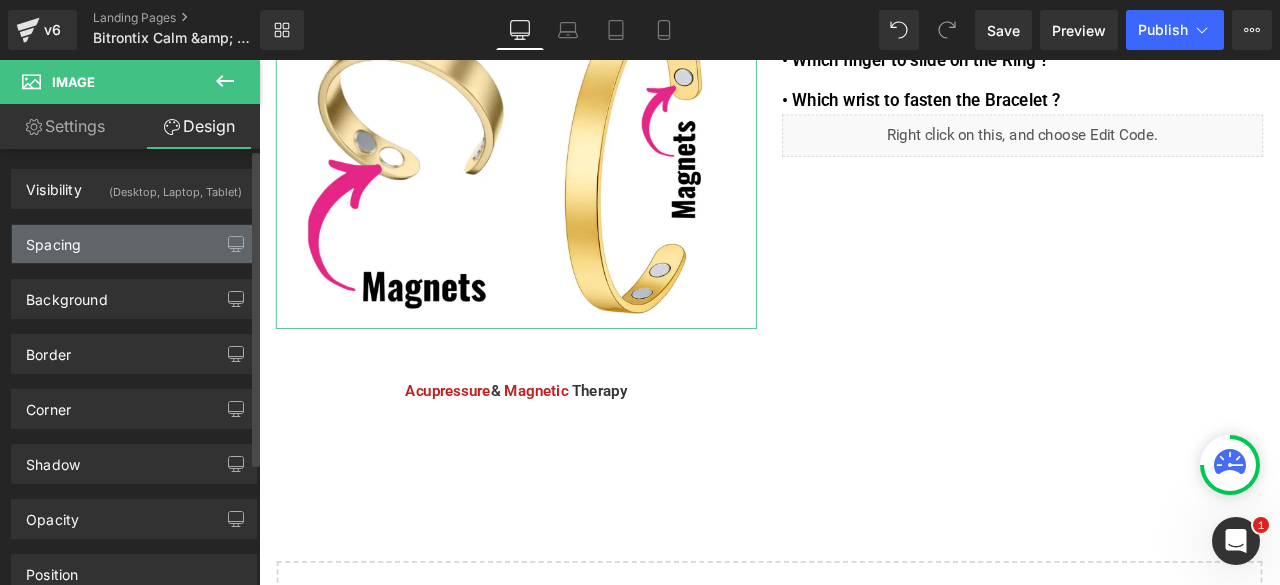 click on "Spacing" at bounding box center (134, 244) 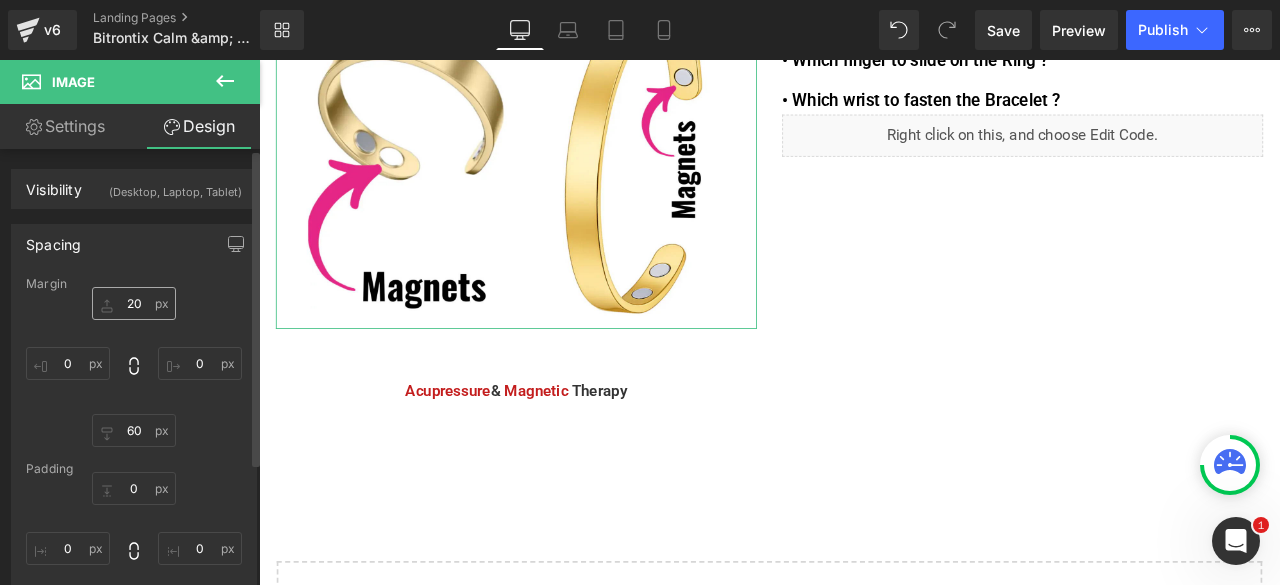 scroll, scrollTop: 100, scrollLeft: 0, axis: vertical 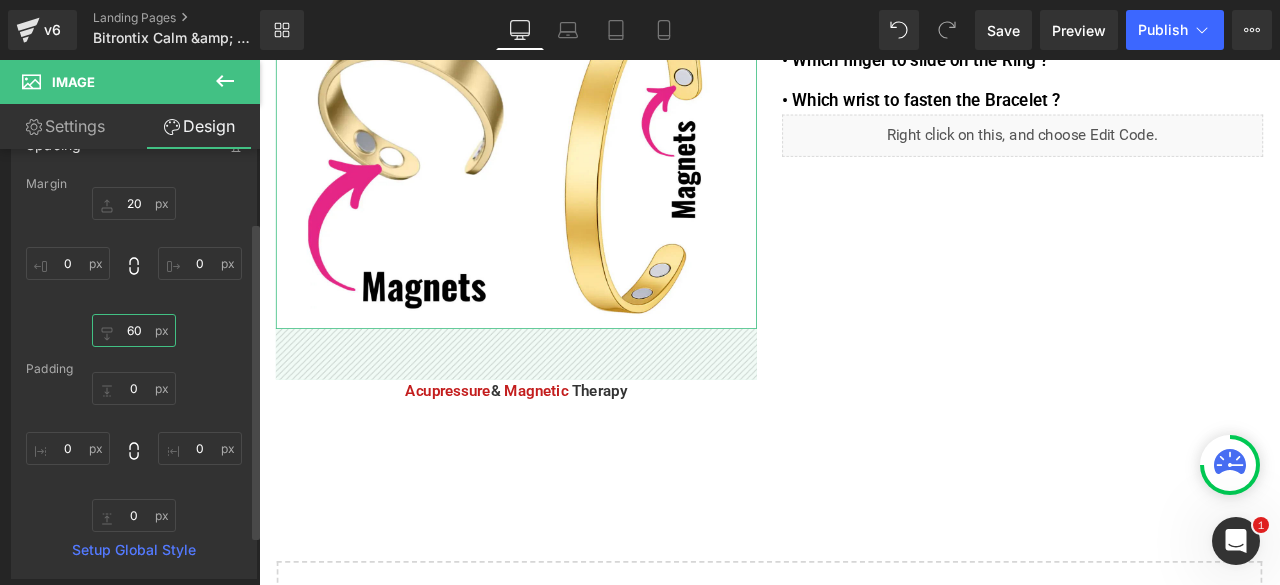 click on "60" at bounding box center (134, 330) 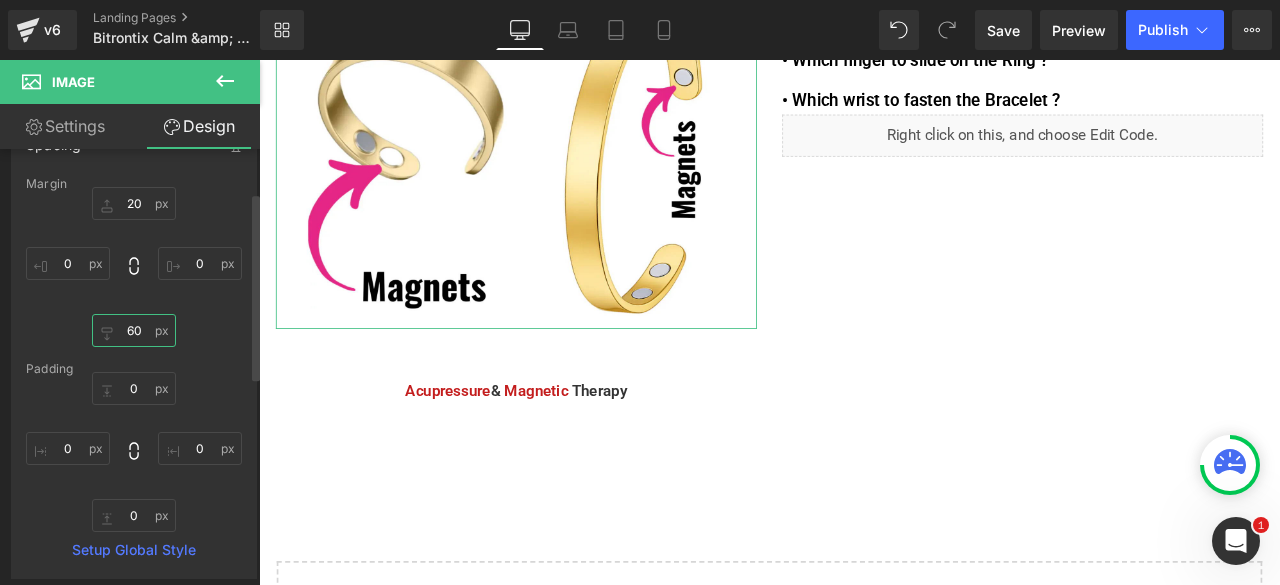 type 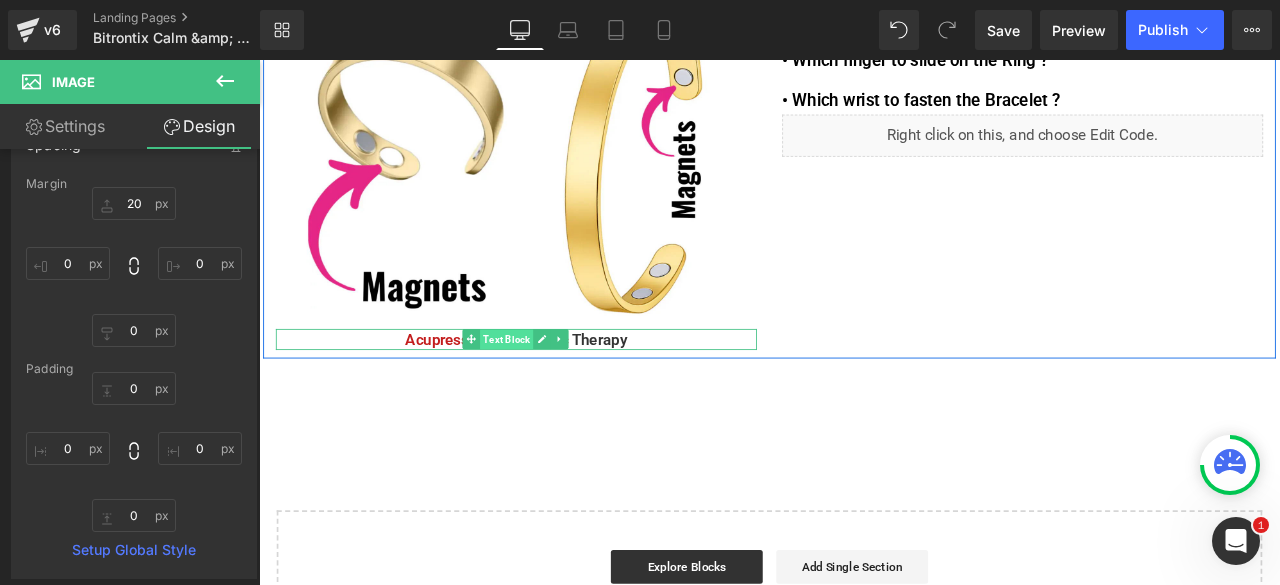 click on "Text Block" at bounding box center (552, 392) 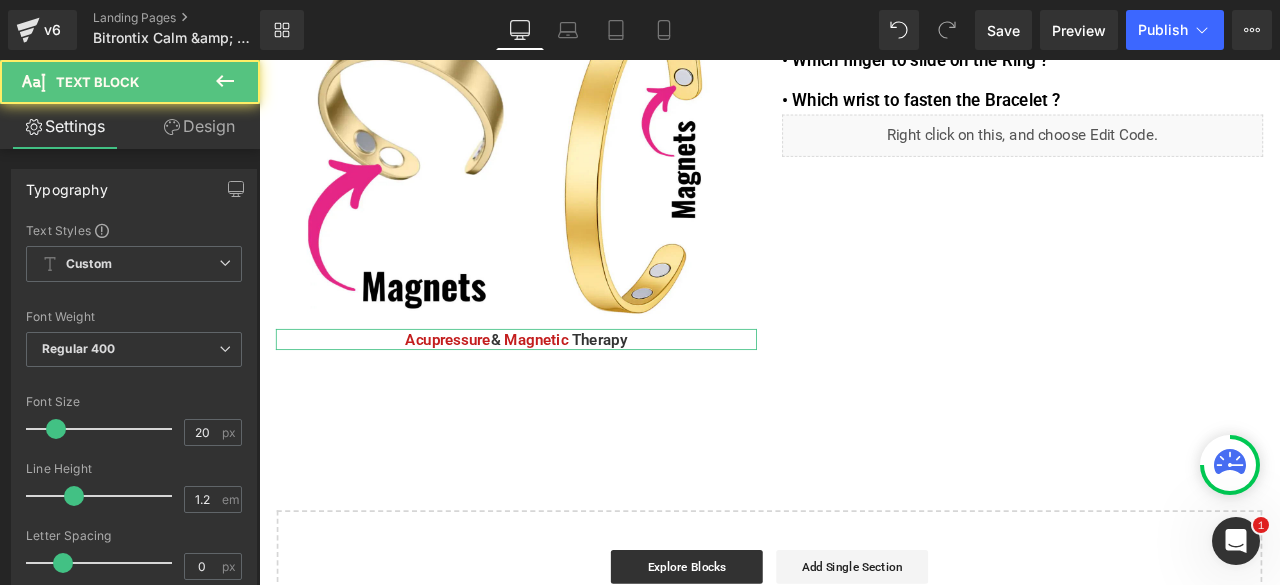drag, startPoint x: 235, startPoint y: 113, endPoint x: 150, endPoint y: 225, distance: 140.60228 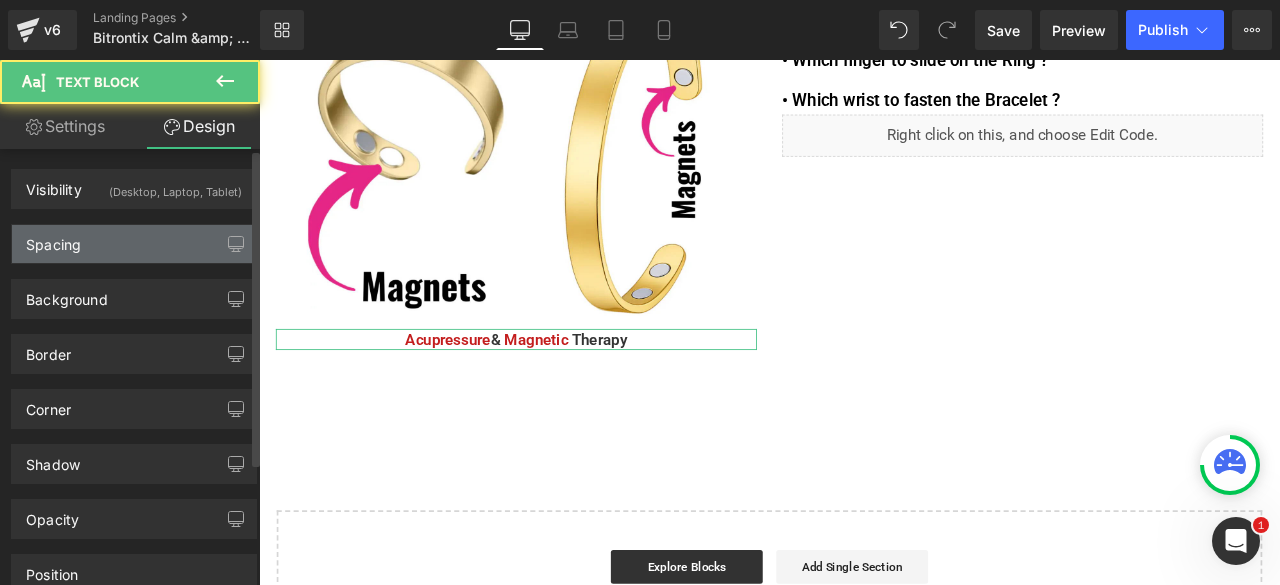 type on "0" 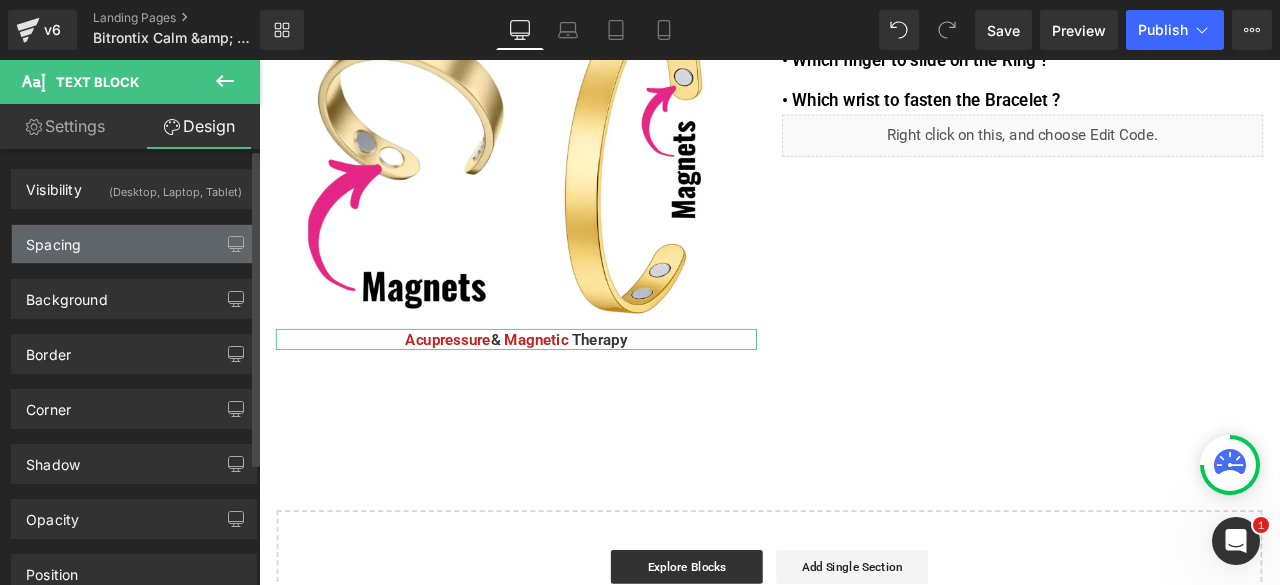 click on "Spacing" at bounding box center (134, 244) 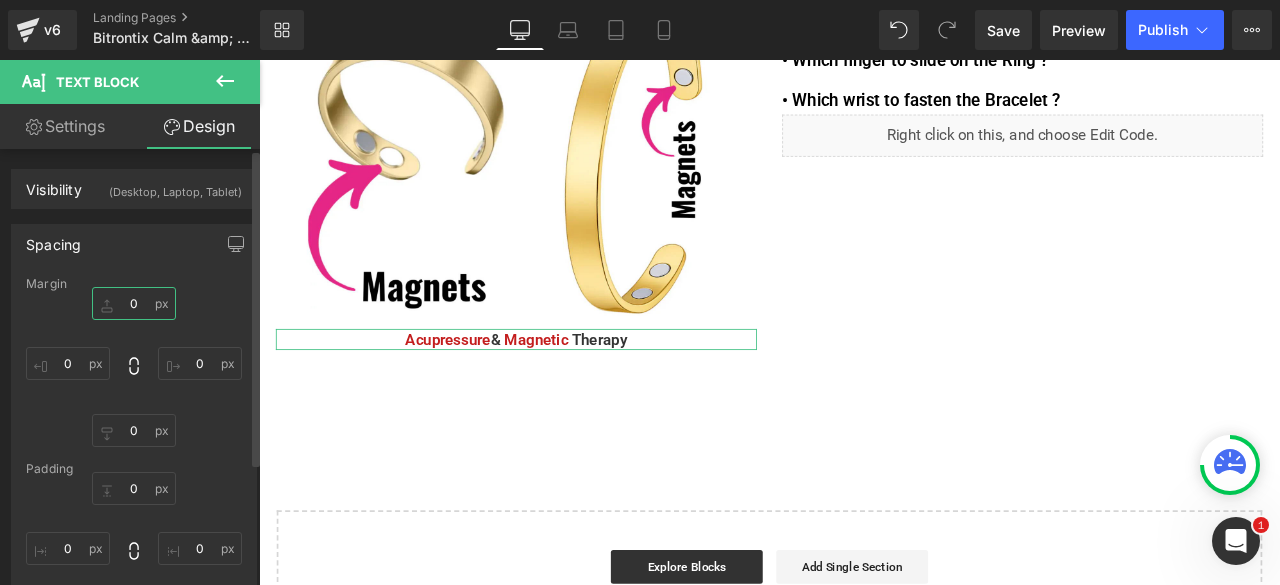 click on "0" at bounding box center (134, 303) 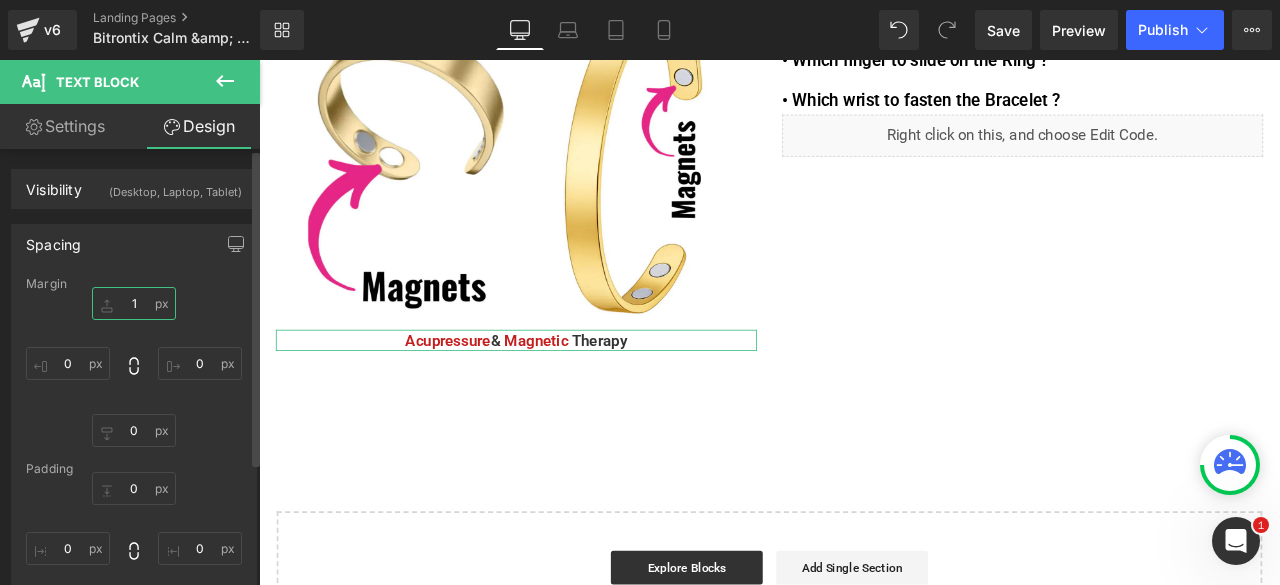 type on "10" 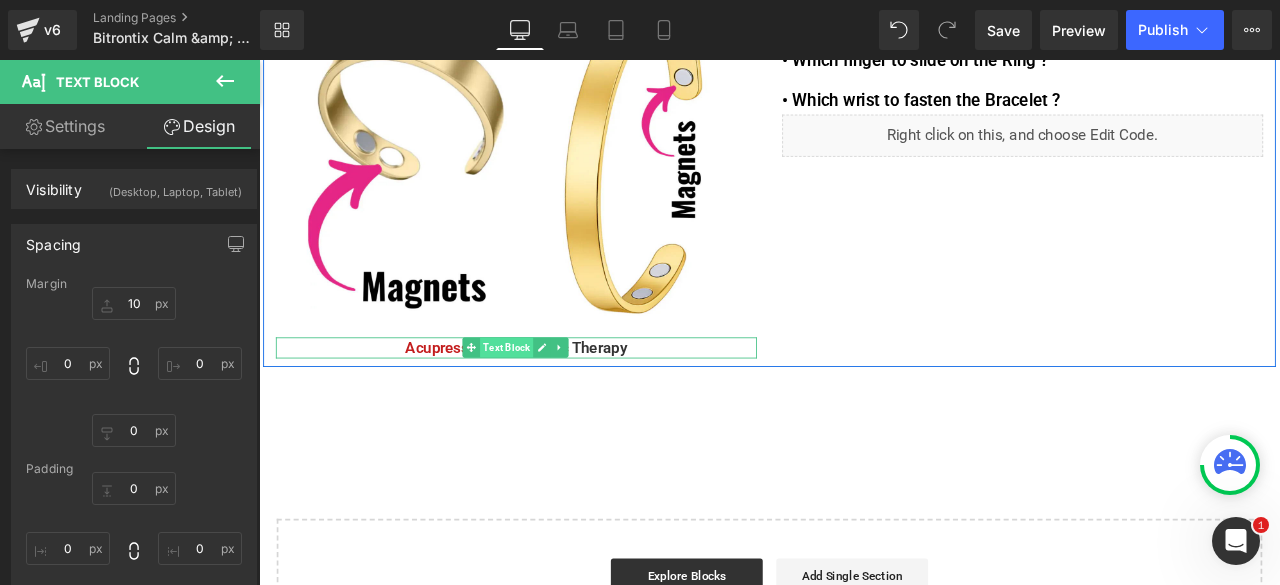 click on "Text Block" at bounding box center (552, 401) 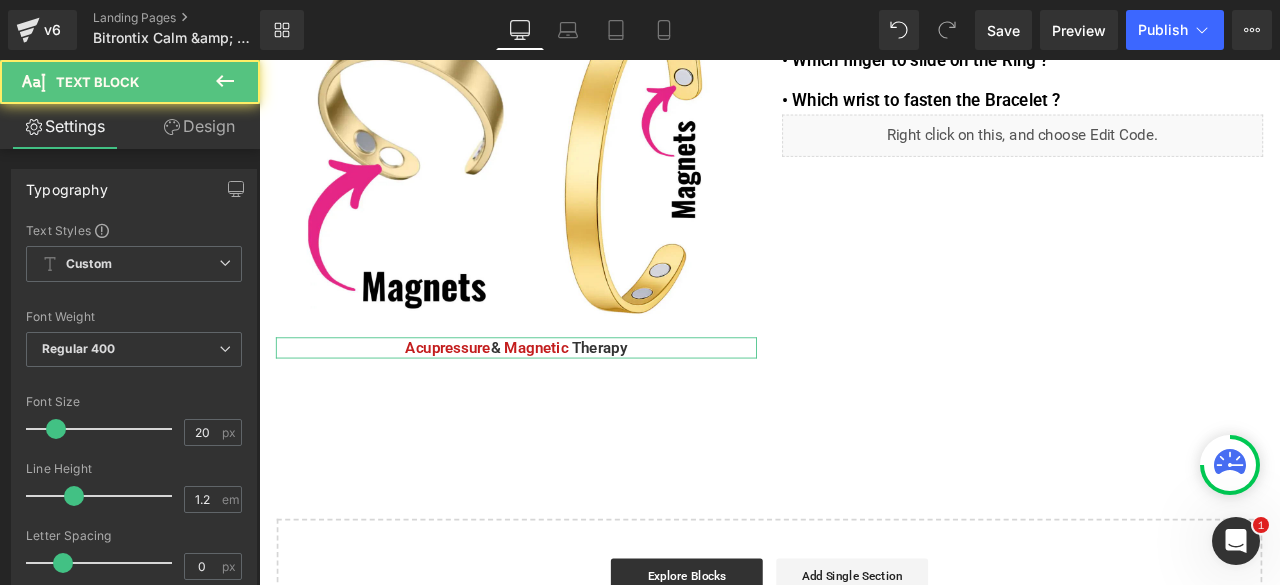 click on "Design" at bounding box center (199, 126) 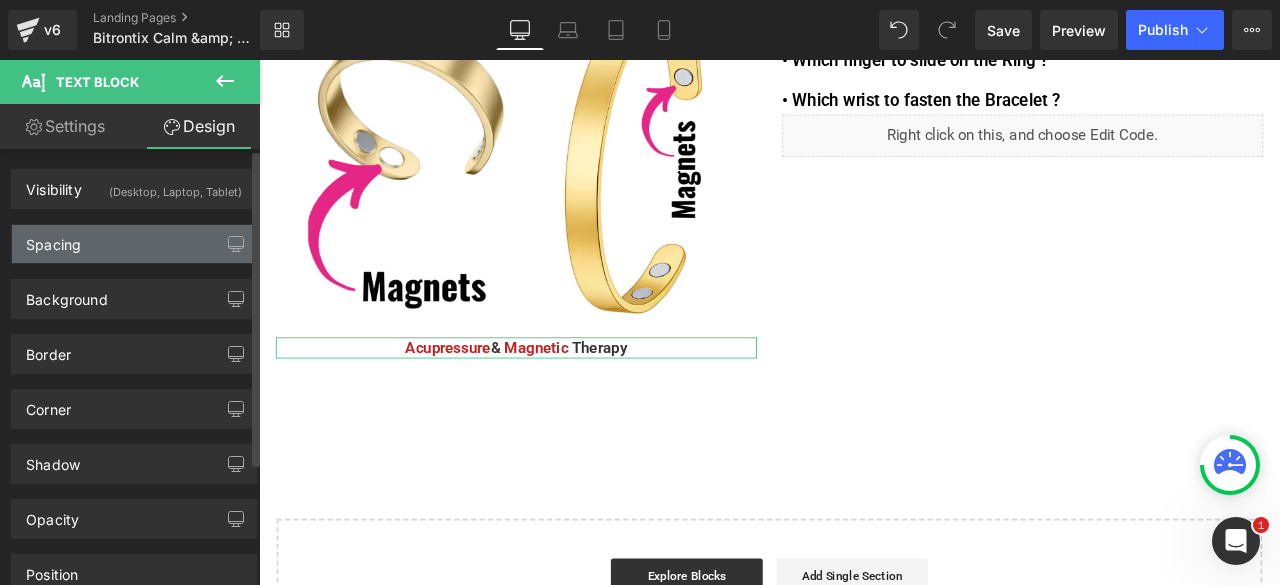 click on "Spacing" at bounding box center (134, 244) 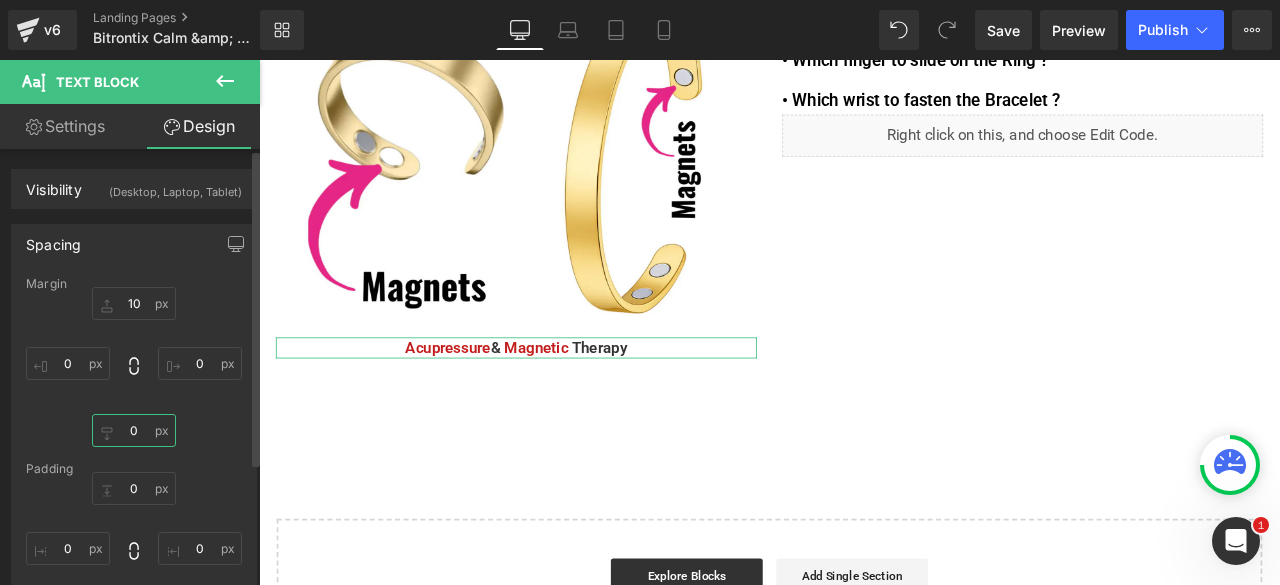 click on "0" at bounding box center (134, 430) 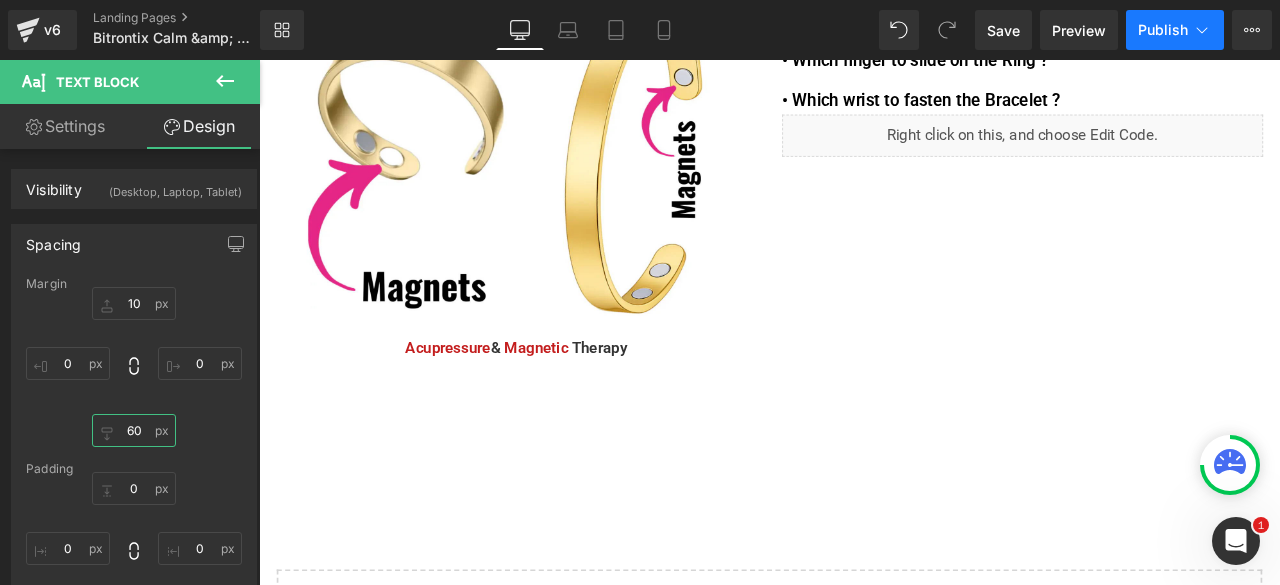 type on "60" 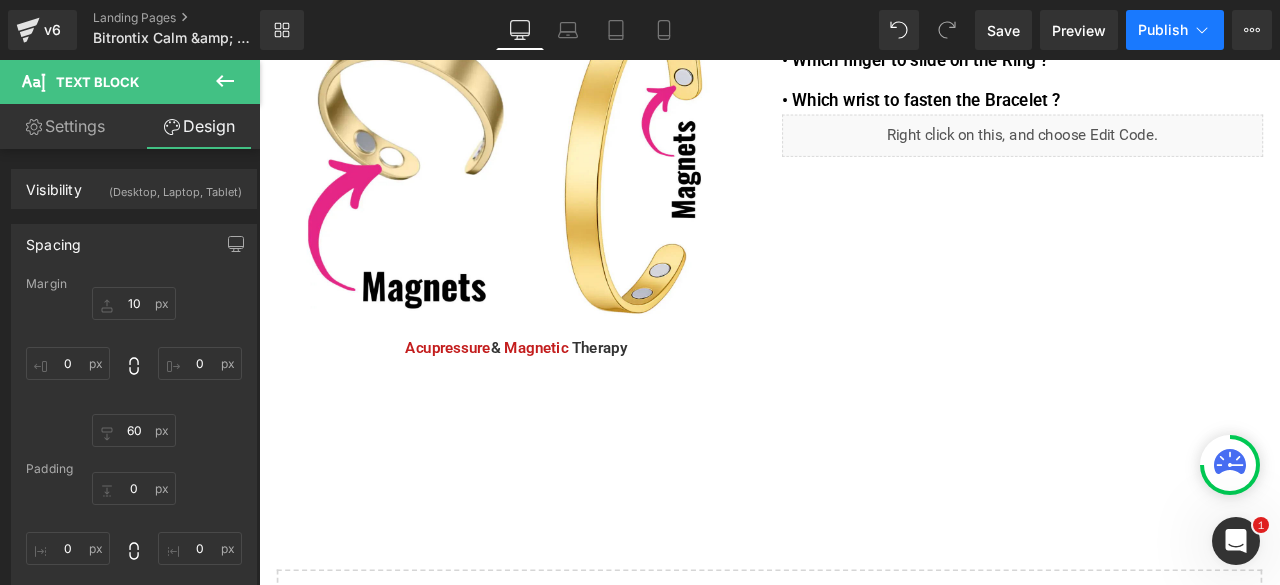 click on "Publish" at bounding box center (1163, 30) 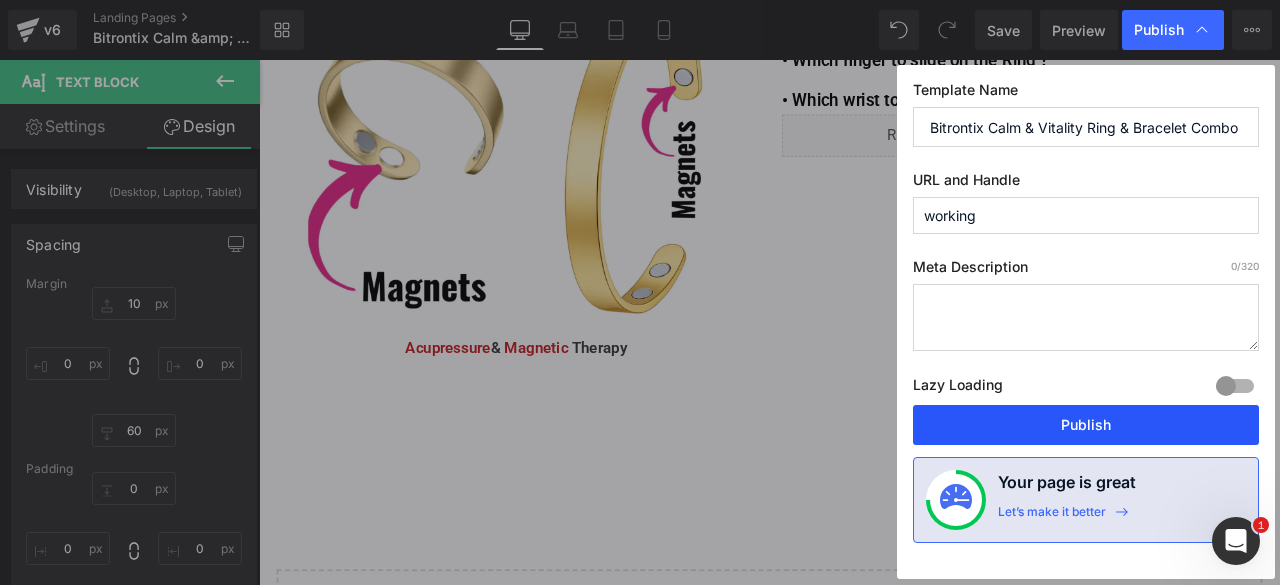 click on "Publish" at bounding box center (1086, 425) 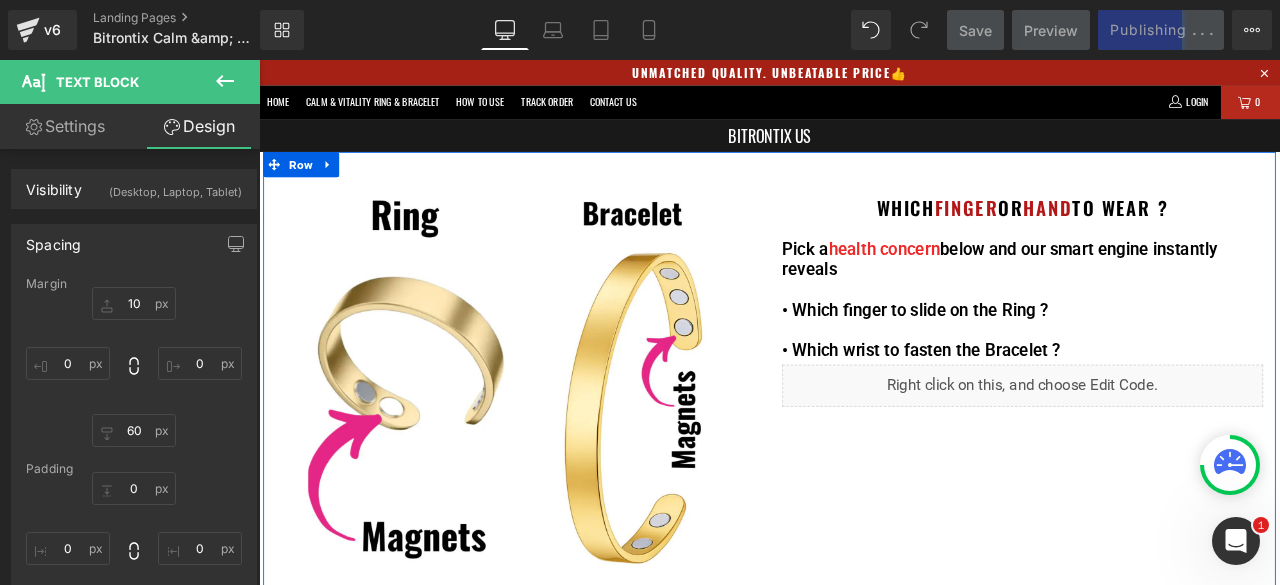 scroll, scrollTop: 0, scrollLeft: 0, axis: both 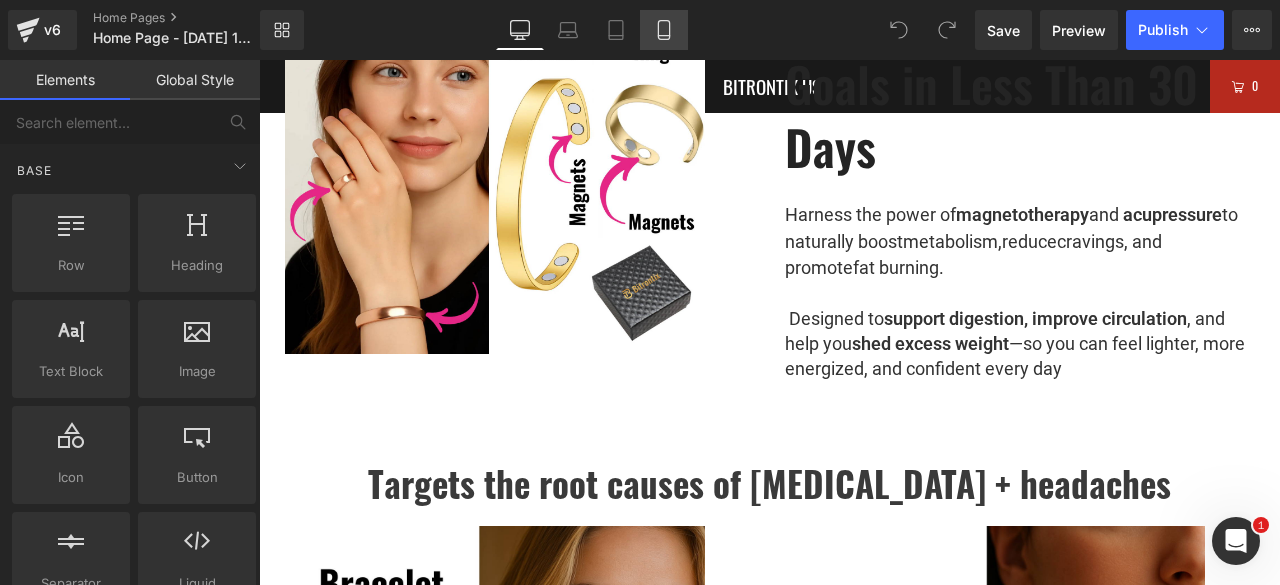 click on "Mobile" at bounding box center (664, 30) 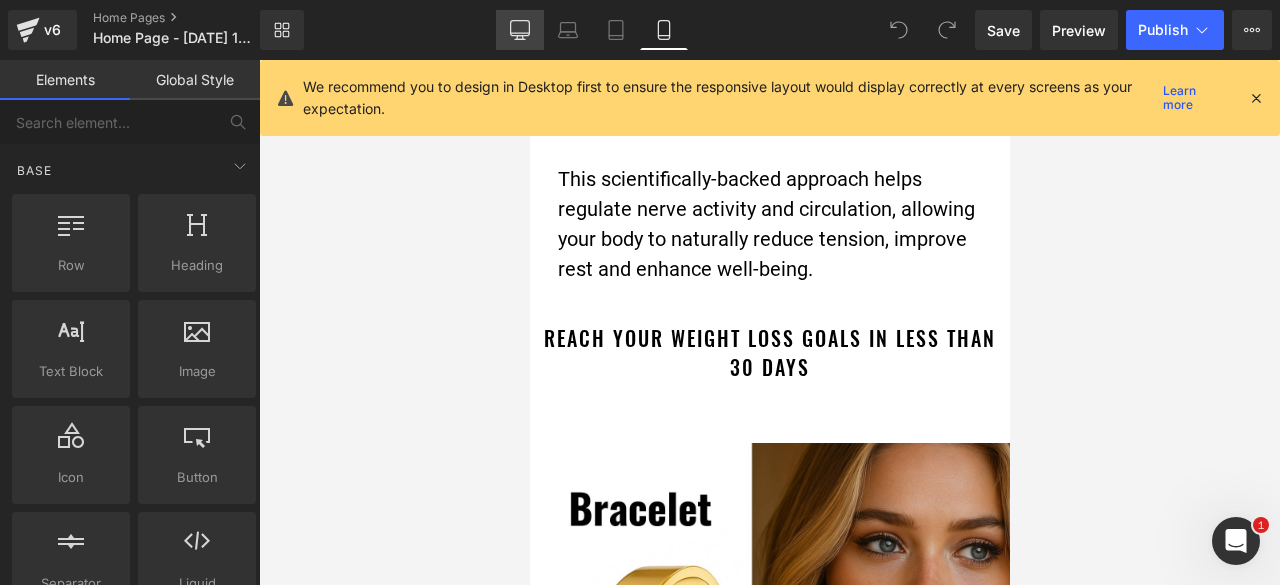 click 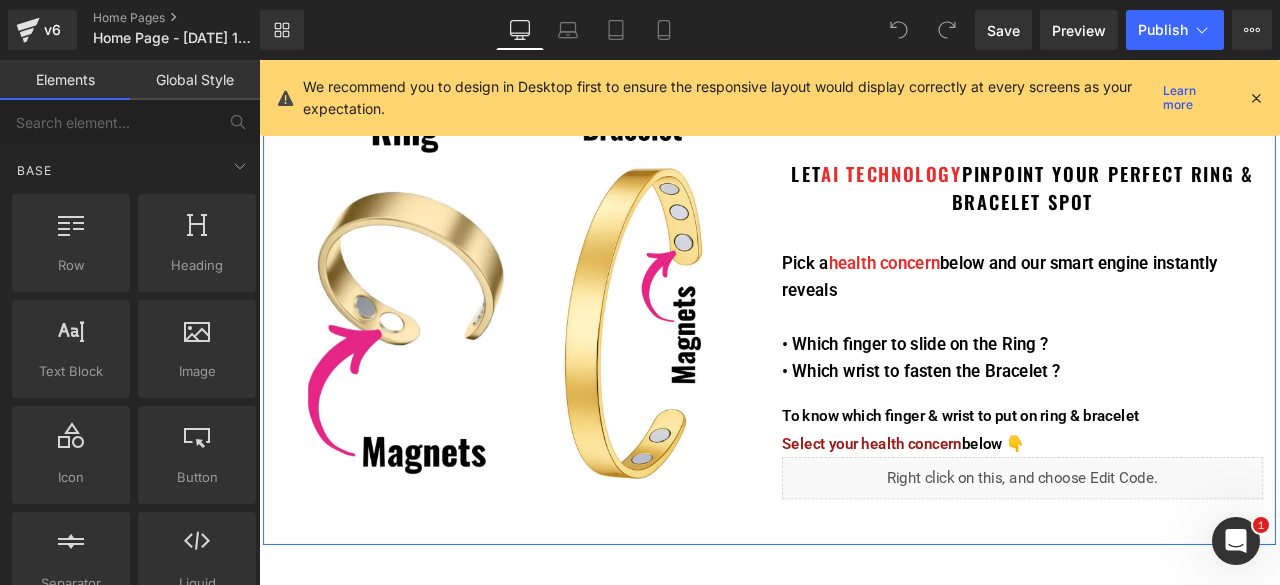 scroll, scrollTop: 2904, scrollLeft: 0, axis: vertical 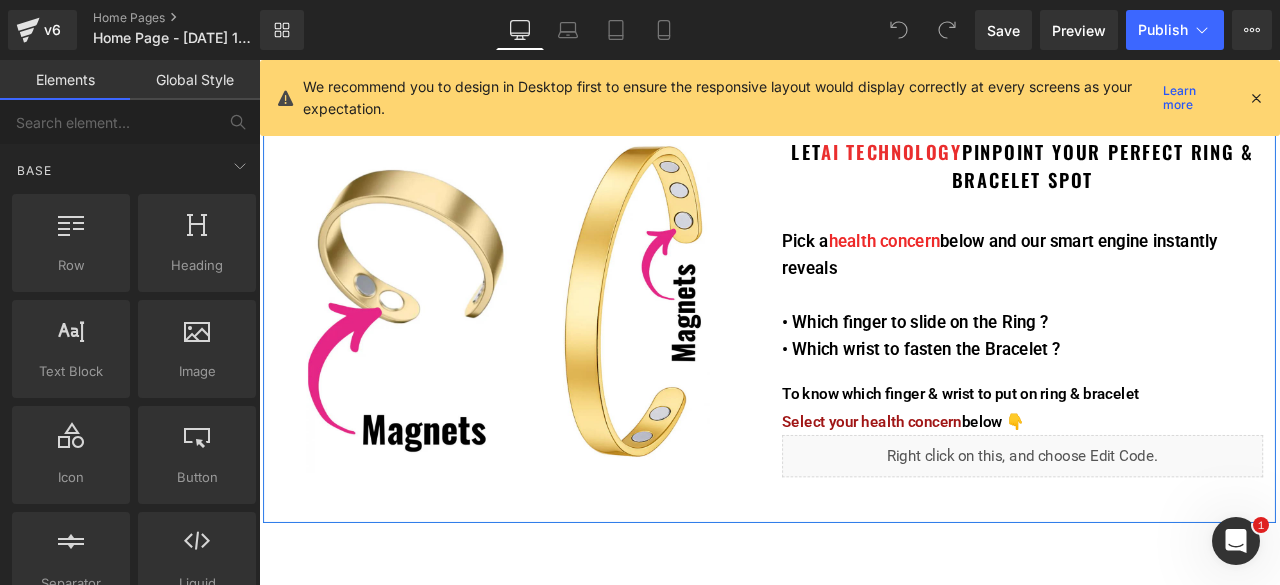 click on "Liquid" at bounding box center [1164, 529] 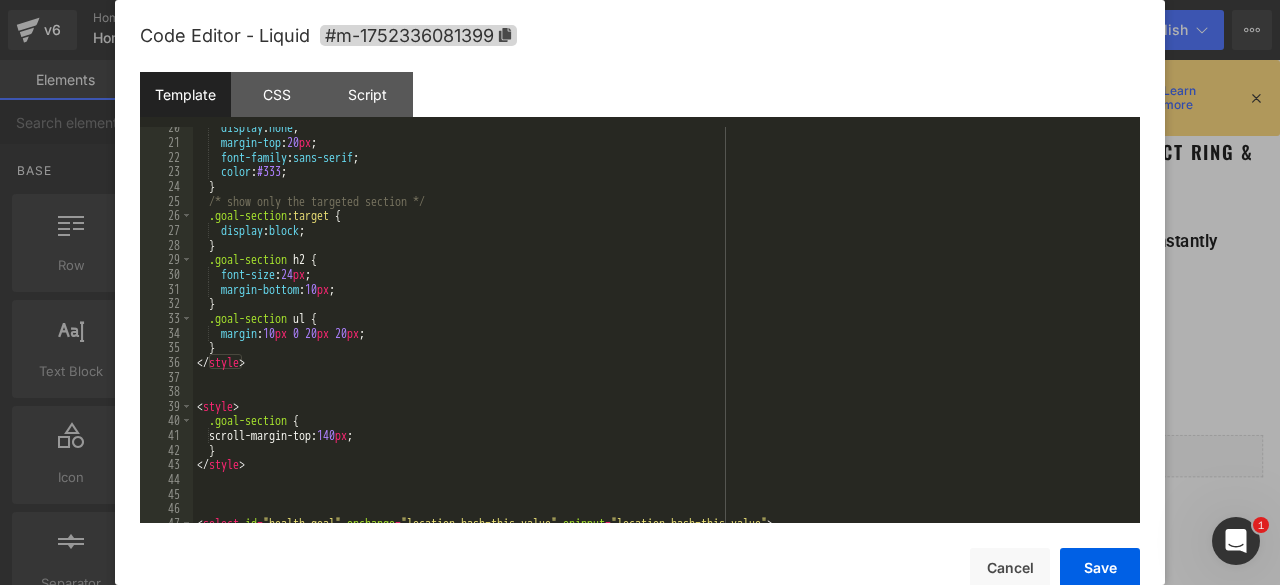 scroll, scrollTop: 300, scrollLeft: 0, axis: vertical 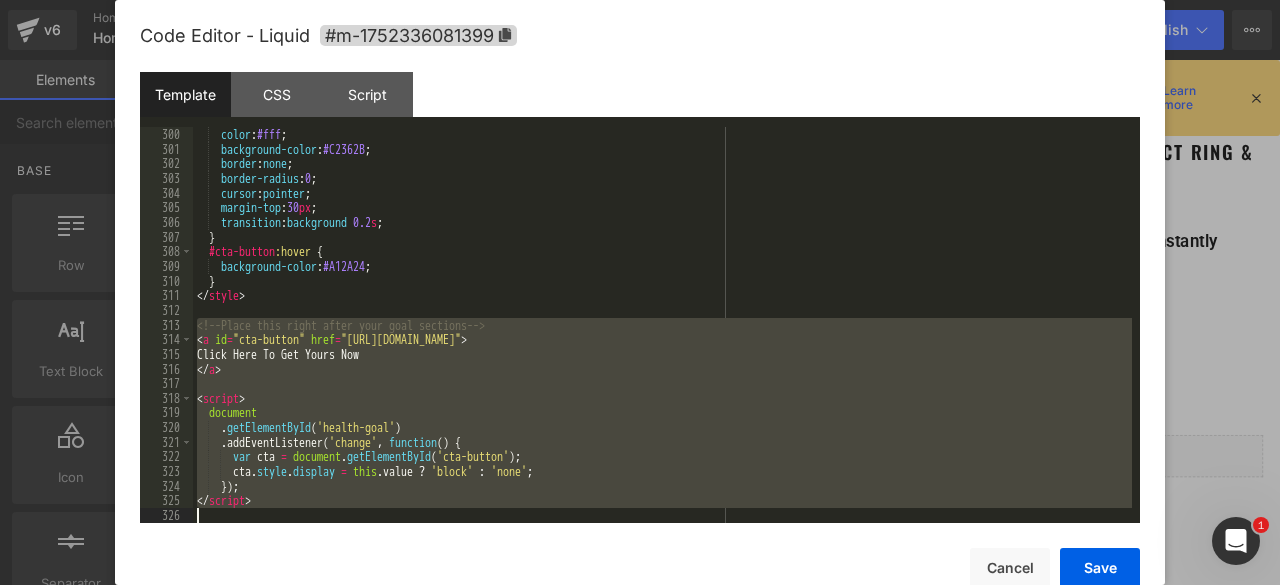 drag, startPoint x: 192, startPoint y: 320, endPoint x: 390, endPoint y: 517, distance: 279.30807 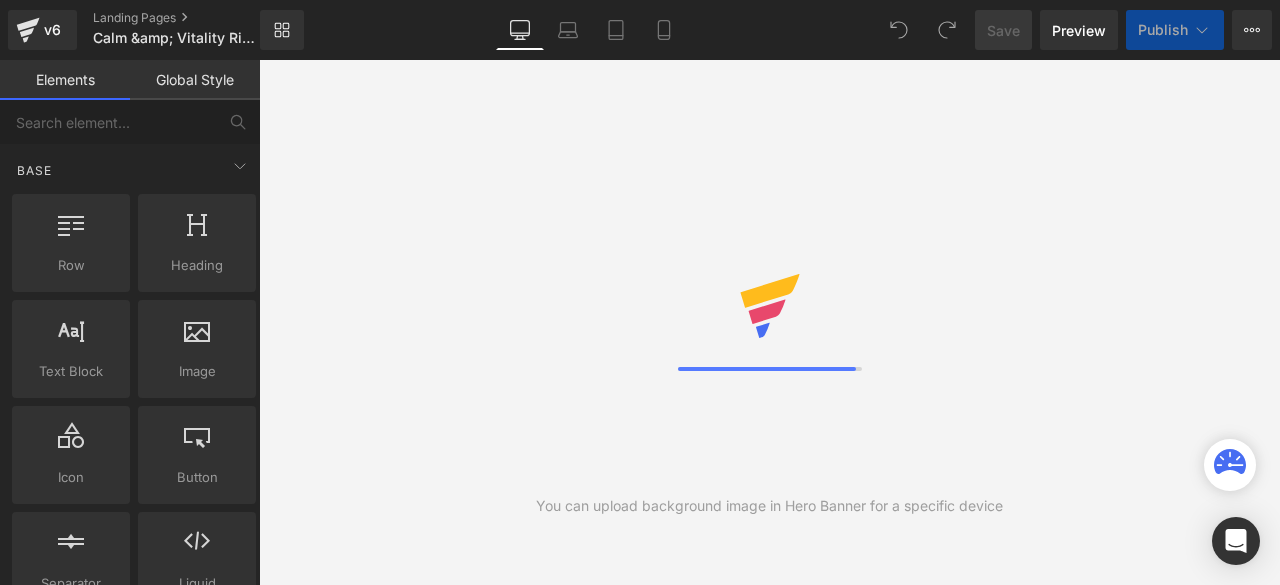 scroll, scrollTop: 0, scrollLeft: 0, axis: both 